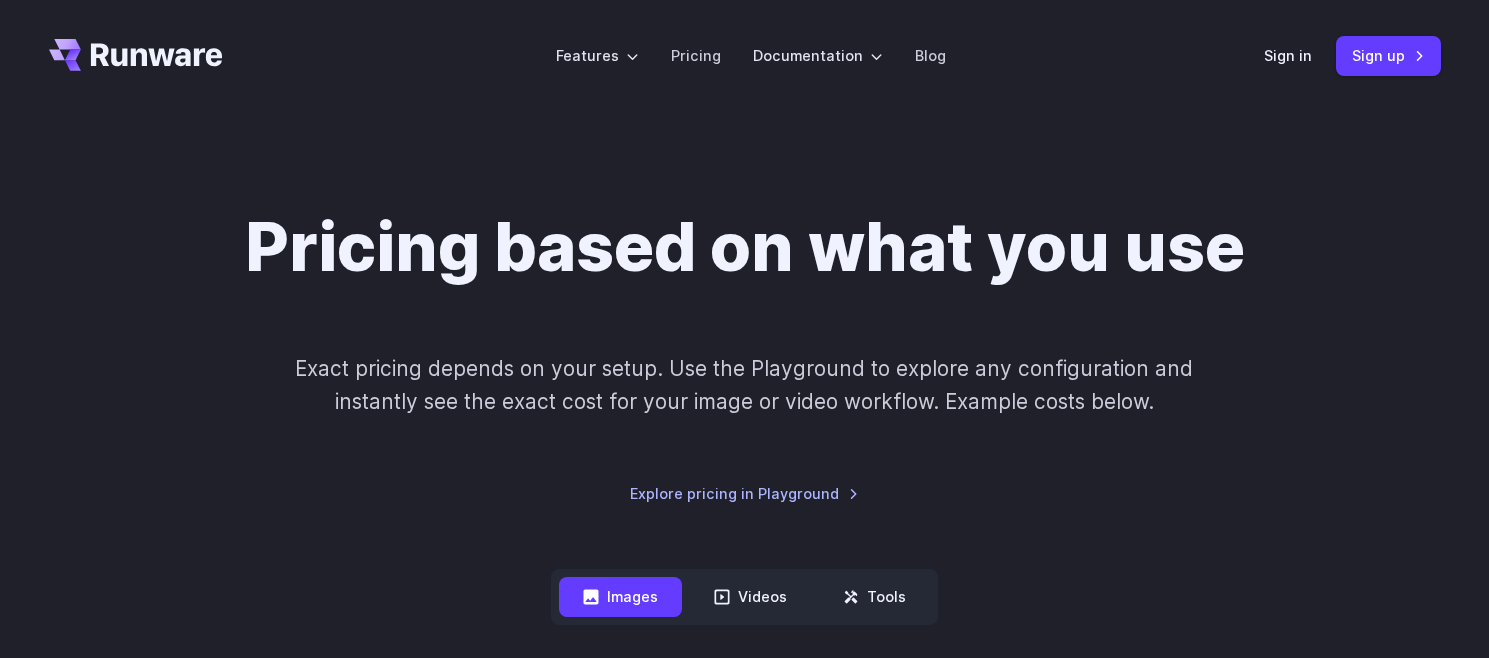 scroll, scrollTop: 300, scrollLeft: 0, axis: vertical 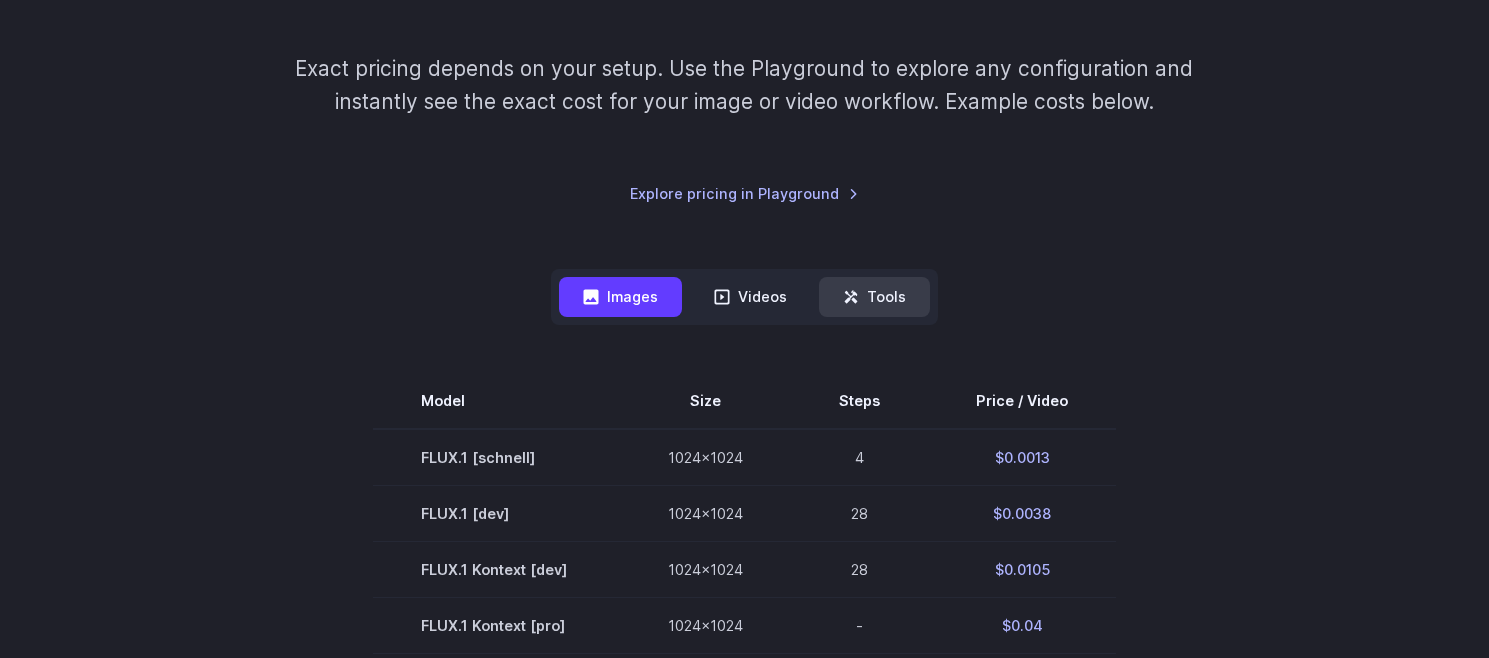 click on "Tools" at bounding box center [874, 296] 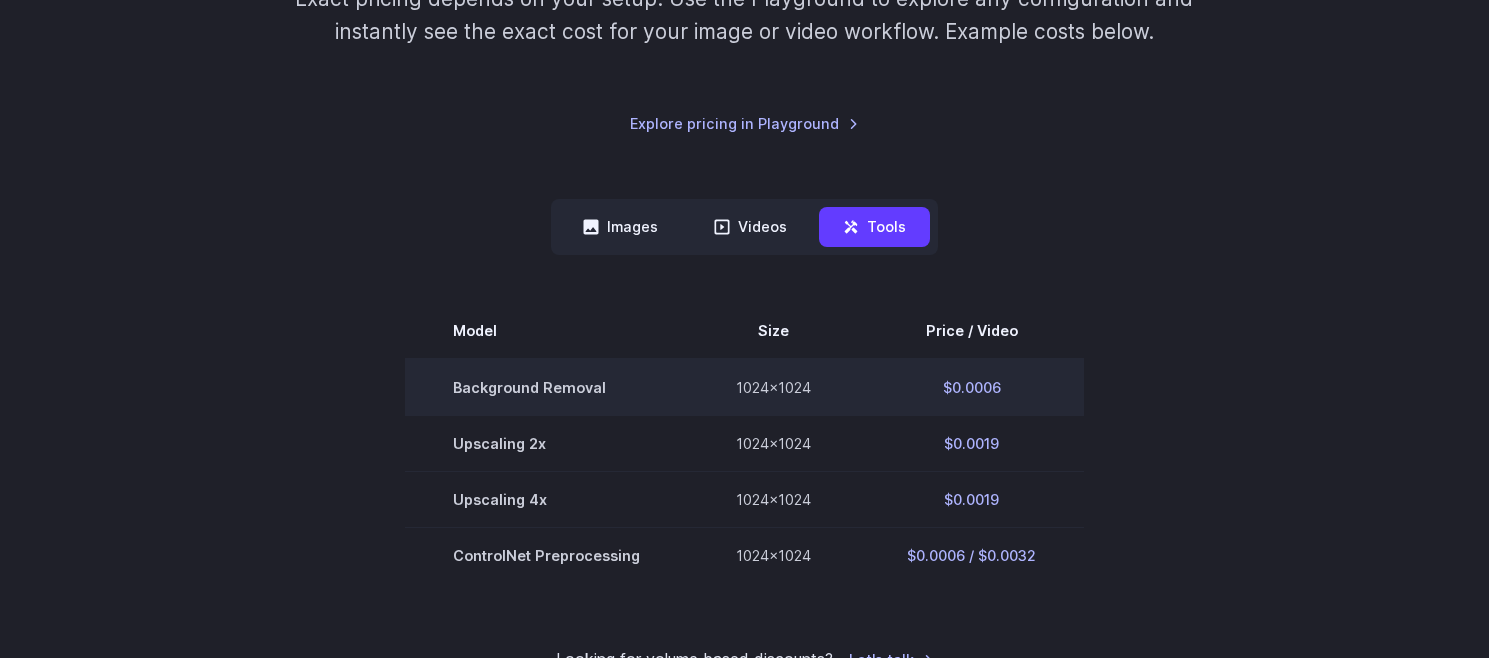 scroll, scrollTop: 400, scrollLeft: 0, axis: vertical 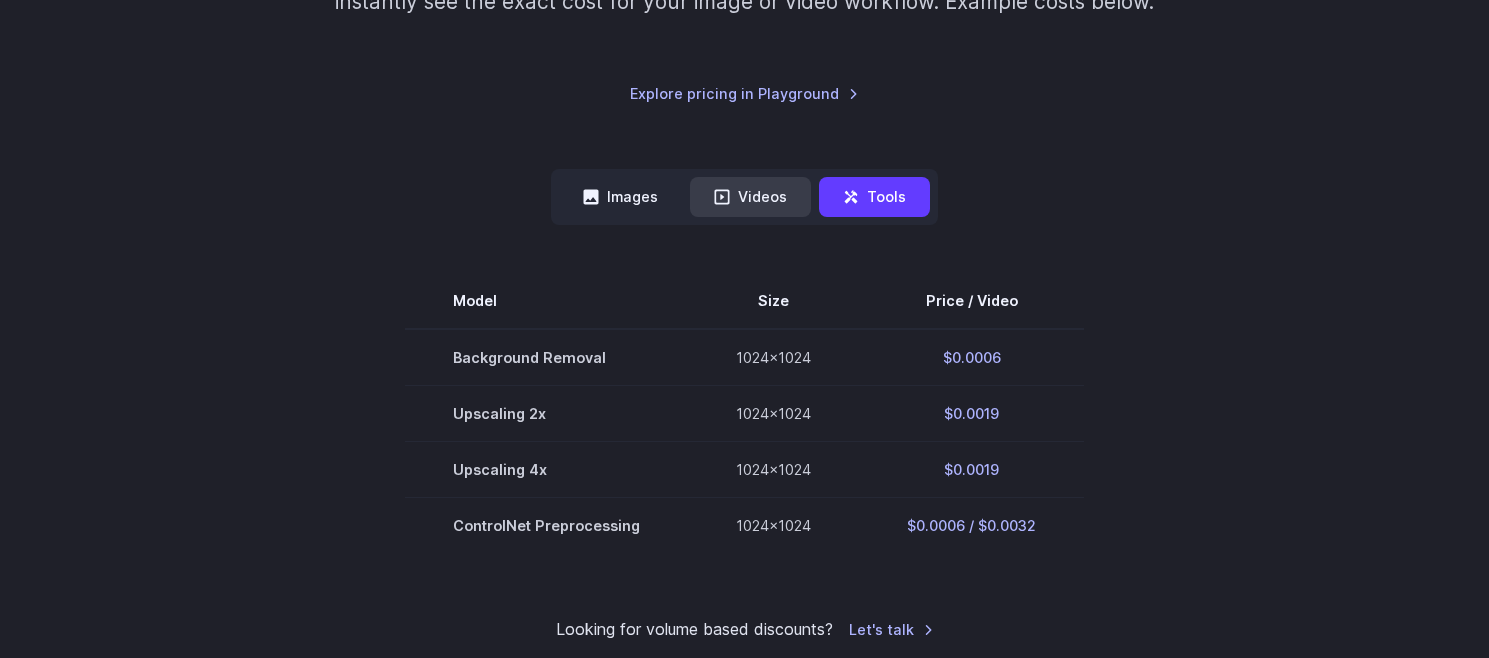click on "Videos" at bounding box center (750, 196) 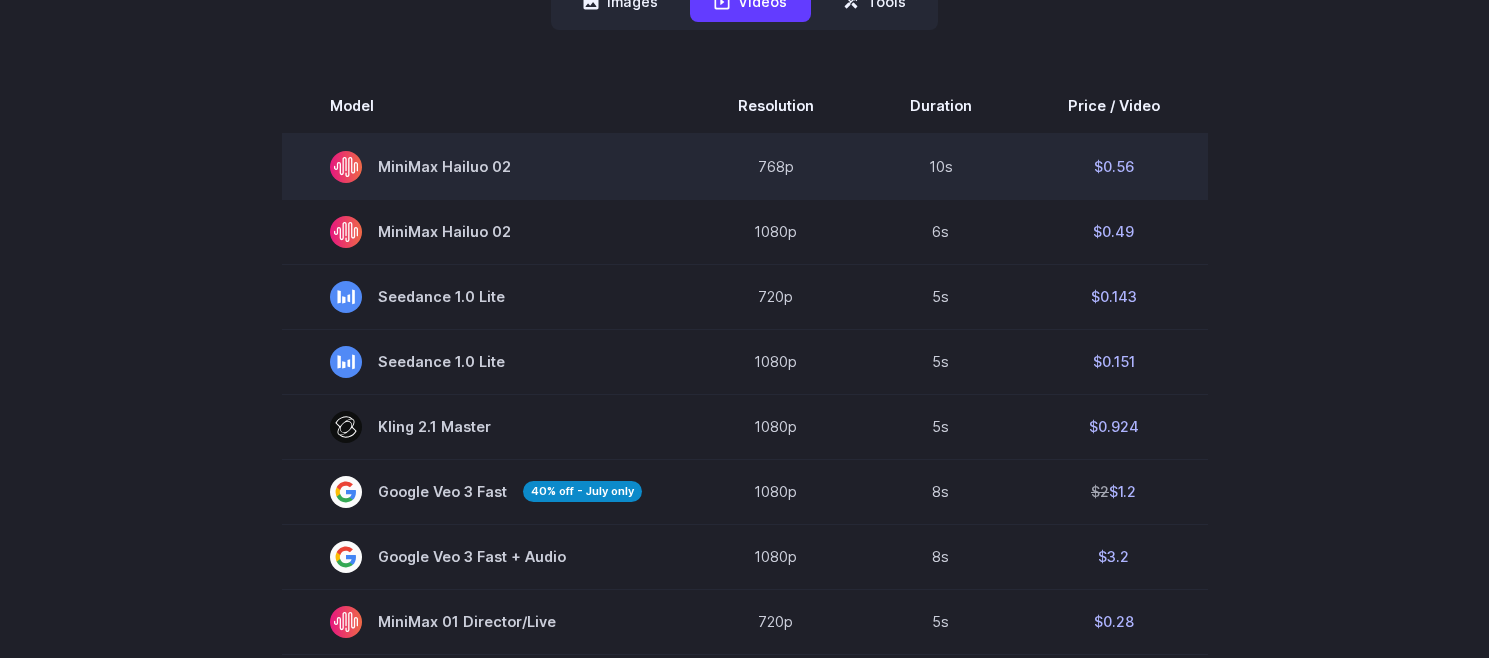 scroll, scrollTop: 300, scrollLeft: 0, axis: vertical 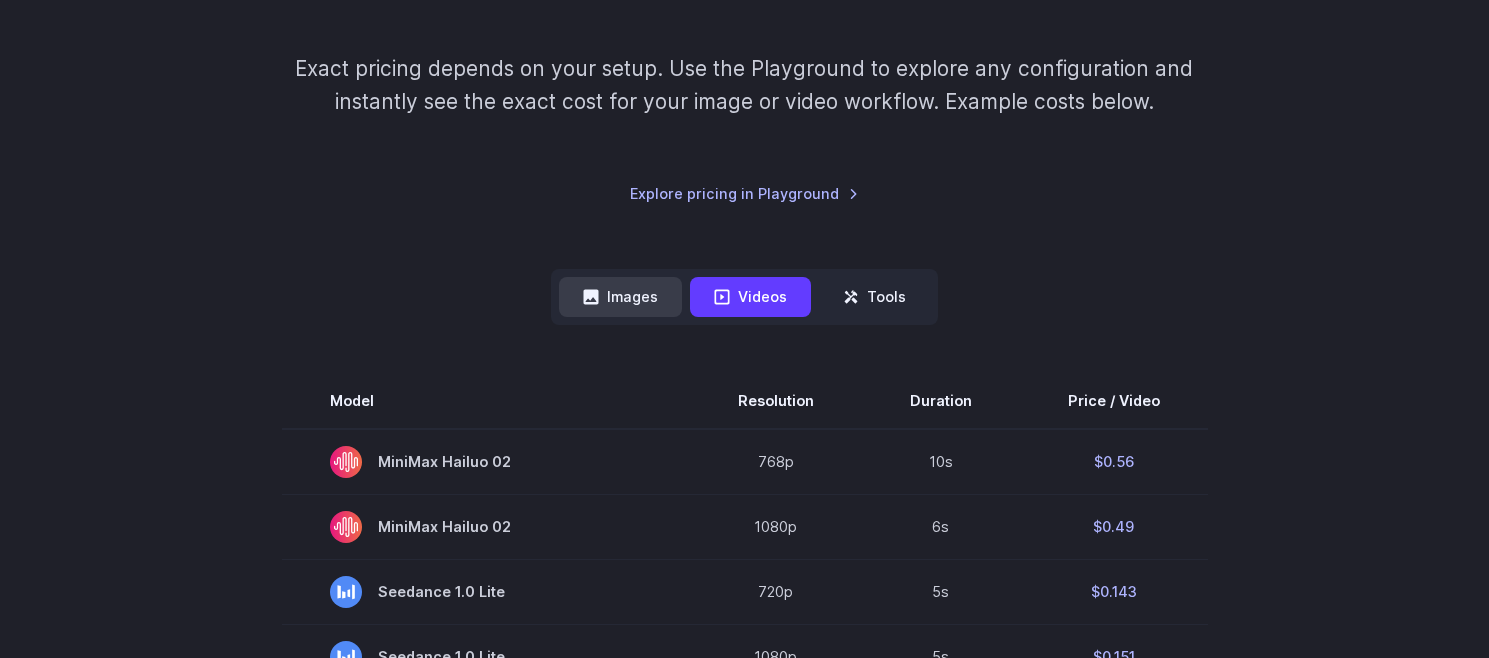 click on "Images" at bounding box center [620, 296] 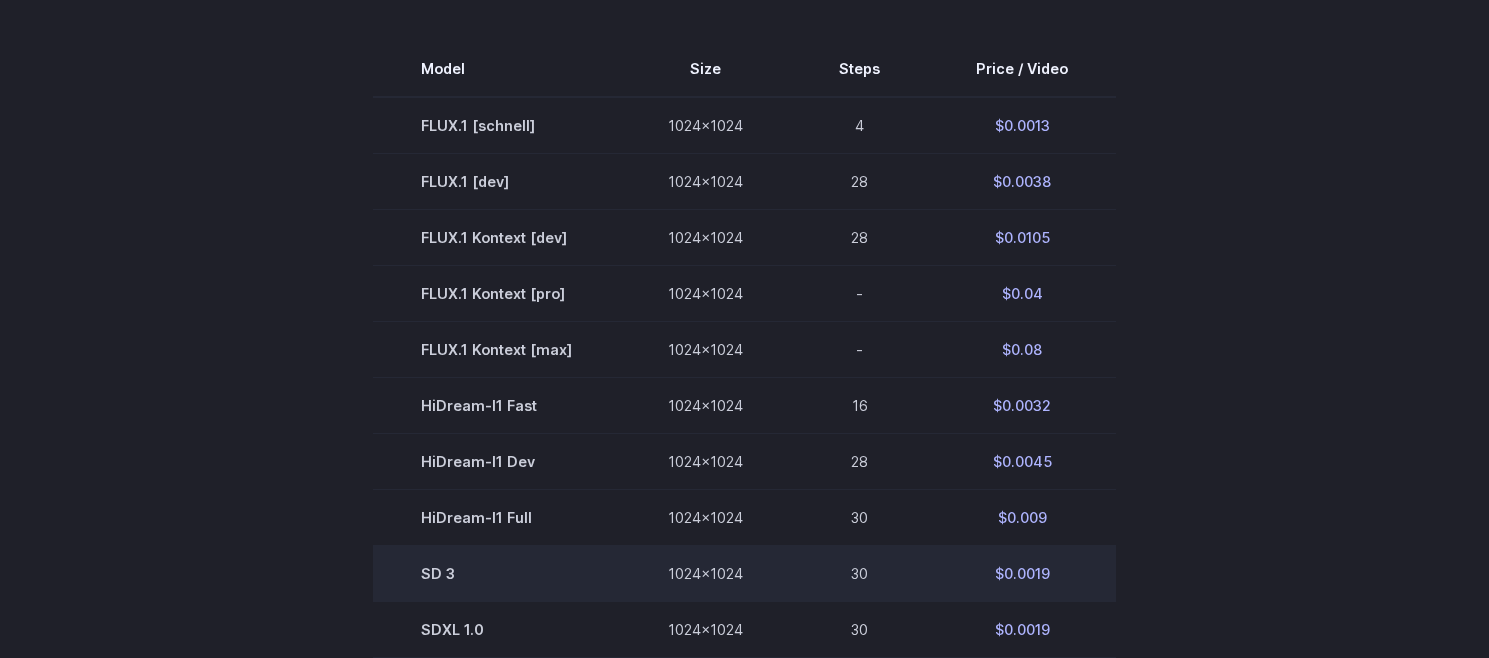 scroll, scrollTop: 800, scrollLeft: 0, axis: vertical 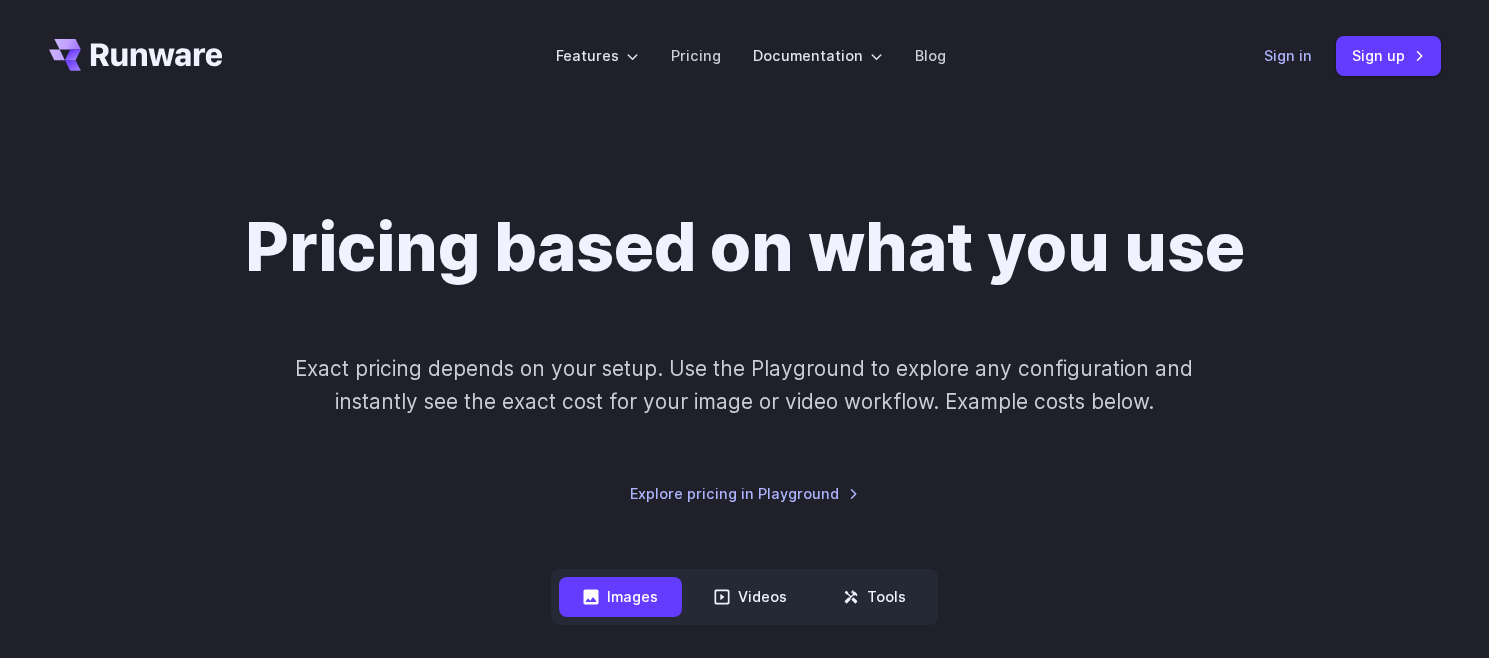 click on "Sign in" at bounding box center [1288, 55] 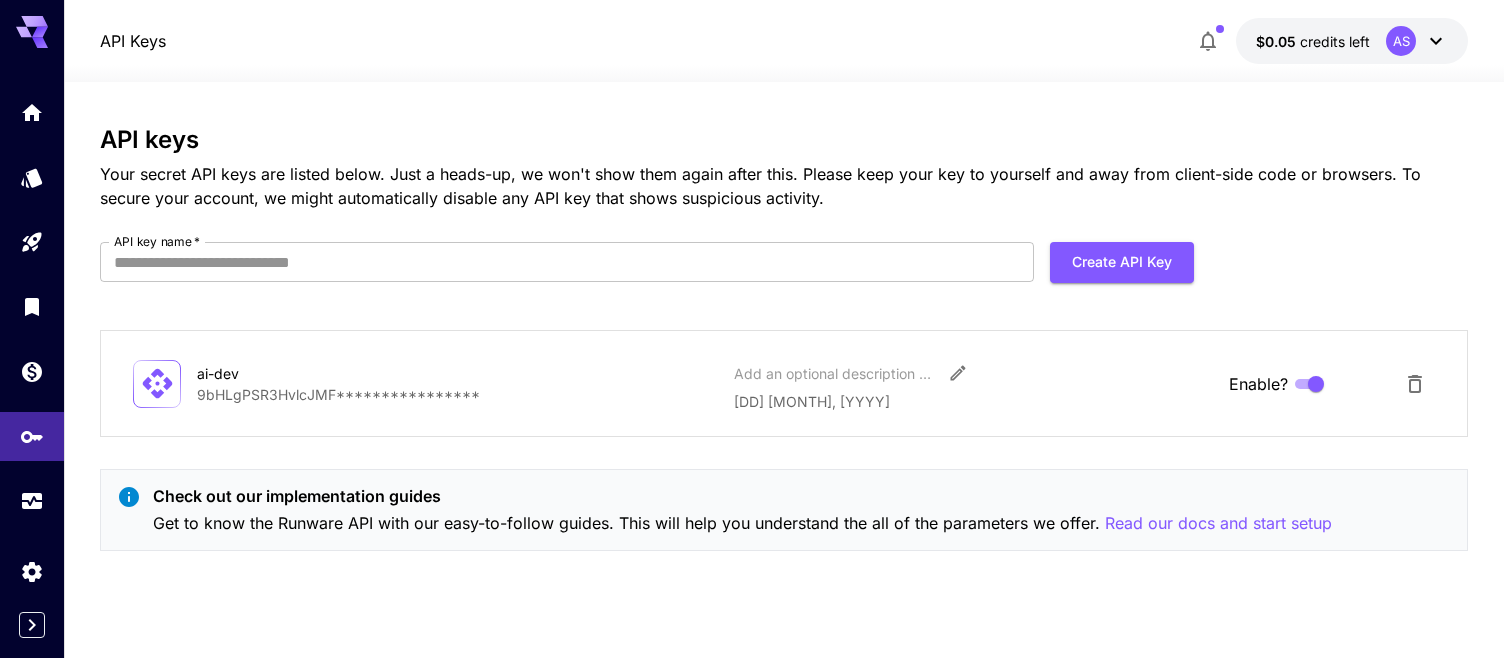 scroll, scrollTop: 0, scrollLeft: 0, axis: both 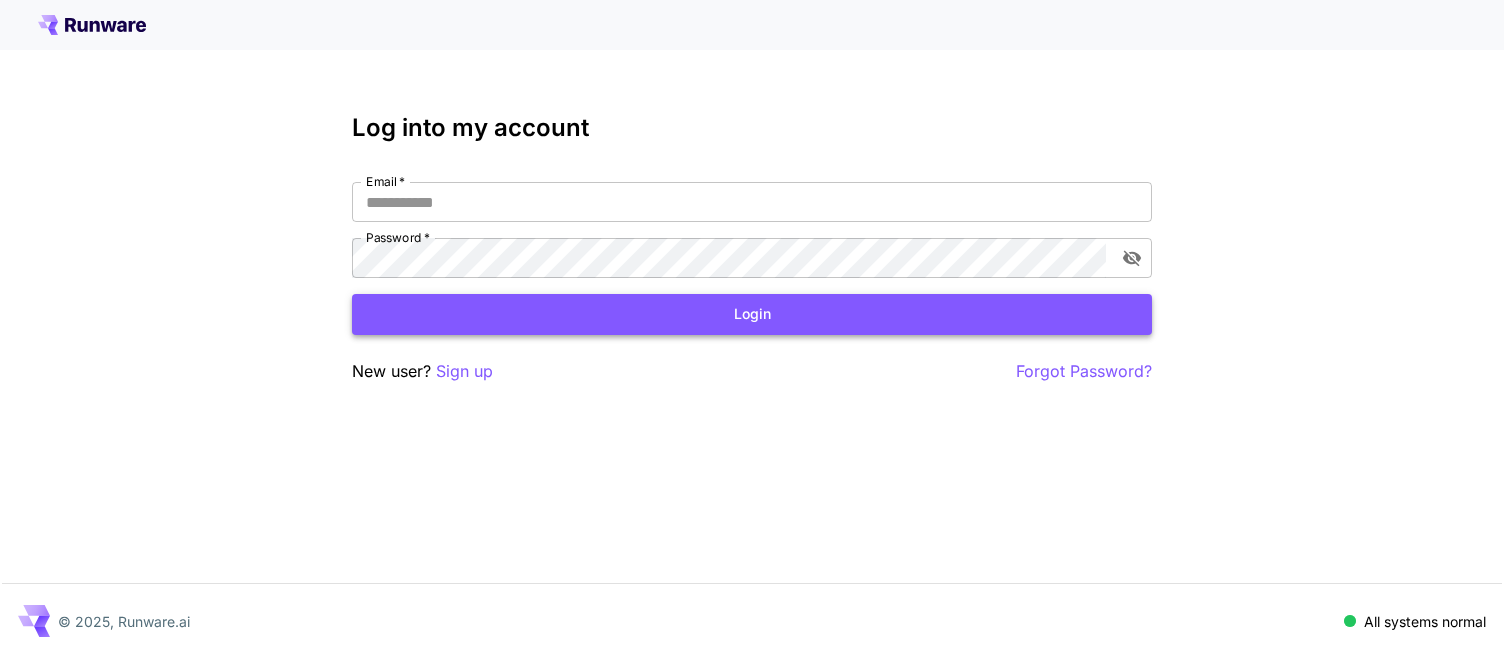 type on "**********" 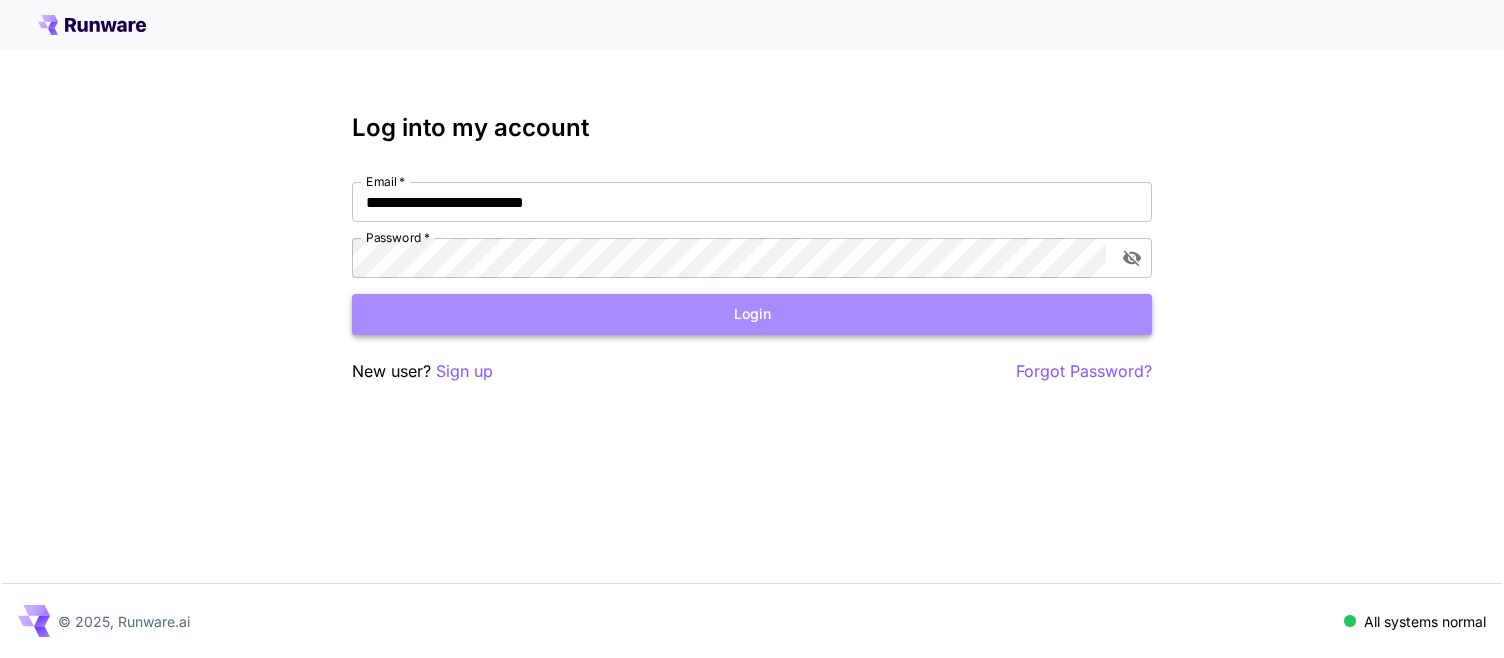 click on "Login" at bounding box center (752, 314) 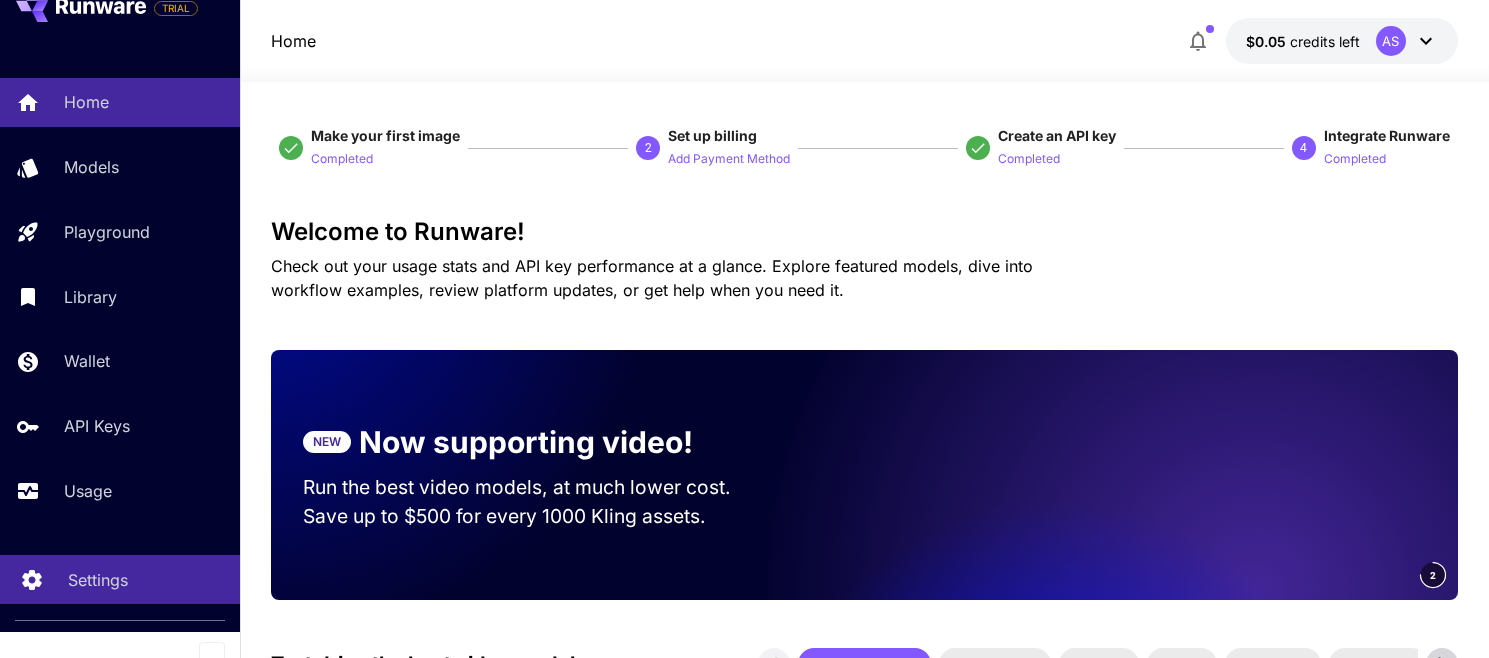 scroll, scrollTop: 41, scrollLeft: 0, axis: vertical 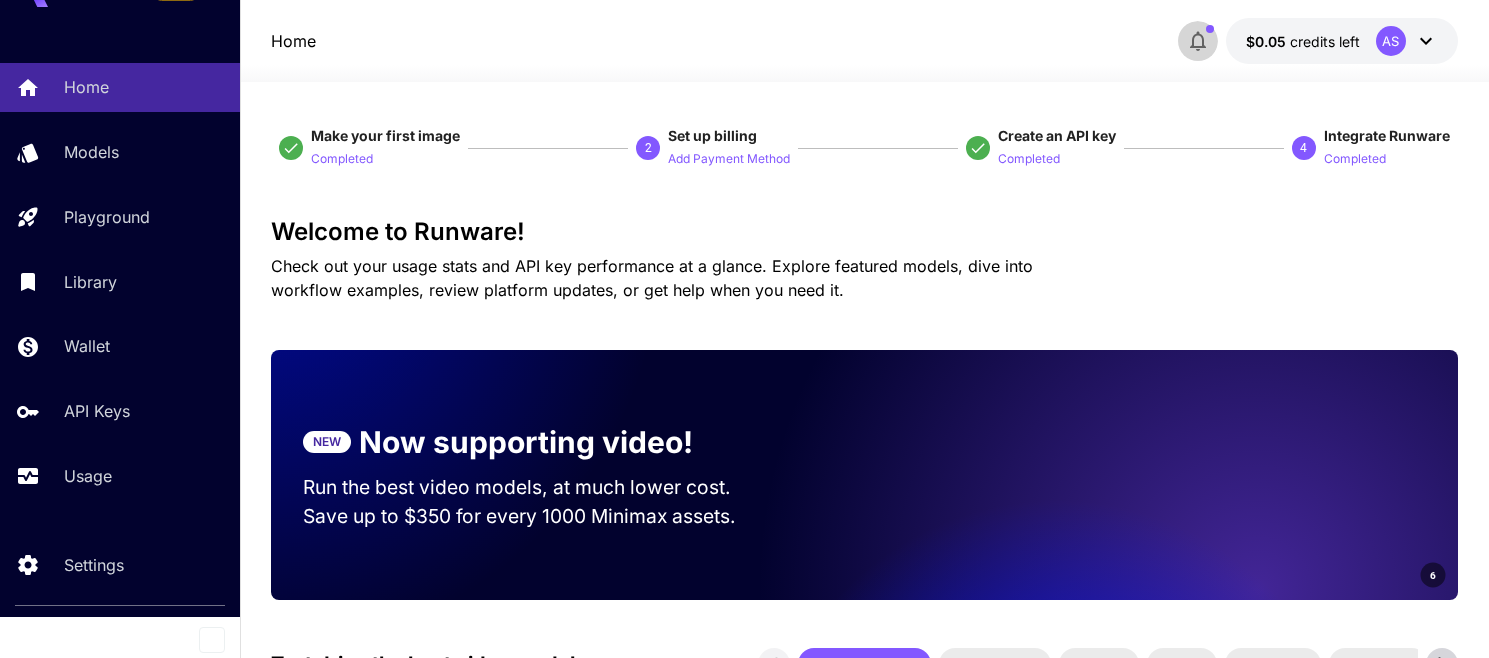 click at bounding box center [1198, 41] 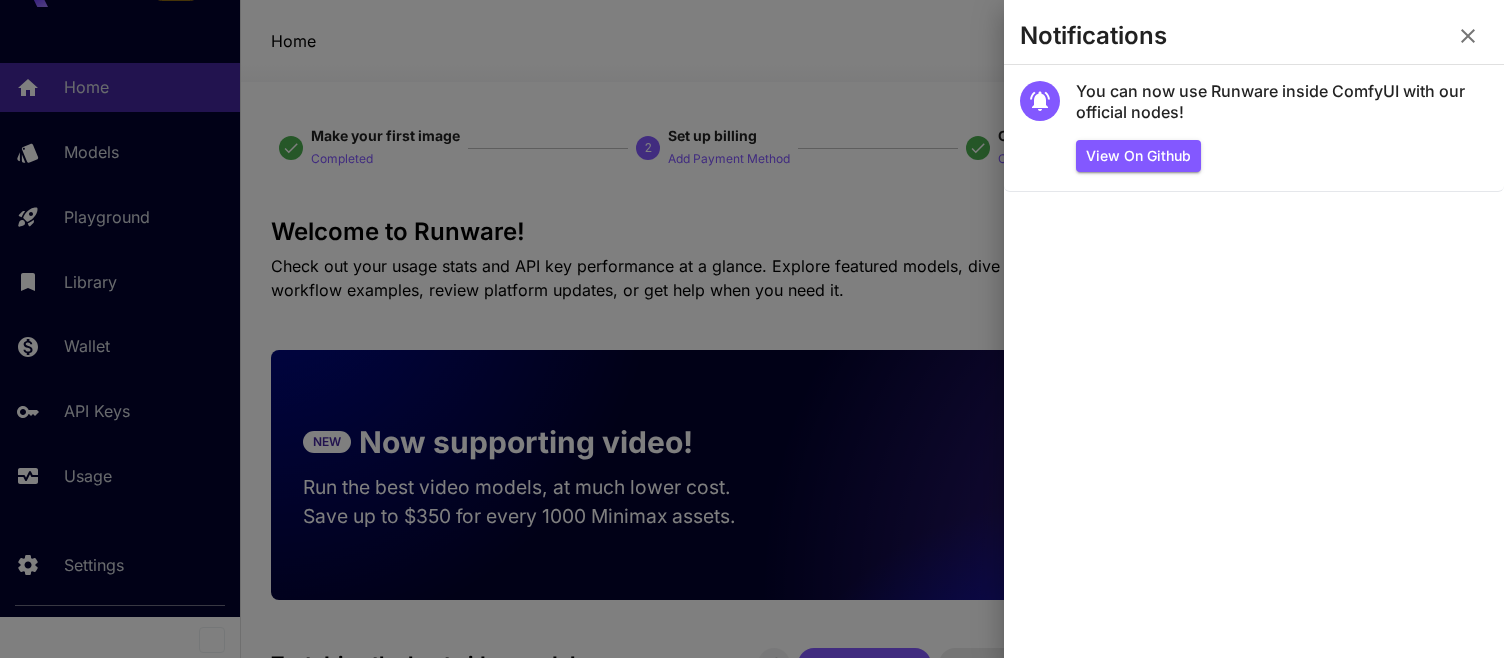 click 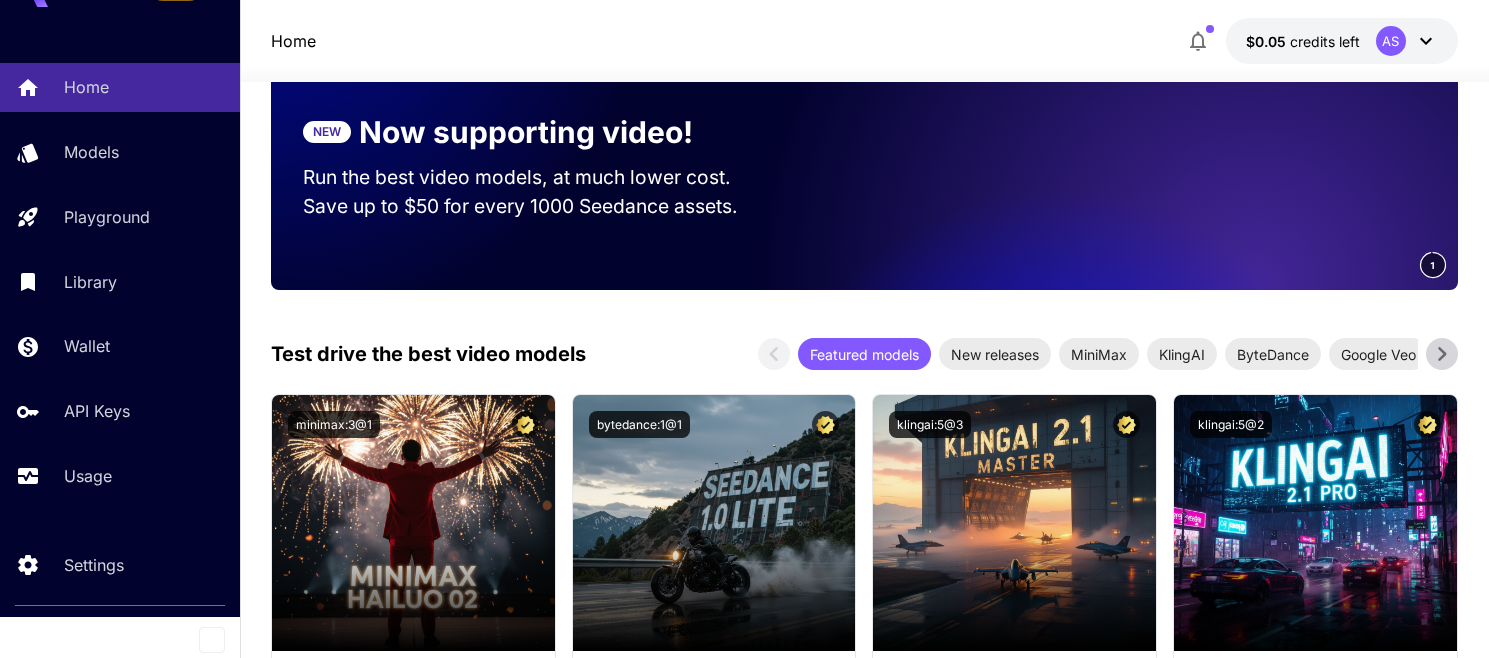 scroll, scrollTop: 300, scrollLeft: 0, axis: vertical 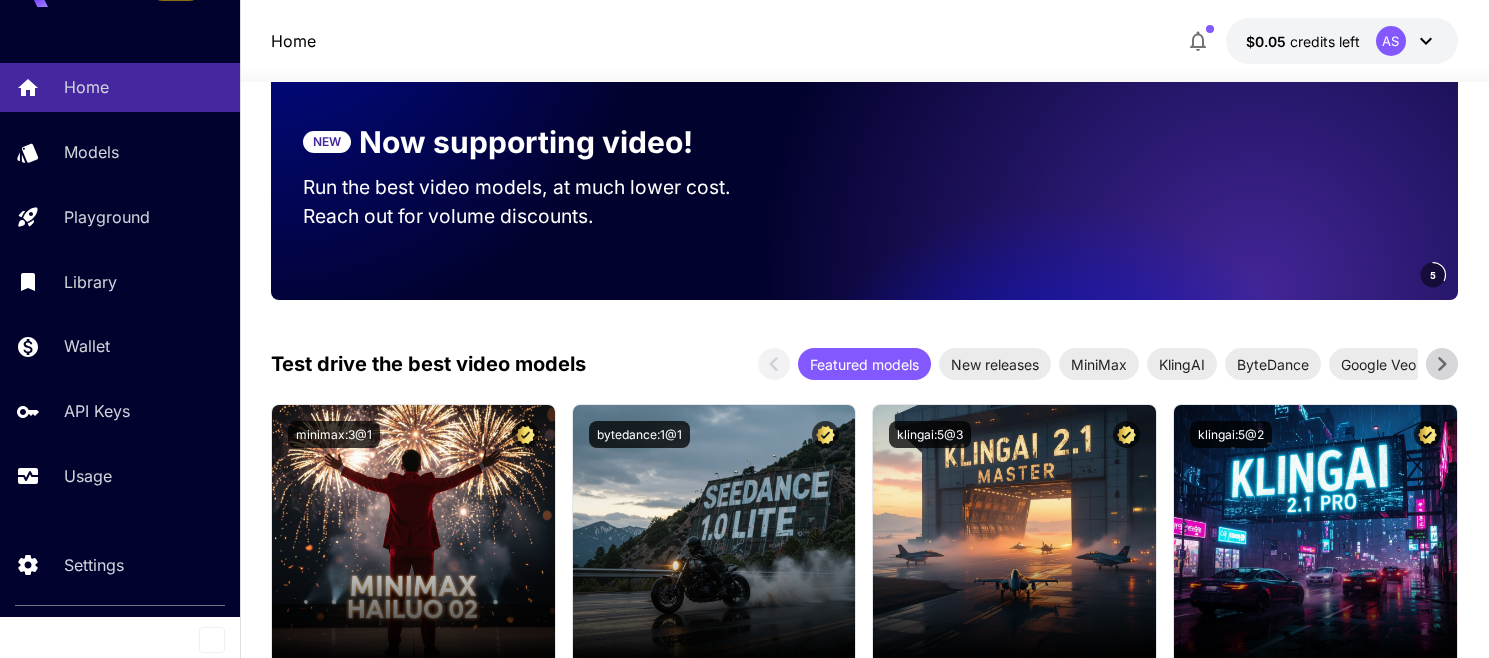 click 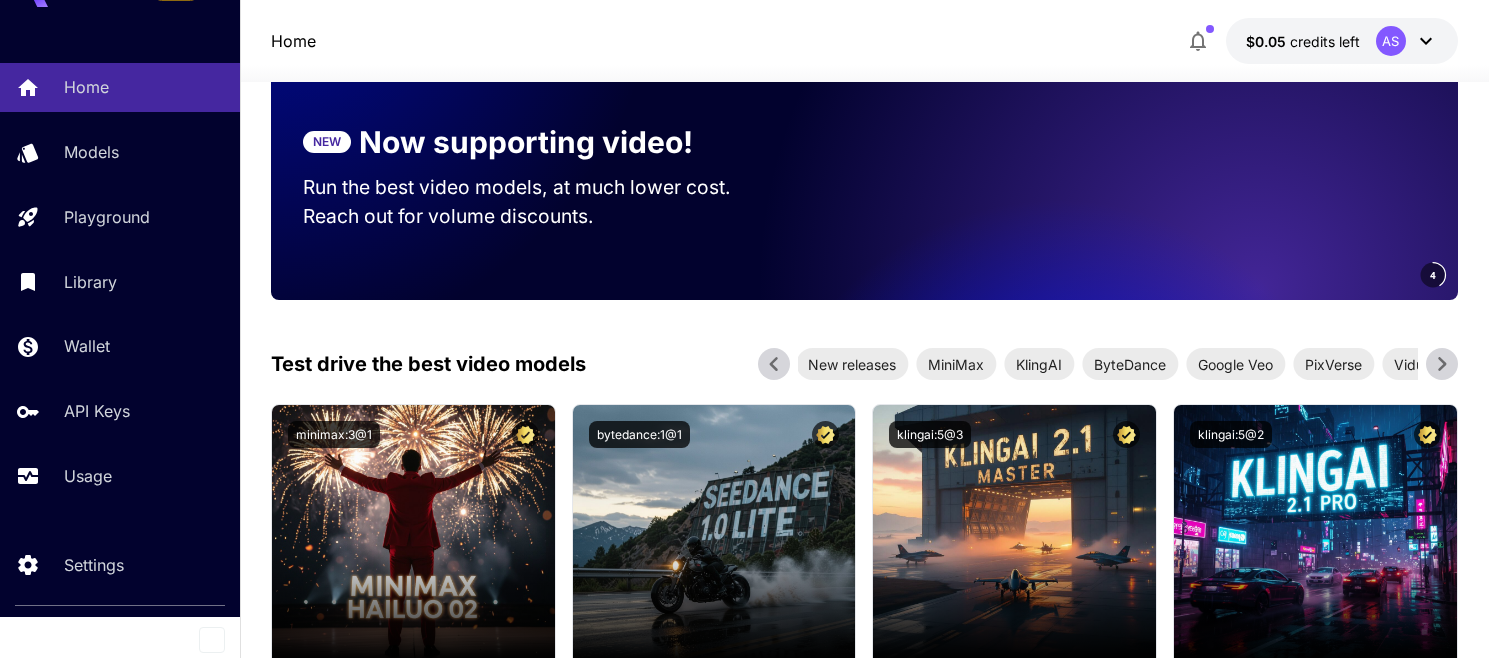 click 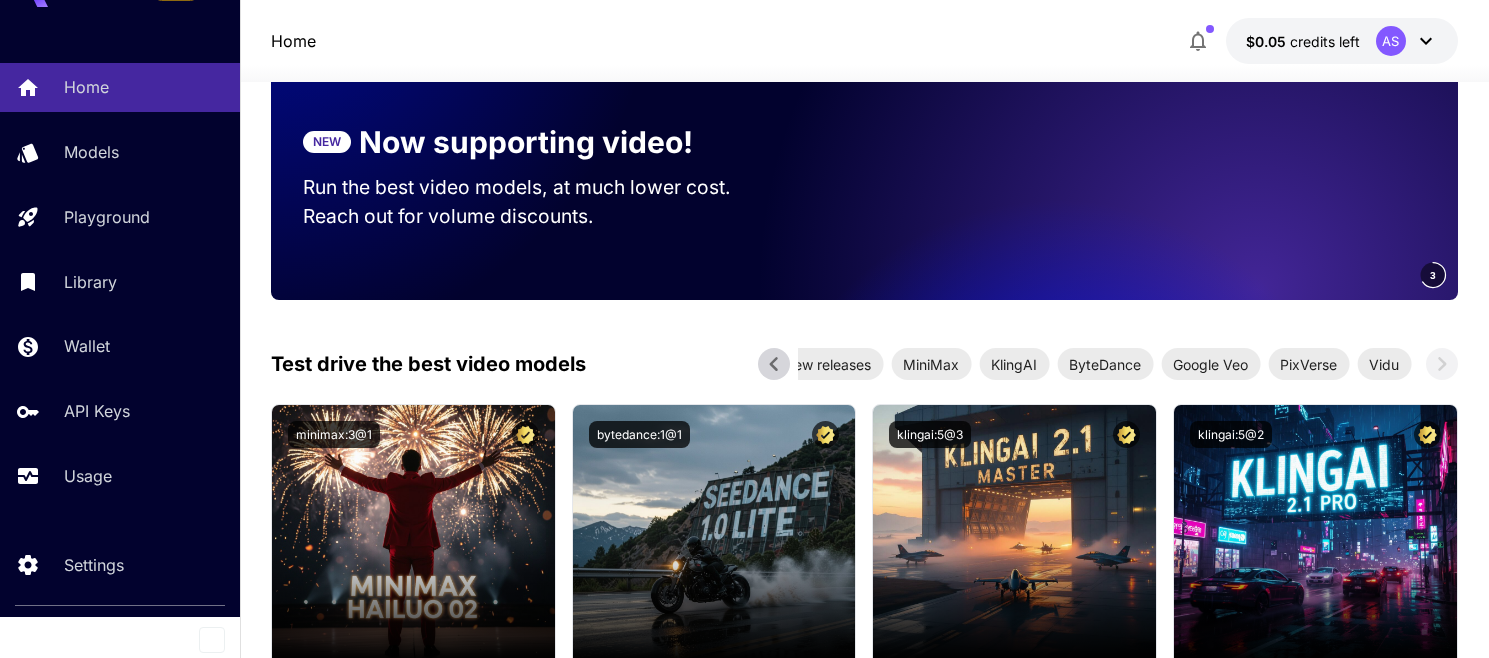 click 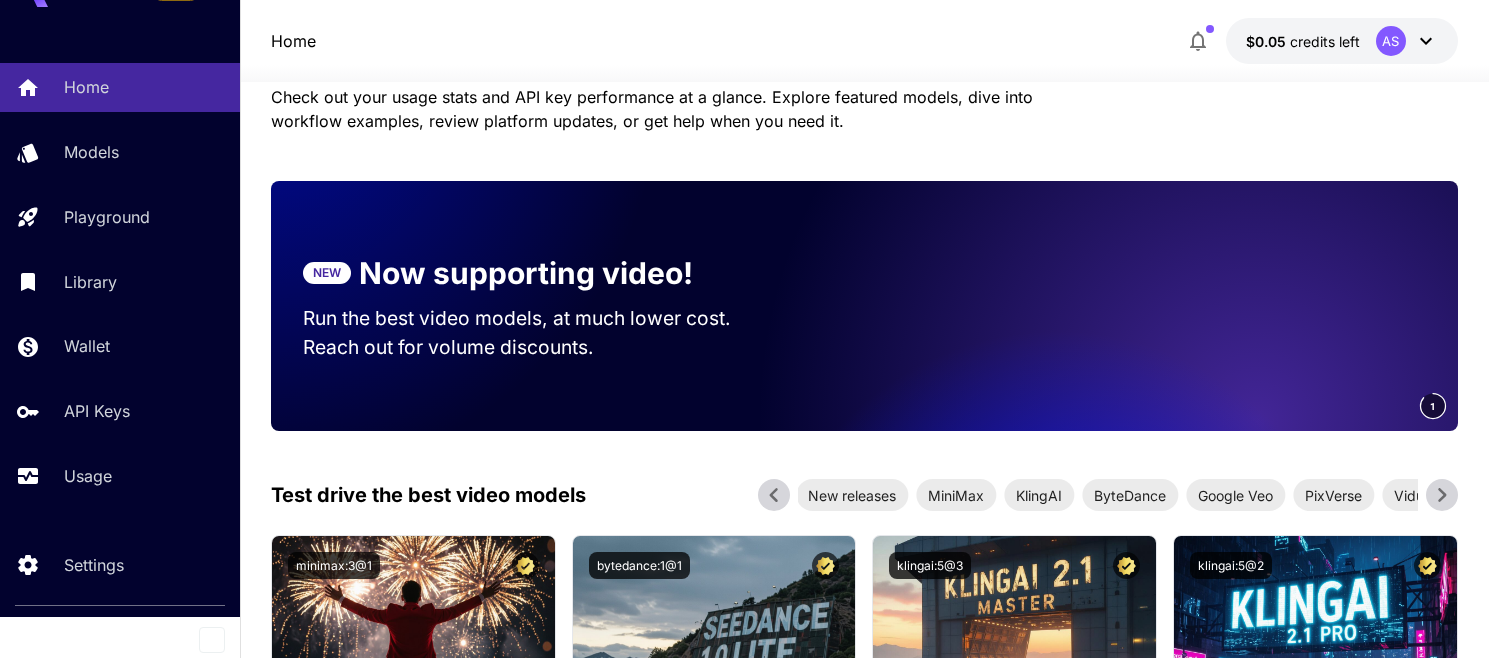 scroll, scrollTop: 0, scrollLeft: 0, axis: both 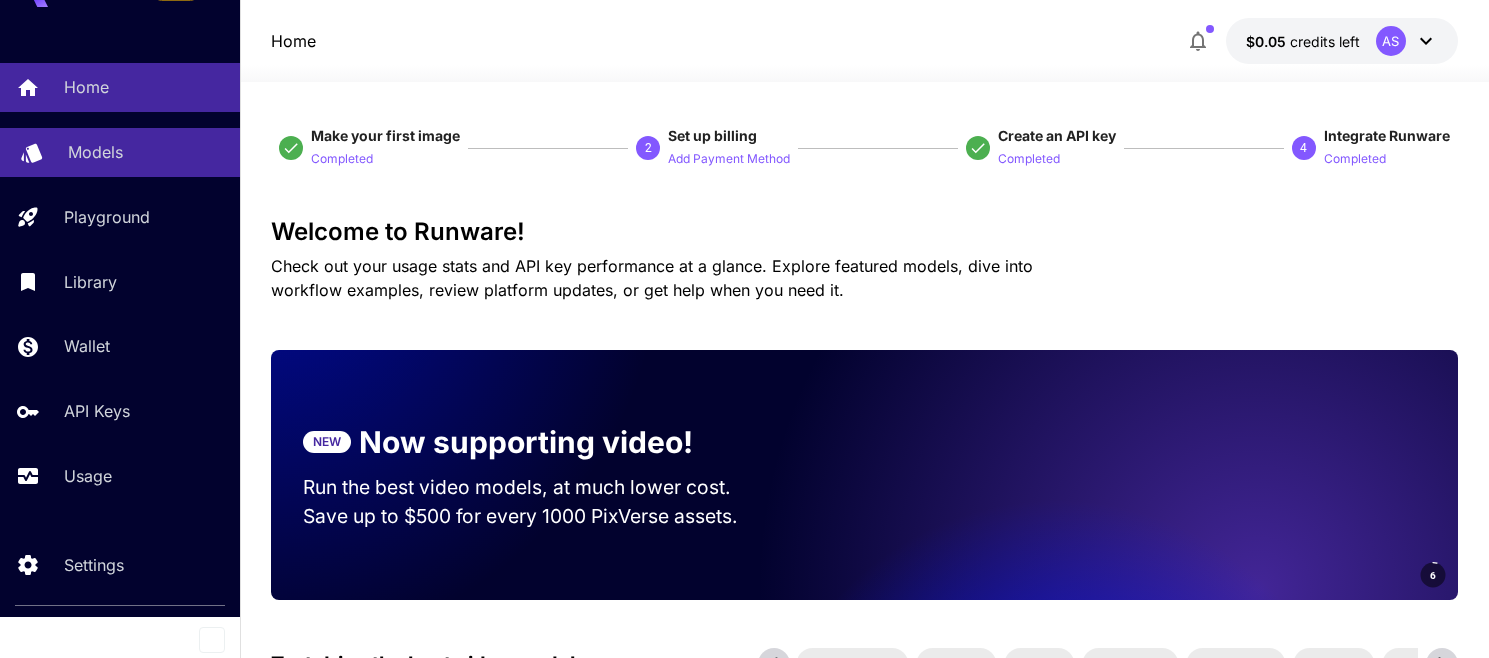 click on "Models" at bounding box center (95, 152) 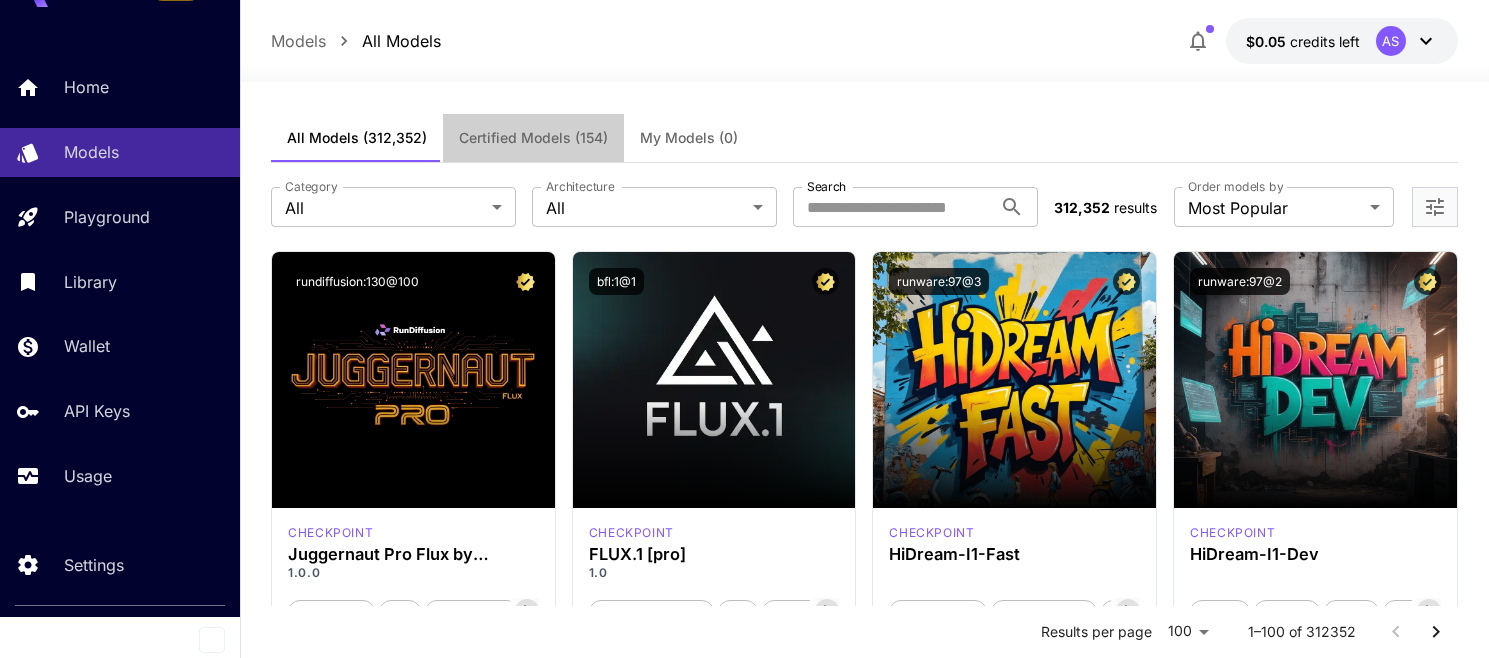 click on "Certified Models (154)" at bounding box center (533, 138) 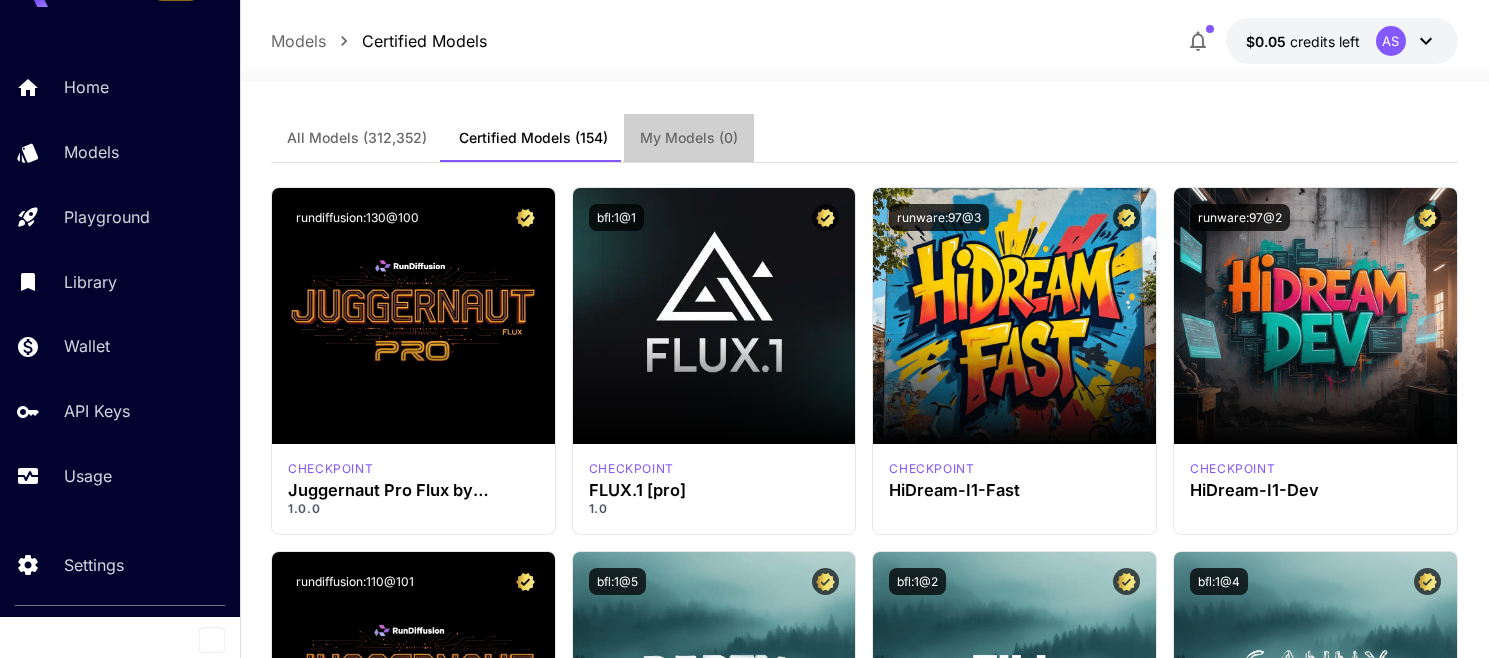 click on "My Models (0)" at bounding box center [689, 138] 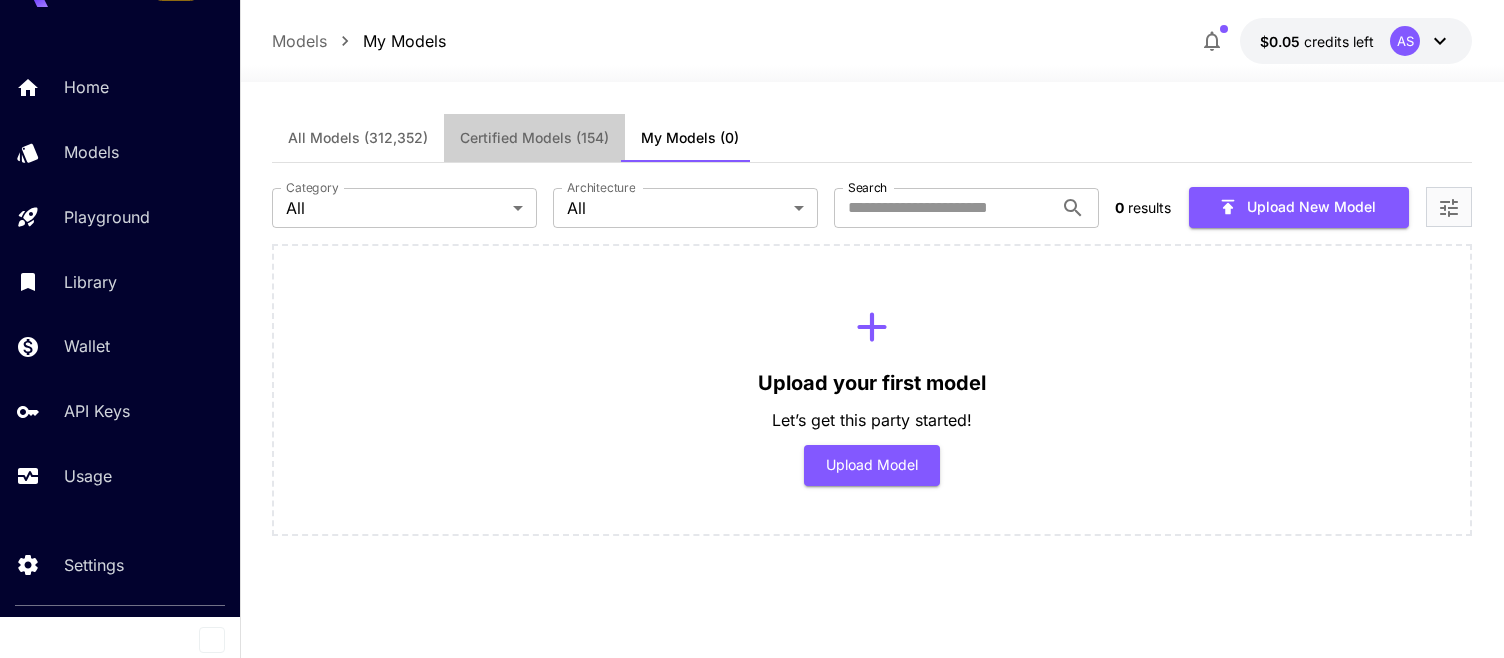 click on "Certified Models (154)" at bounding box center [534, 138] 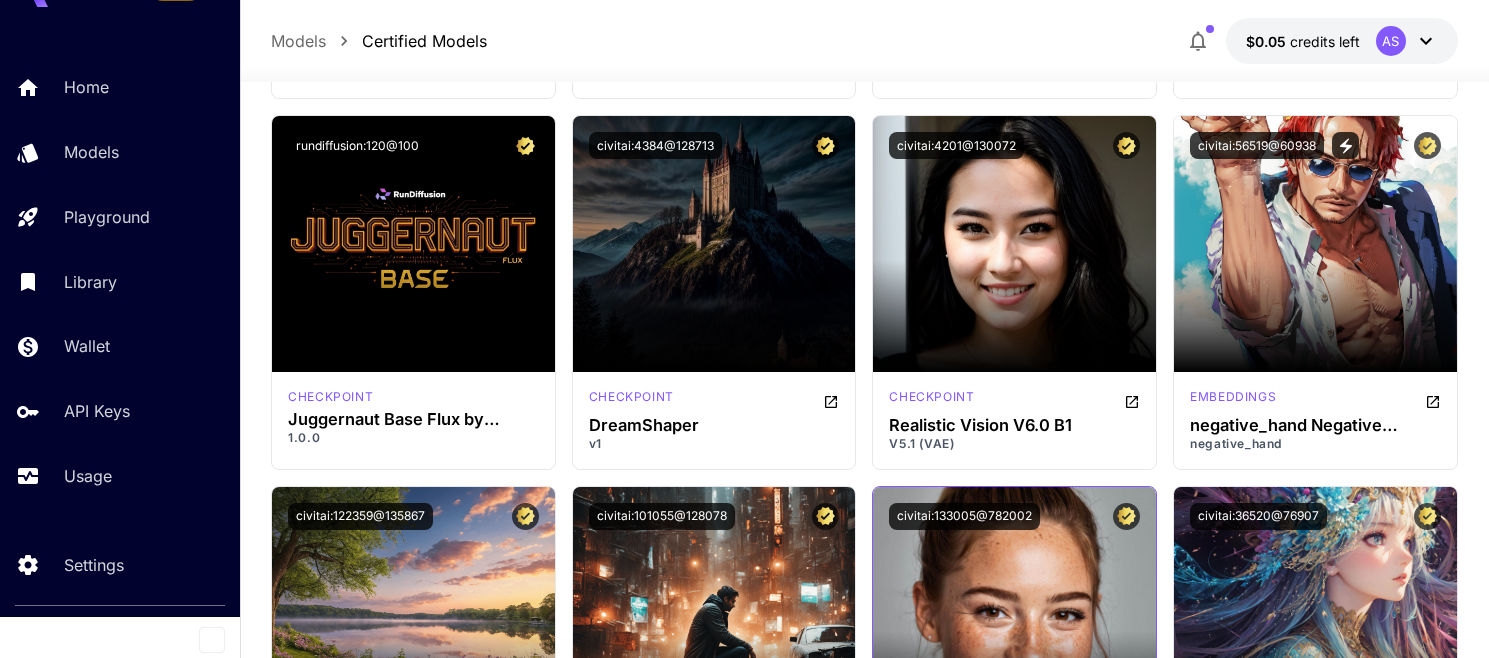scroll, scrollTop: 1900, scrollLeft: 0, axis: vertical 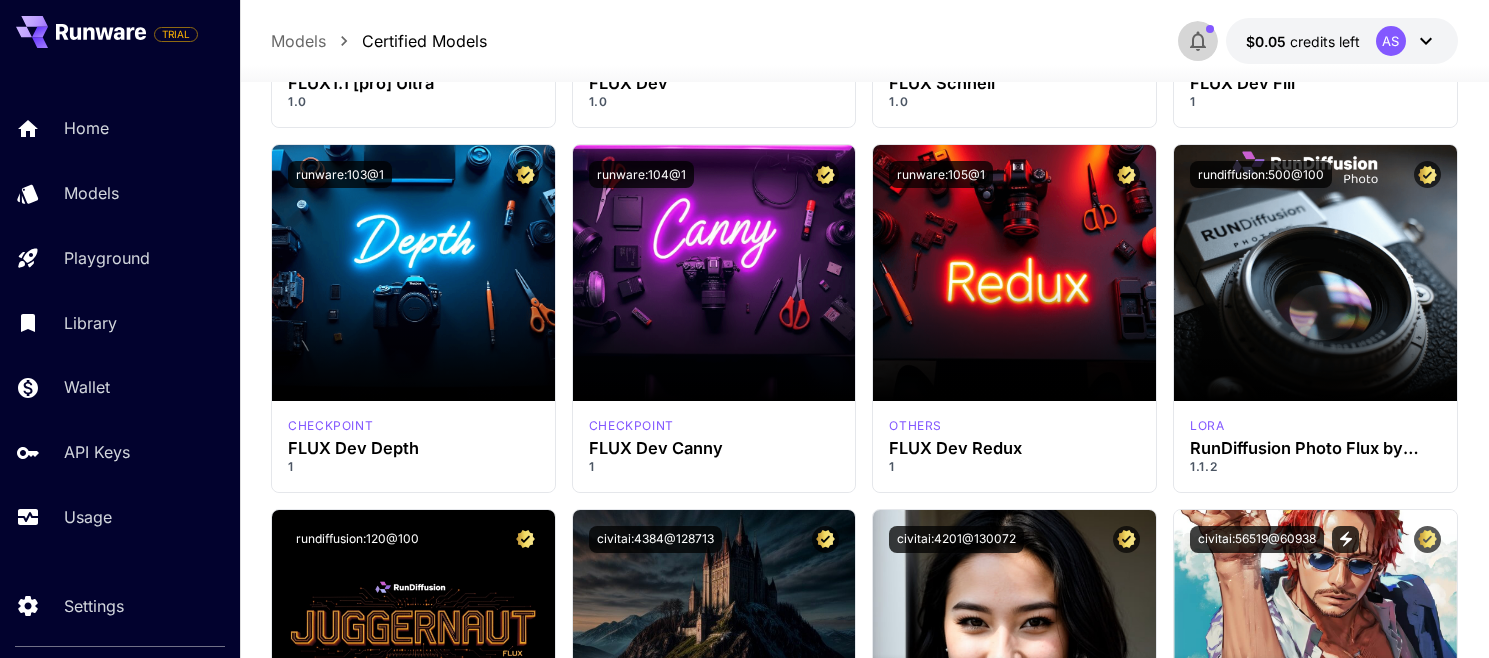 click 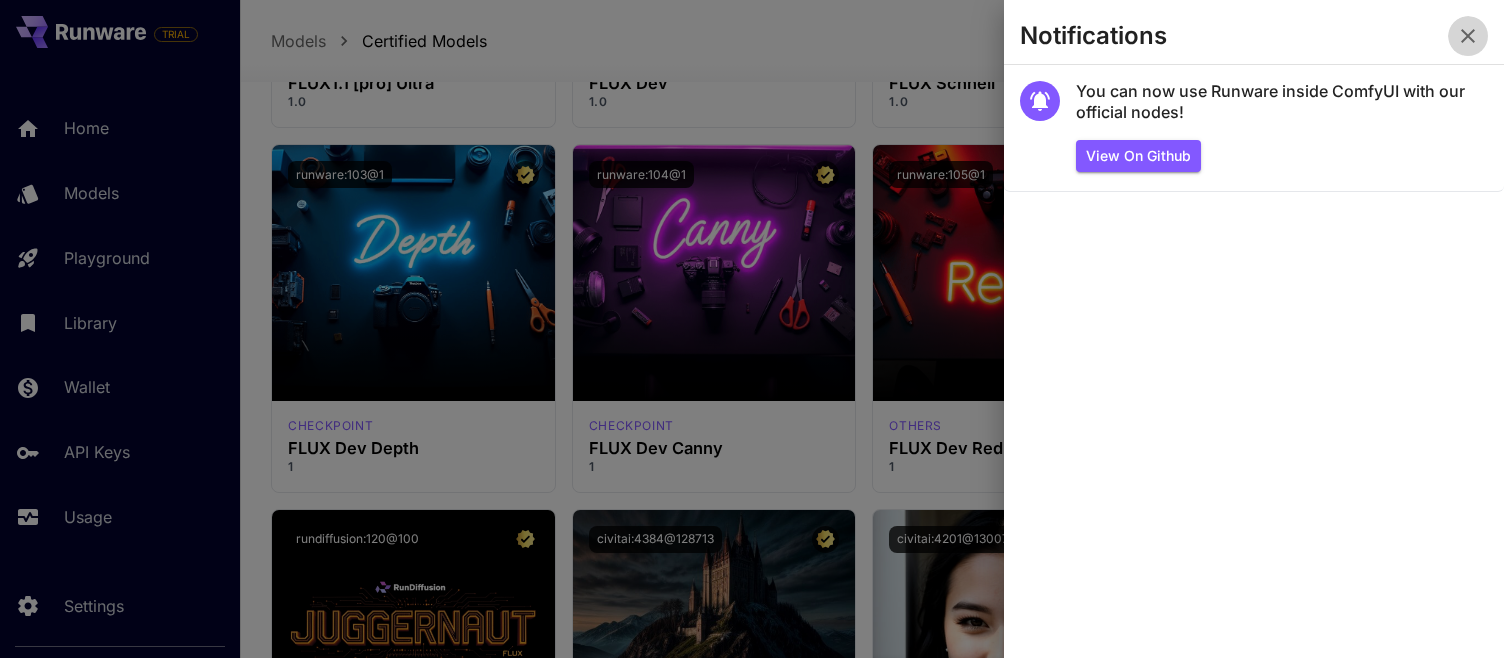 click 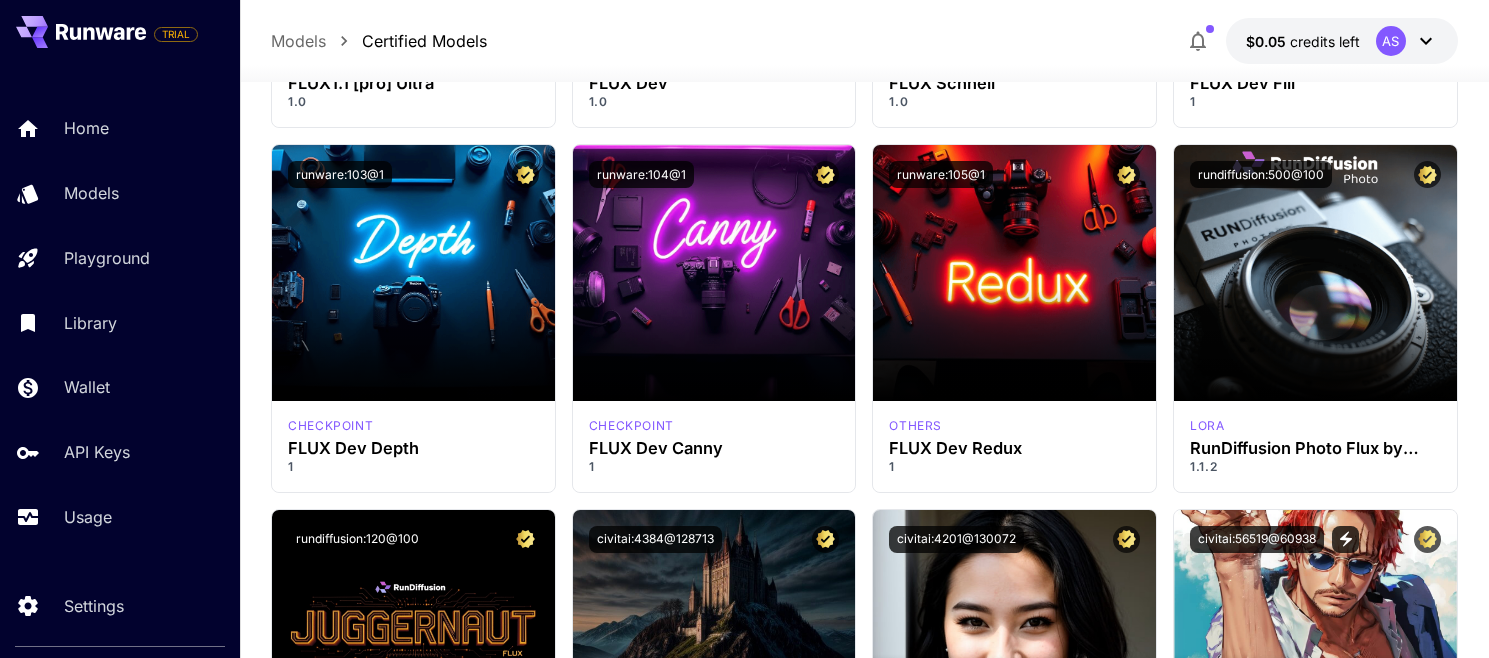 click on "AS" at bounding box center (1391, 41) 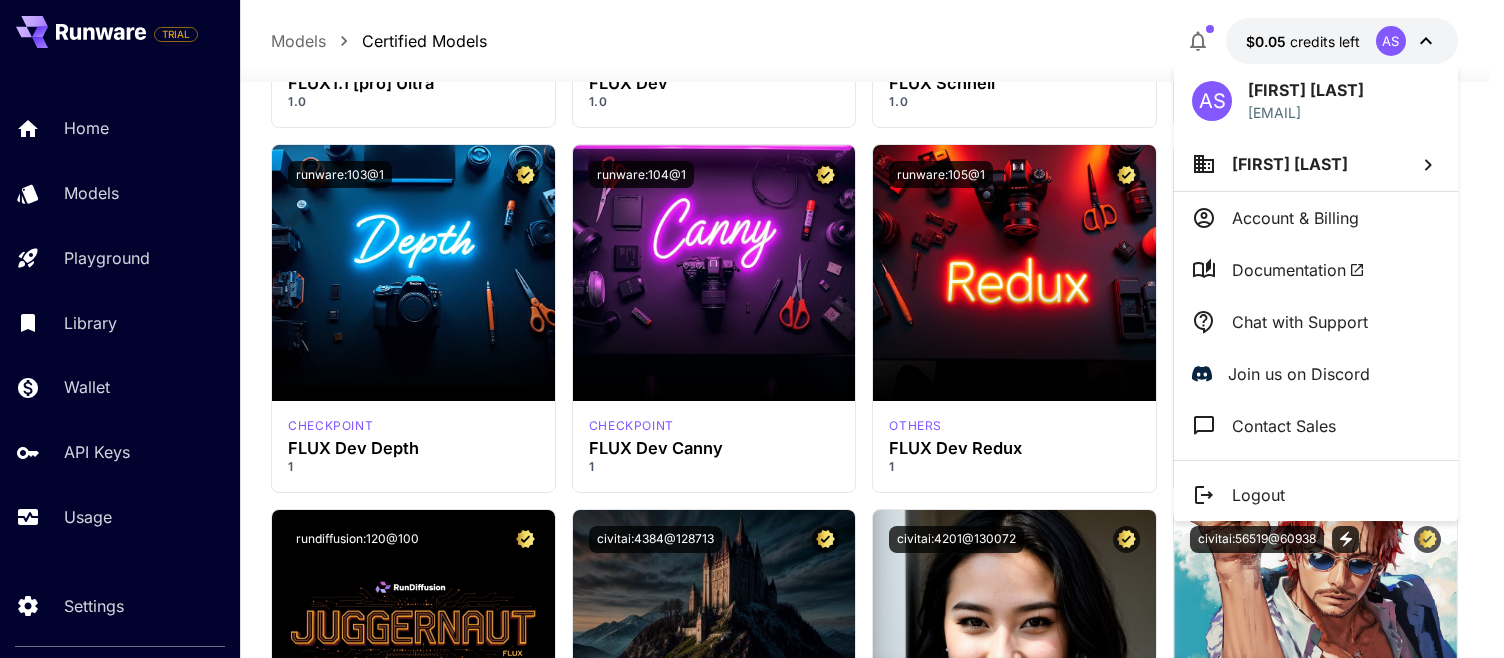 click on "Chat with Support" at bounding box center [1300, 322] 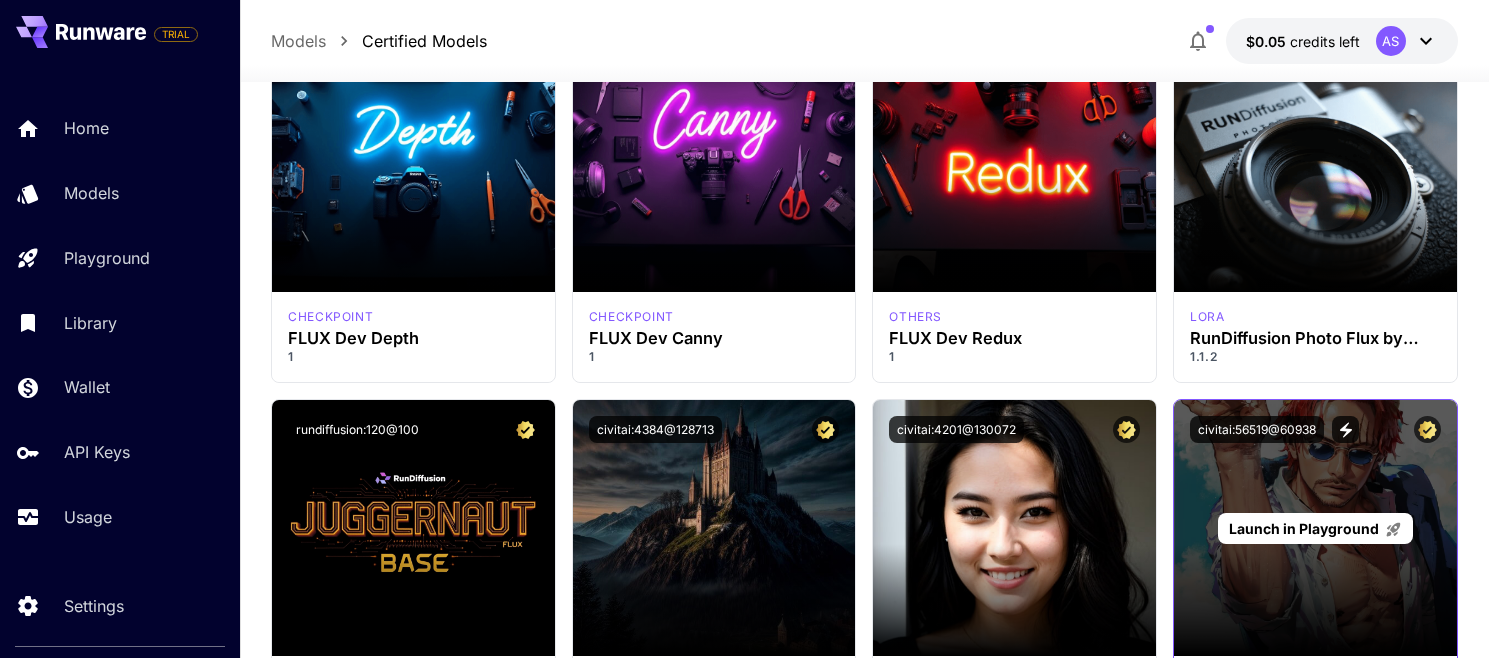 scroll, scrollTop: 1800, scrollLeft: 0, axis: vertical 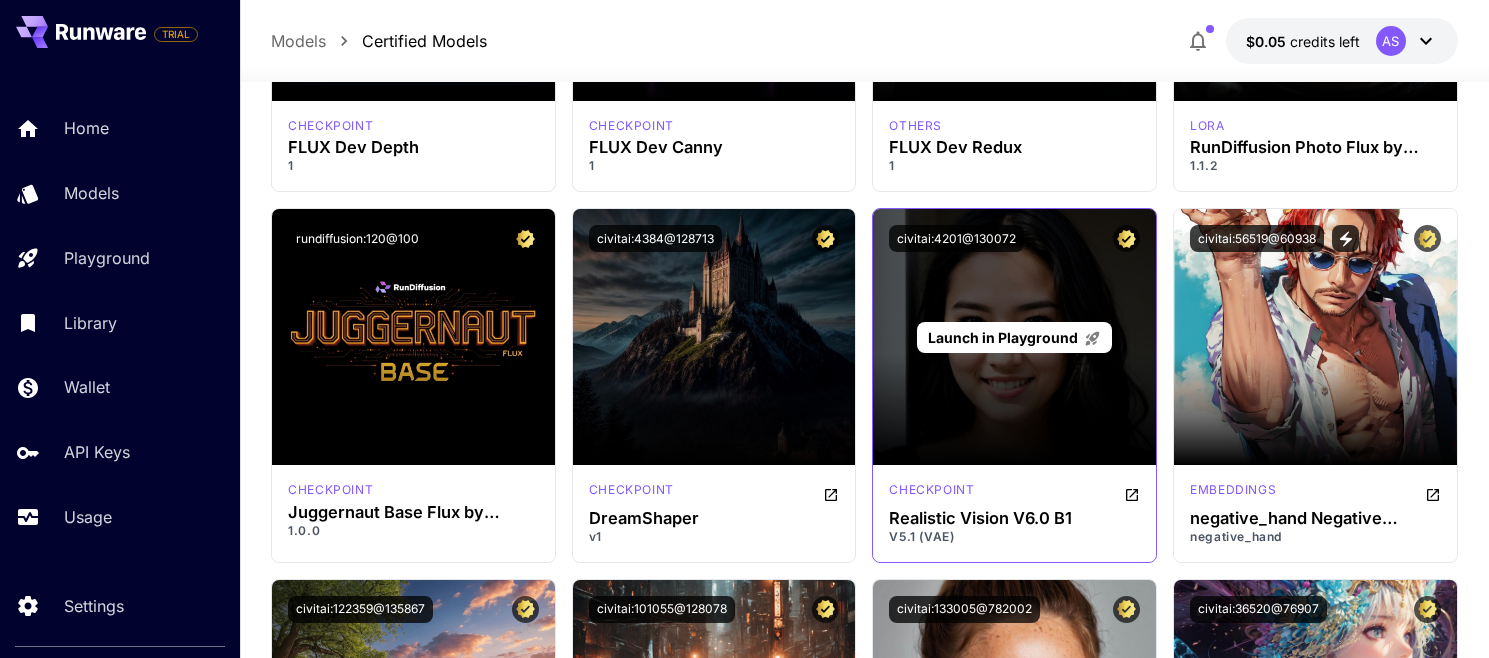 click on "Launch in Playground" at bounding box center [1003, 337] 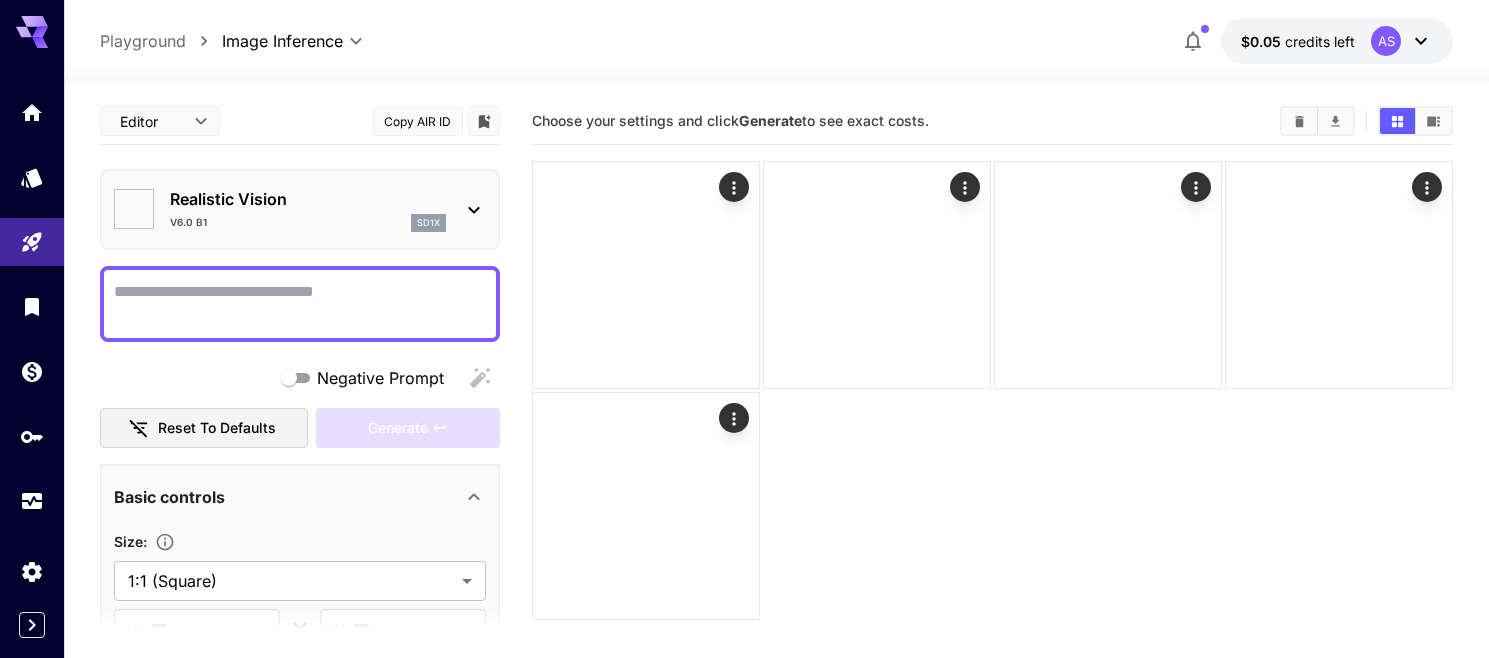 type on "*******" 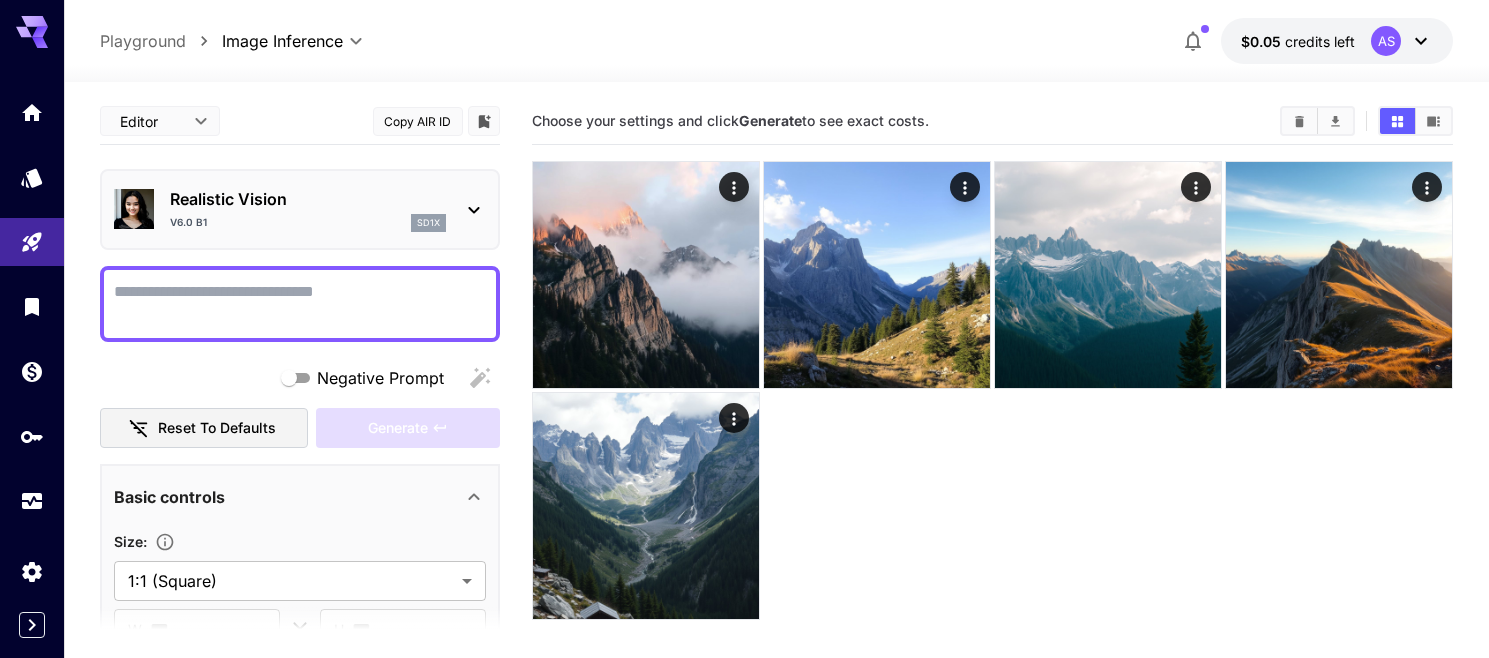 click on "Negative Prompt" at bounding box center (300, 304) 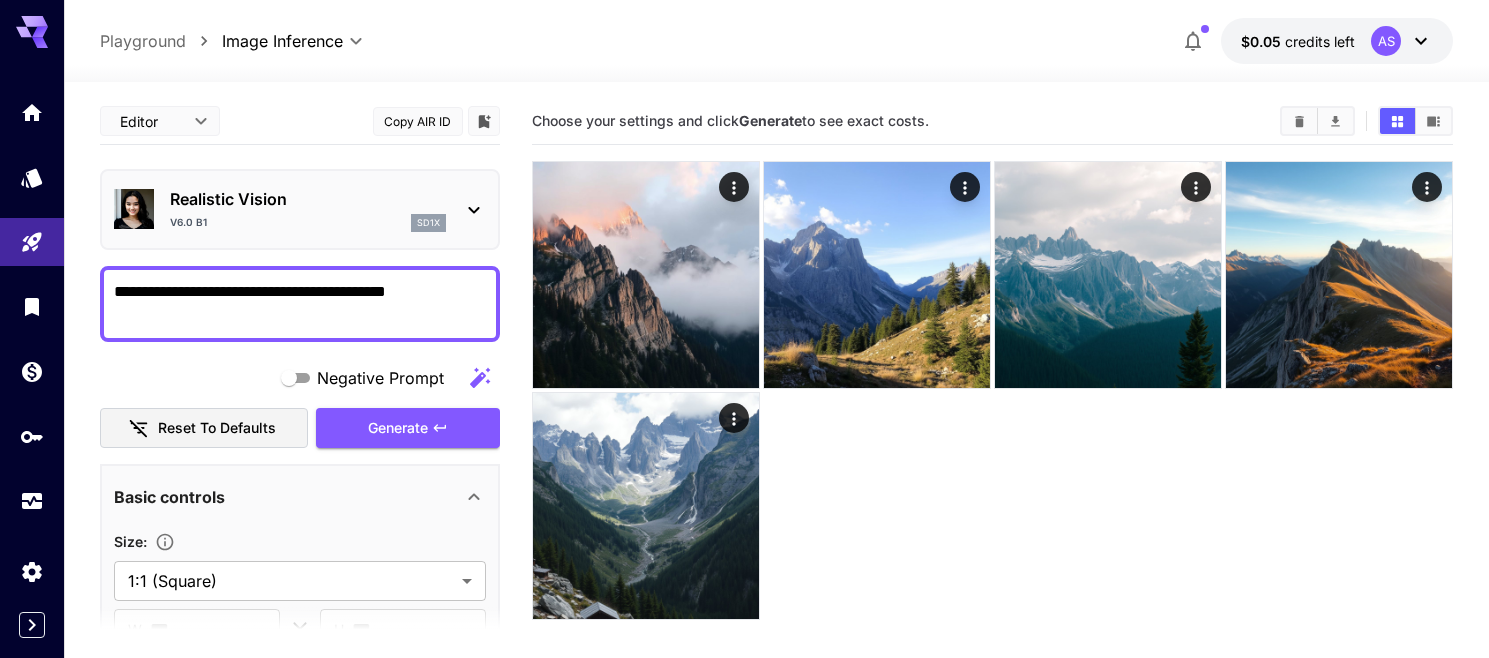 click on "**********" at bounding box center (300, 304) 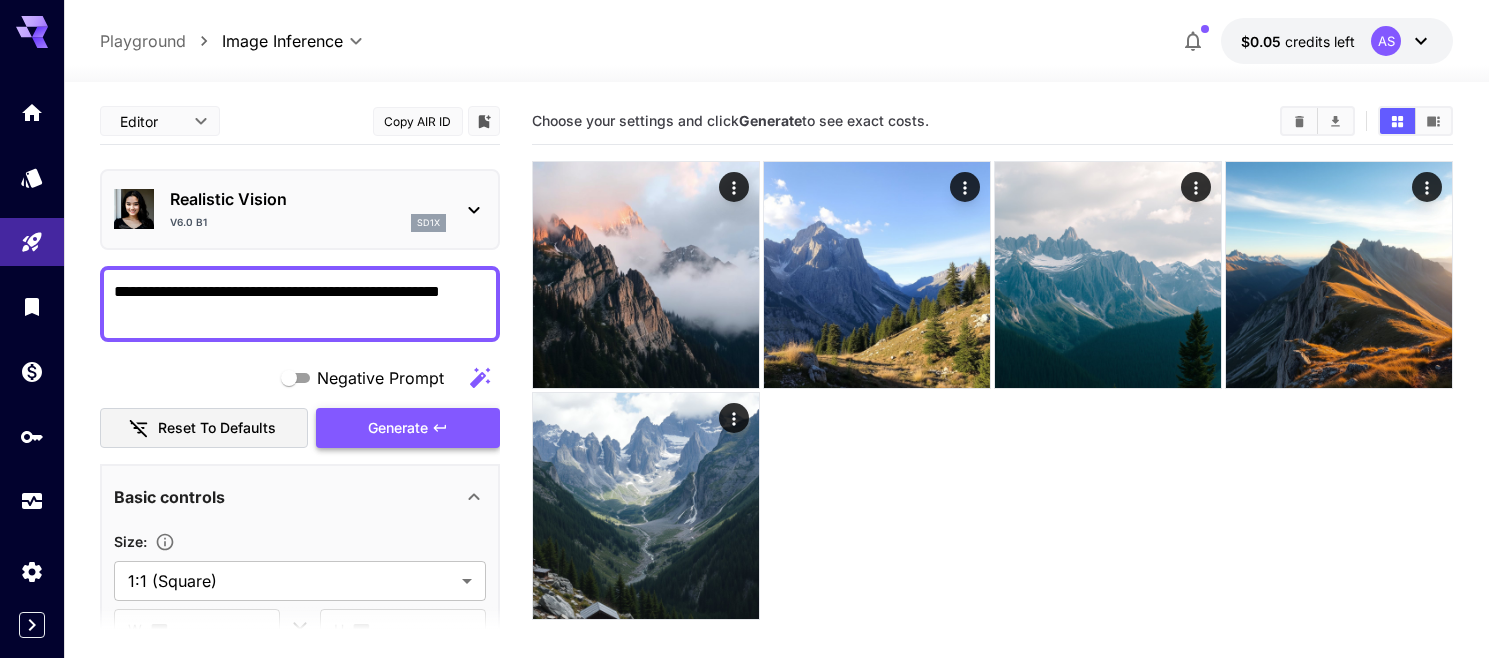 type on "**********" 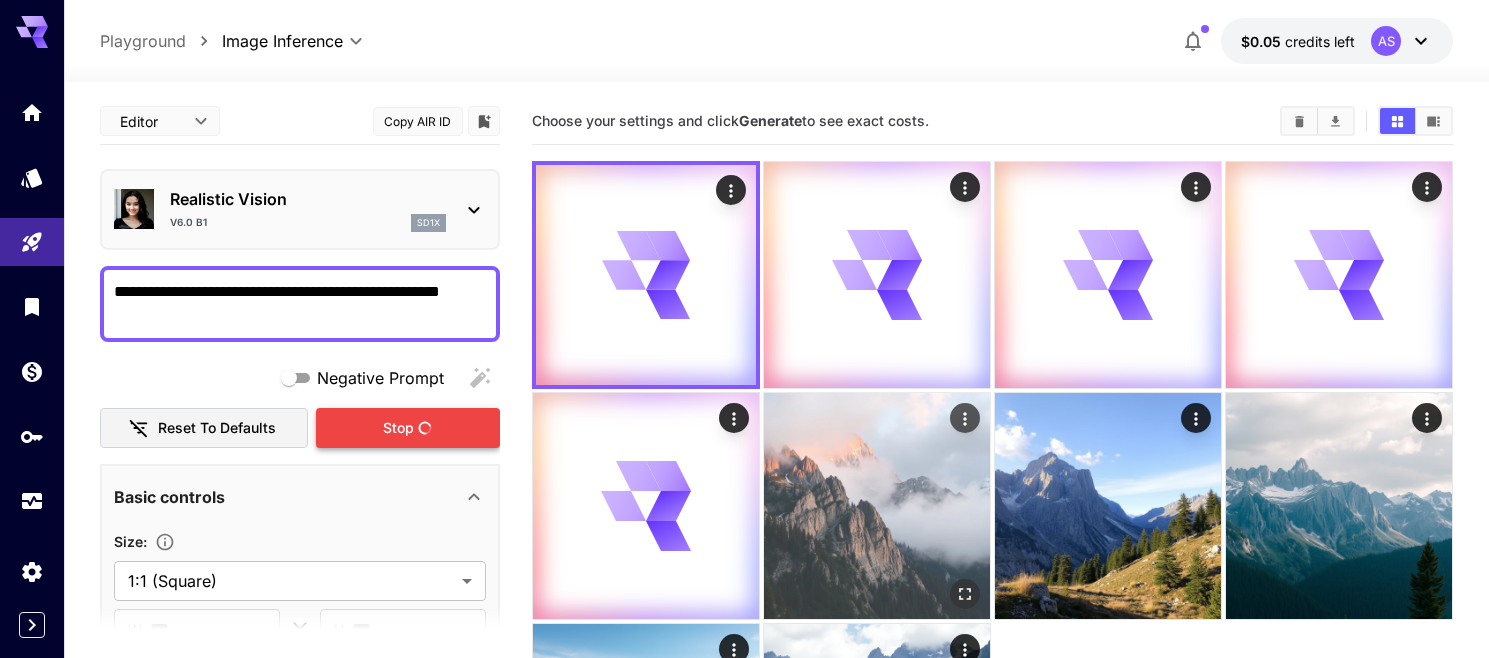 click 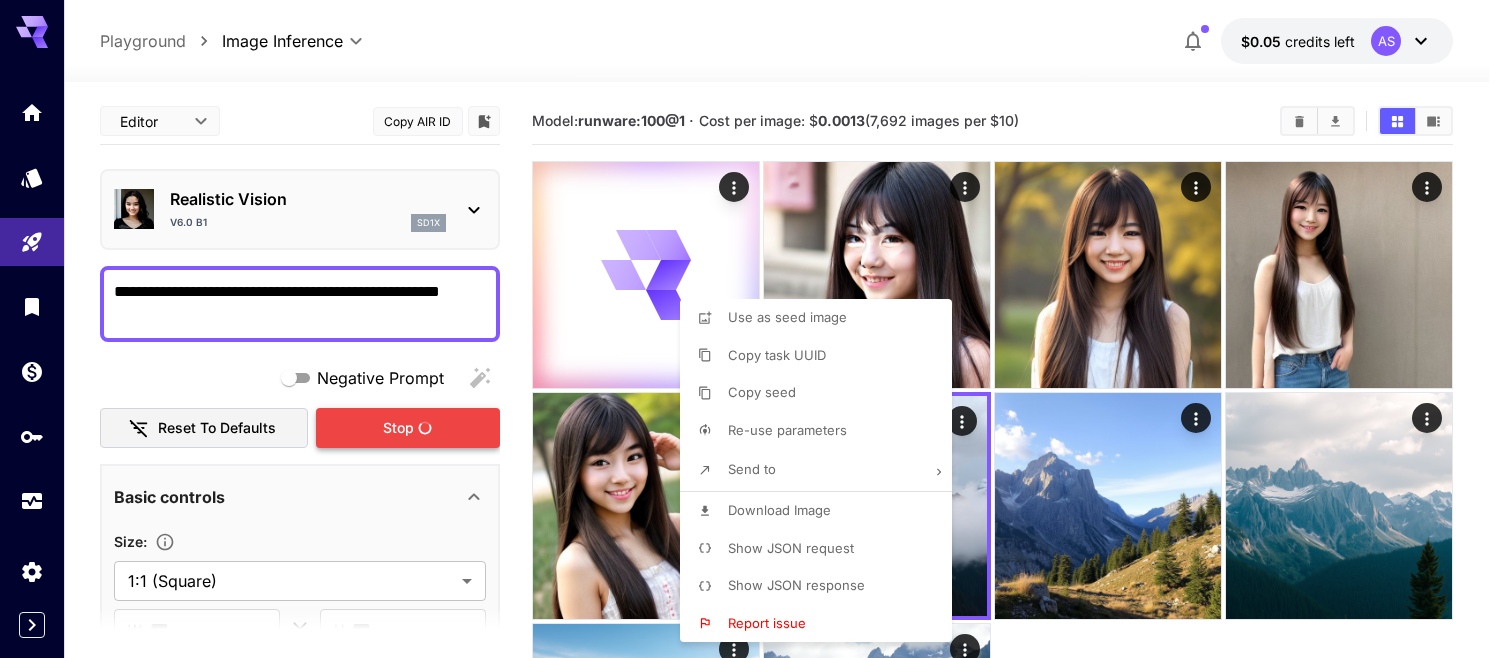 click at bounding box center (752, 329) 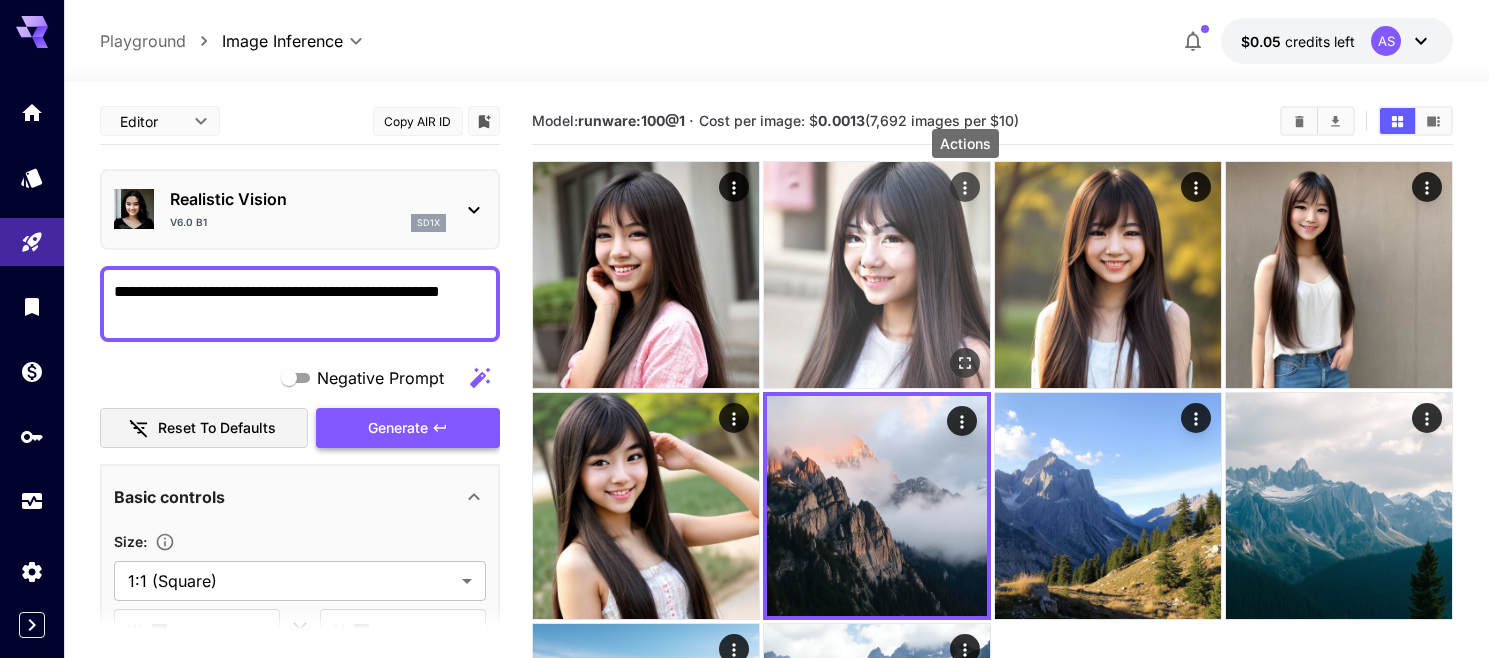 click at bounding box center (965, 187) 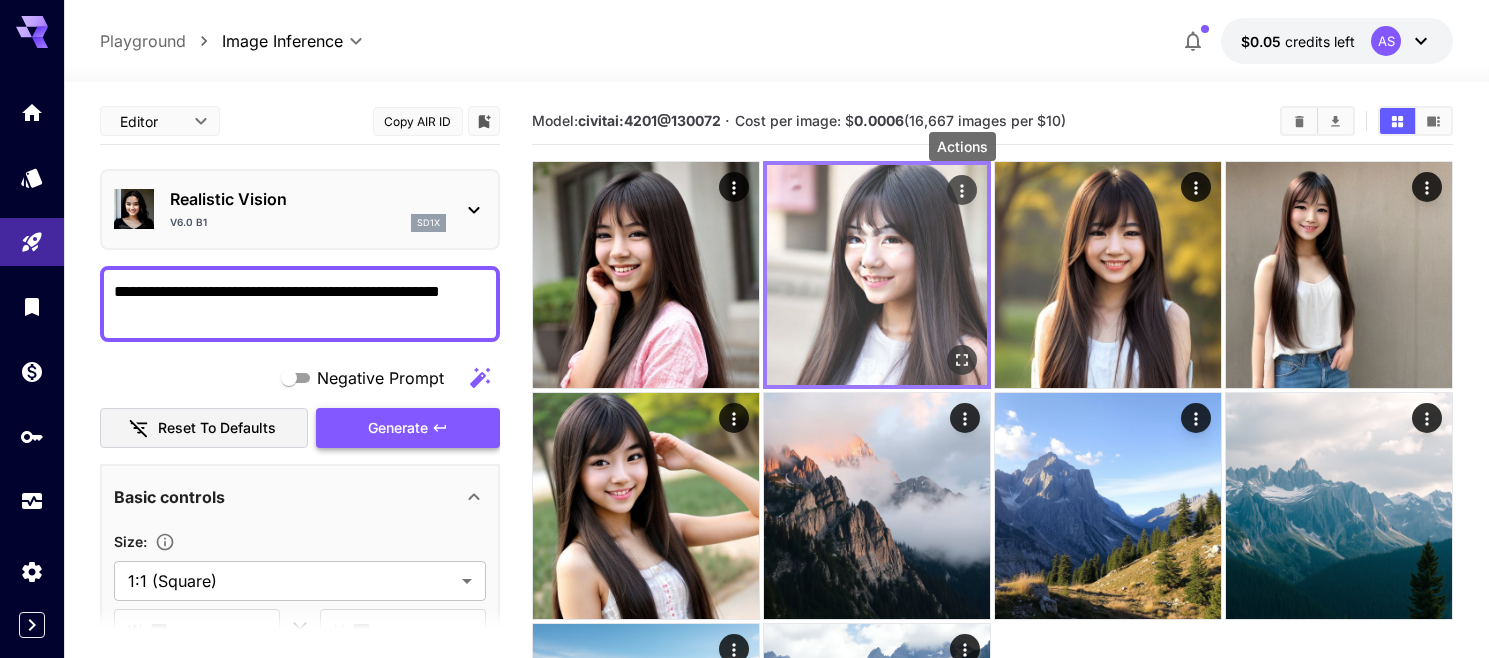 click 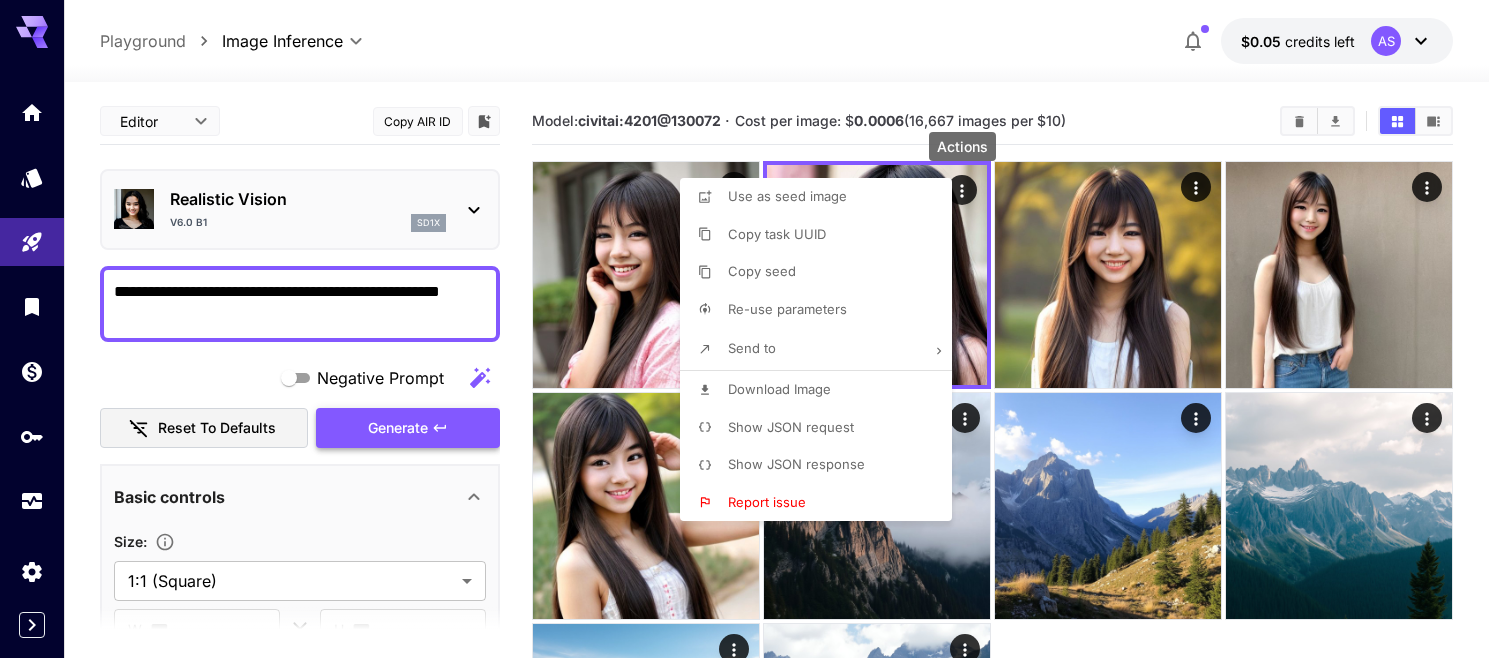 click at bounding box center (752, 329) 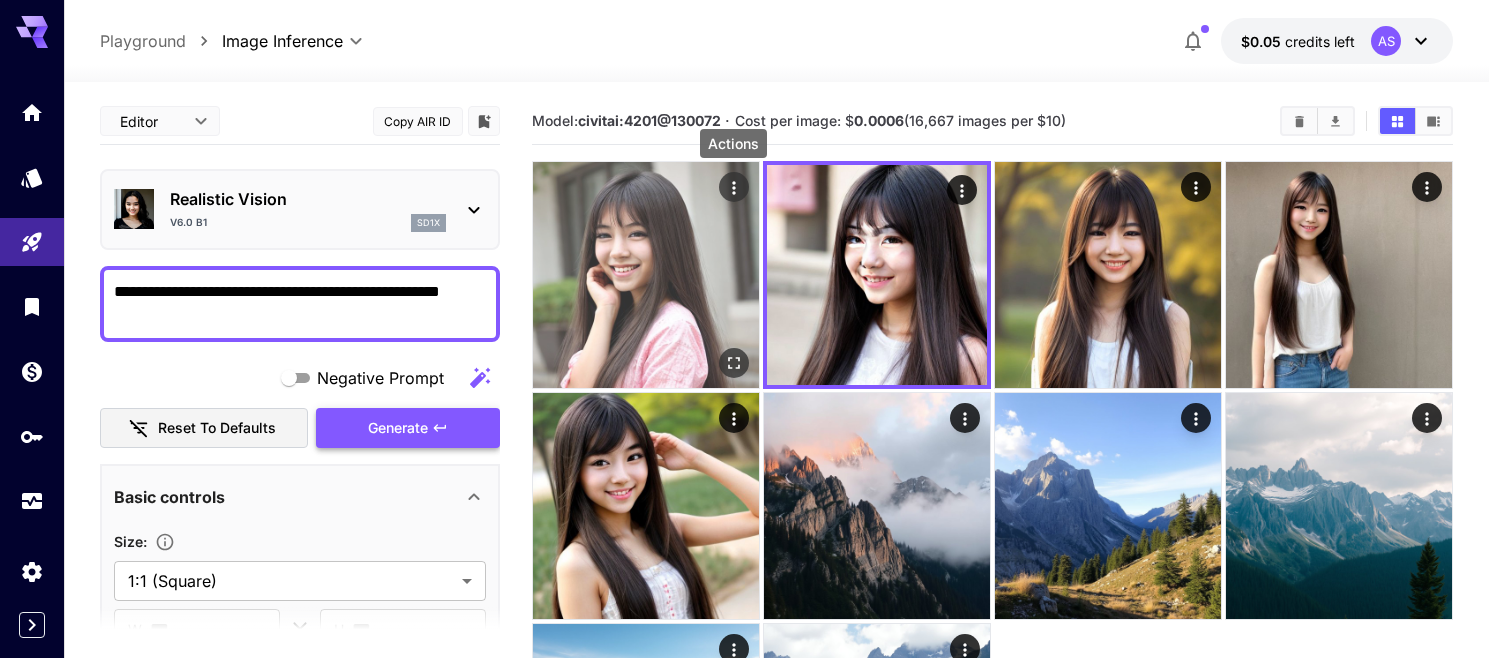 click 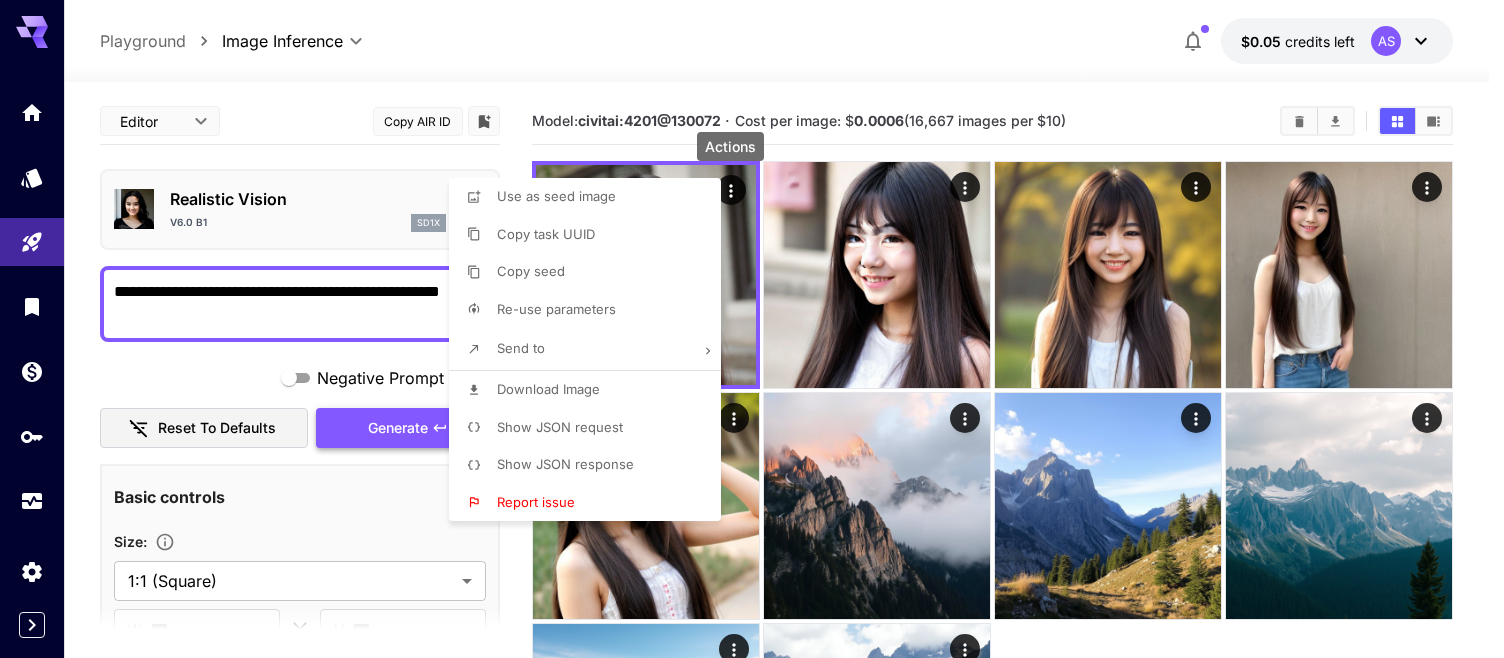 click at bounding box center [752, 329] 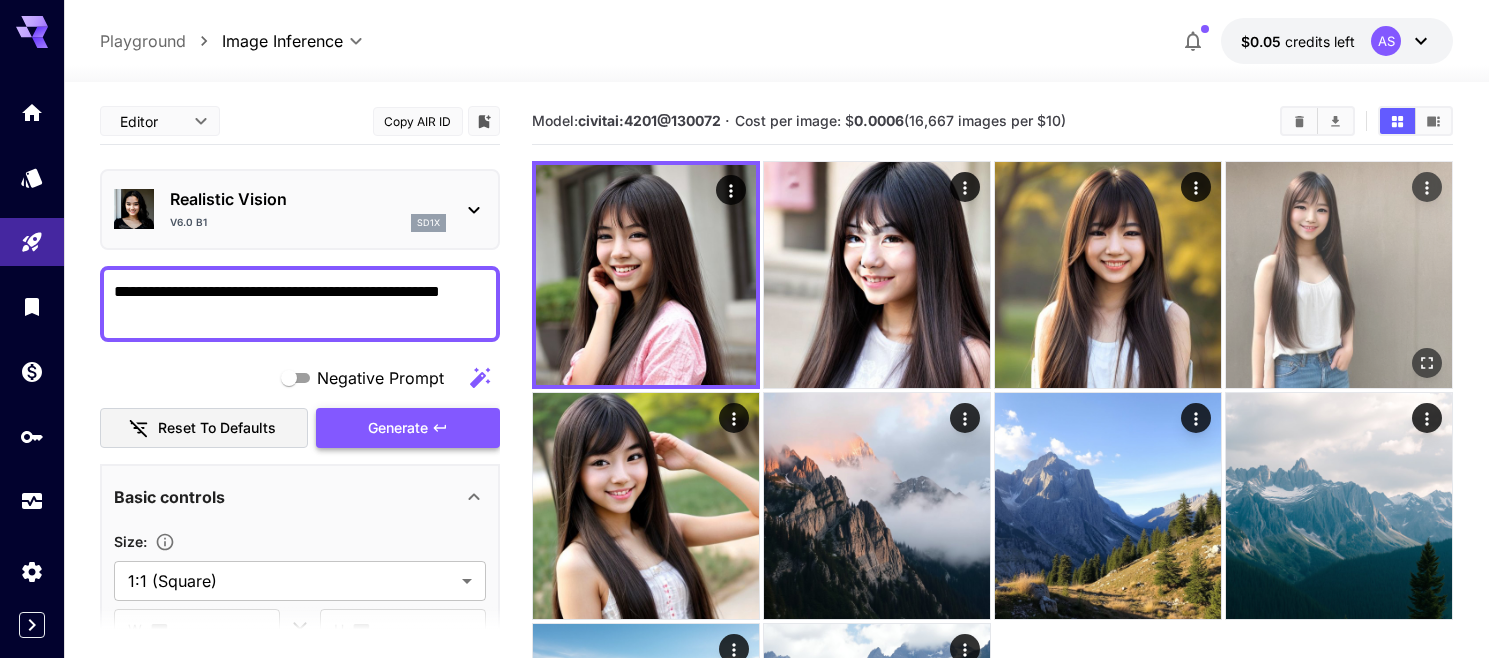 type 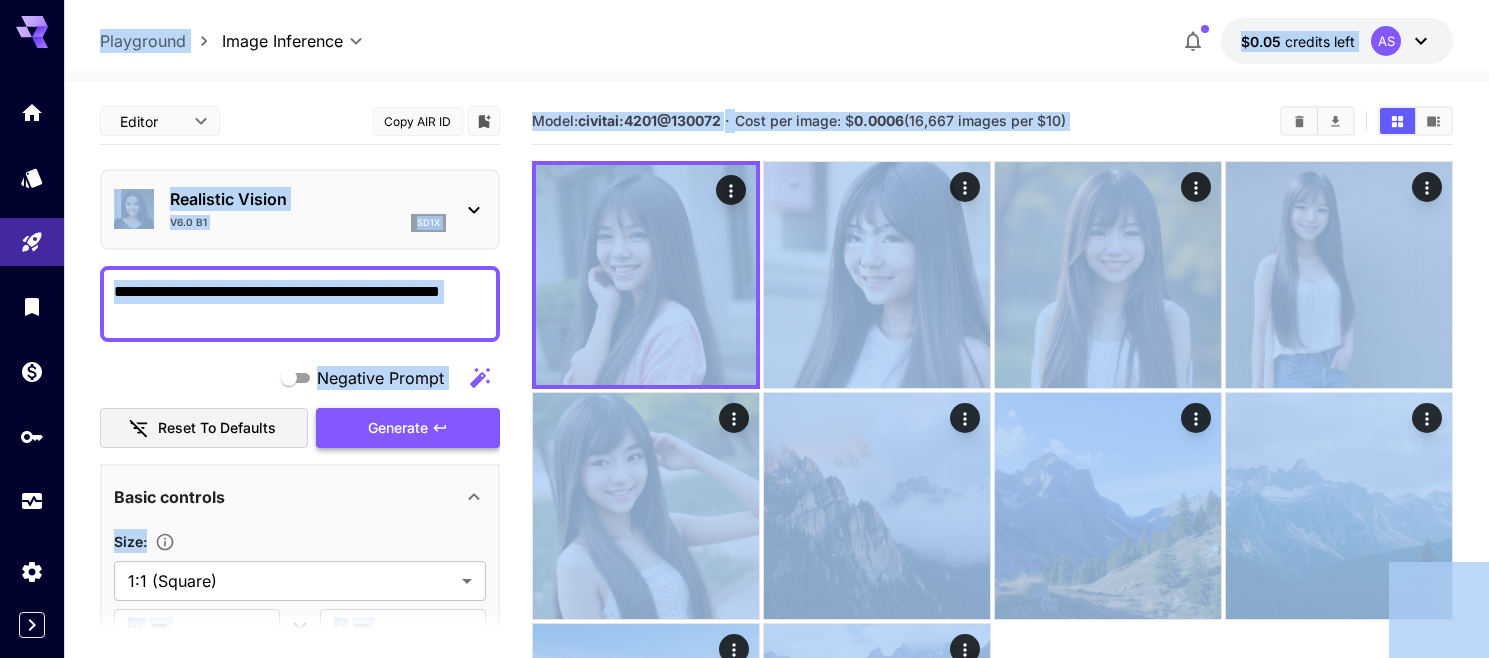 drag, startPoint x: 1029, startPoint y: 73, endPoint x: 1034, endPoint y: 100, distance: 27.45906 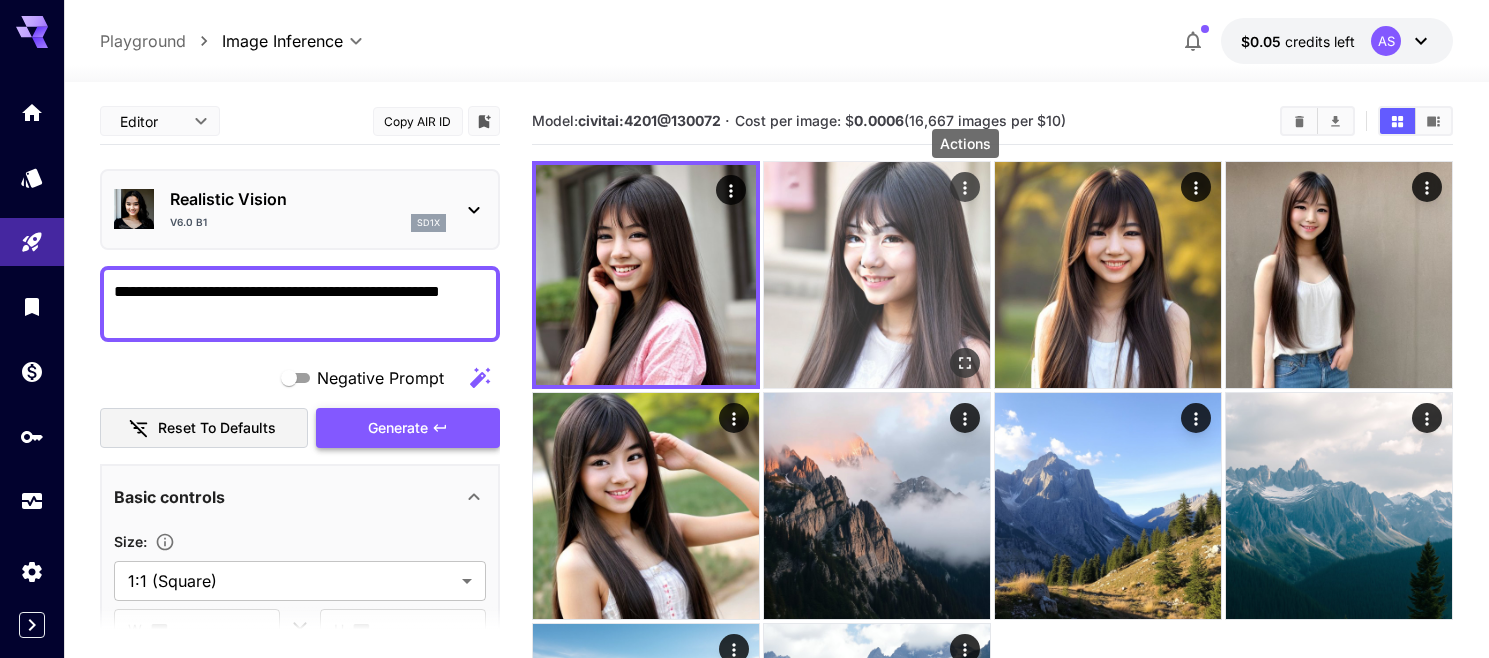 click at bounding box center [965, 187] 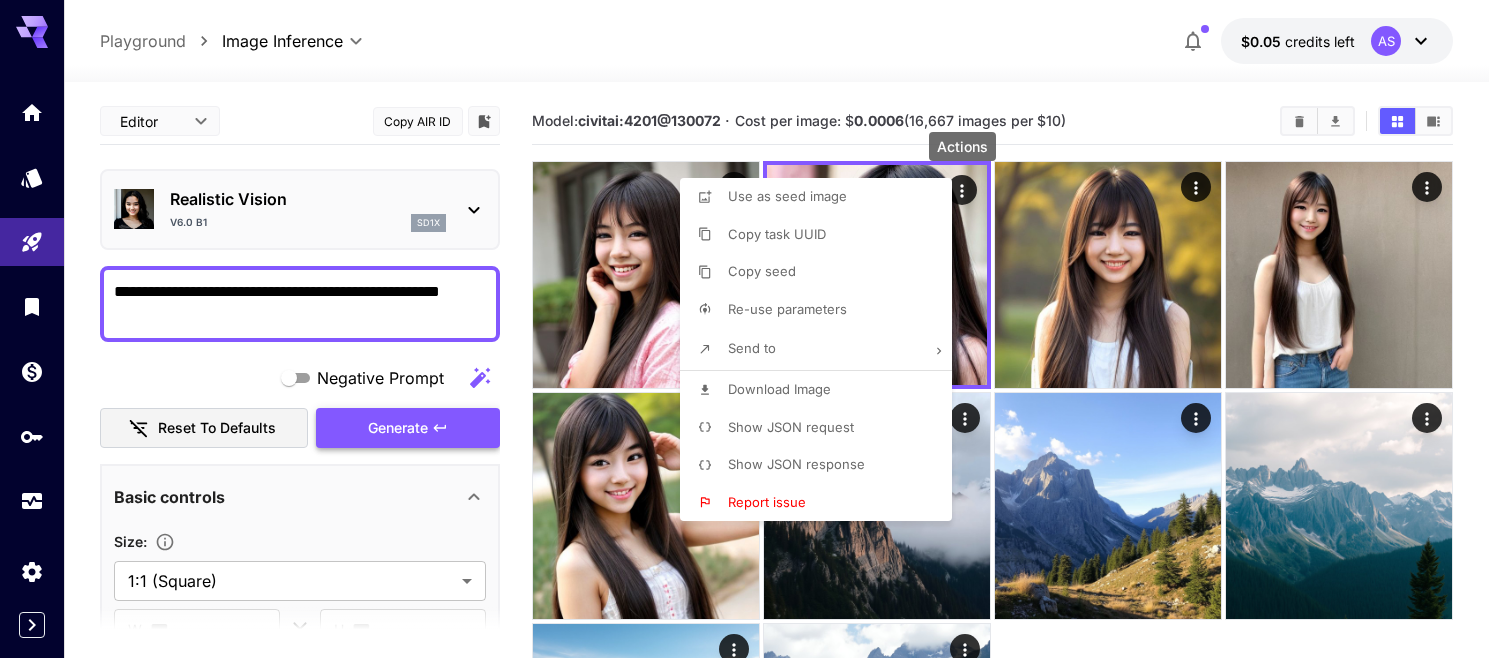 click at bounding box center (752, 329) 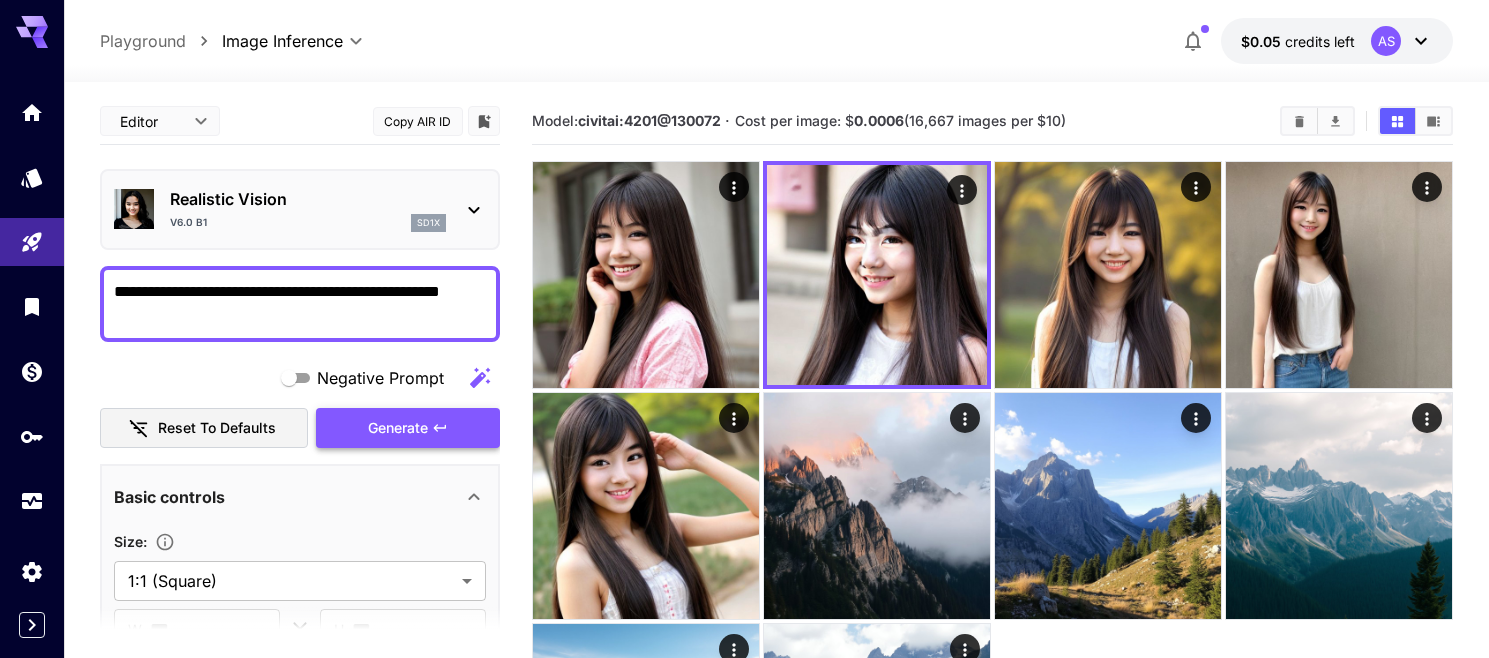 click at bounding box center (1299, 121) 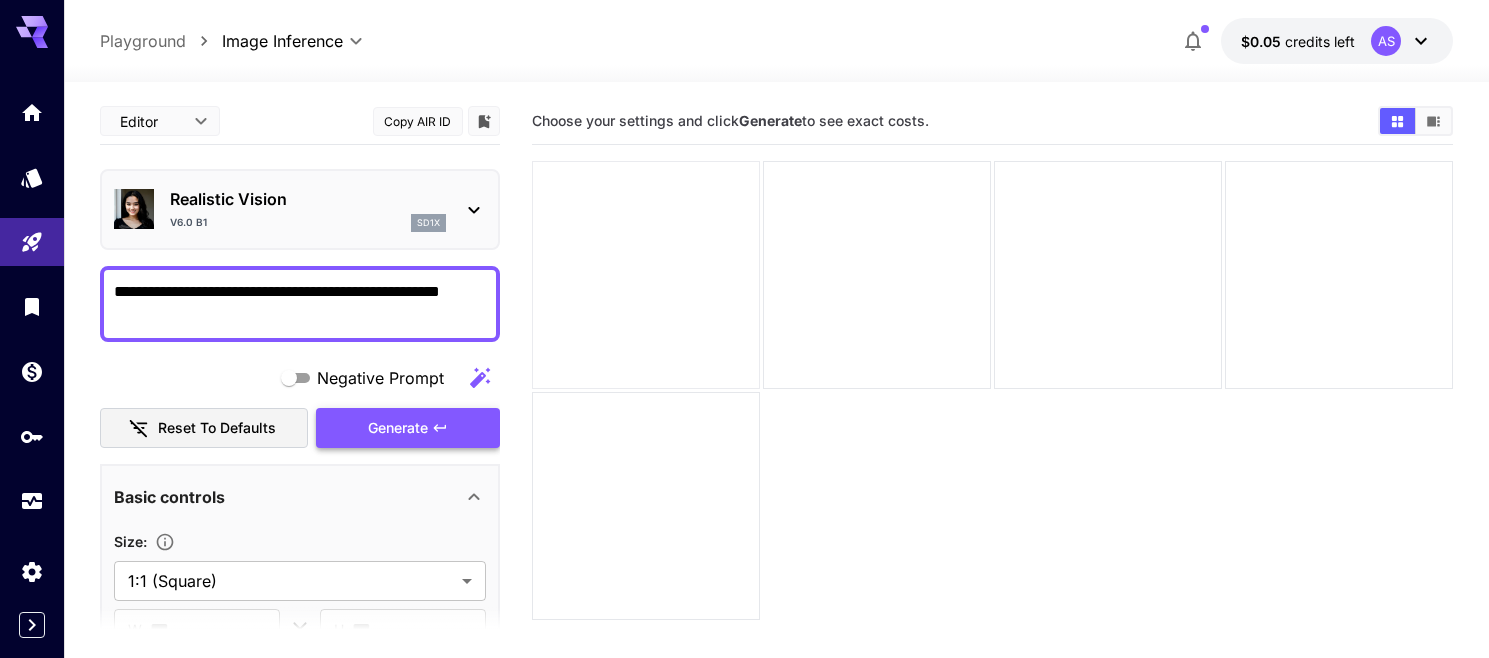 click at bounding box center [646, 275] 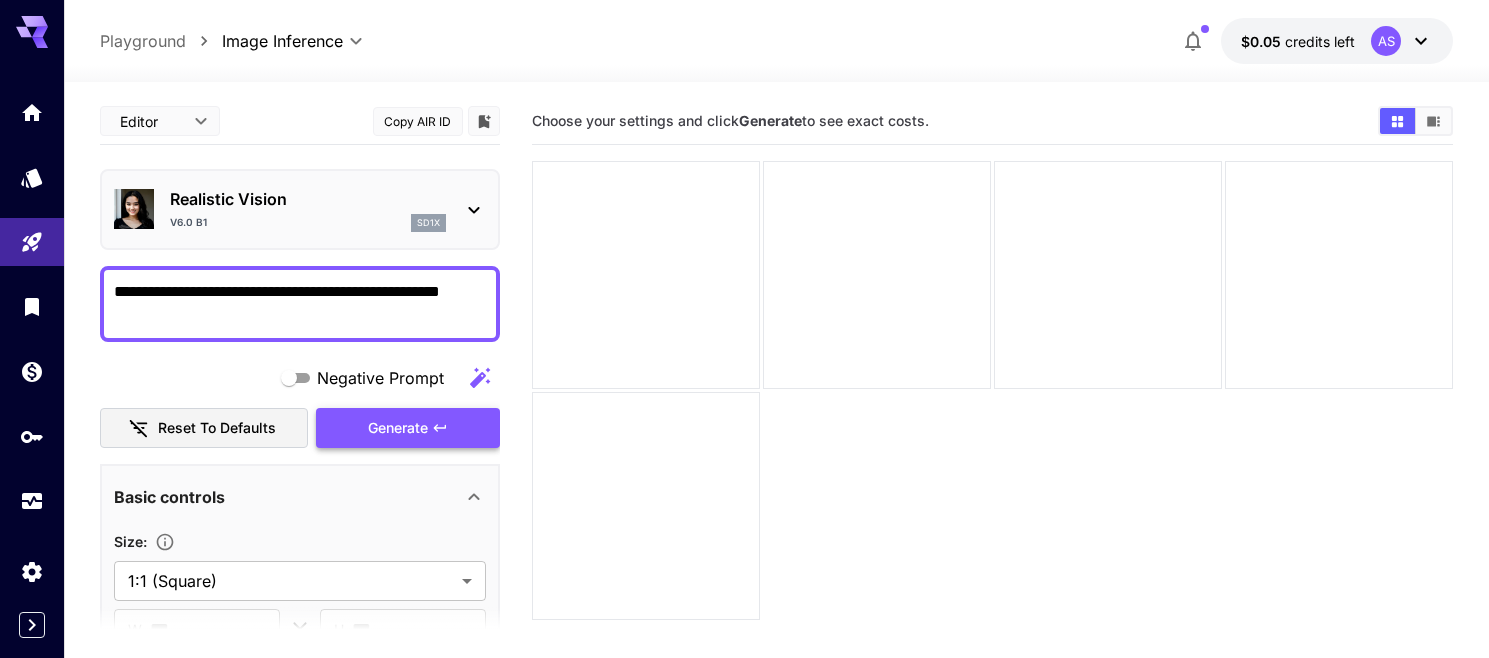 click on "Generate" at bounding box center (398, 428) 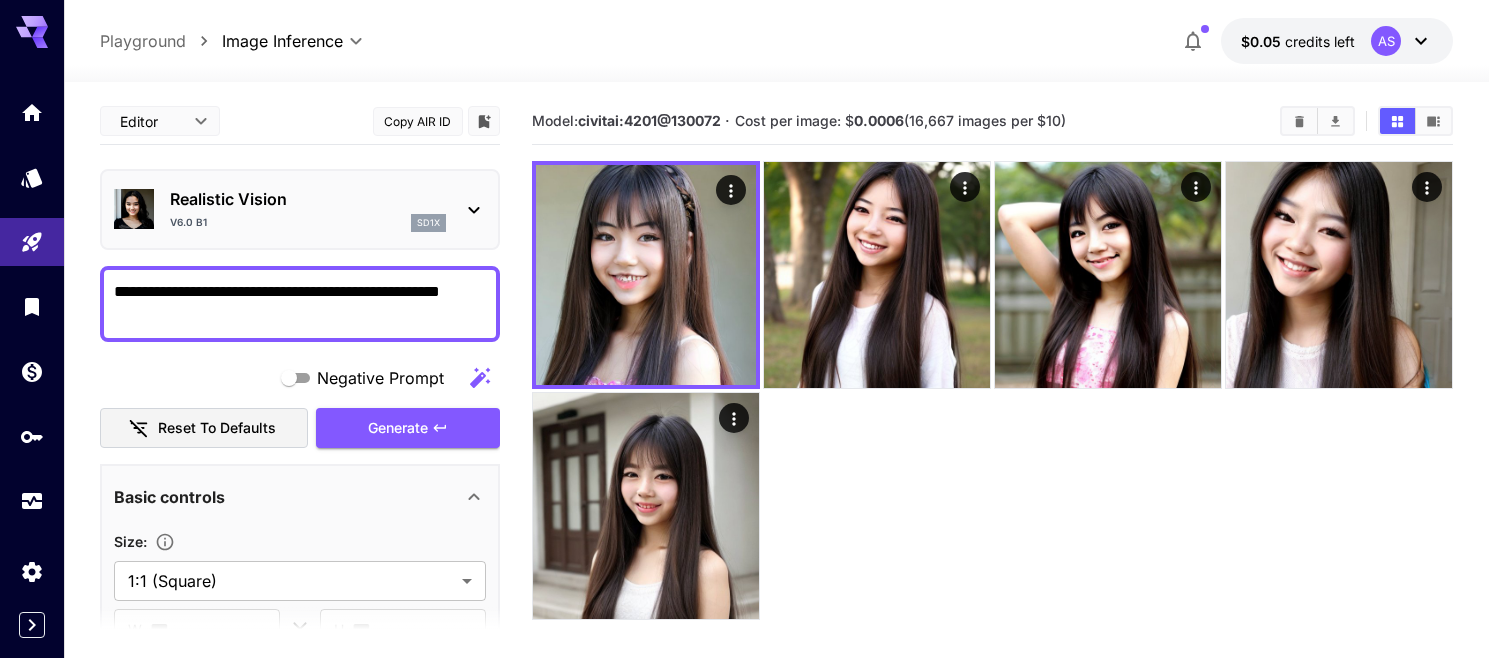 scroll, scrollTop: 100, scrollLeft: 0, axis: vertical 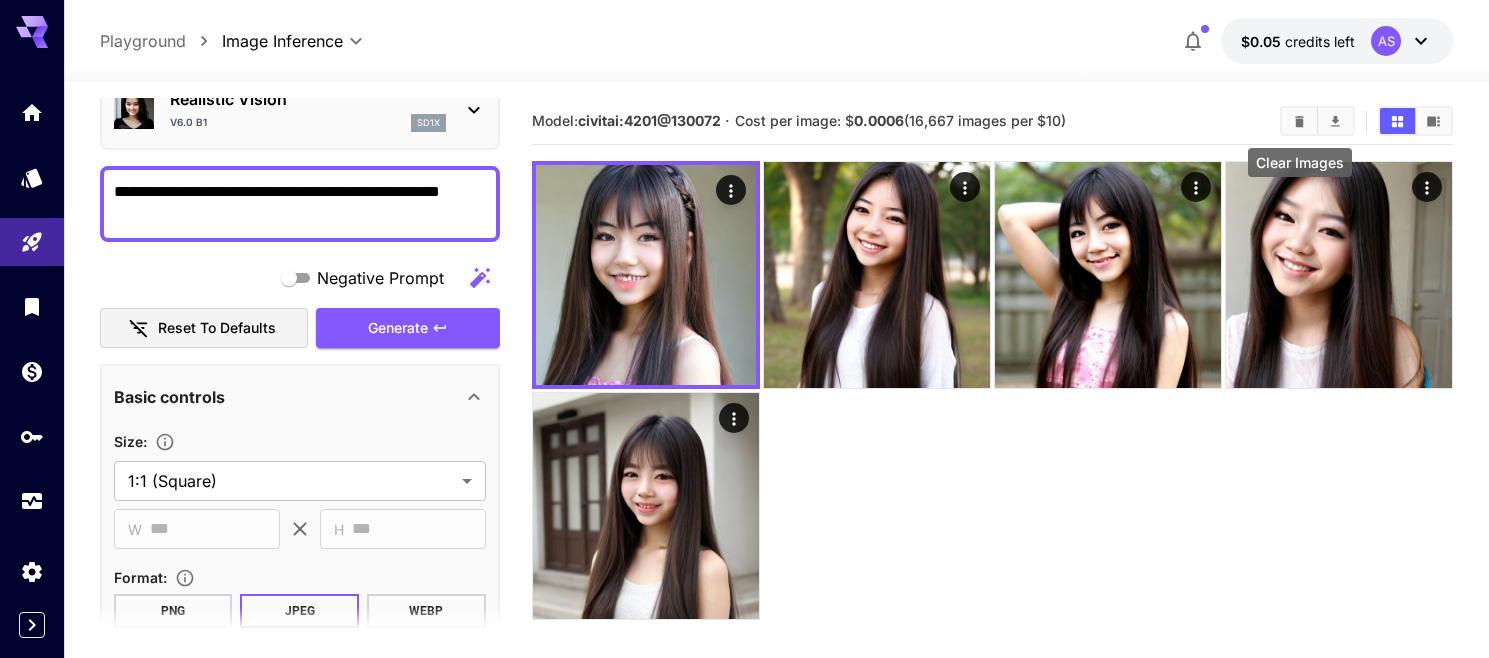 click 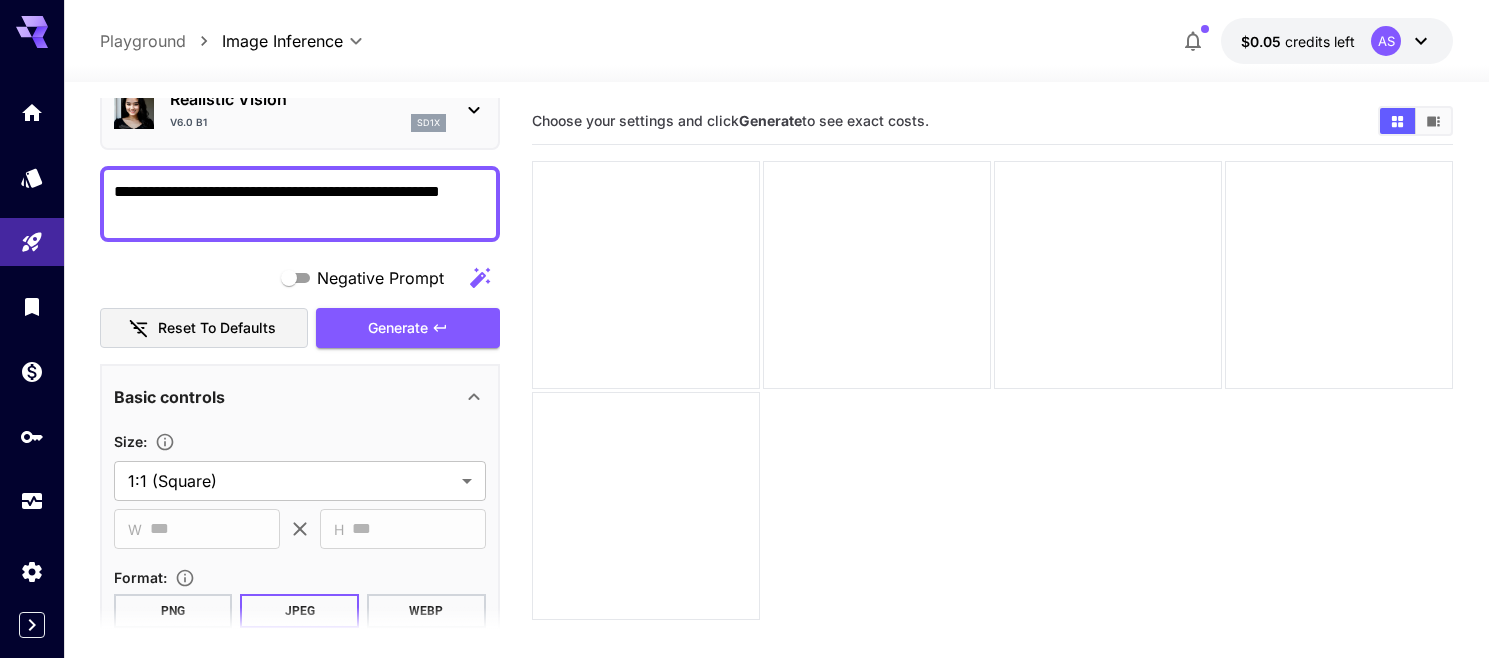 scroll, scrollTop: 400, scrollLeft: 0, axis: vertical 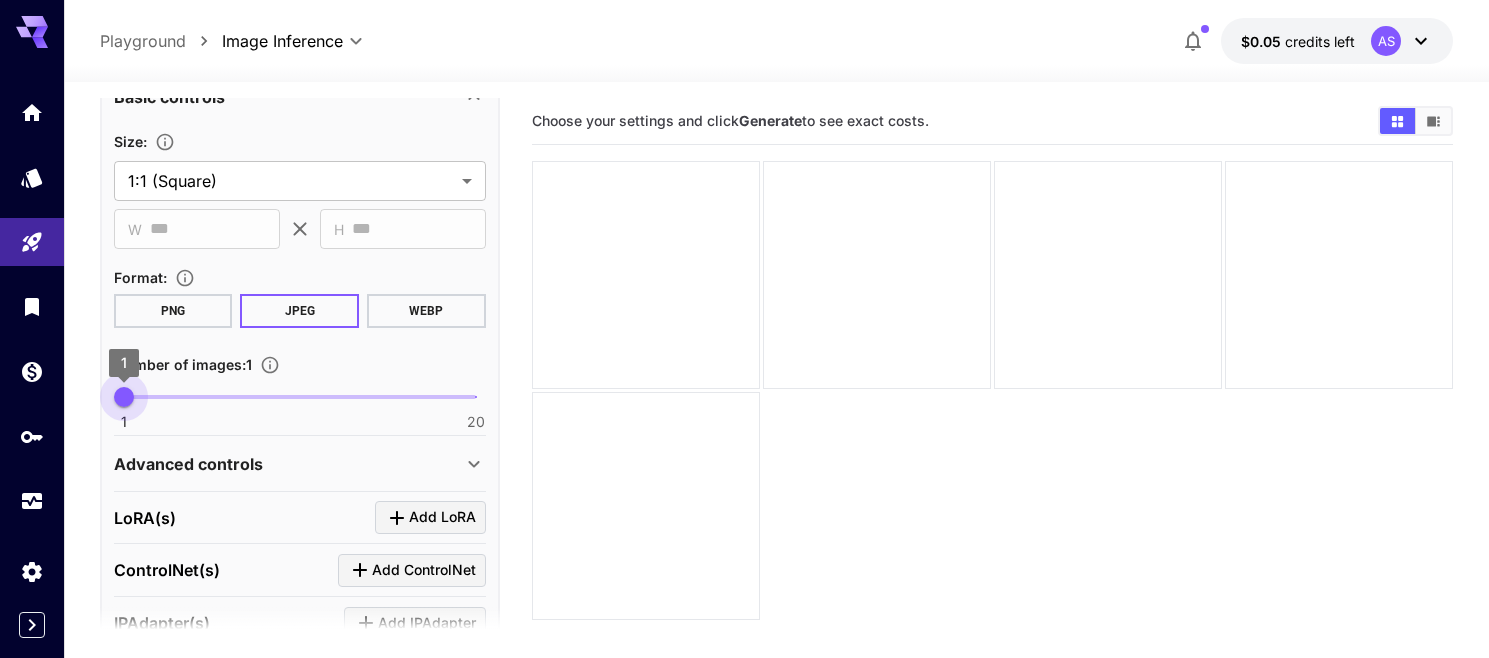 type on "*" 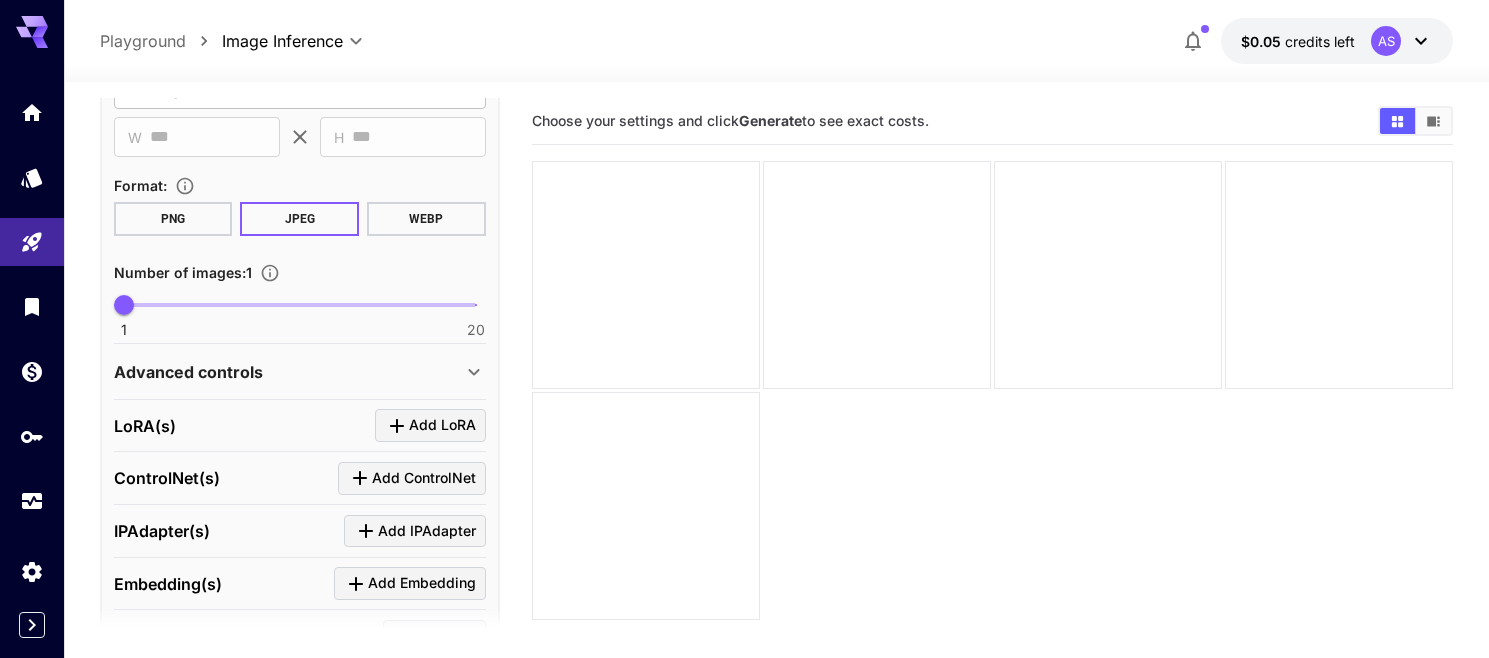 scroll, scrollTop: 600, scrollLeft: 0, axis: vertical 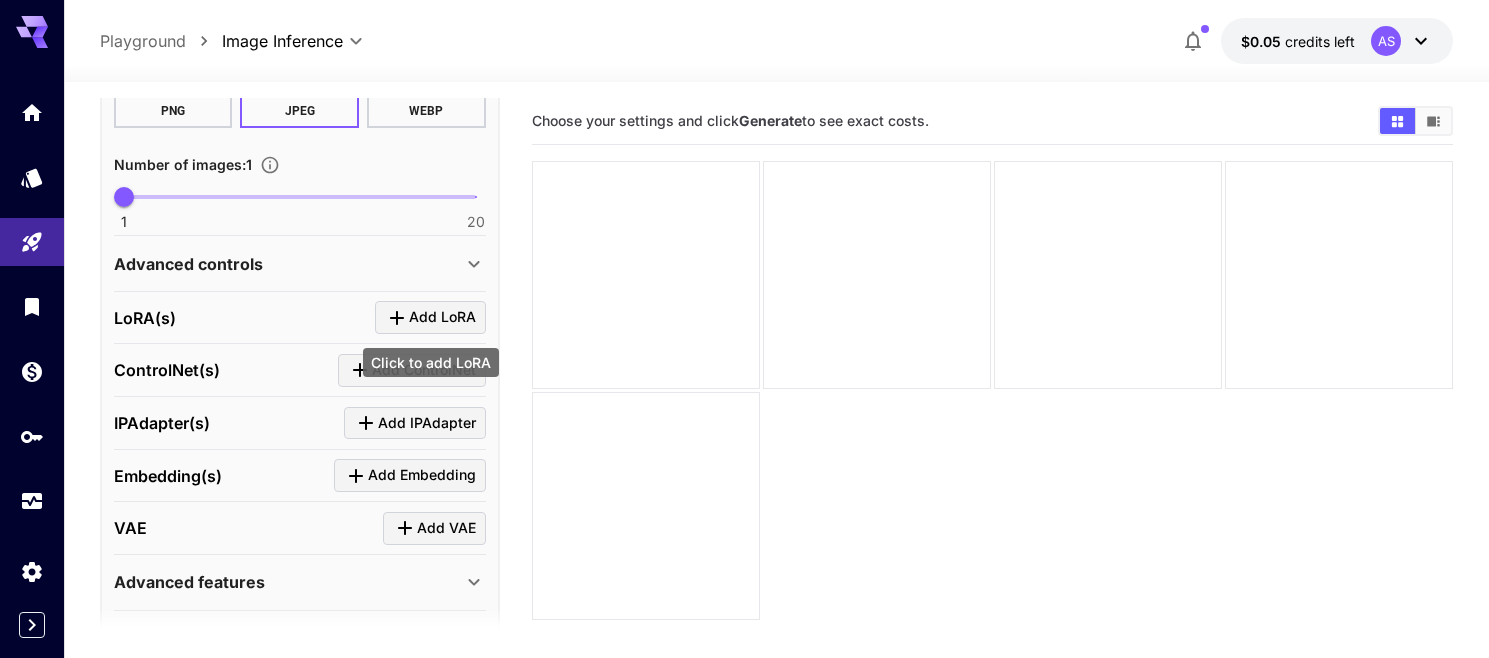 click on "Add LoRA" at bounding box center (442, 317) 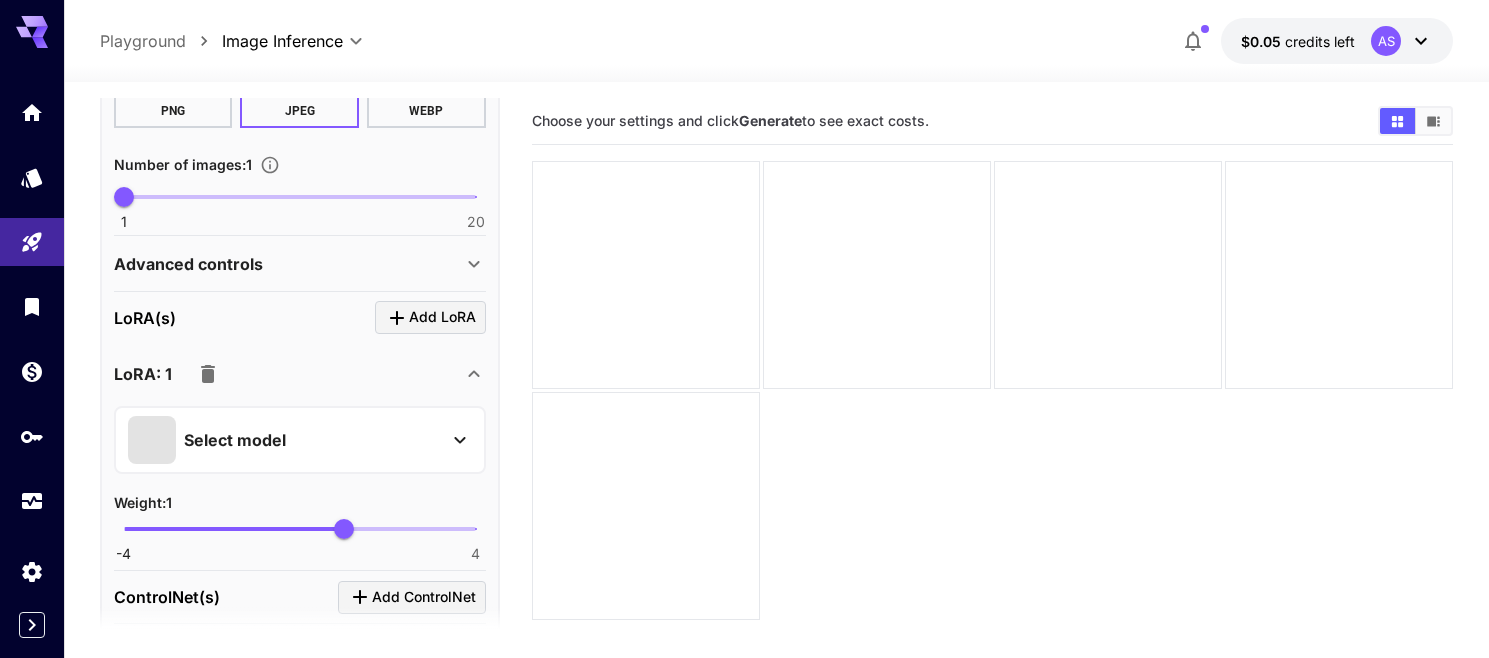 click on "Select model" at bounding box center (284, 440) 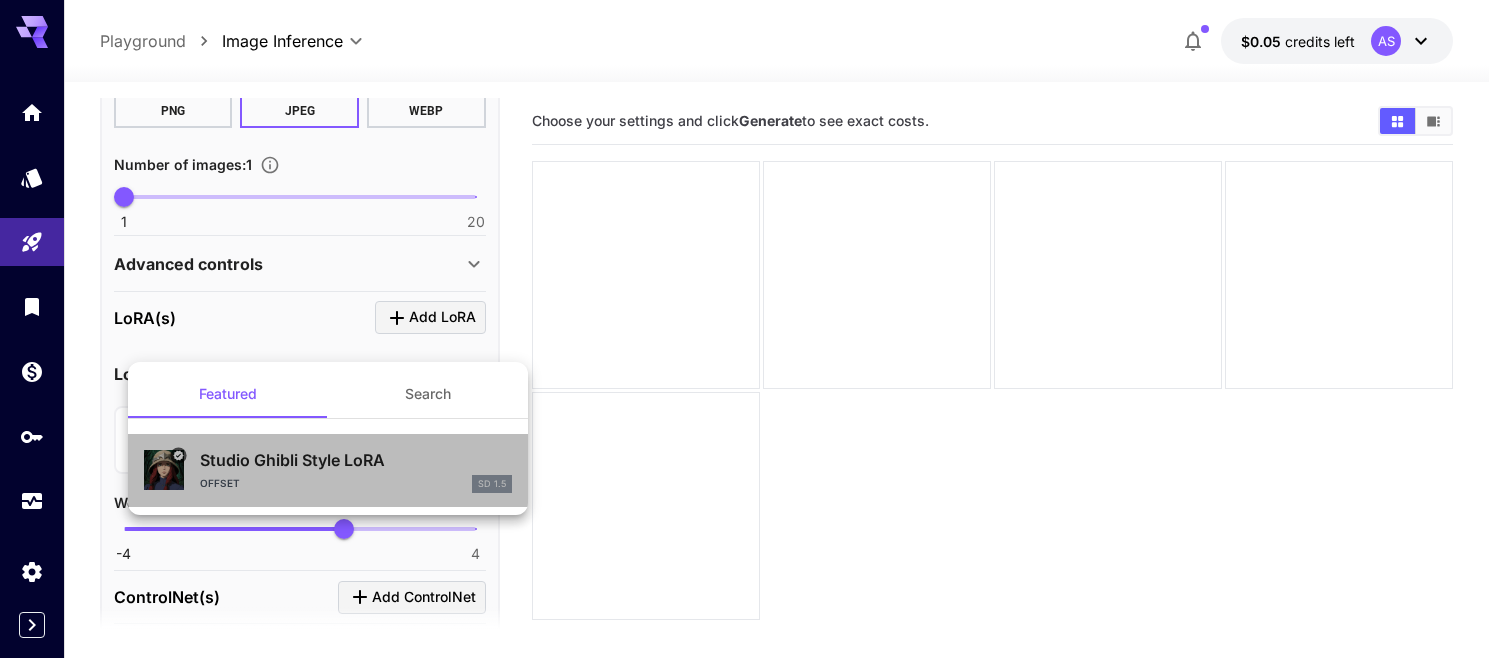 click on "offset SD 1.5" at bounding box center [356, 484] 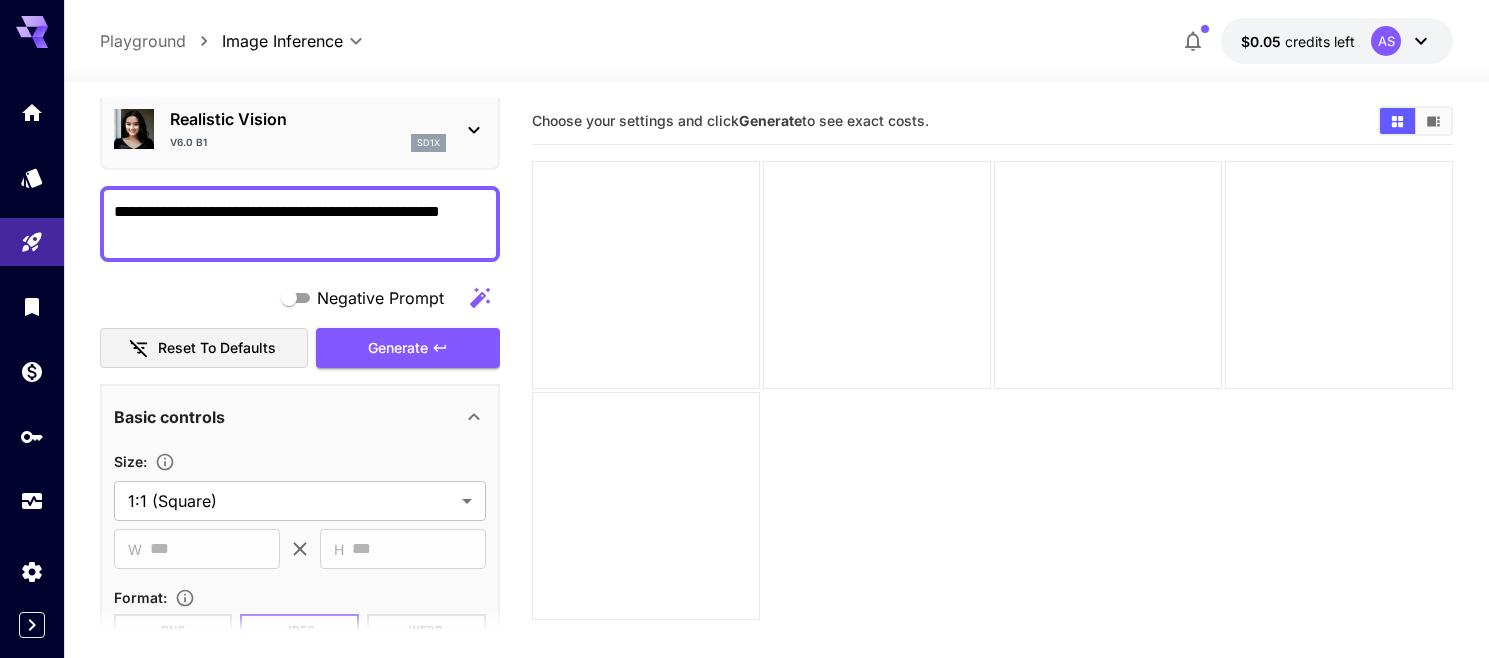 scroll, scrollTop: 0, scrollLeft: 0, axis: both 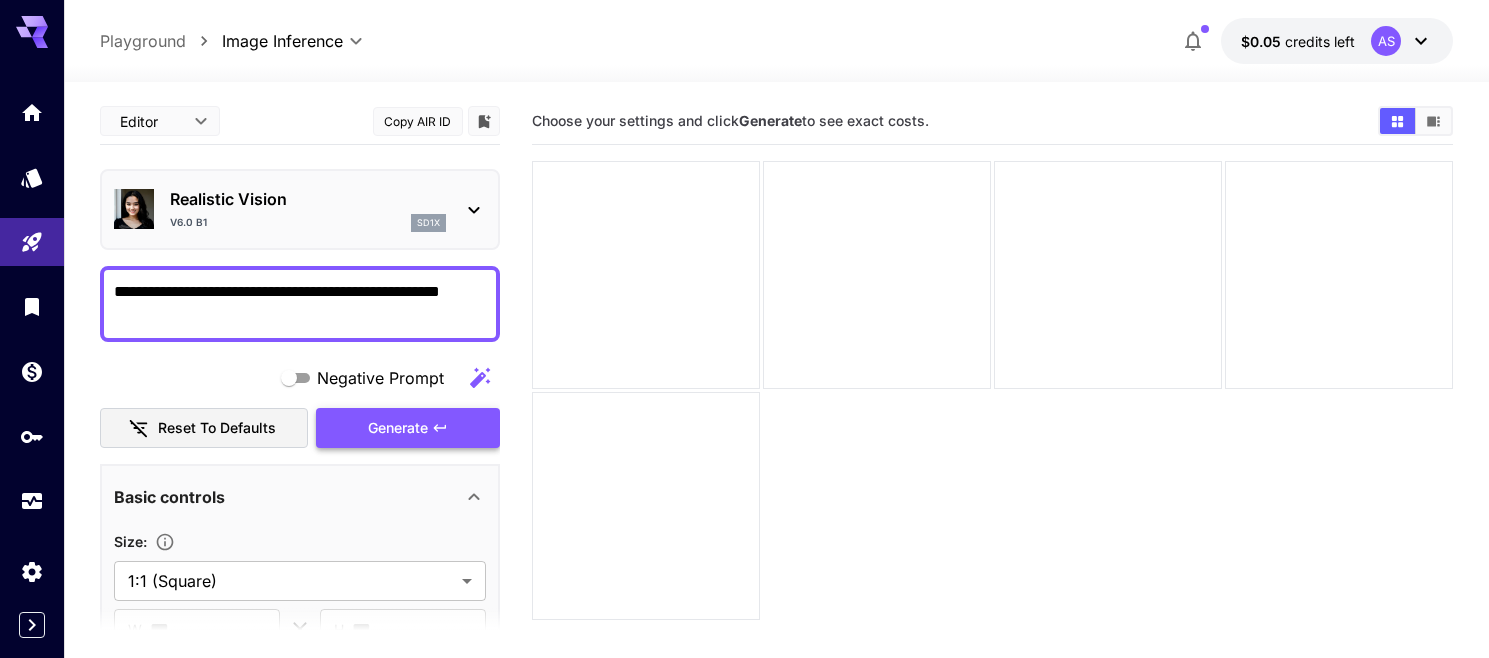 click on "Generate" at bounding box center [408, 428] 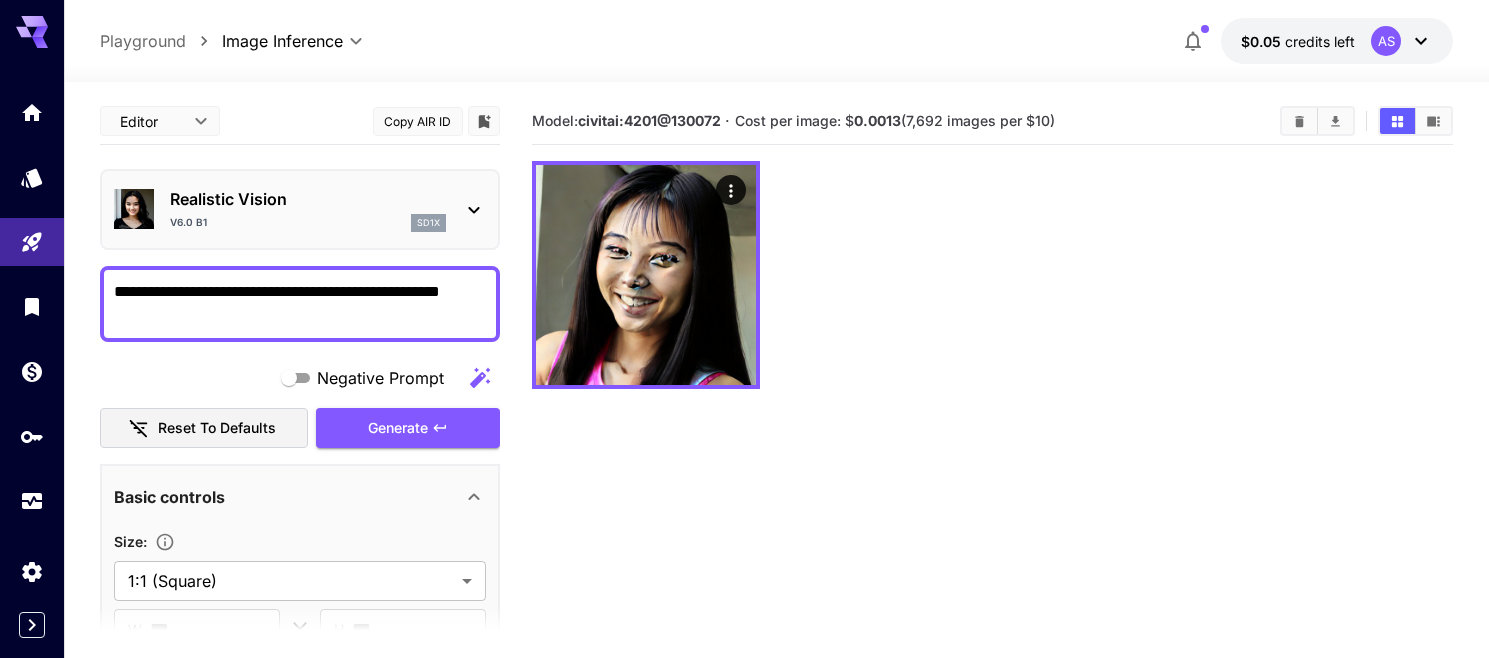 click on "V6.0 B1 sd1x" at bounding box center (308, 223) 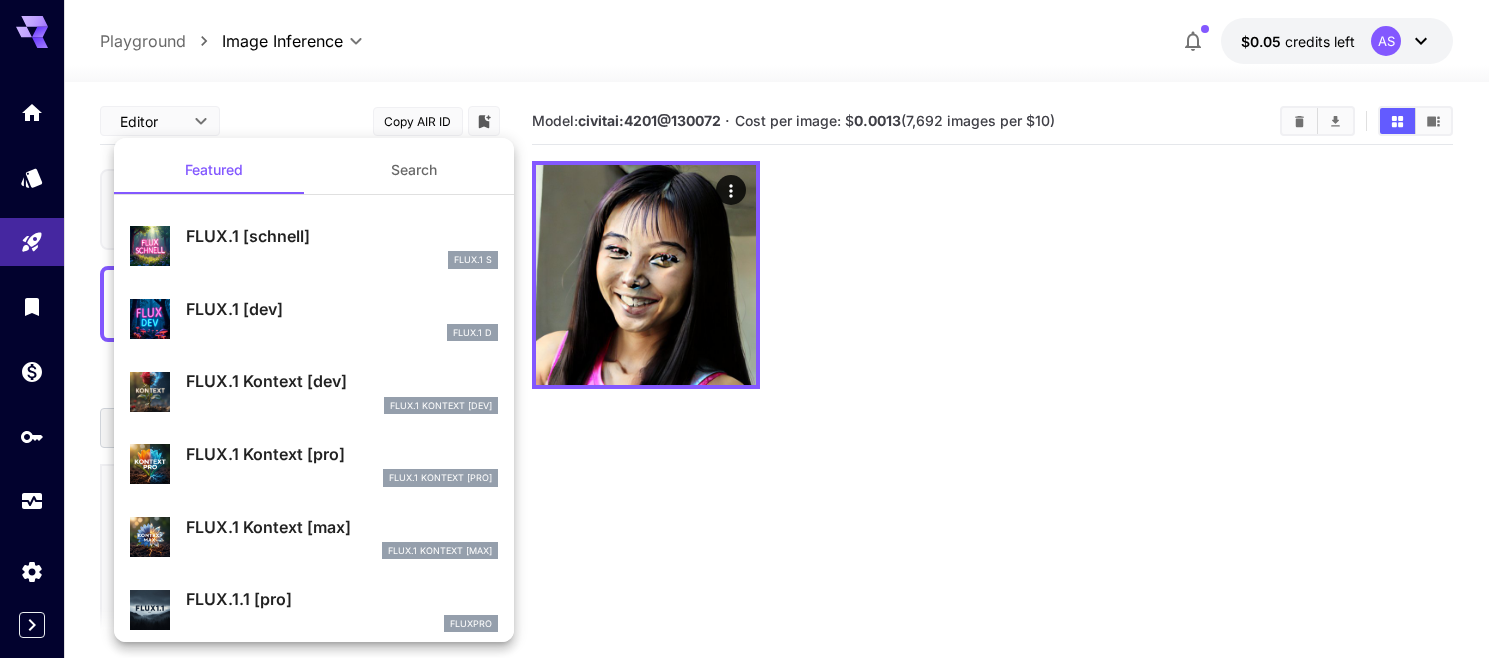 click on "FLUX.1 Kontext [pro] FlUX.1 Kontext [pro]" at bounding box center (342, 464) 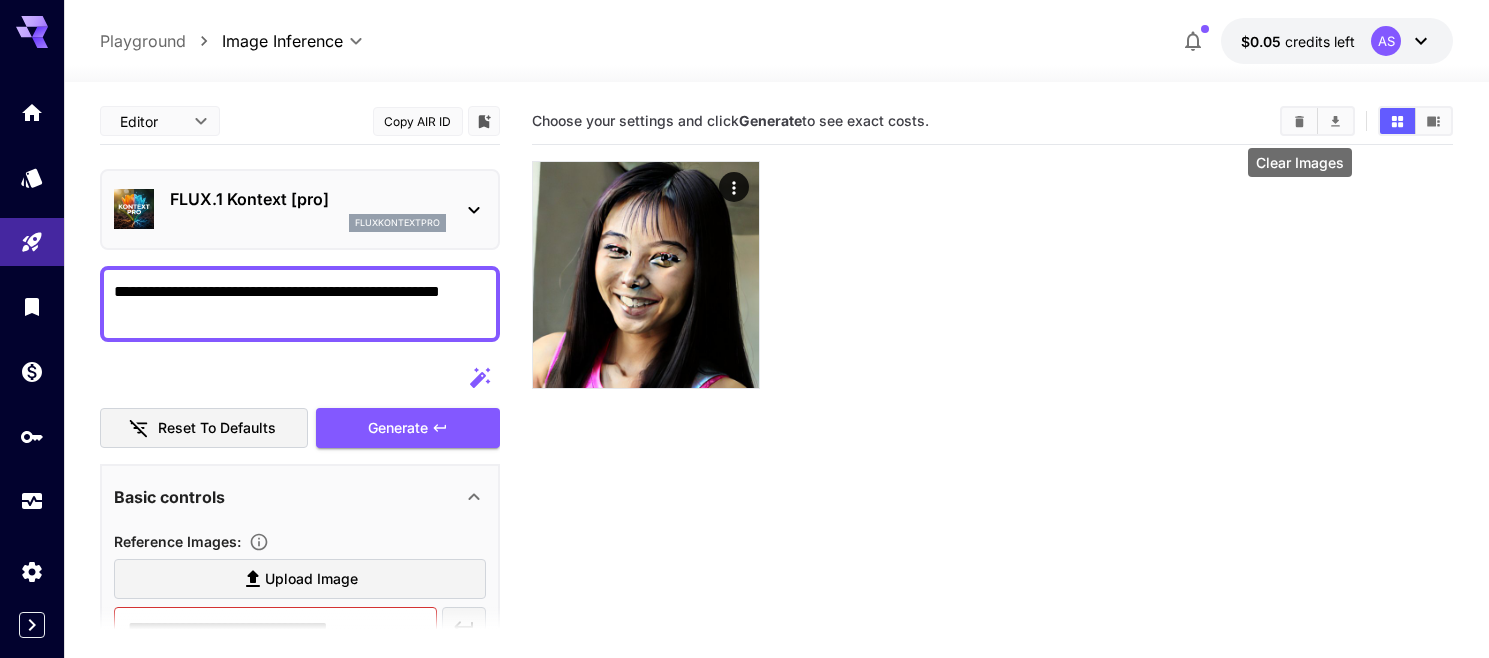 click 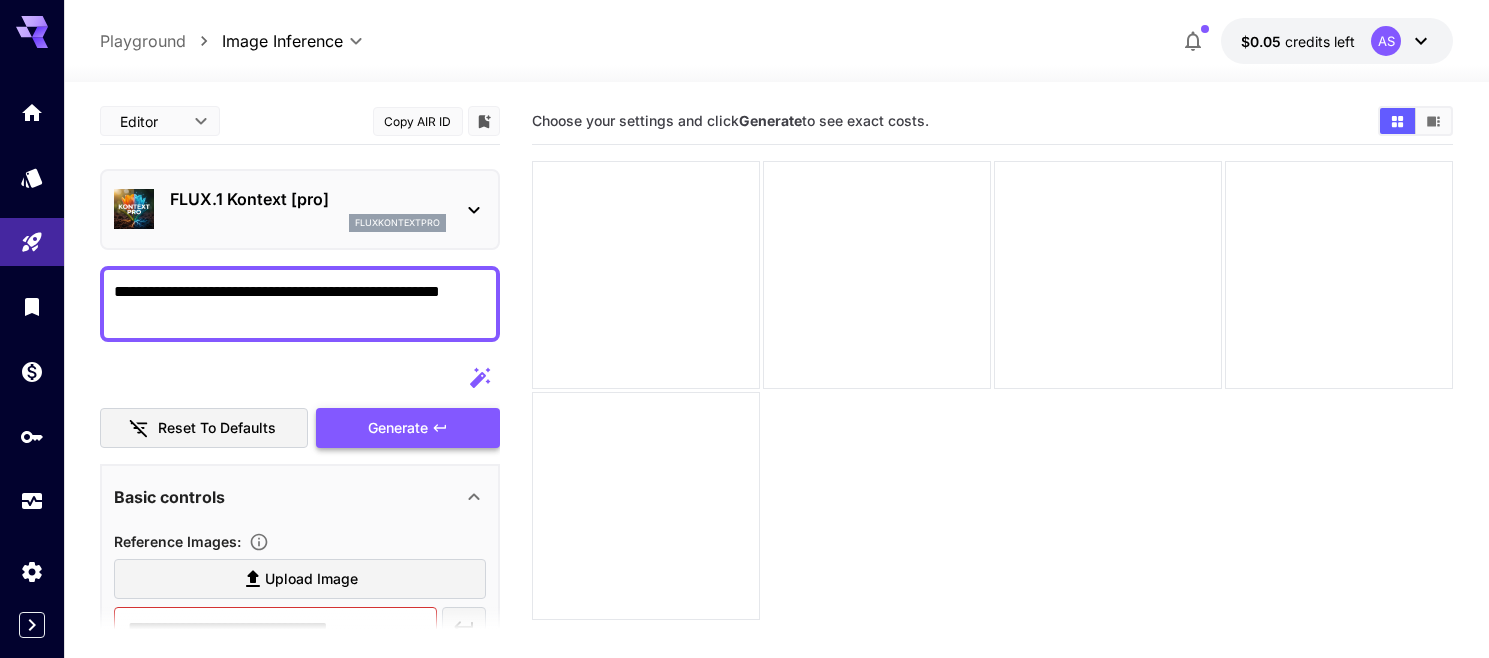 click on "Generate" at bounding box center [408, 428] 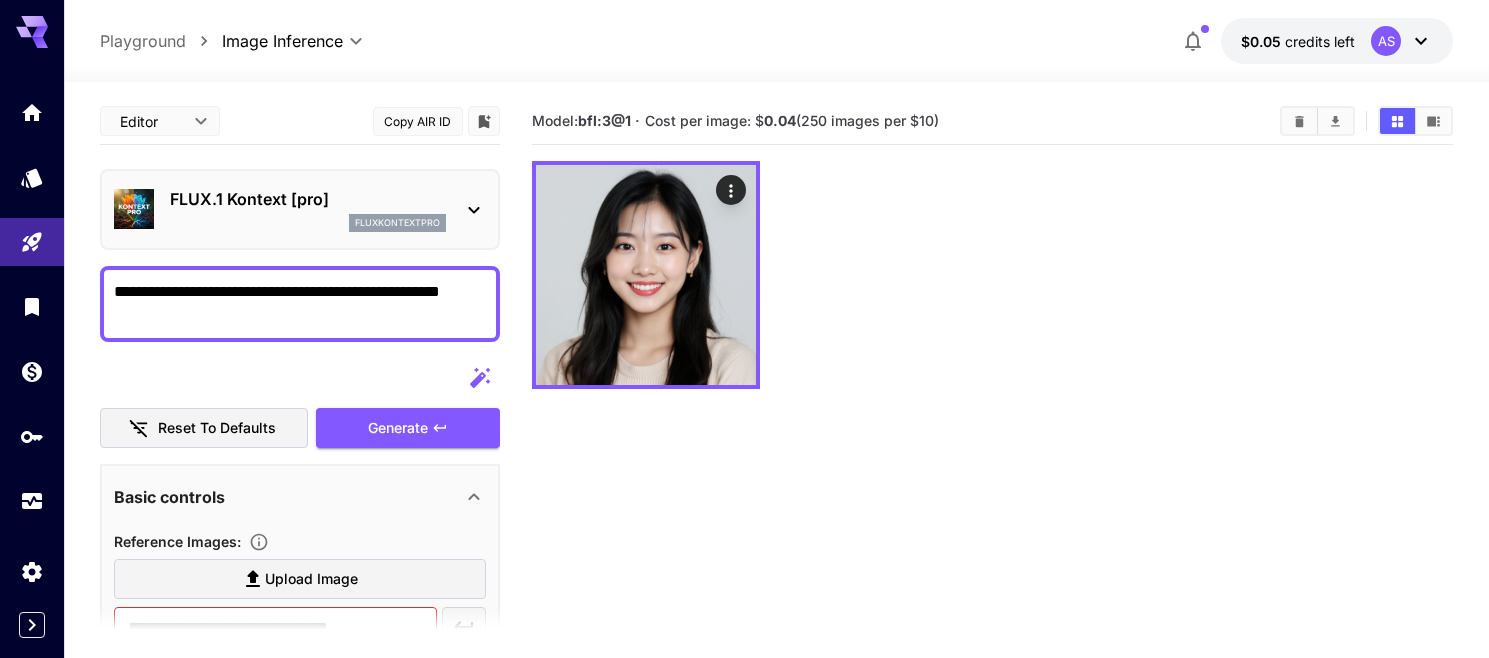 click on "FLUX.1 Kontext [pro]" at bounding box center (308, 199) 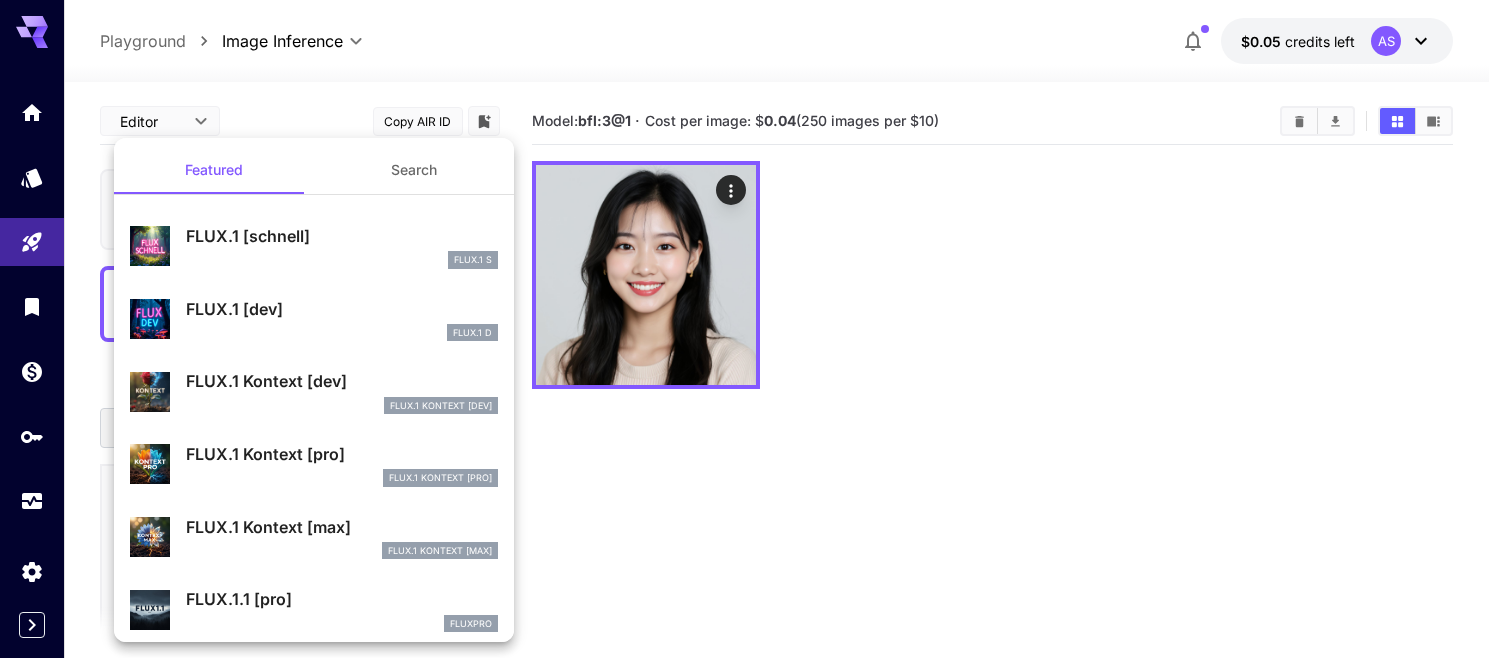 click on "FLUX.1 [schnell] FLUX.1 S" at bounding box center (342, 246) 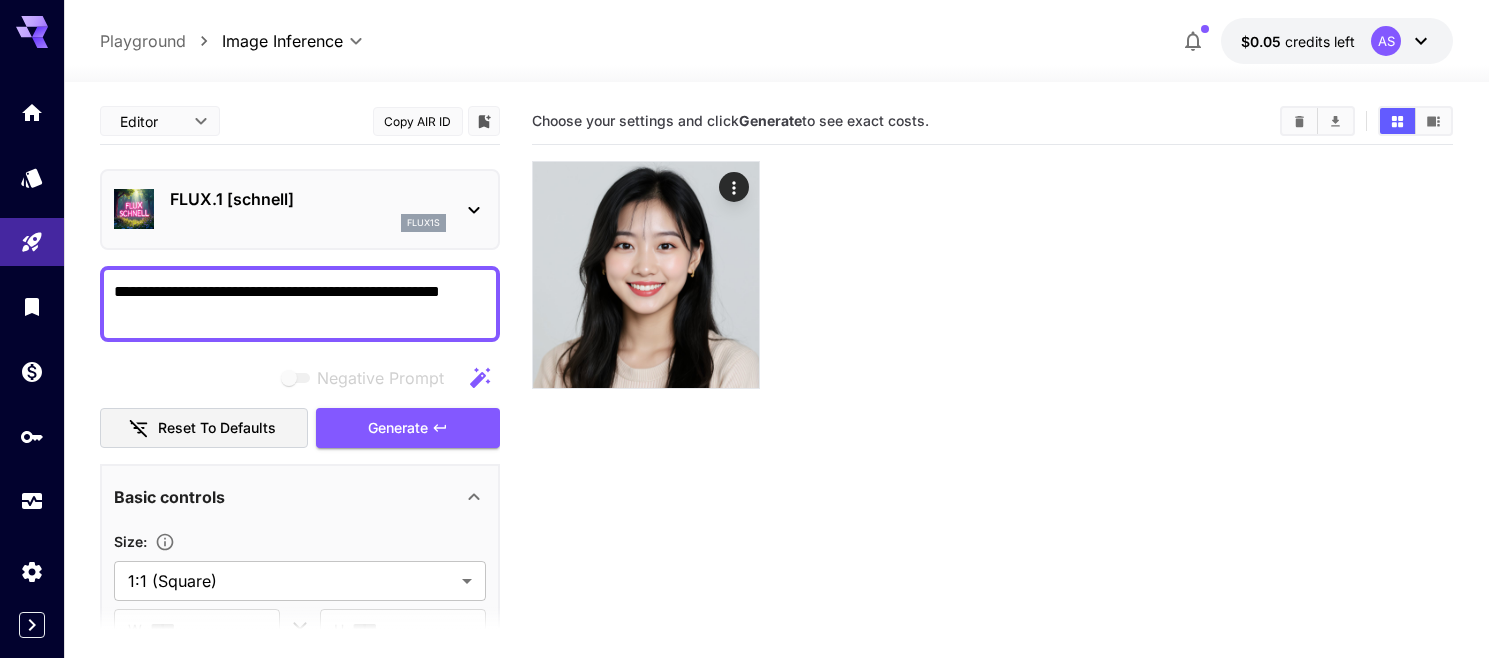 scroll, scrollTop: 500, scrollLeft: 0, axis: vertical 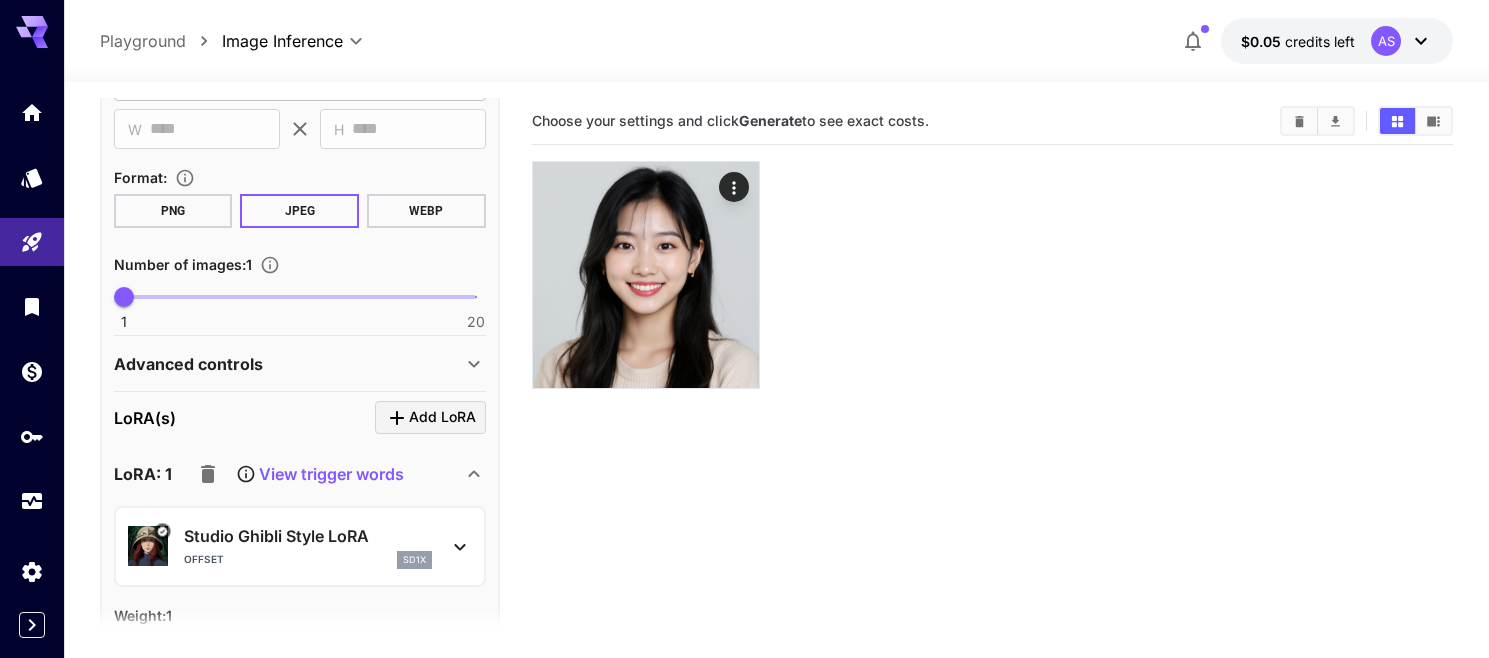click 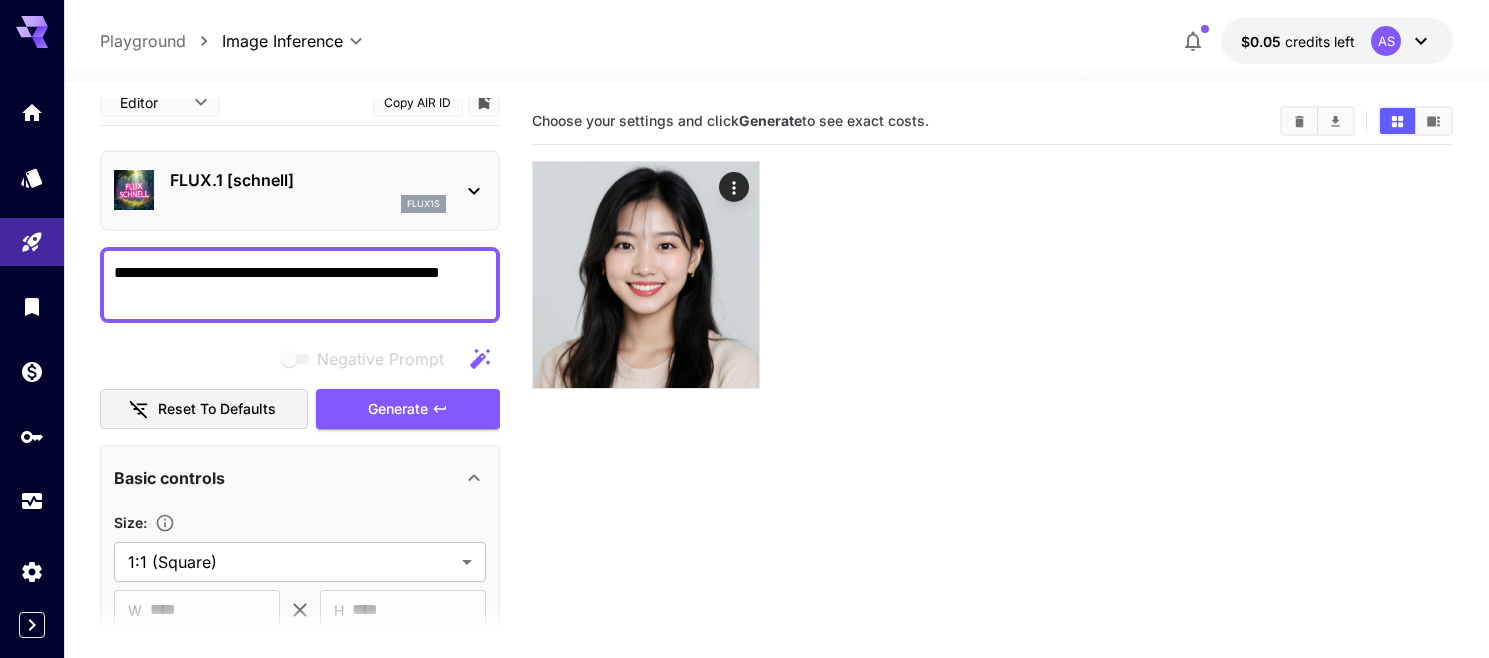 scroll, scrollTop: 0, scrollLeft: 0, axis: both 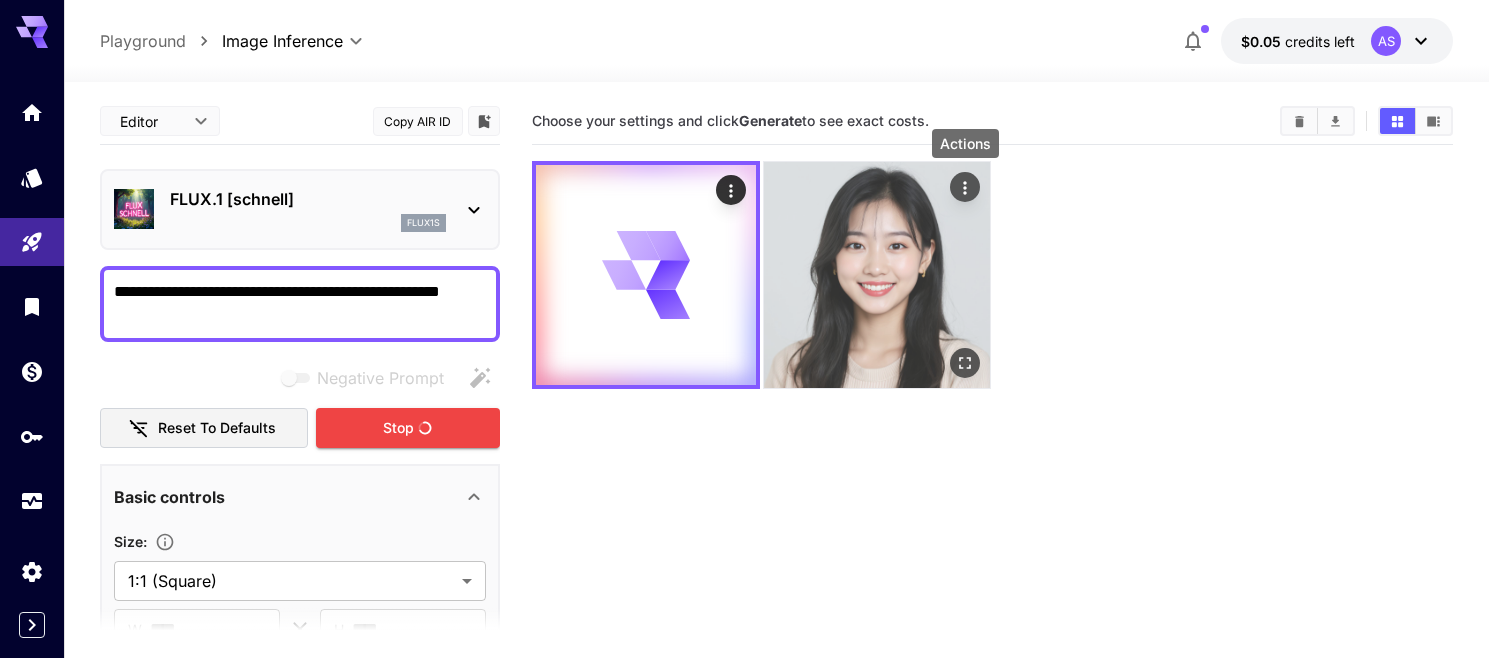 click 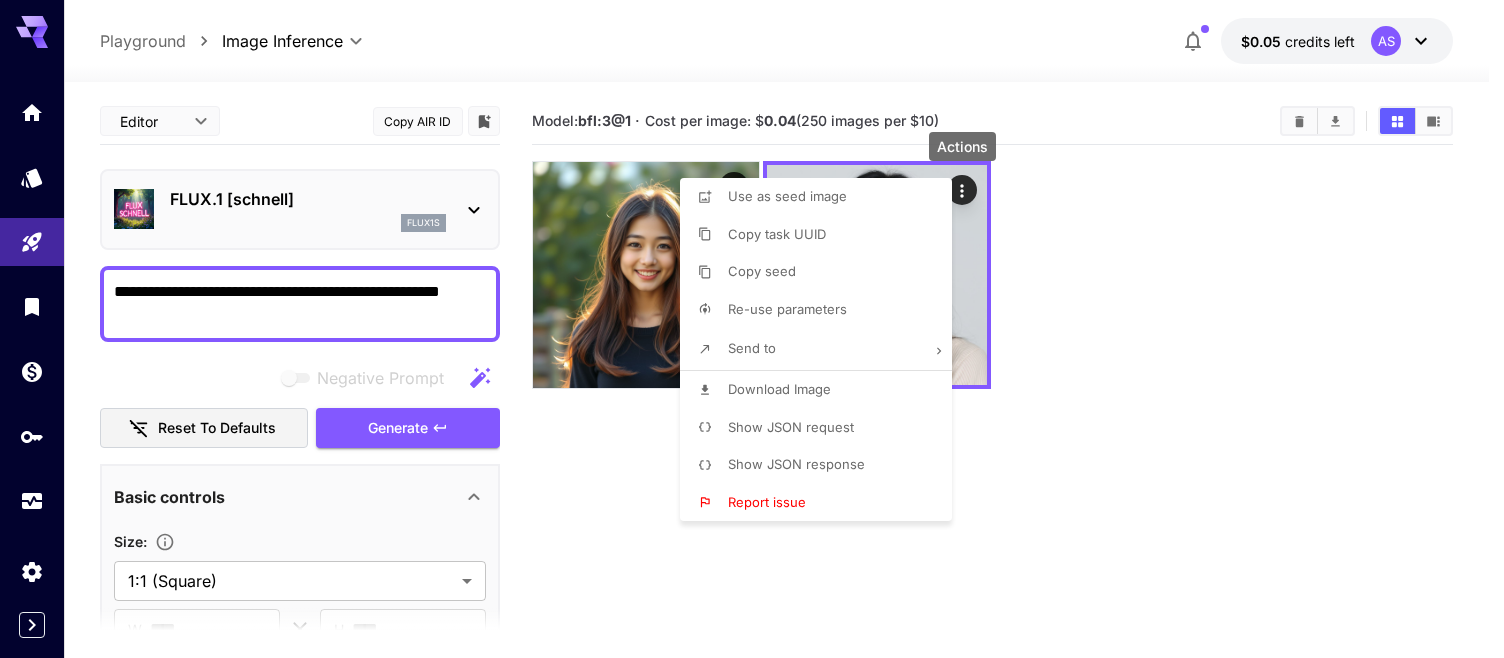 click at bounding box center (752, 329) 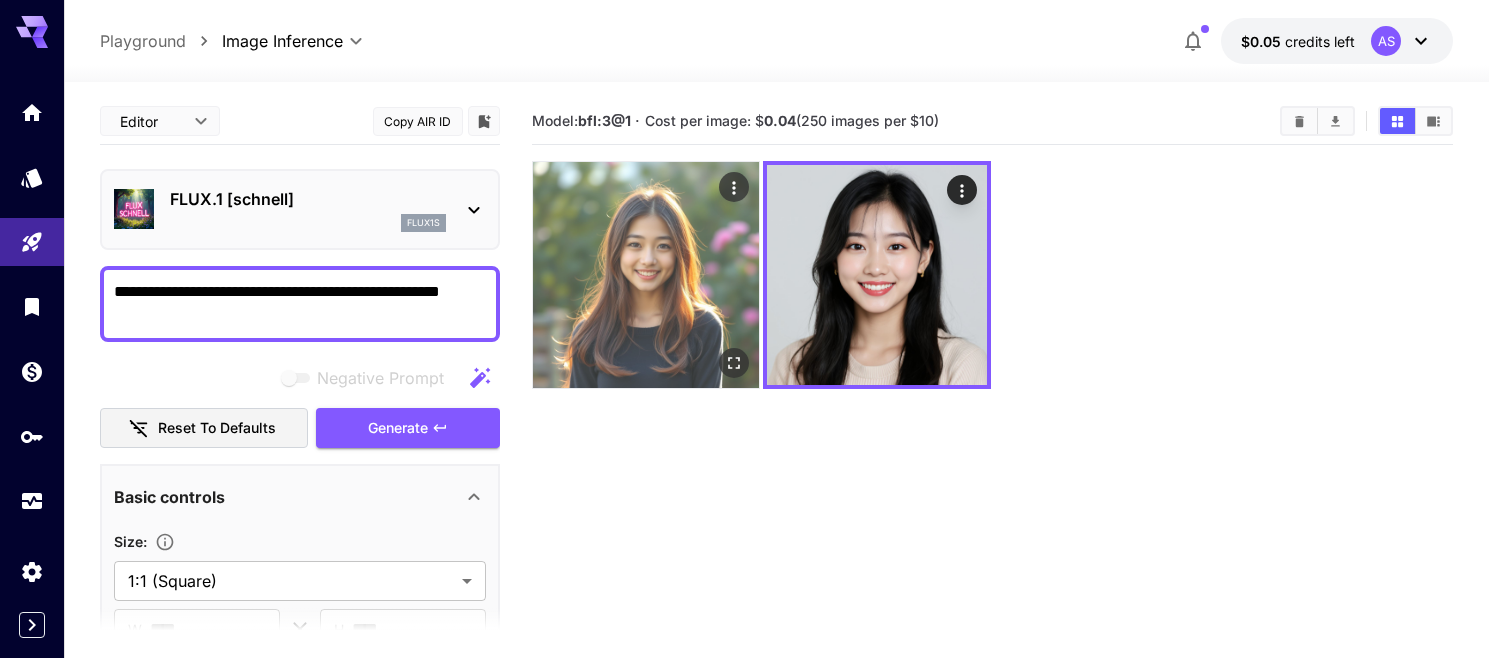 click at bounding box center [646, 275] 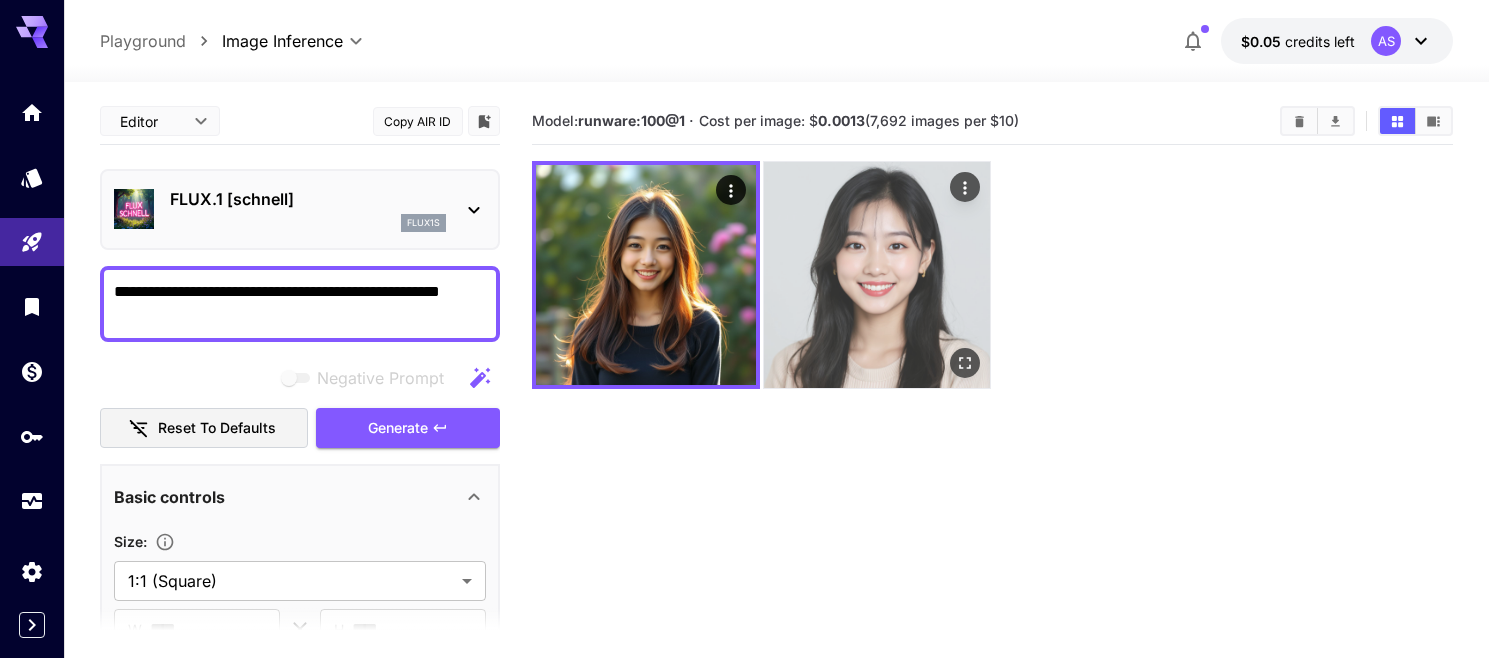 click at bounding box center (877, 275) 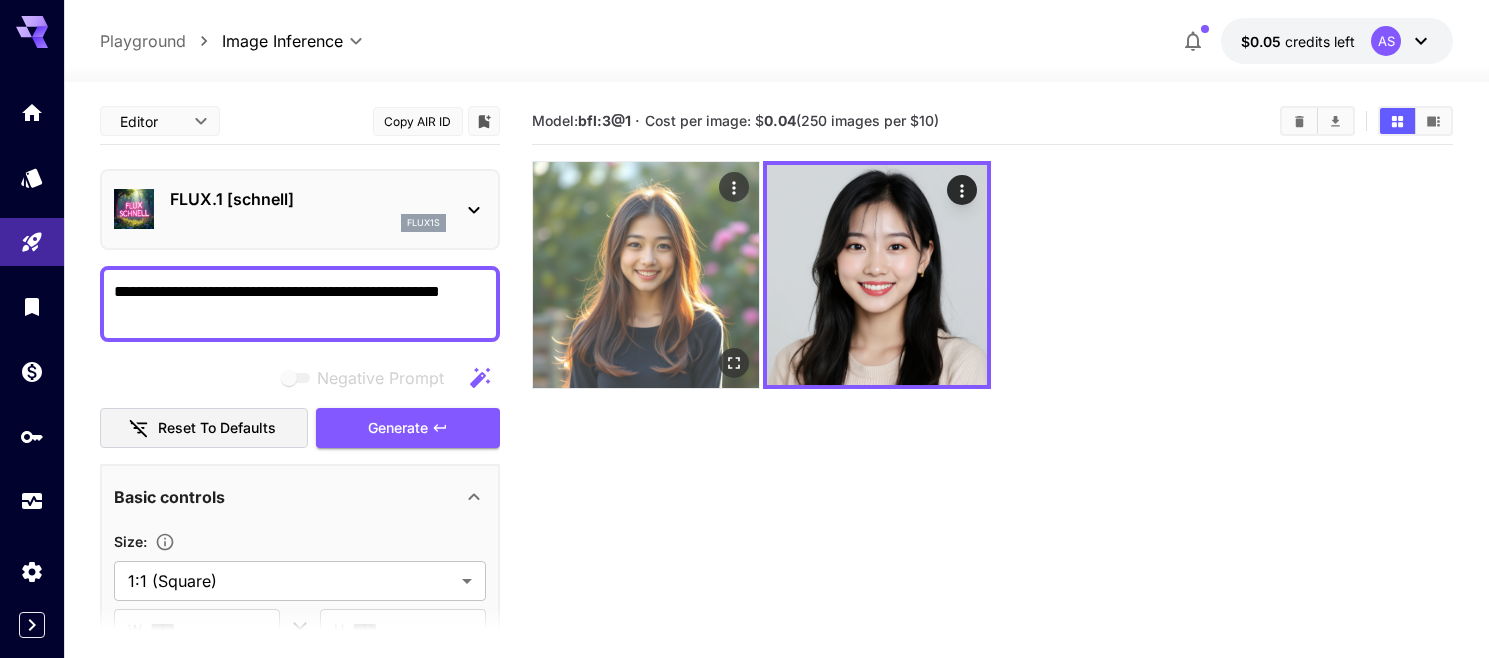 click at bounding box center [646, 275] 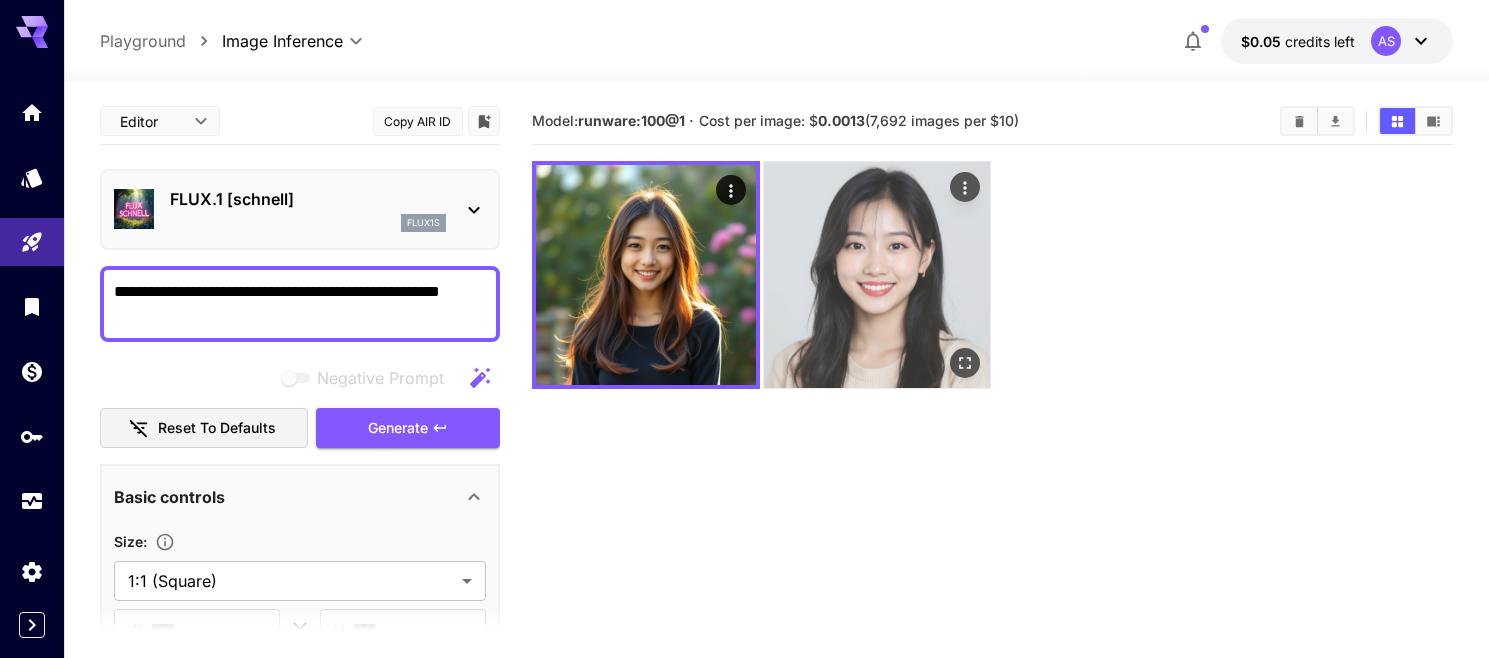 click at bounding box center [877, 275] 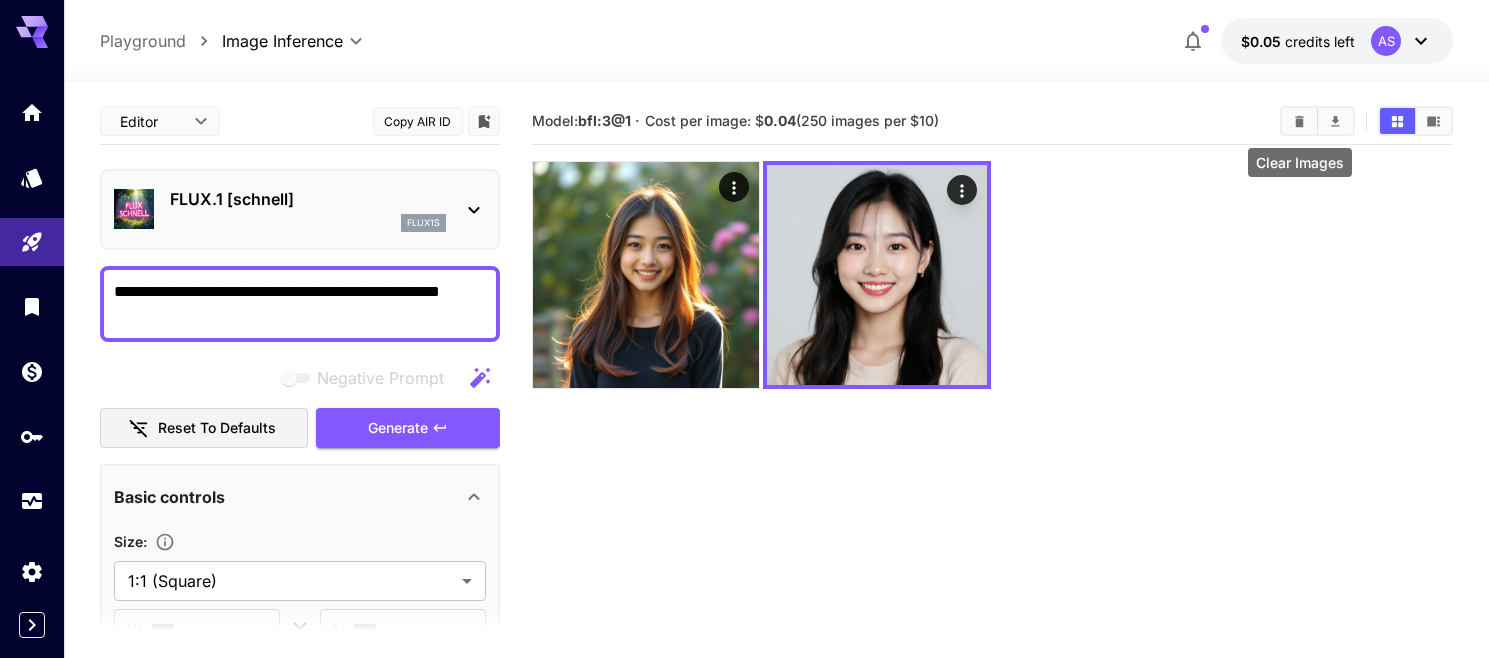 click at bounding box center (1299, 121) 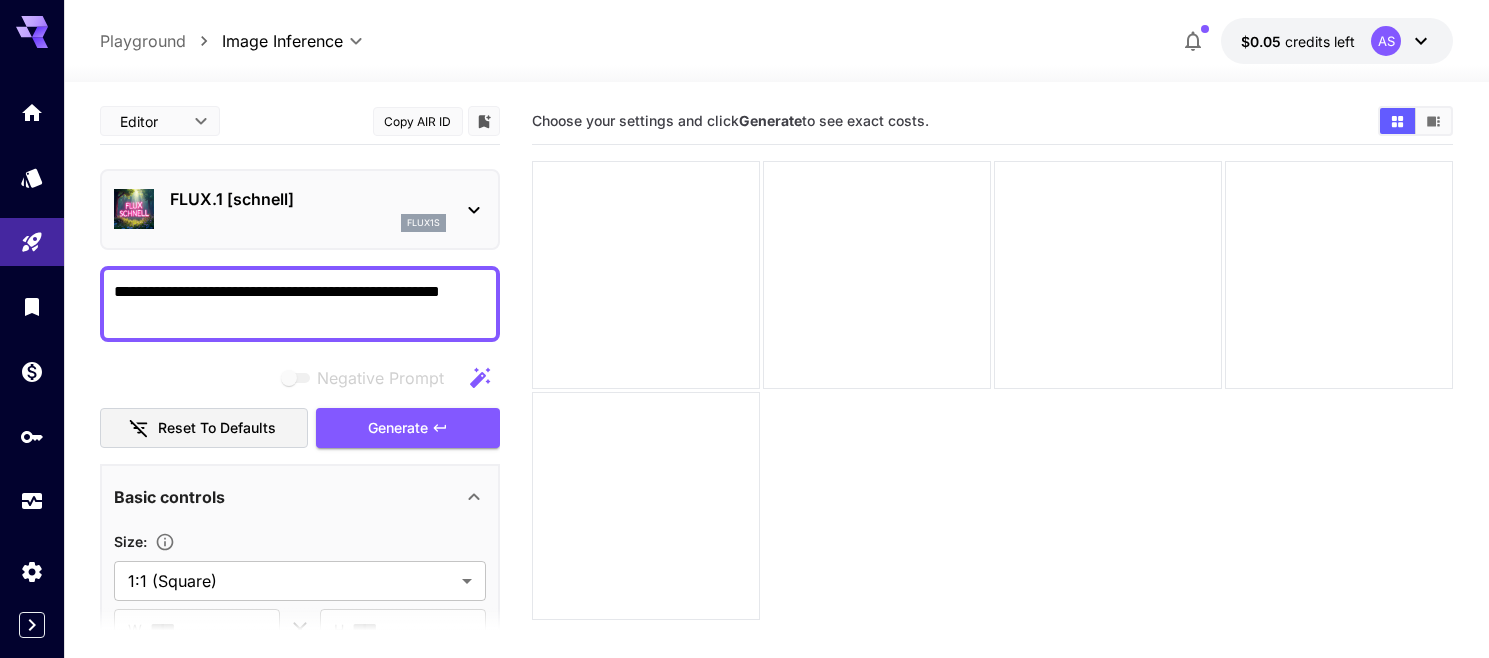 click 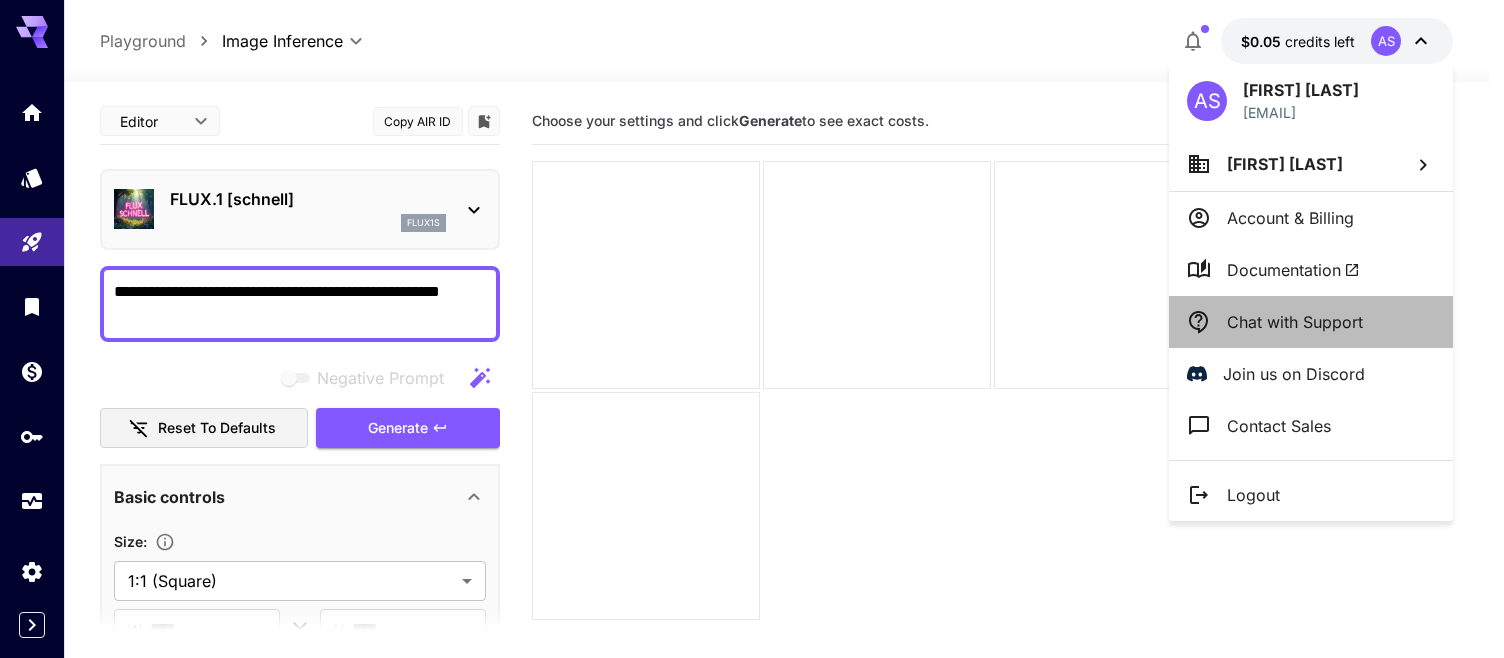 click on "Chat with Support" at bounding box center (1295, 322) 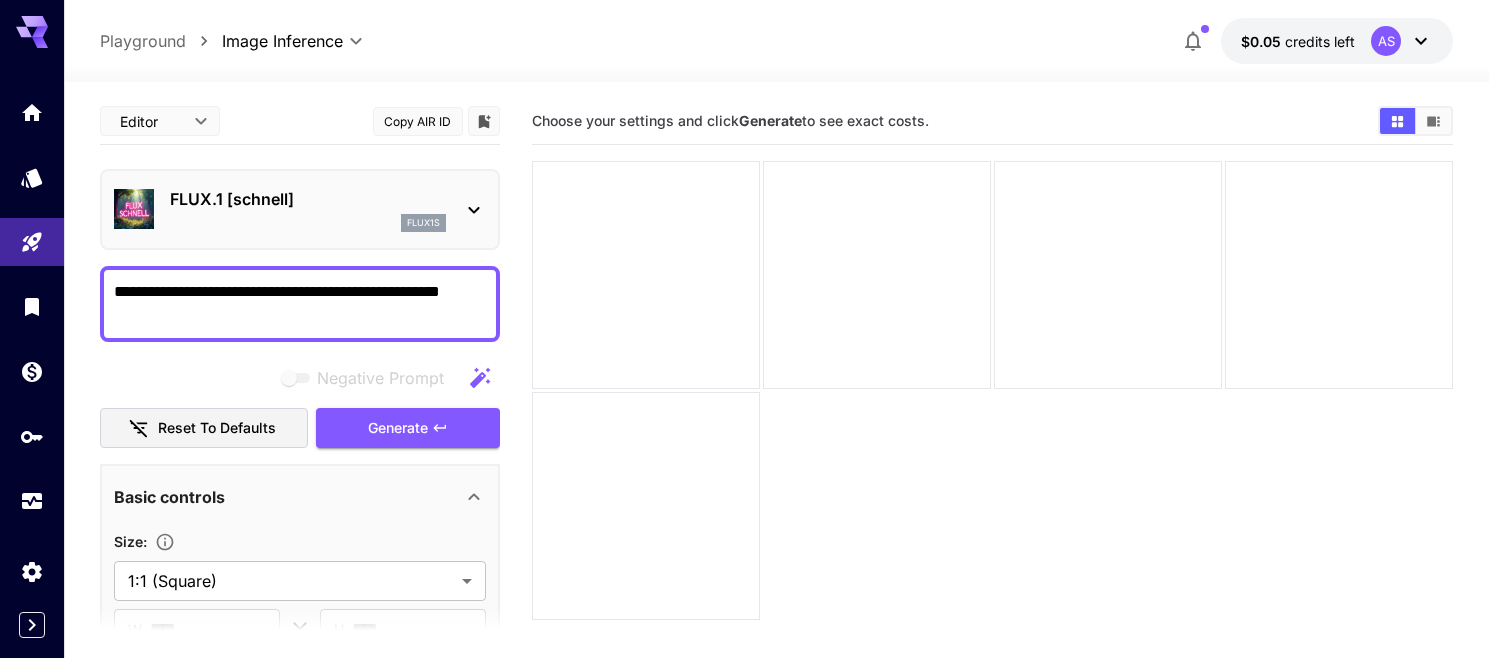 click on "**********" at bounding box center [777, 41] 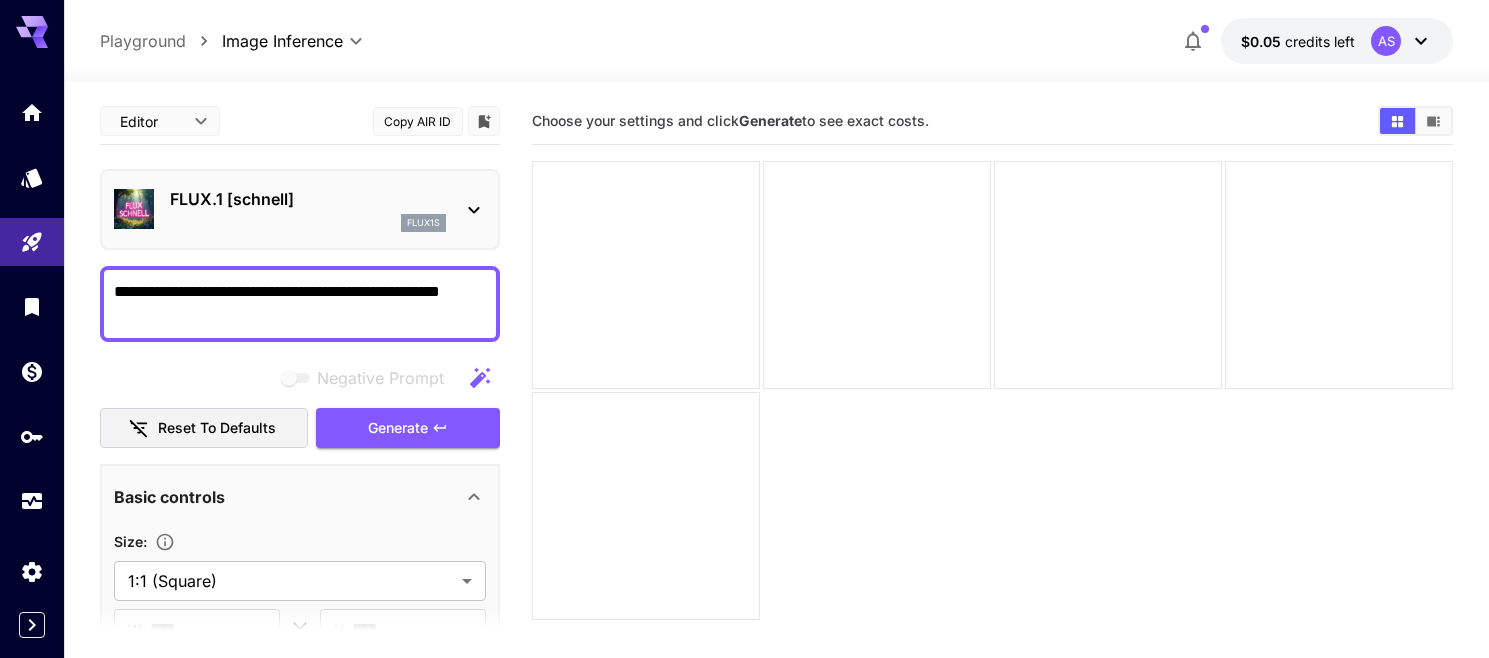 click on "**********" at bounding box center [300, 304] 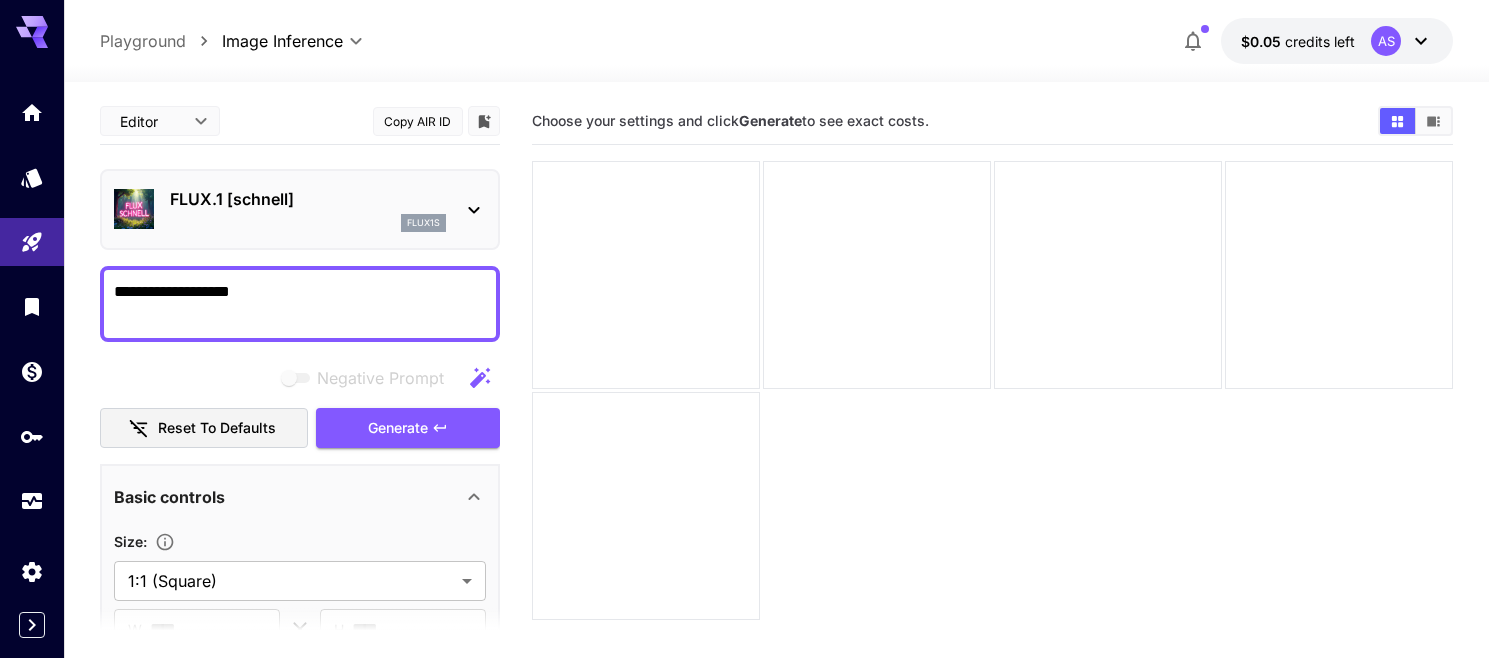 type on "**********" 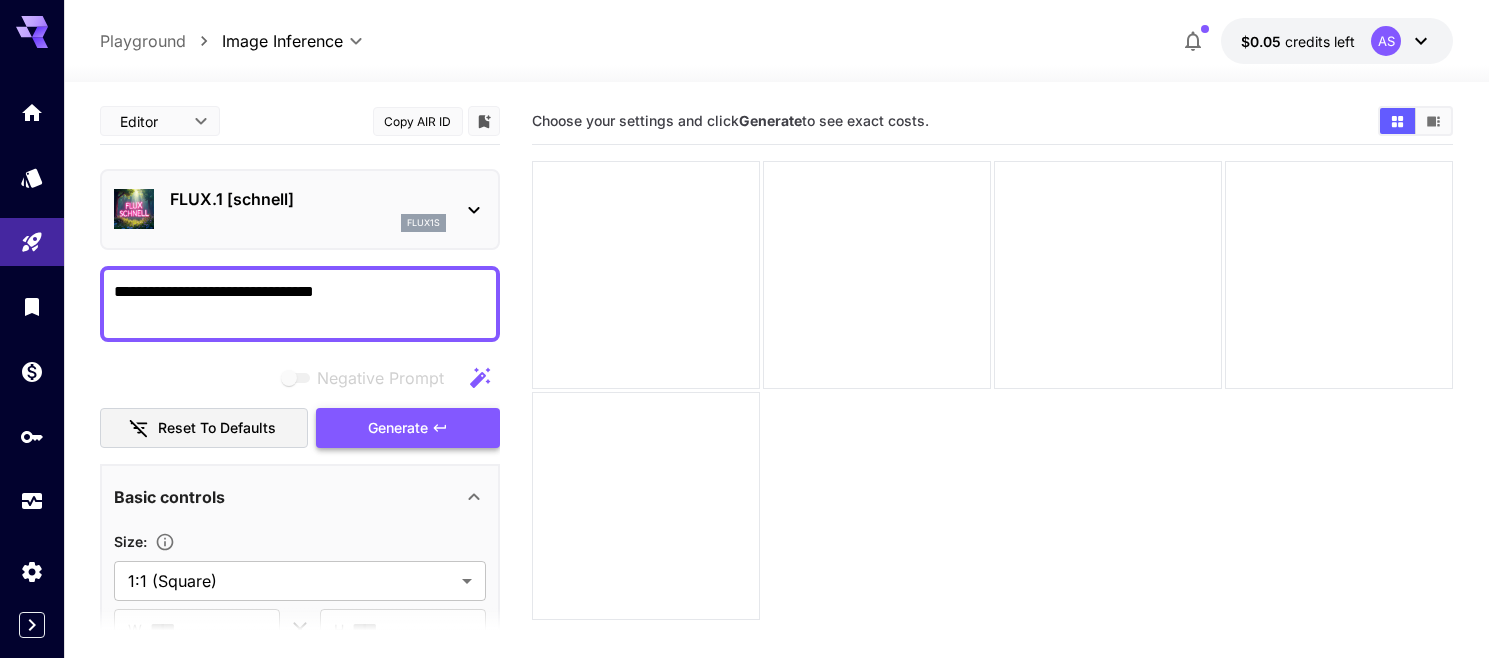 type on "**********" 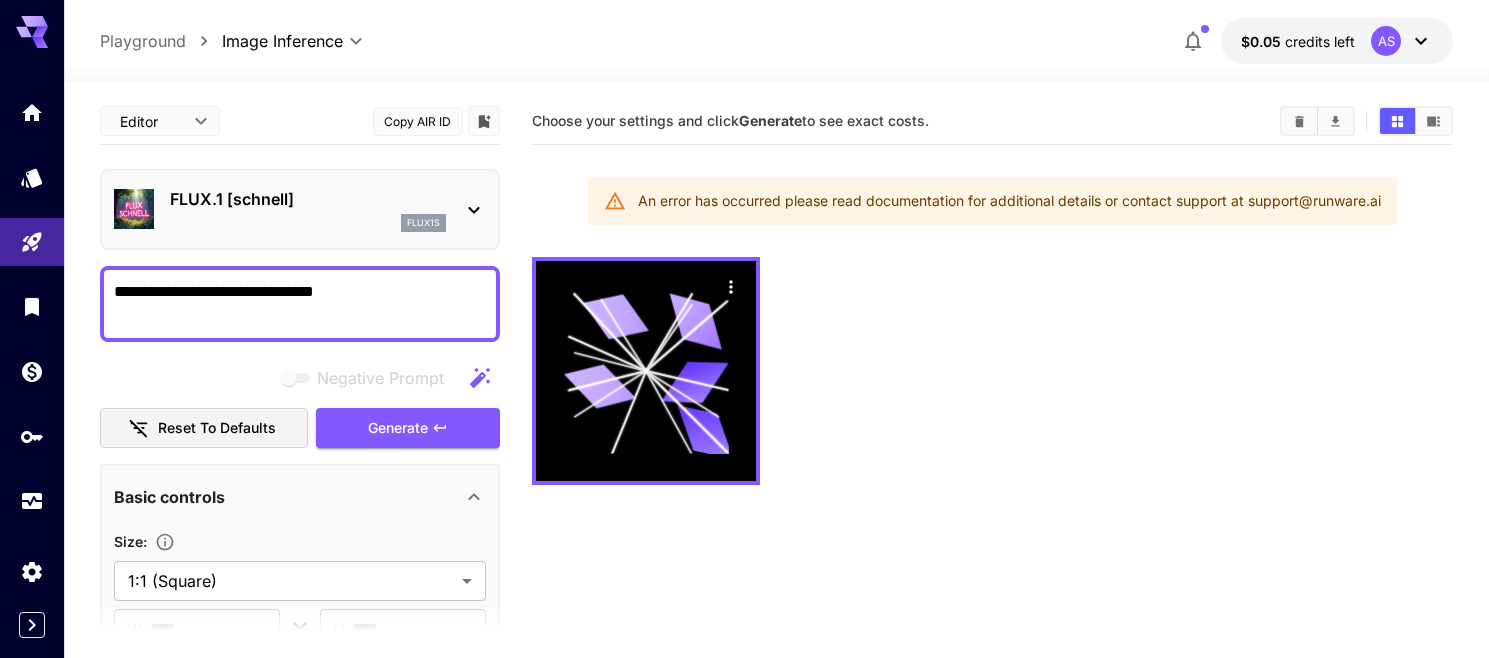 click on "**********" at bounding box center (300, 304) 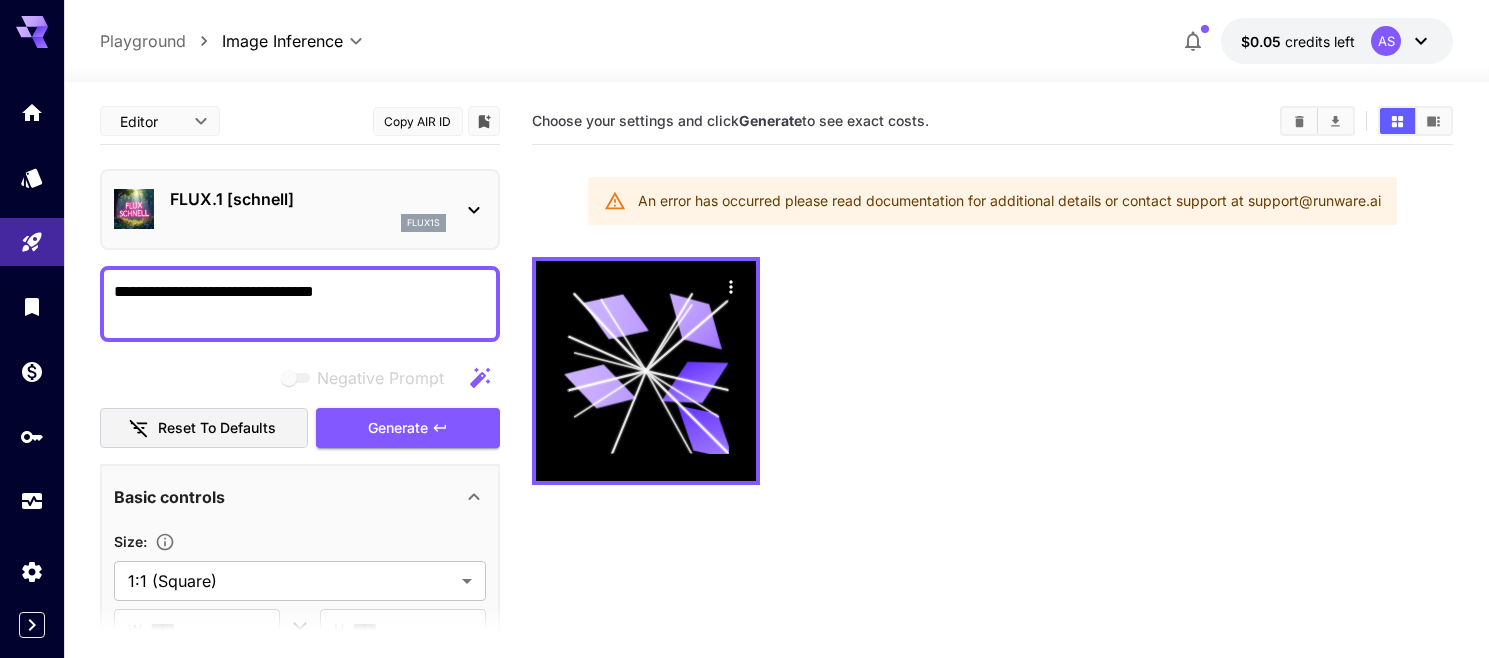 click on "**********" at bounding box center (300, 304) 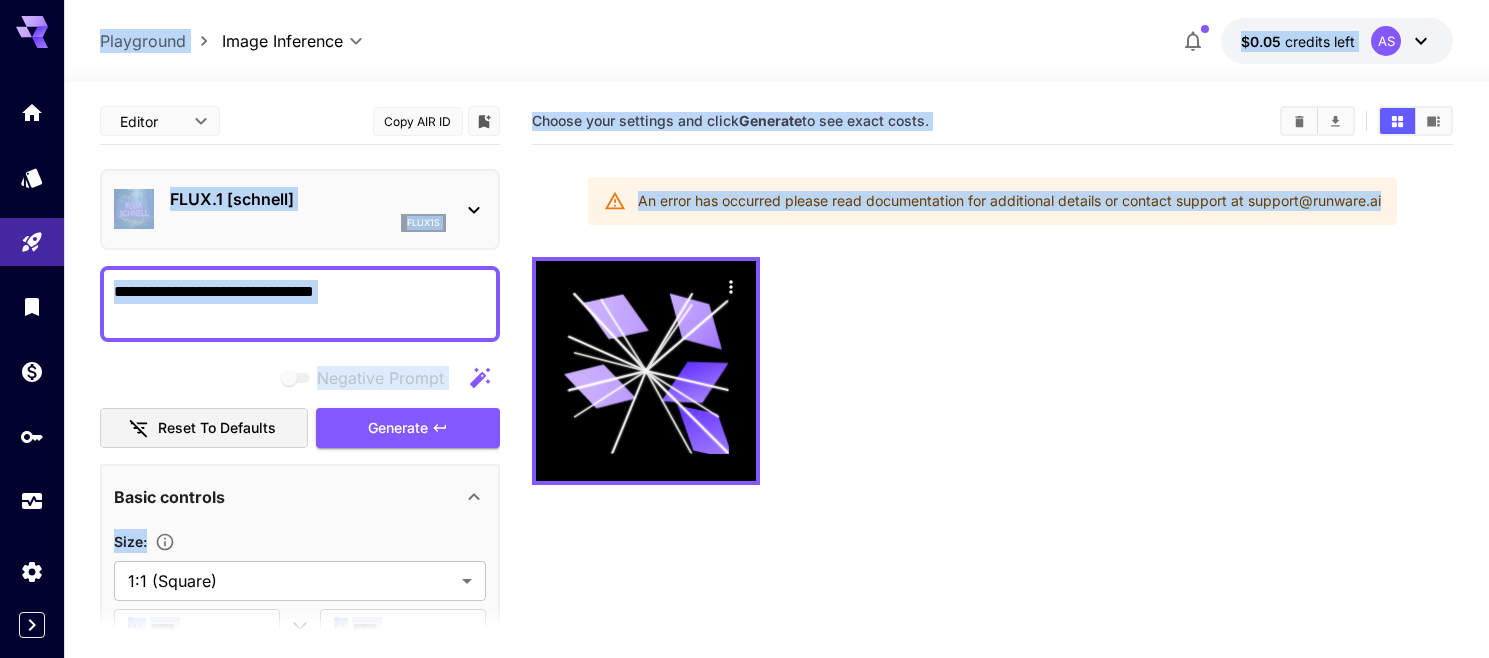 click on "**********" at bounding box center (300, 304) 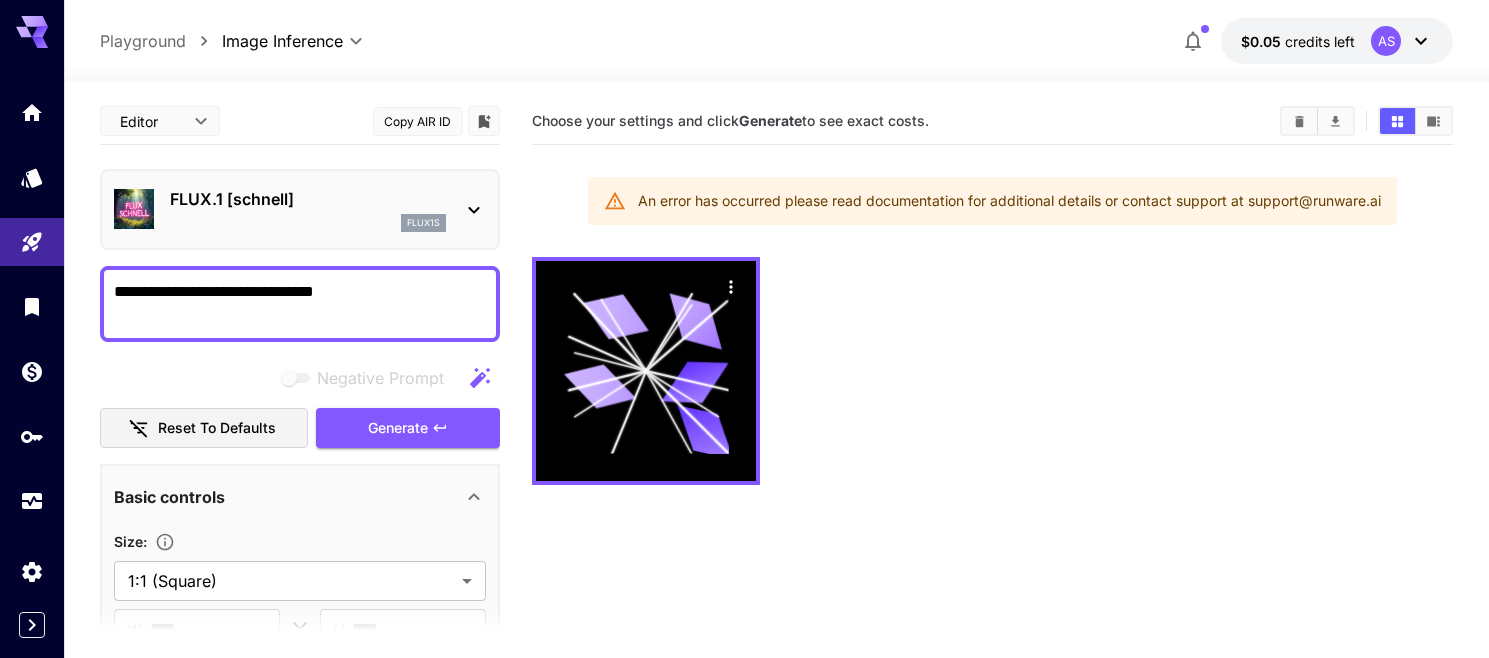 drag, startPoint x: 410, startPoint y: 294, endPoint x: -10, endPoint y: 288, distance: 420.04285 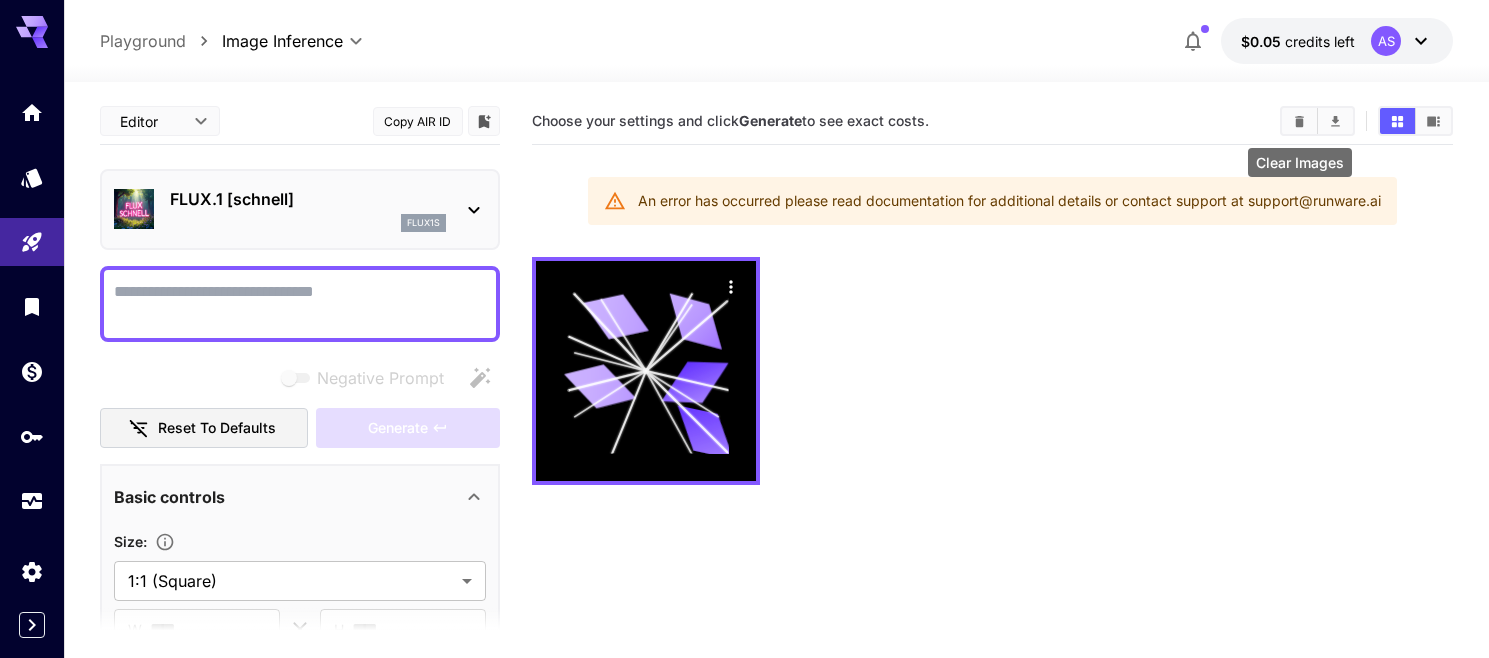 click 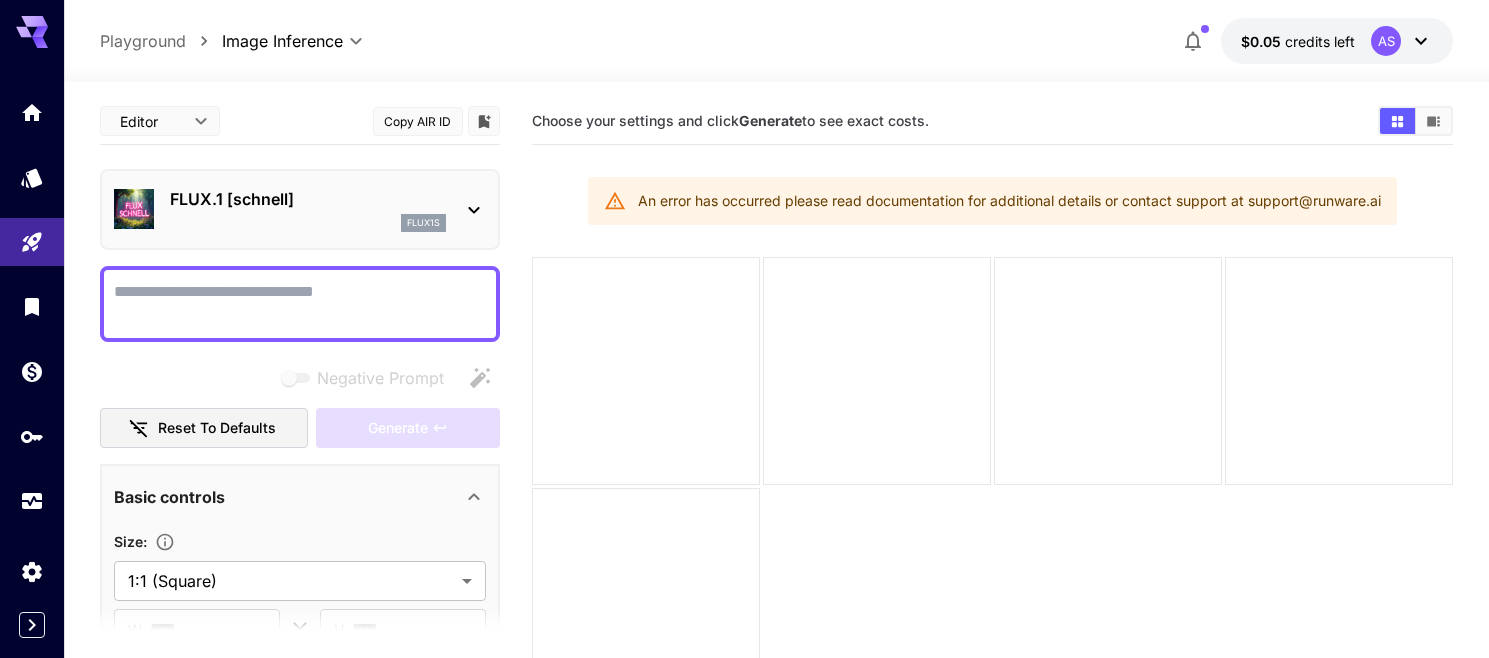 click on "Negative Prompt" at bounding box center [300, 304] 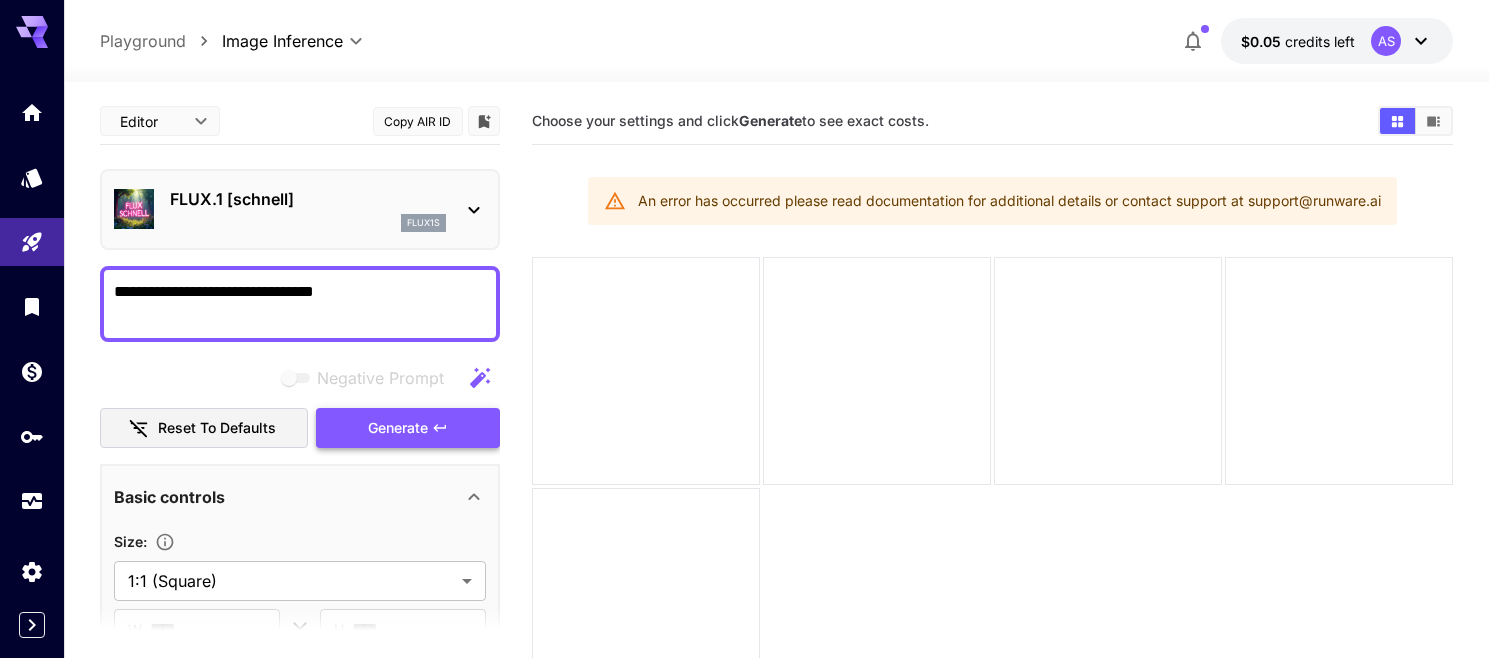click on "Generate" at bounding box center (408, 428) 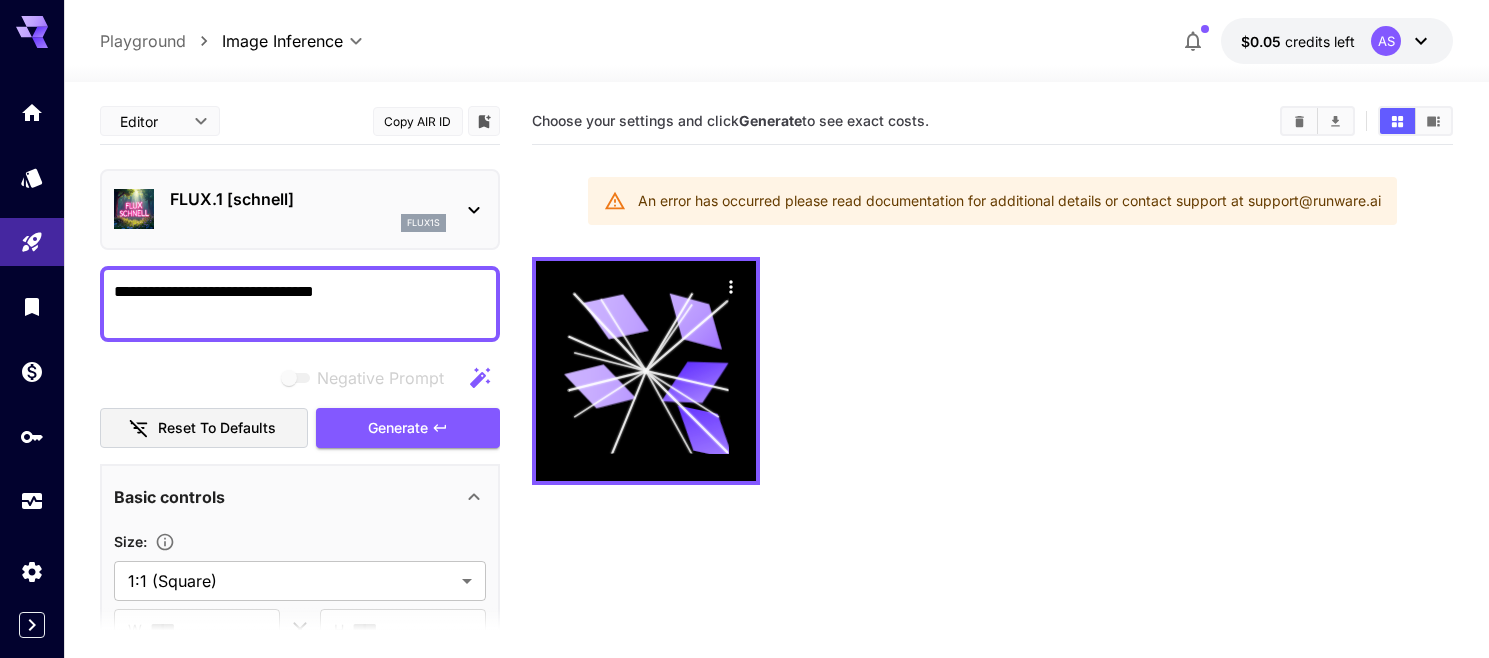 click on "Reset to defaults" at bounding box center (204, 428) 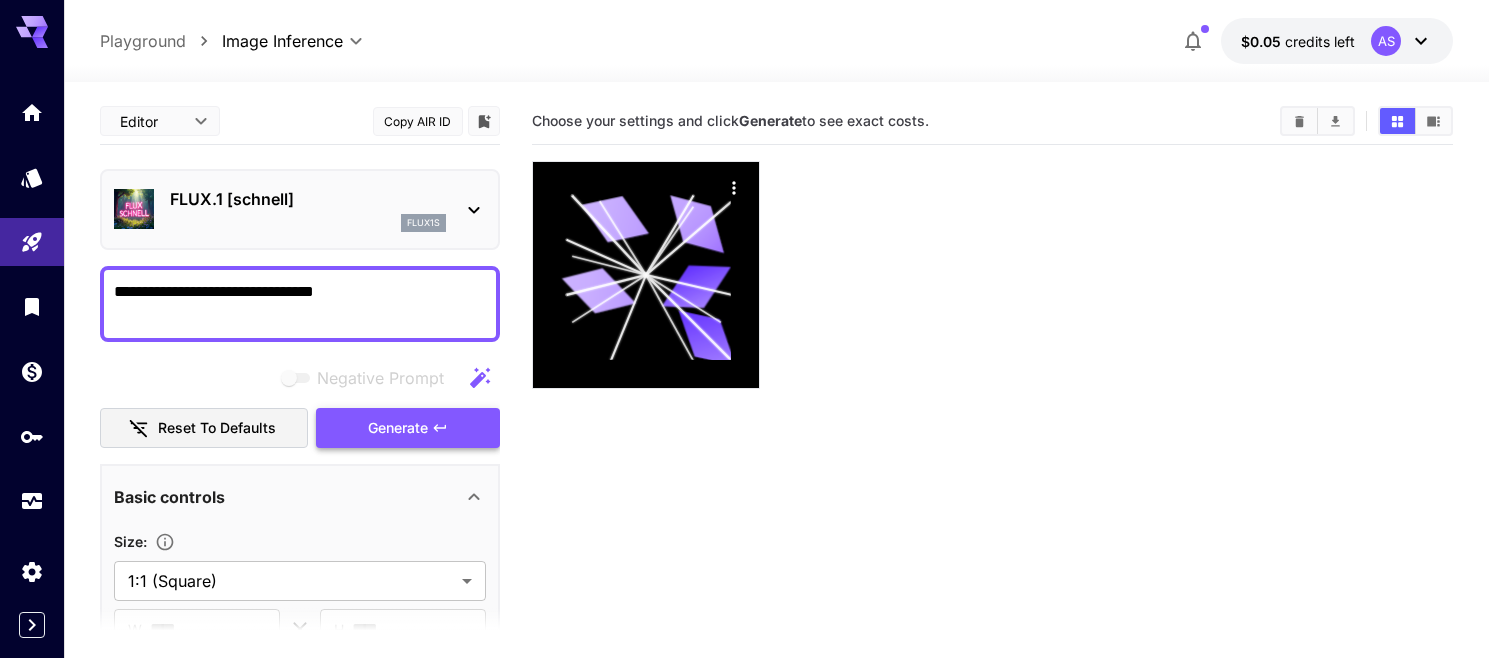 click on "Generate" at bounding box center [408, 428] 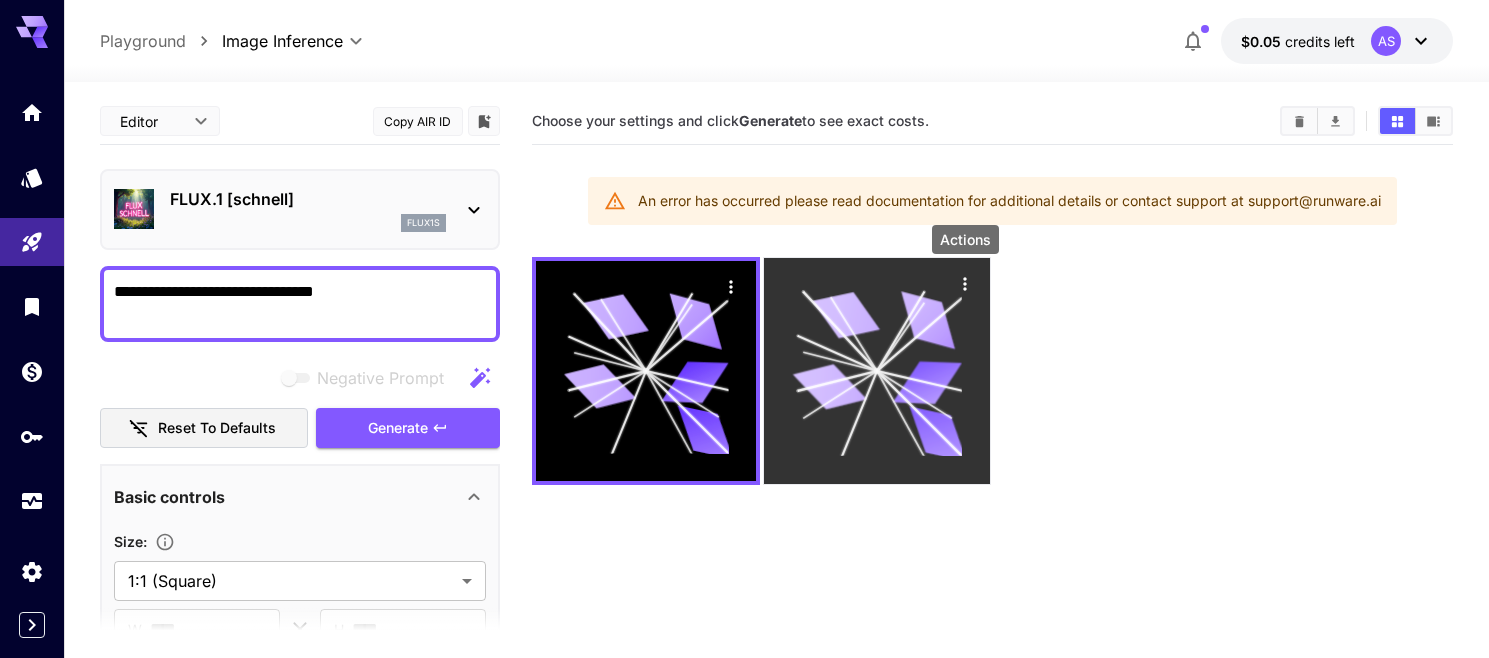 click 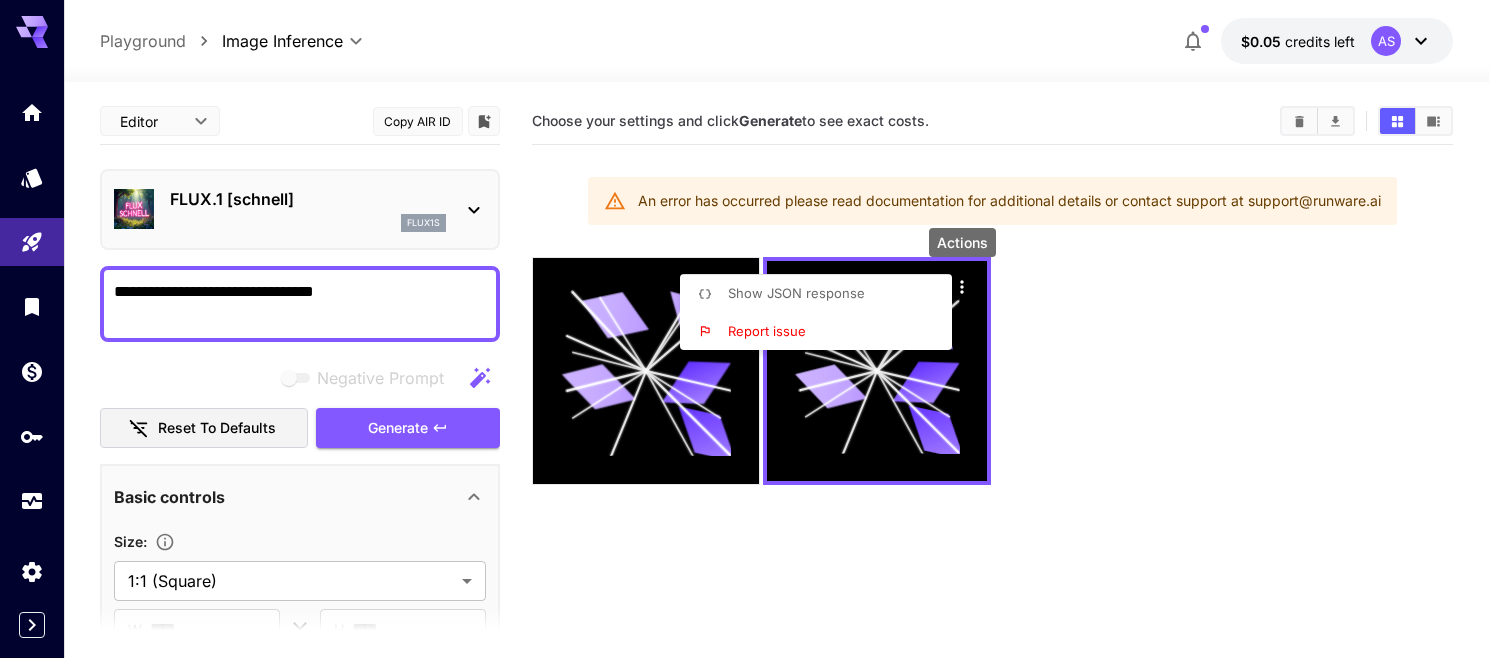 click at bounding box center [752, 329] 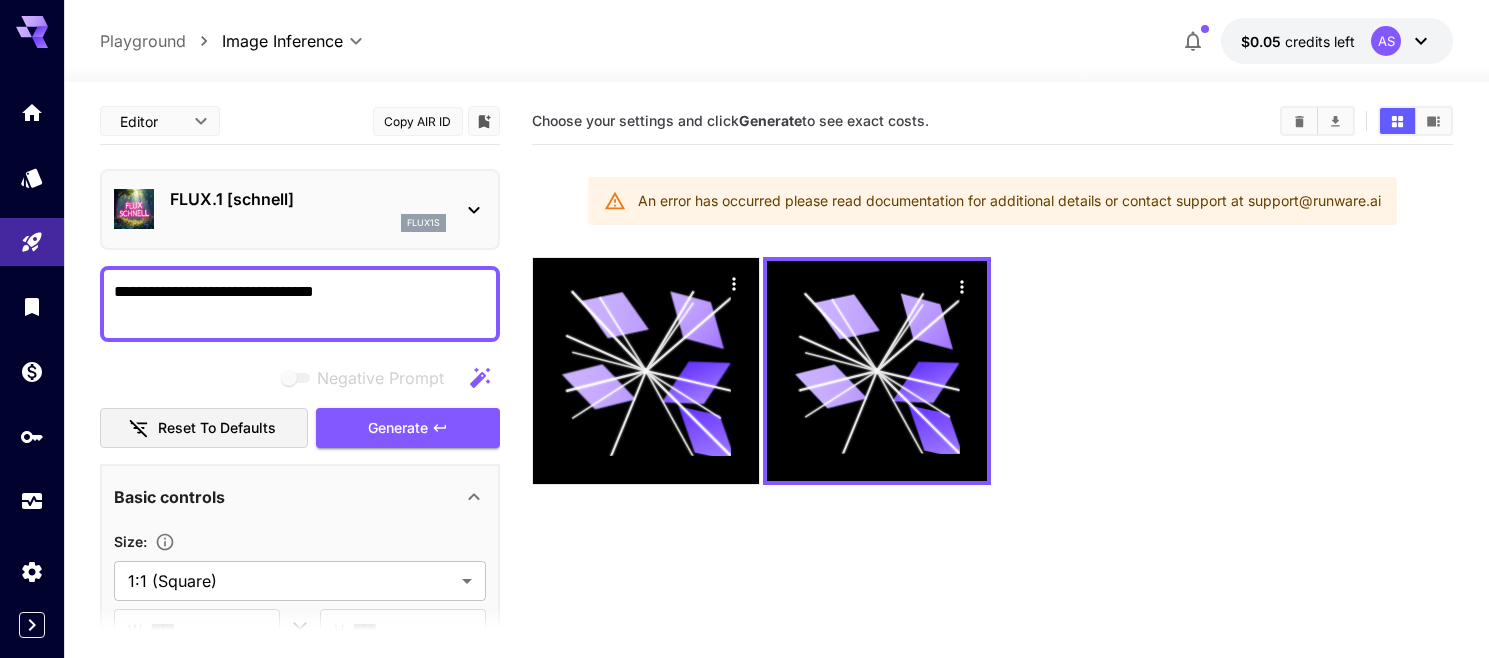 click on "**********" at bounding box center [300, 304] 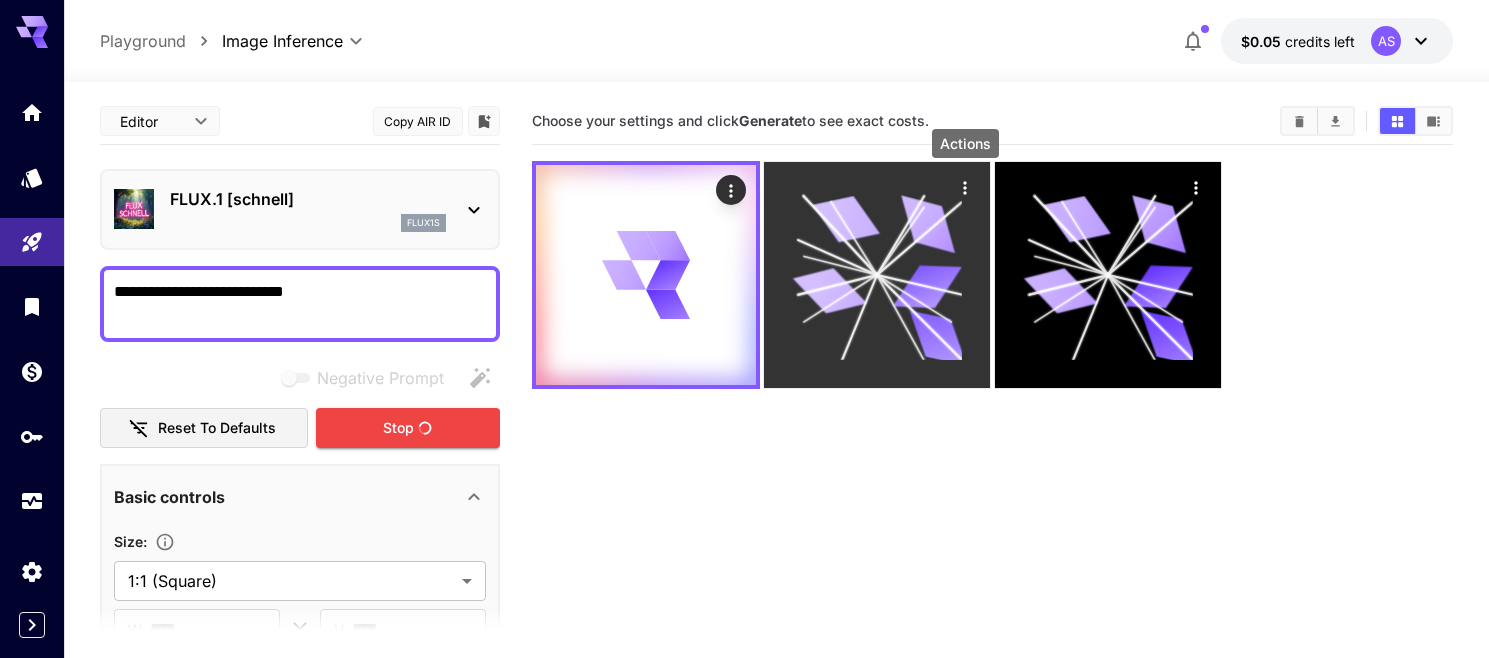 type on "**********" 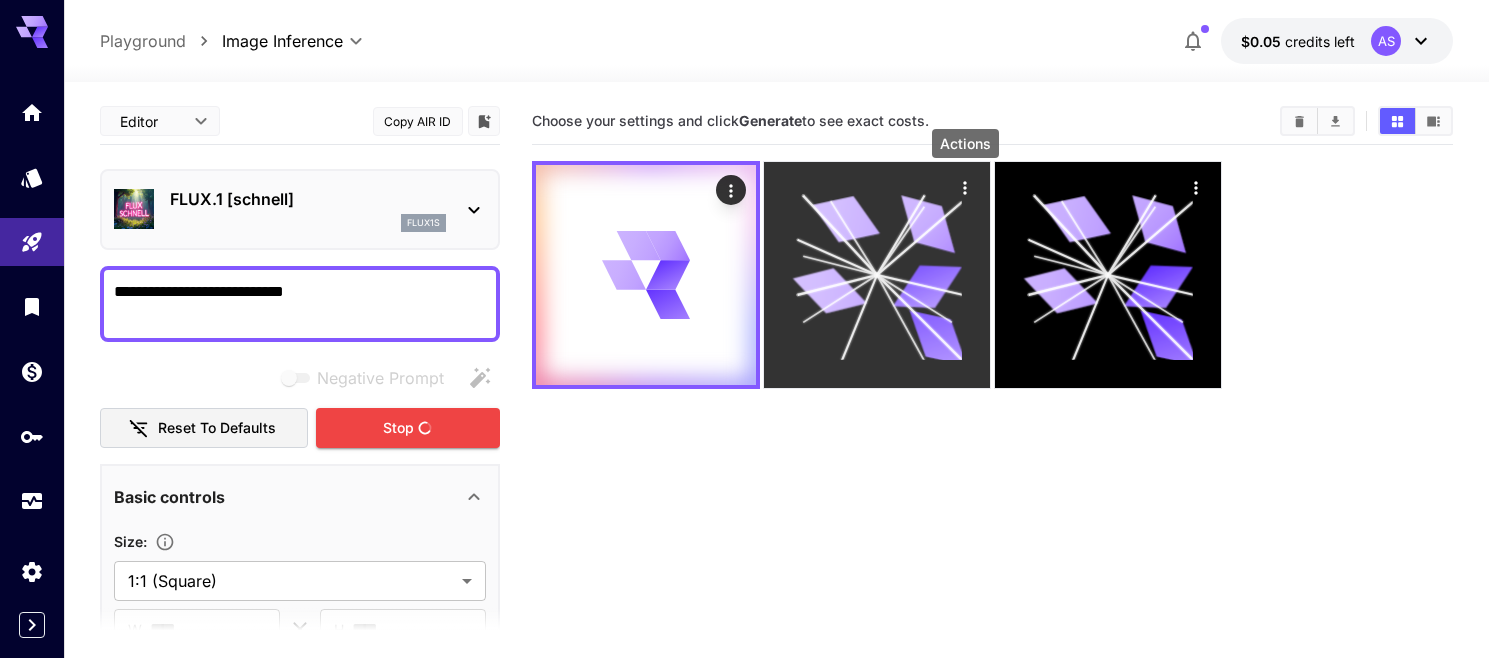 click on "Choose your settings and click  Generate  to see exact costs." at bounding box center [993, 427] 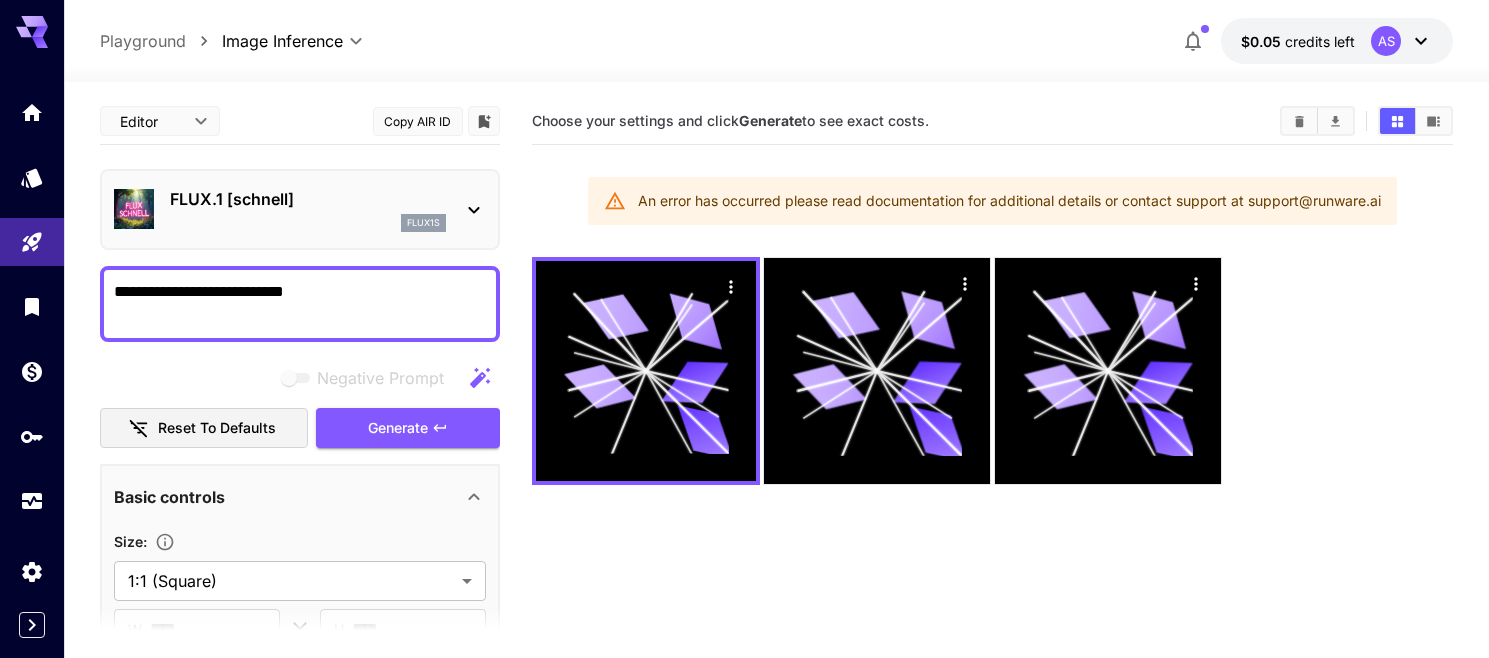 drag, startPoint x: 344, startPoint y: 302, endPoint x: 214, endPoint y: 294, distance: 130.24593 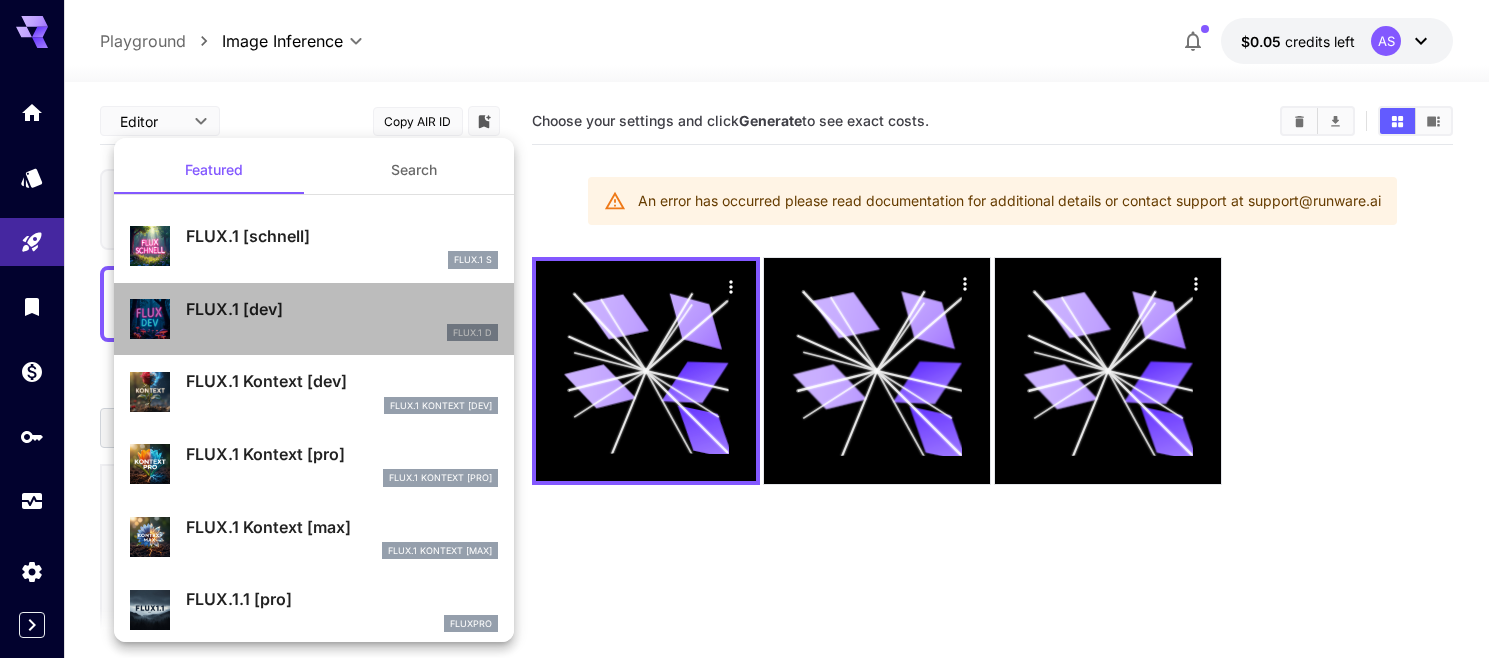 click on "FLUX.1 [dev] FLUX.1 D" at bounding box center (314, 319) 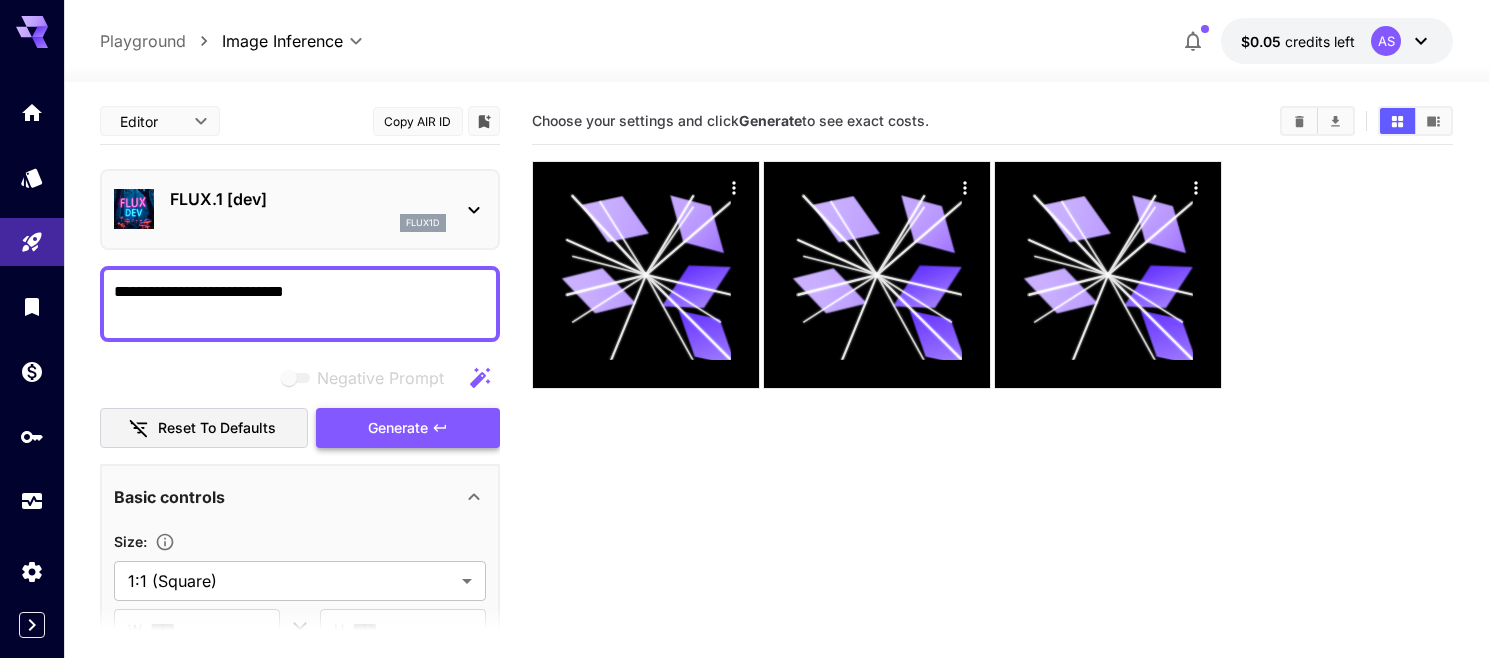 click on "Generate" at bounding box center [398, 428] 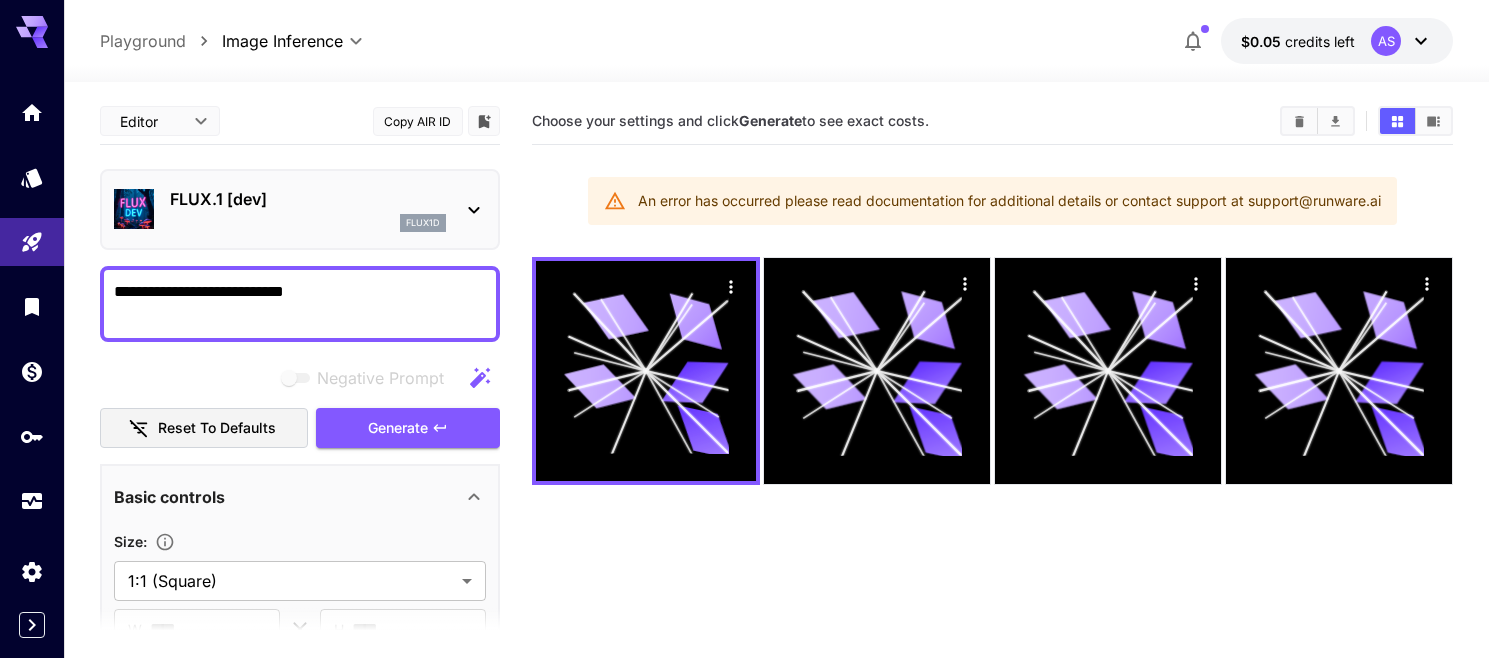 click on "FLUX.1 [dev] flux1d" at bounding box center (300, 209) 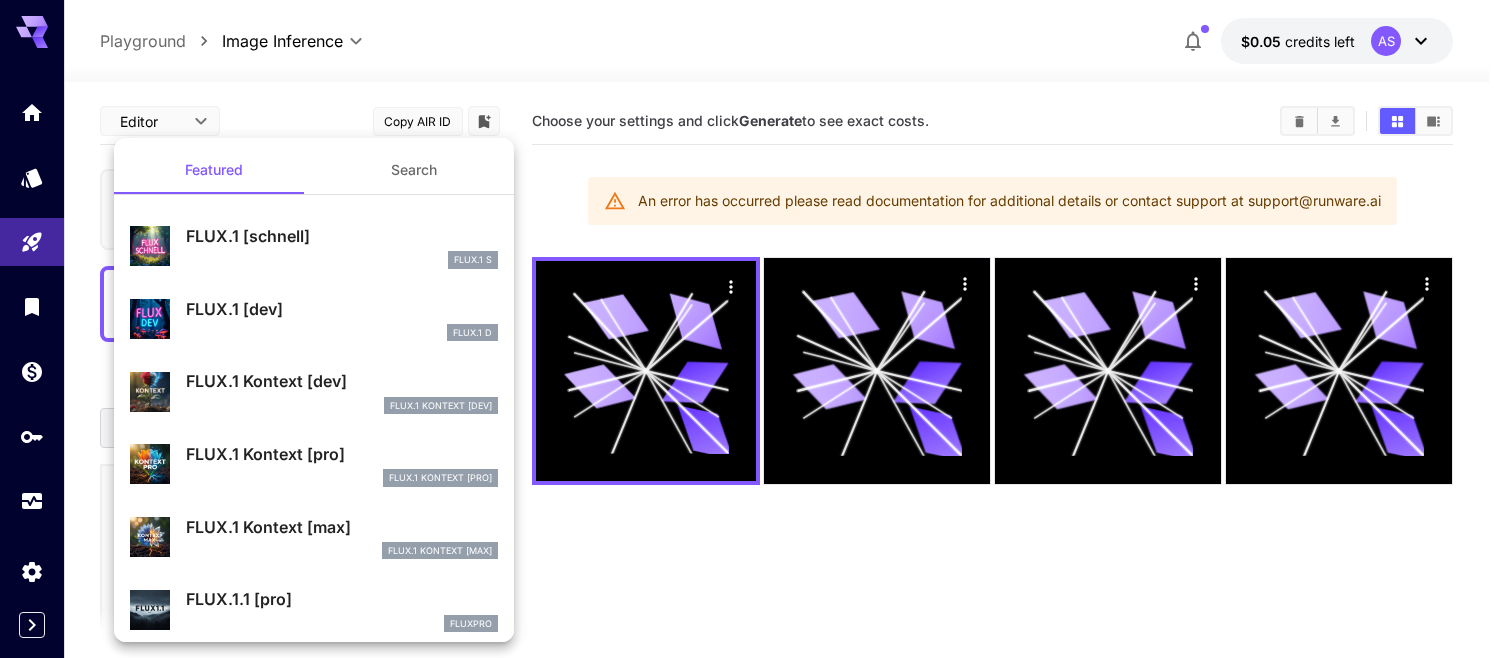 click at bounding box center (752, 329) 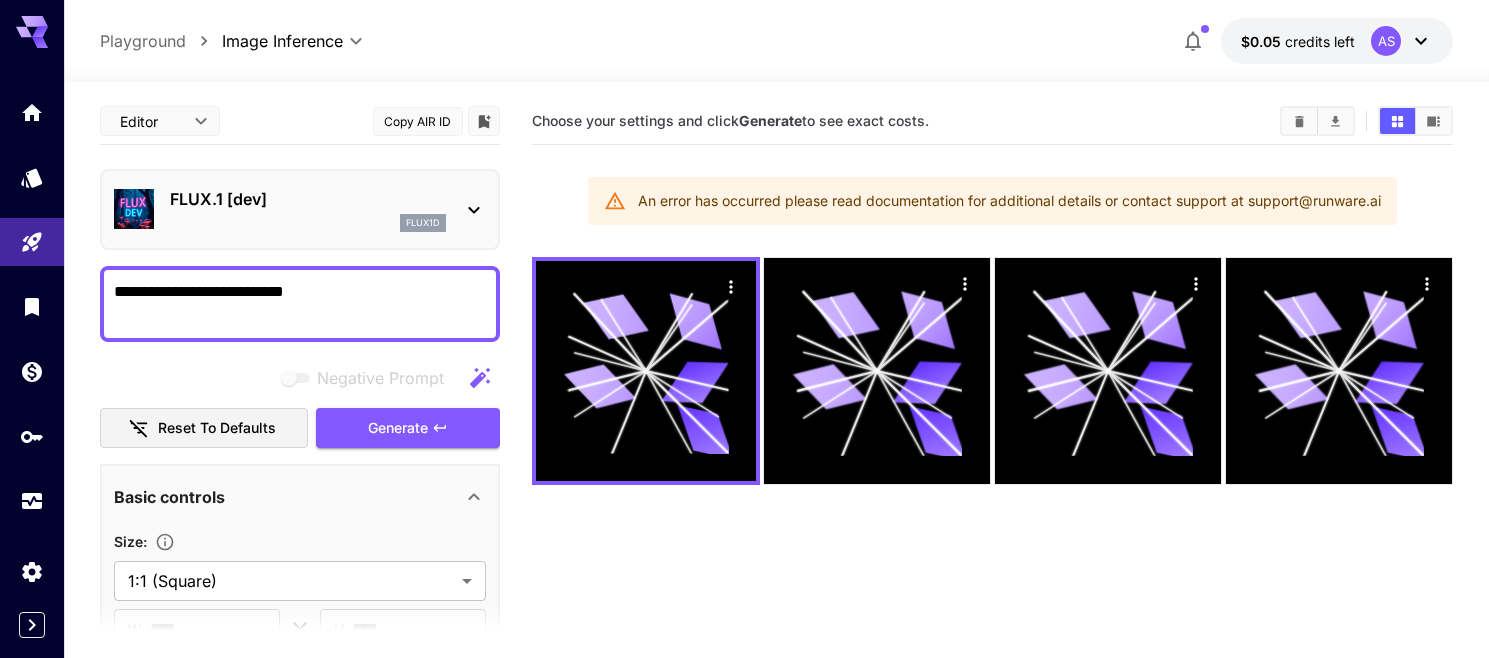 click at bounding box center [1299, 121] 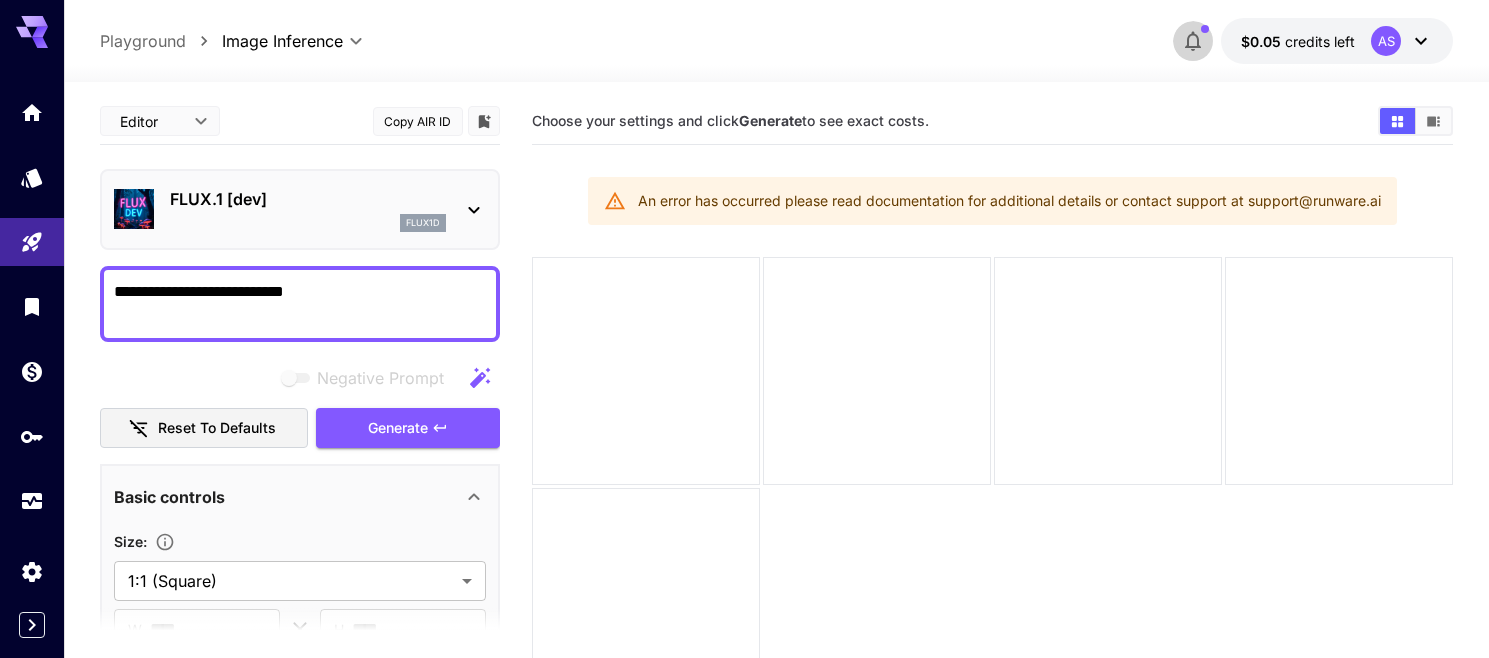 click 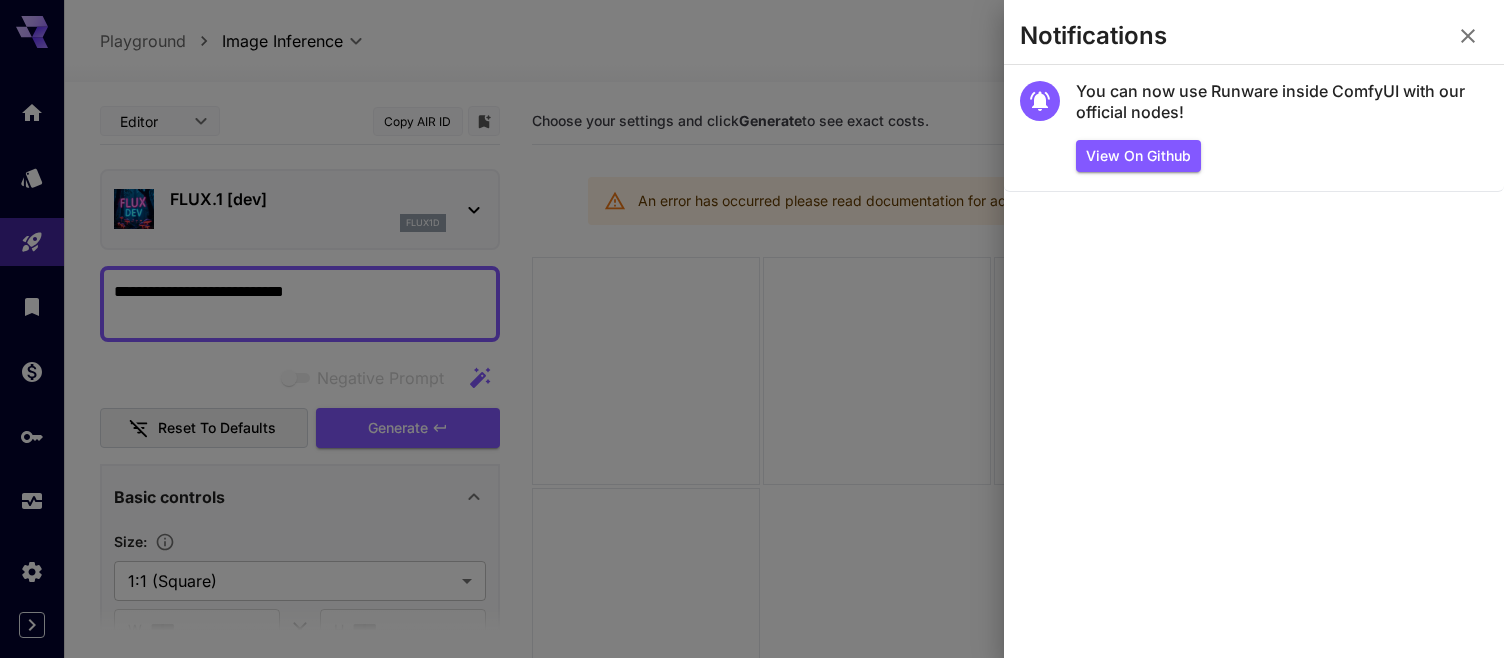 click 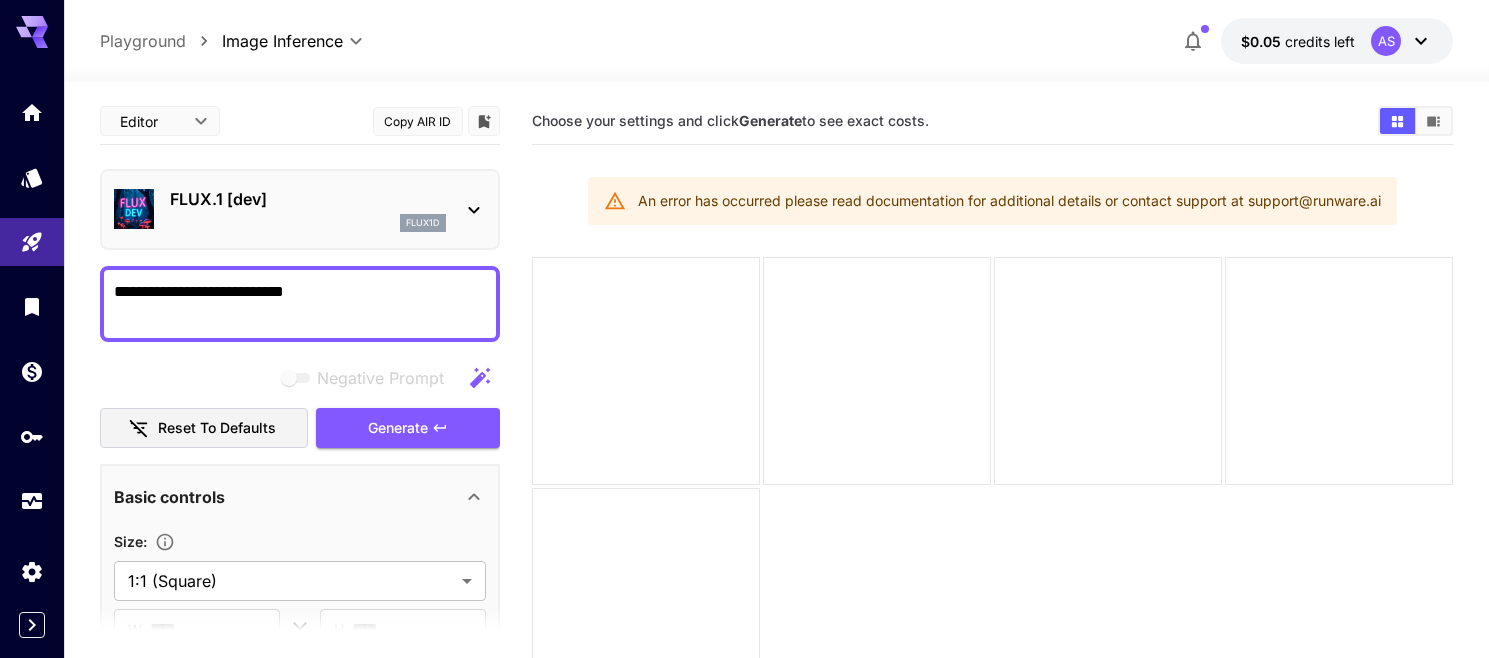 click 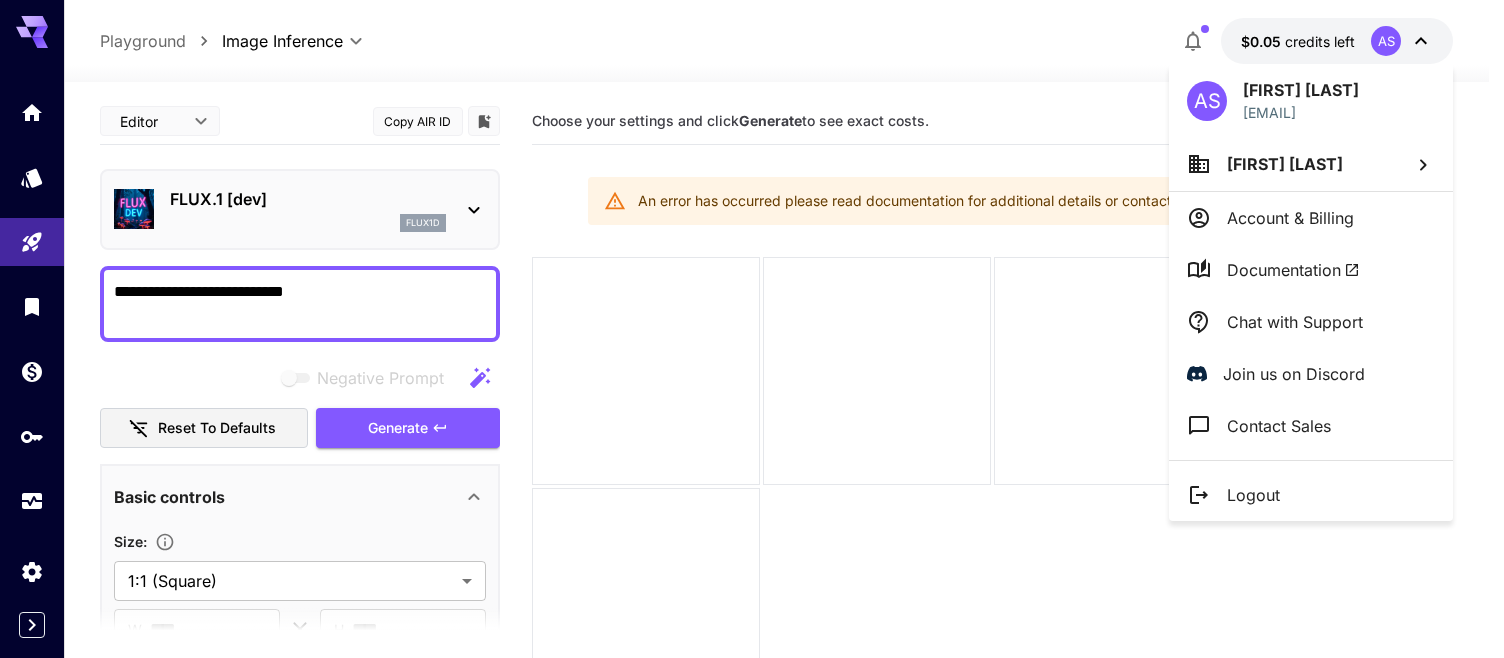 click on "Chat with Support" at bounding box center [1295, 322] 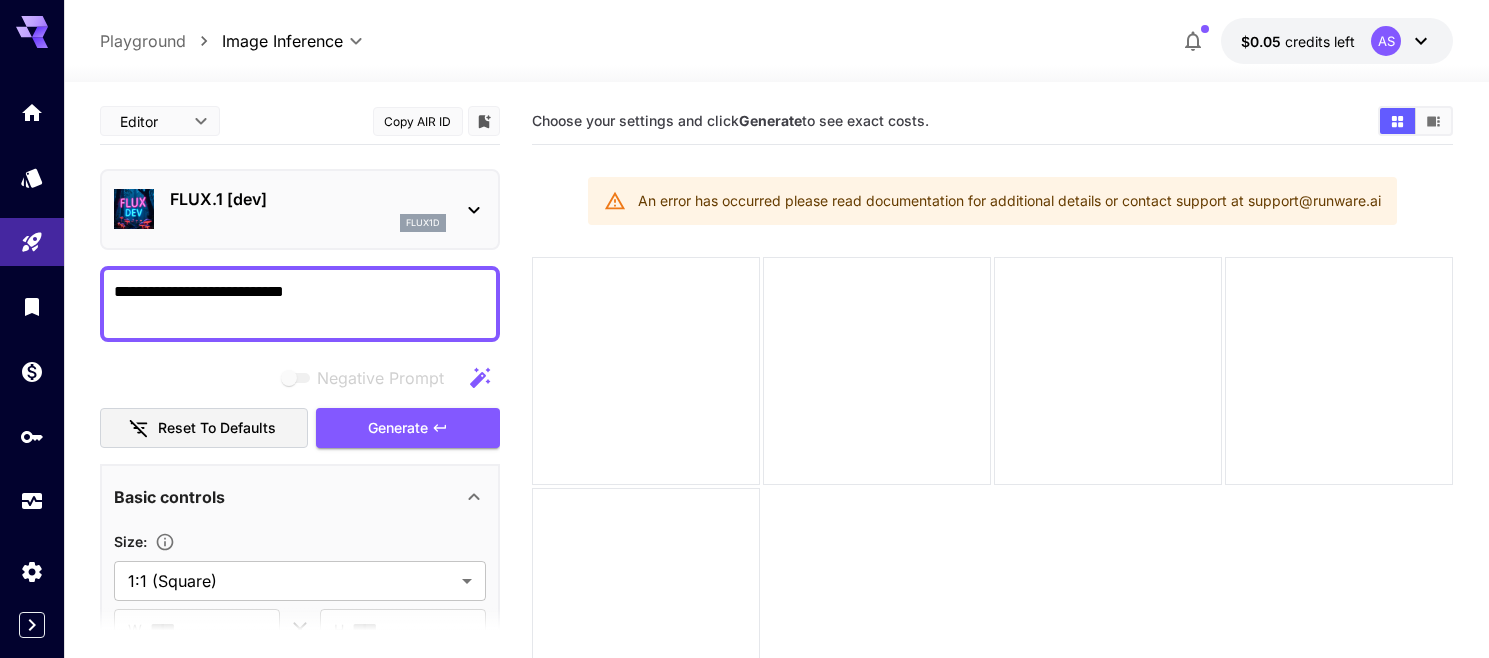 click on "**********" at bounding box center (777, 41) 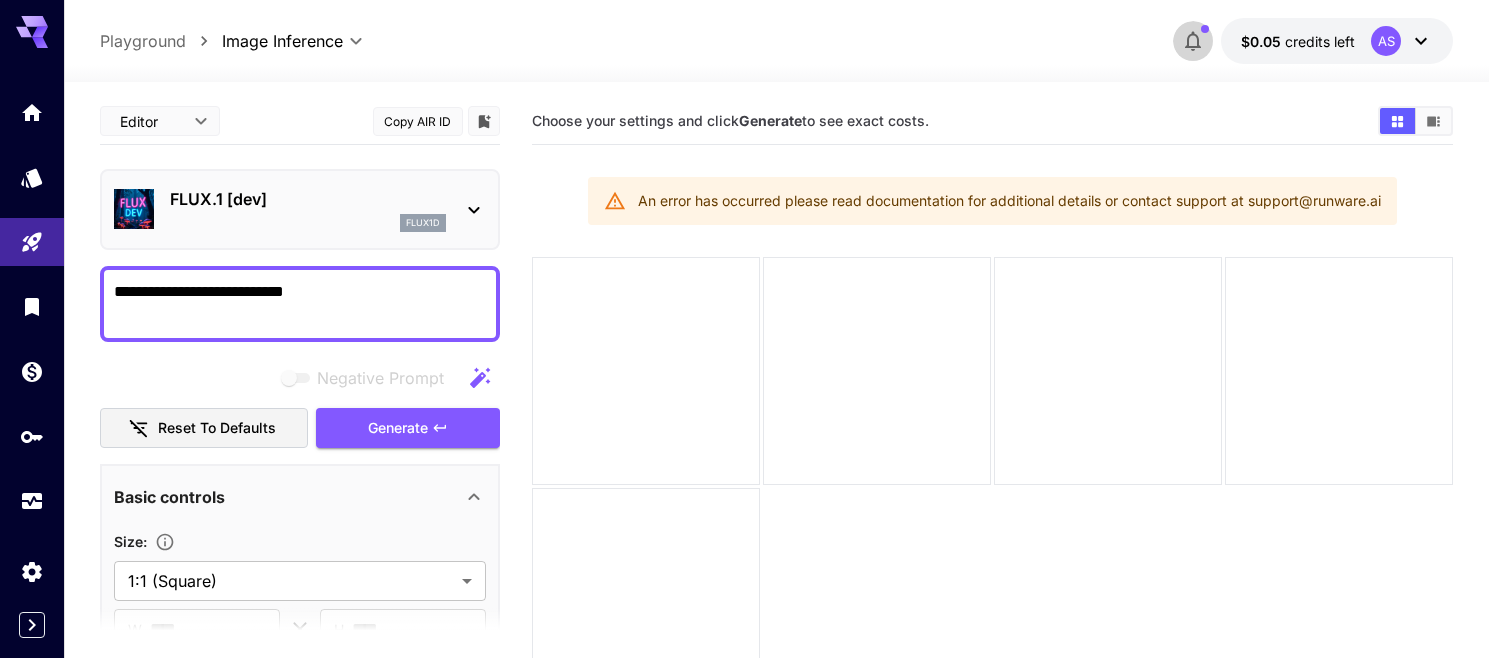 click 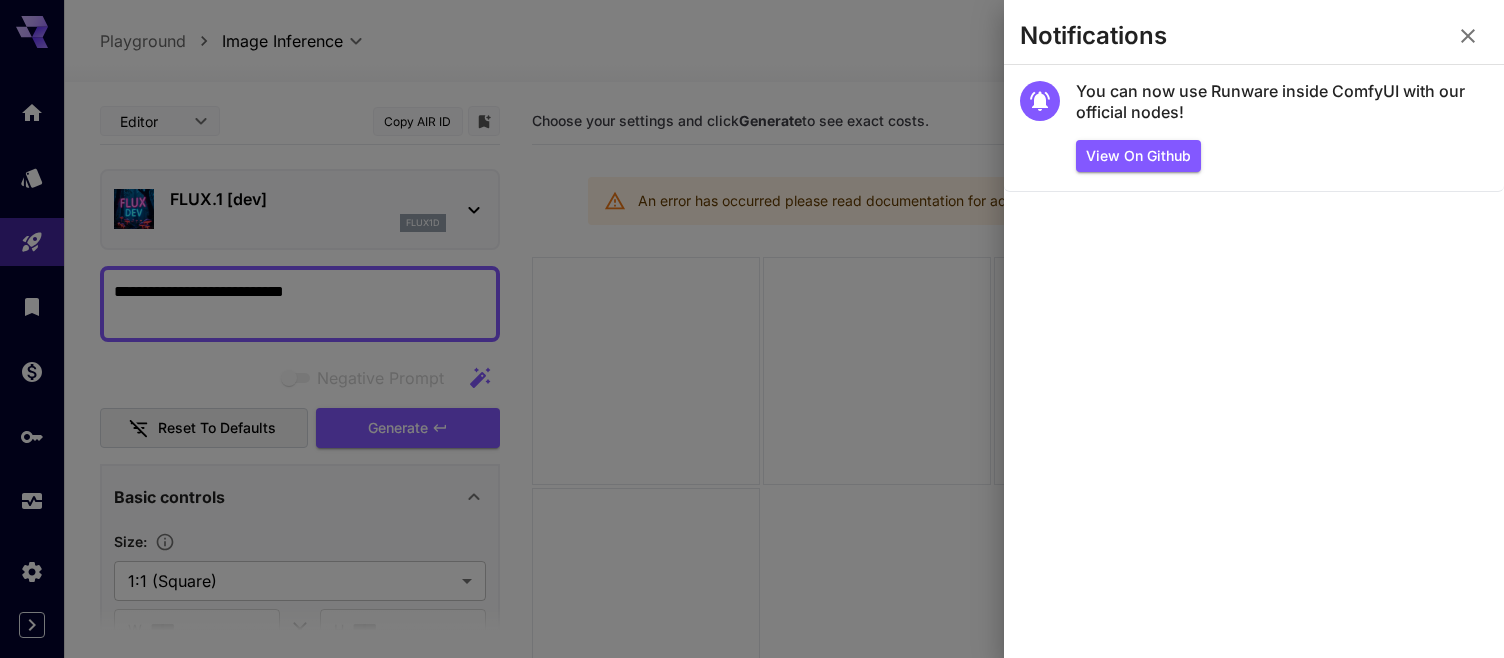 click 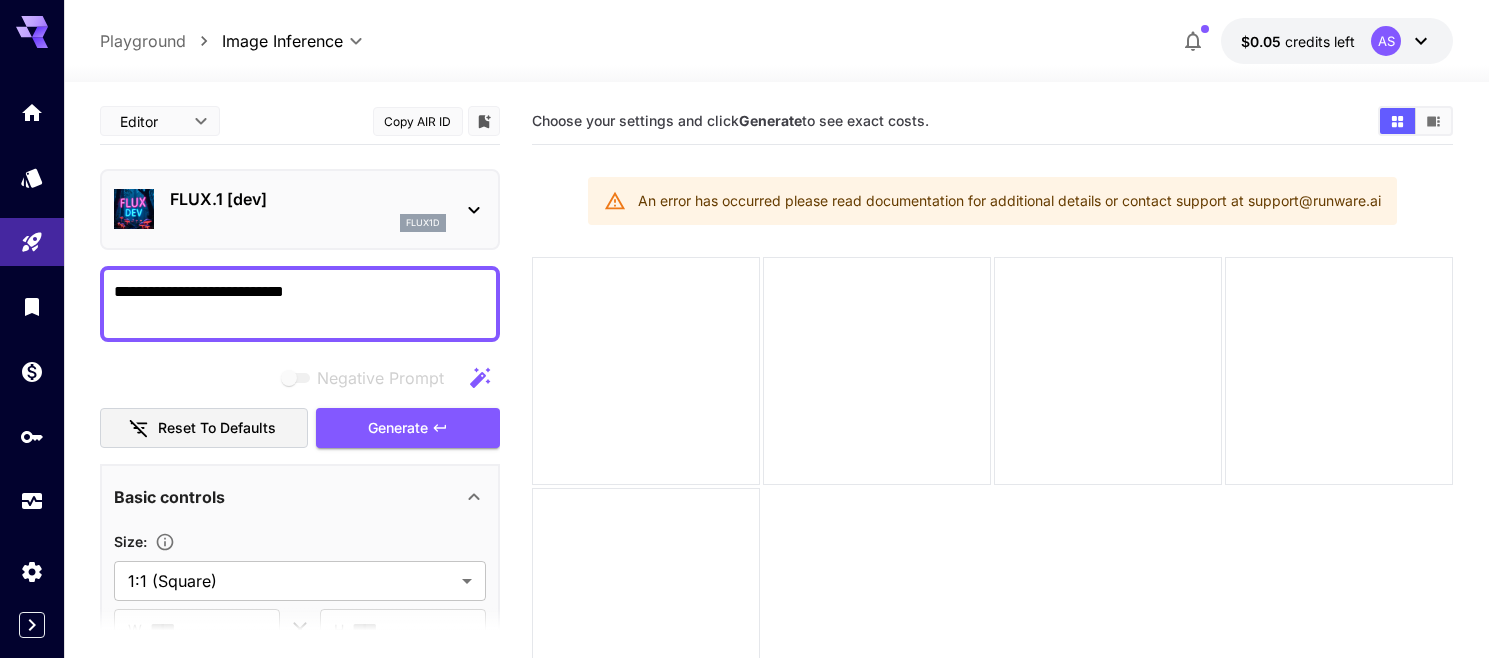 drag, startPoint x: 372, startPoint y: 280, endPoint x: -148, endPoint y: 245, distance: 521.1766 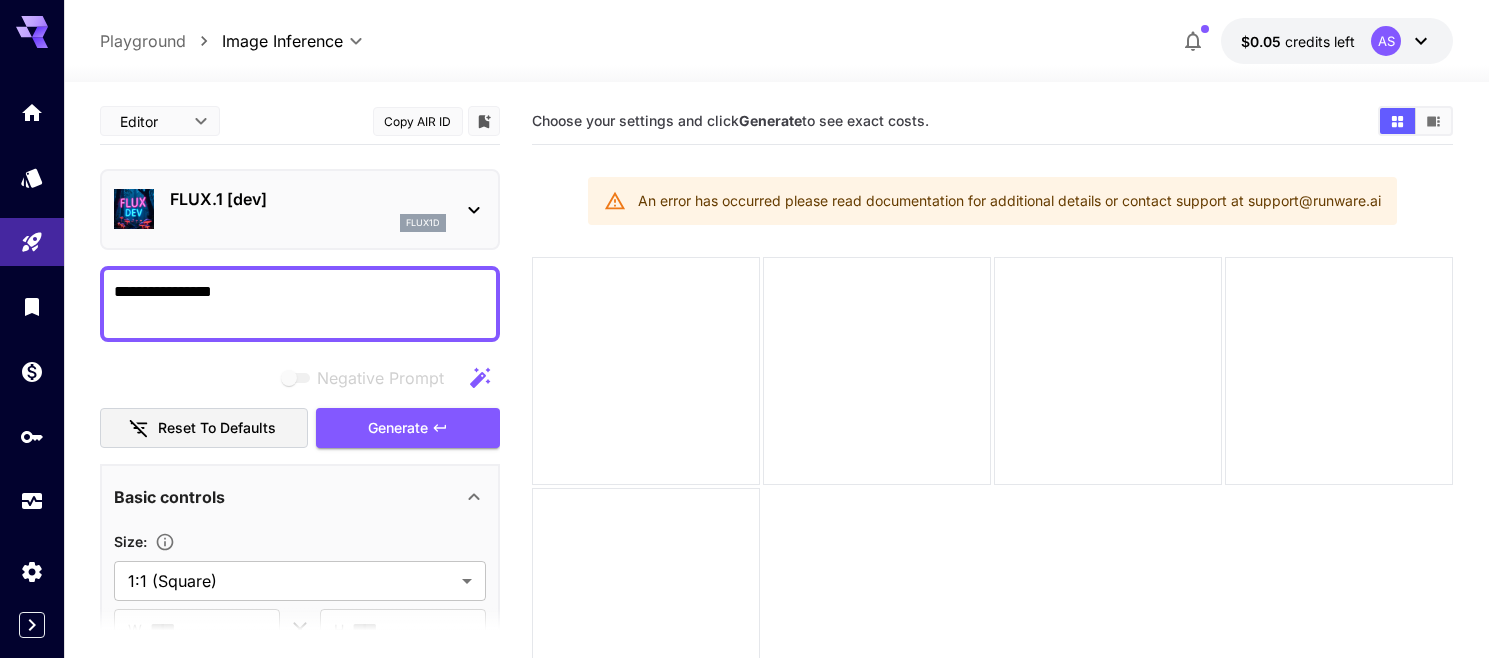 drag, startPoint x: 39, startPoint y: 288, endPoint x: -88, endPoint y: 283, distance: 127.09839 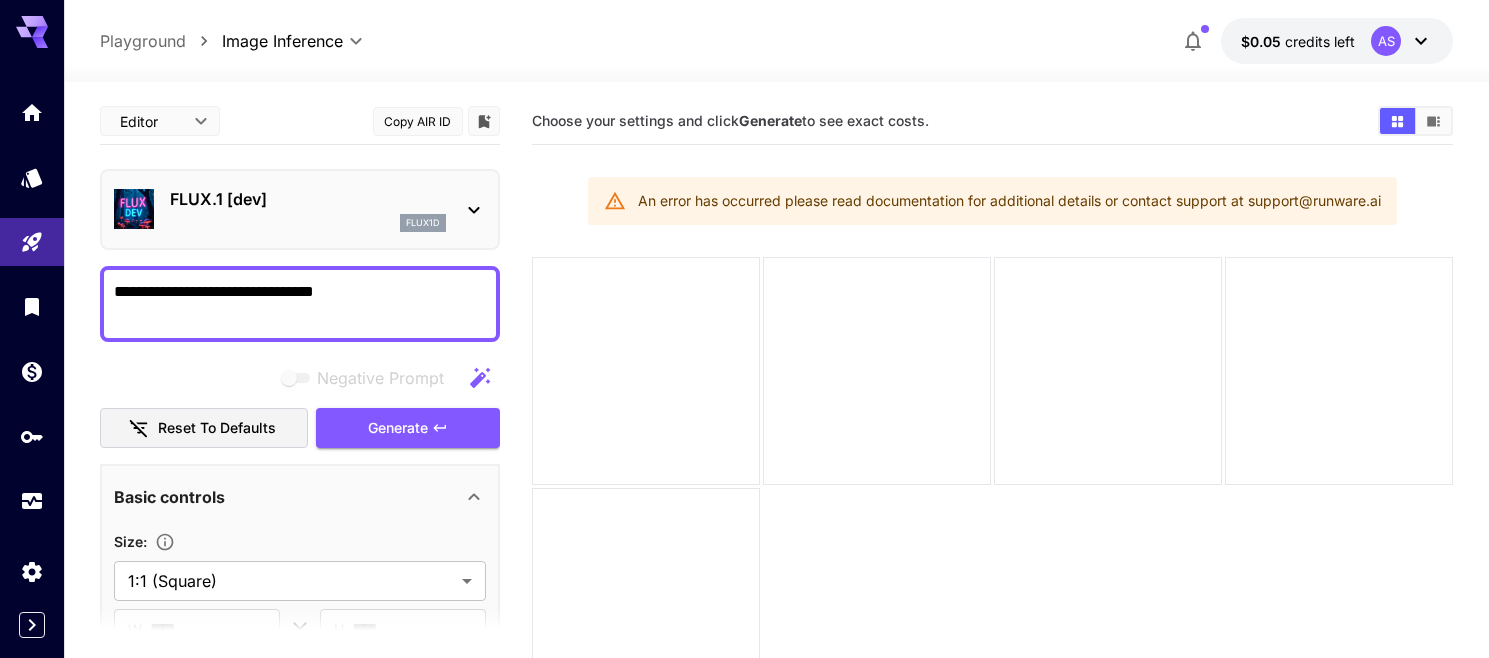 type on "**********" 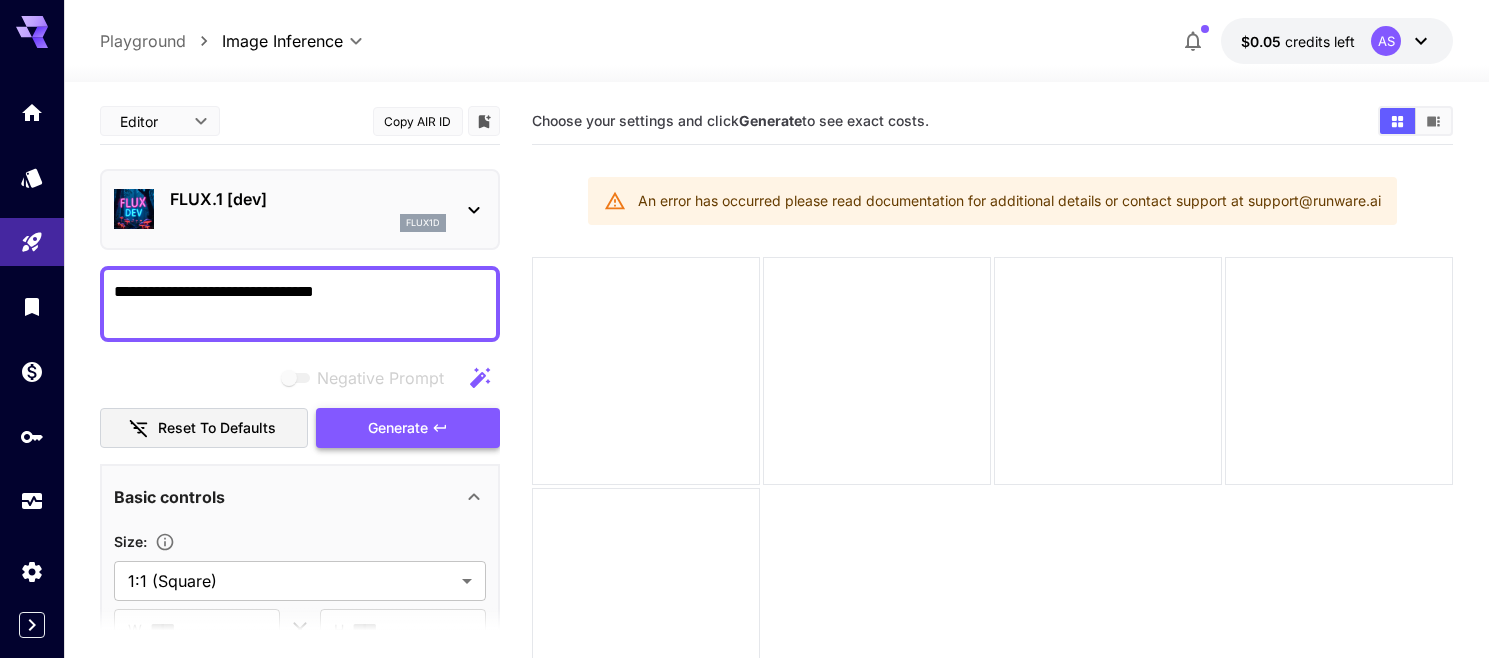 click on "Generate" at bounding box center [408, 428] 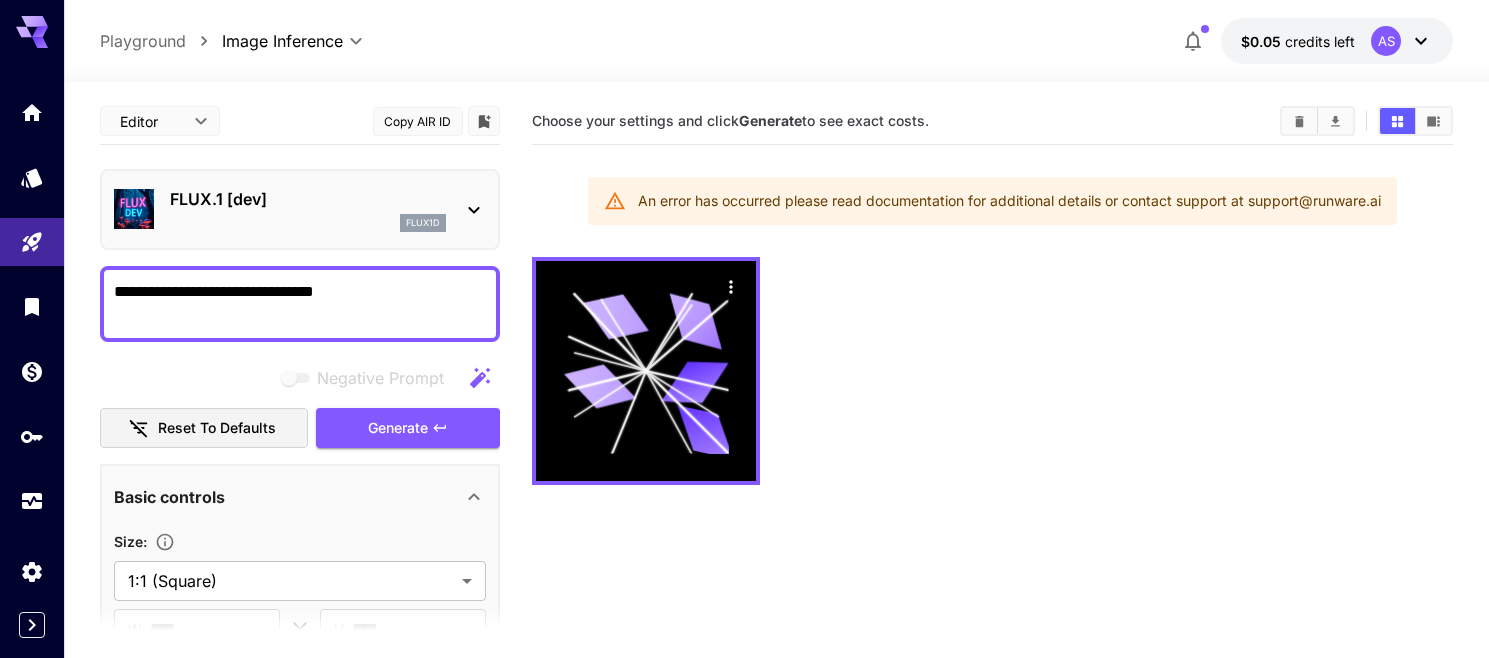 click on "$0.05    credits left  AS" at bounding box center (1337, 41) 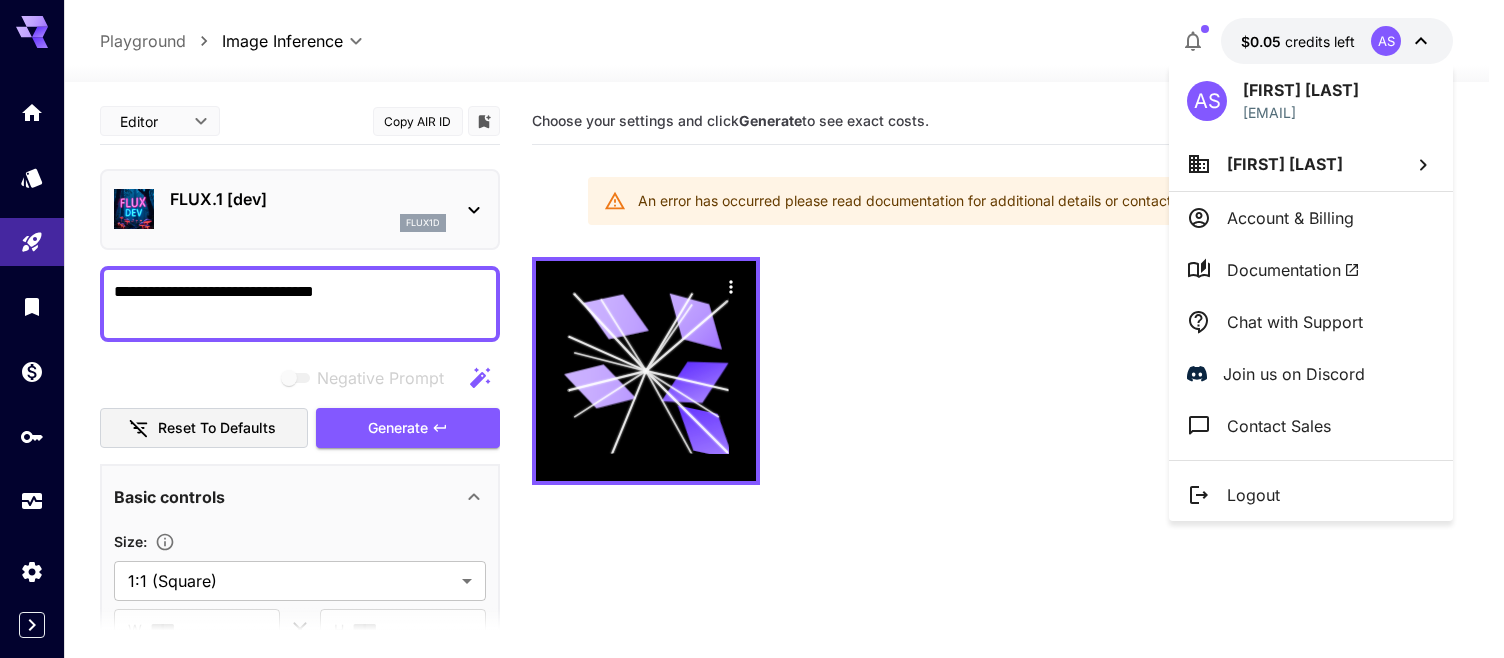click at bounding box center [752, 329] 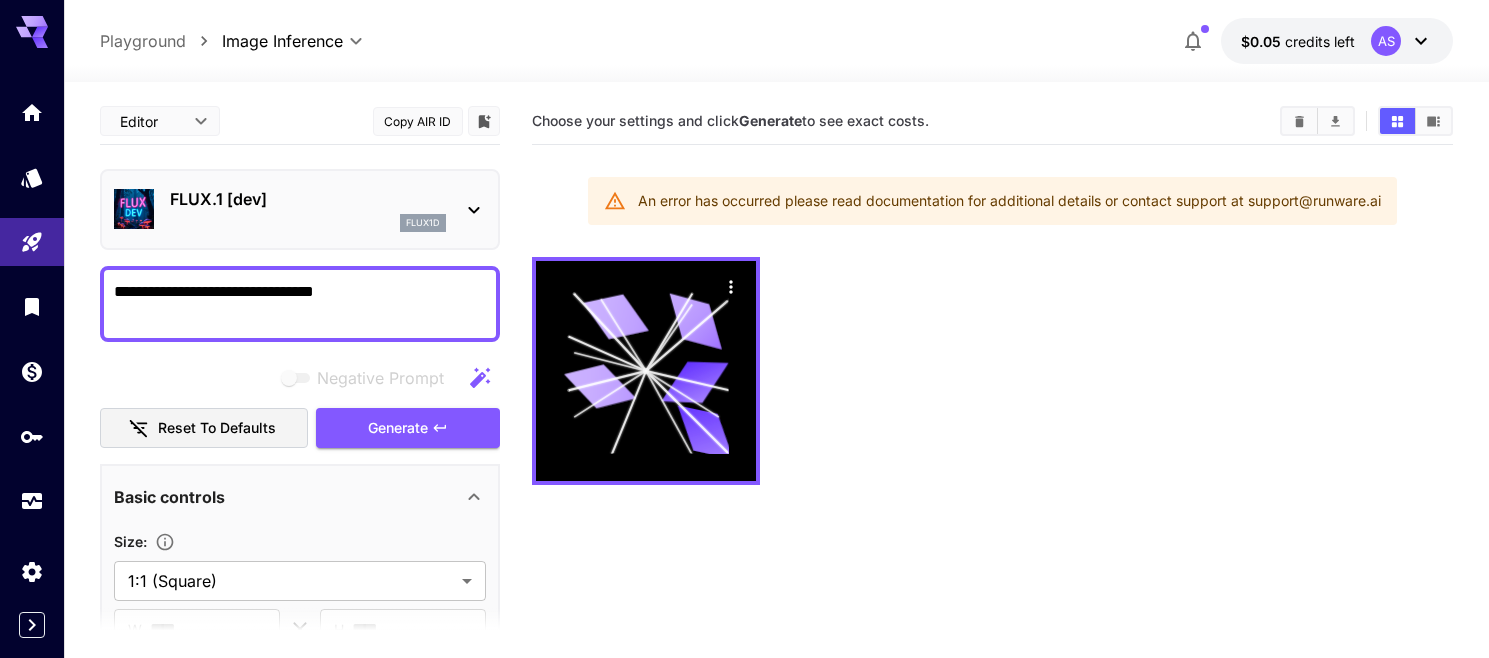 click on "**********" at bounding box center (300, 304) 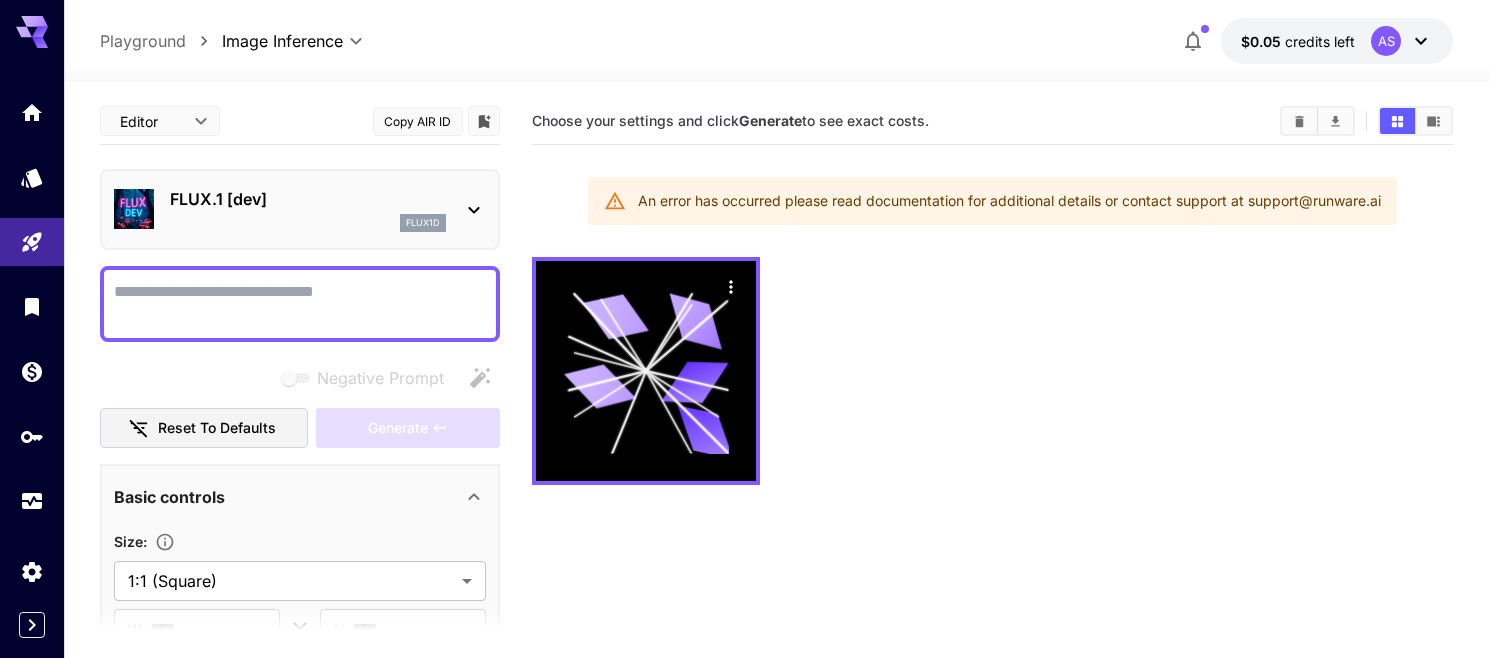 type 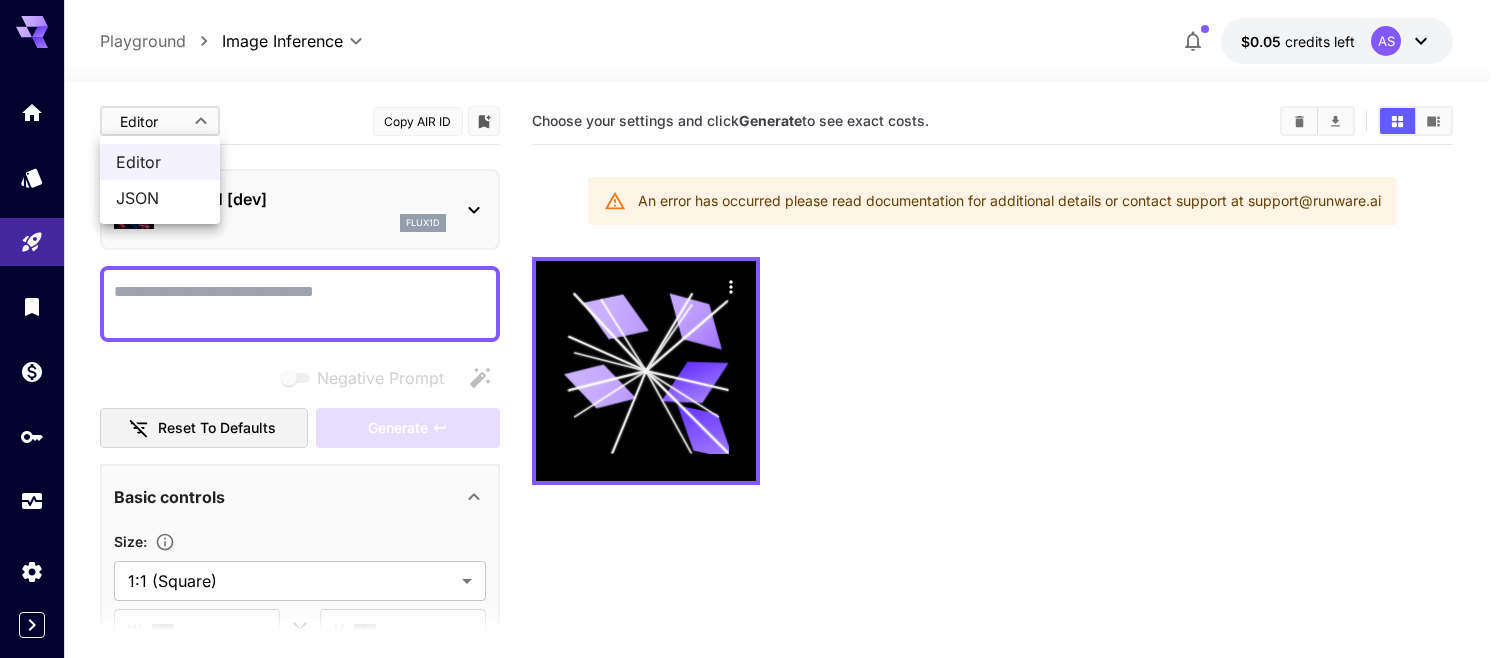 click on "**********" at bounding box center [752, 408] 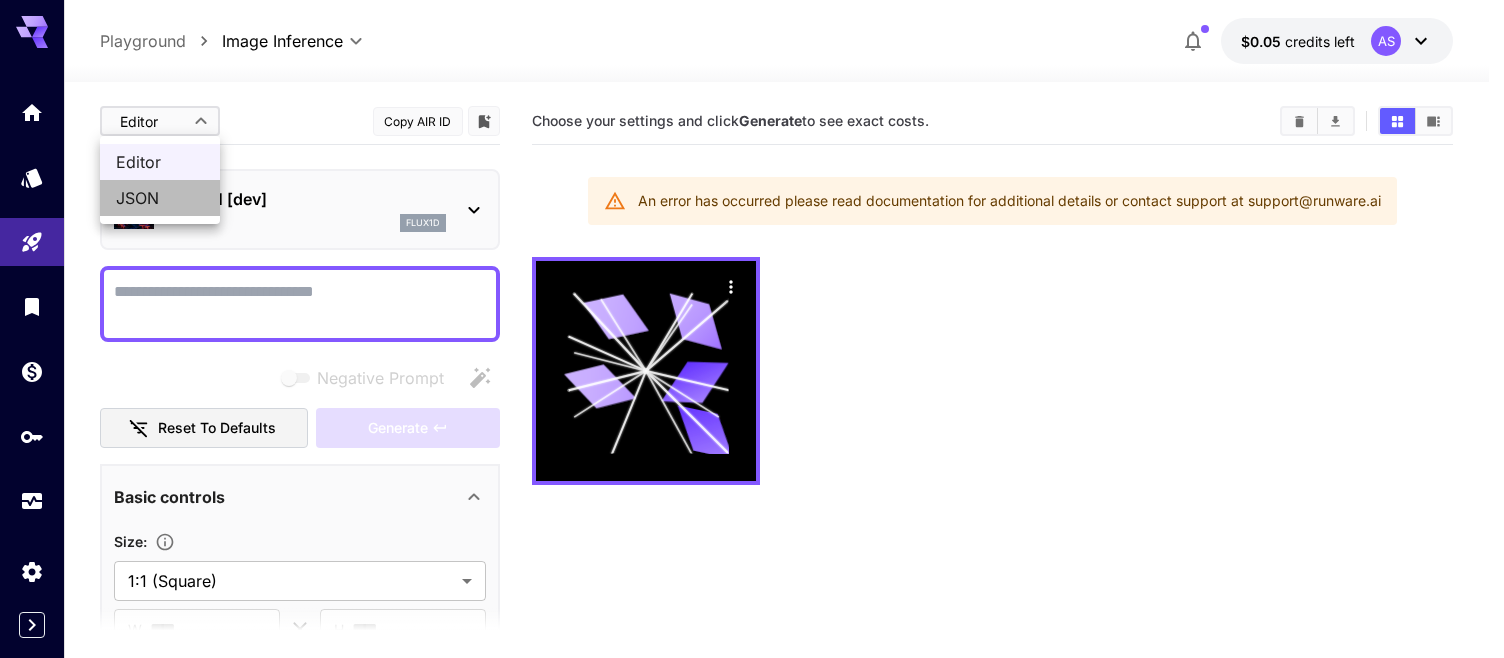 click on "JSON" at bounding box center [160, 198] 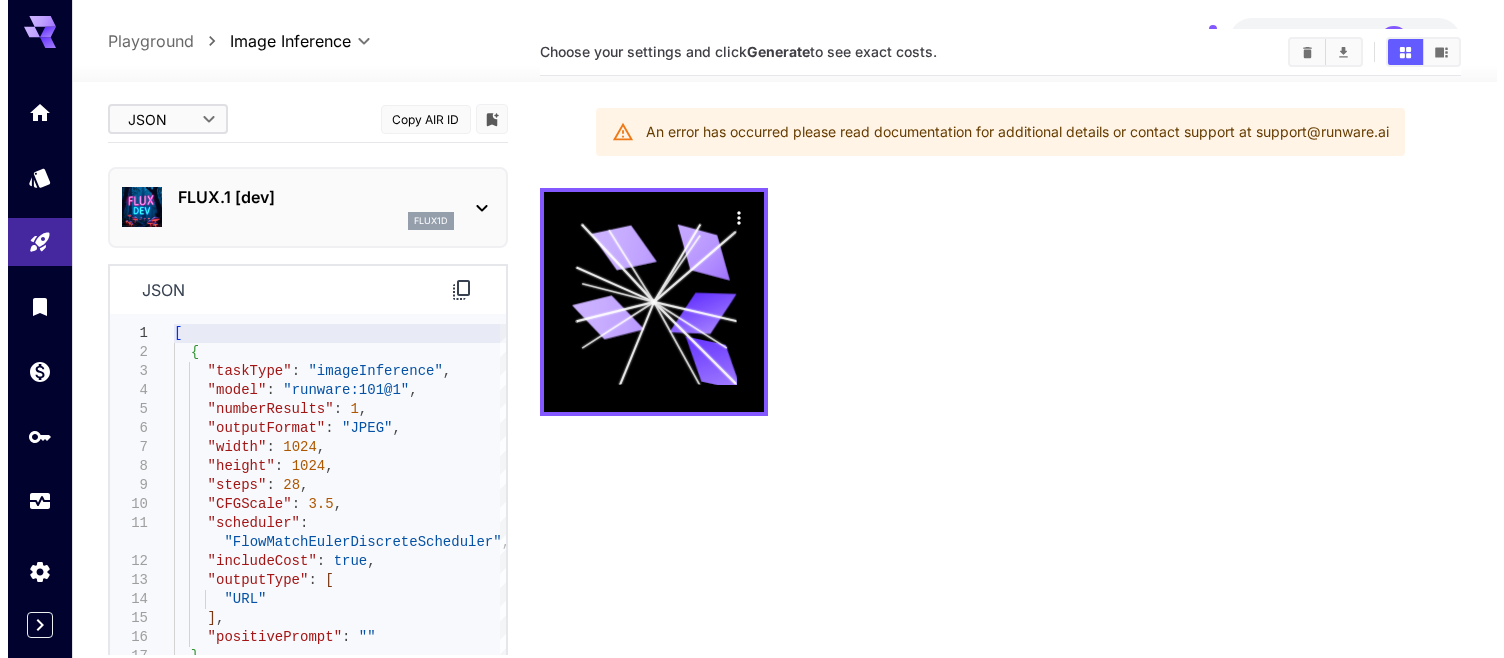 scroll, scrollTop: 158, scrollLeft: 0, axis: vertical 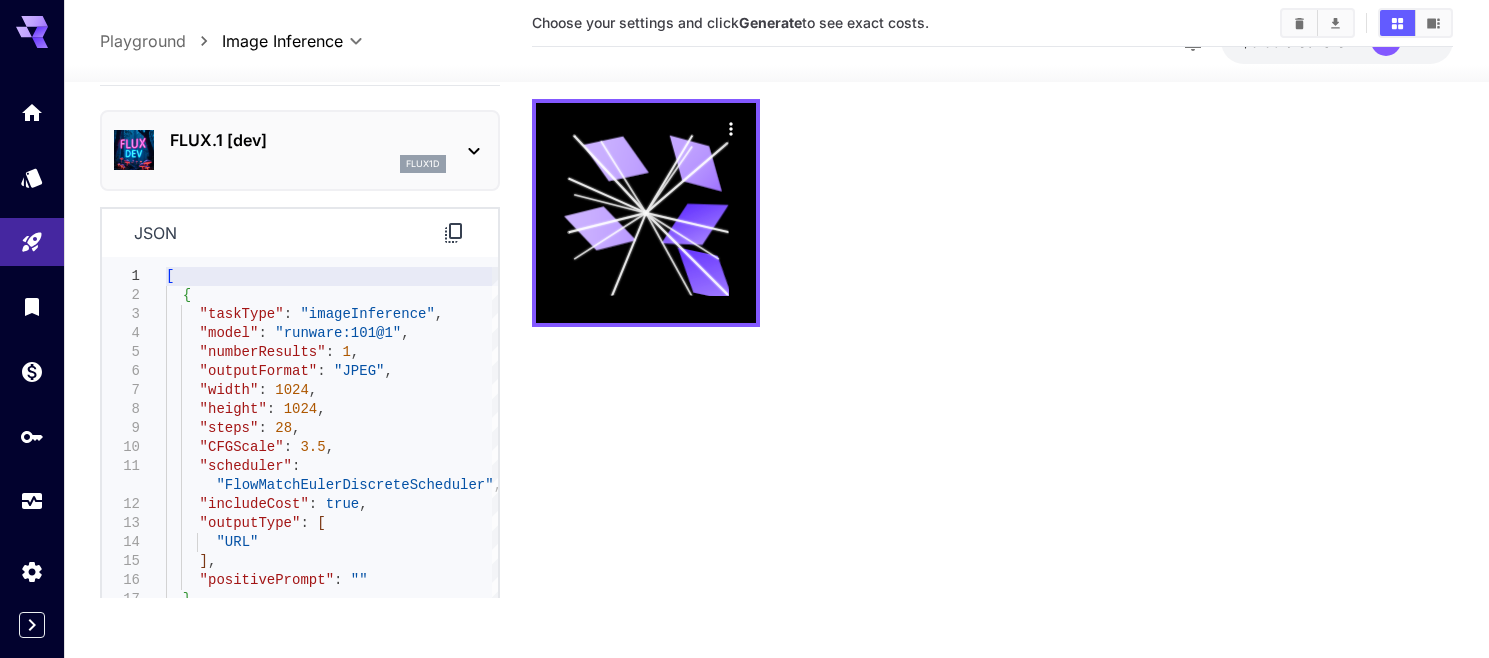 click on "FLUX.1 [dev] flux1d" at bounding box center (300, 150) 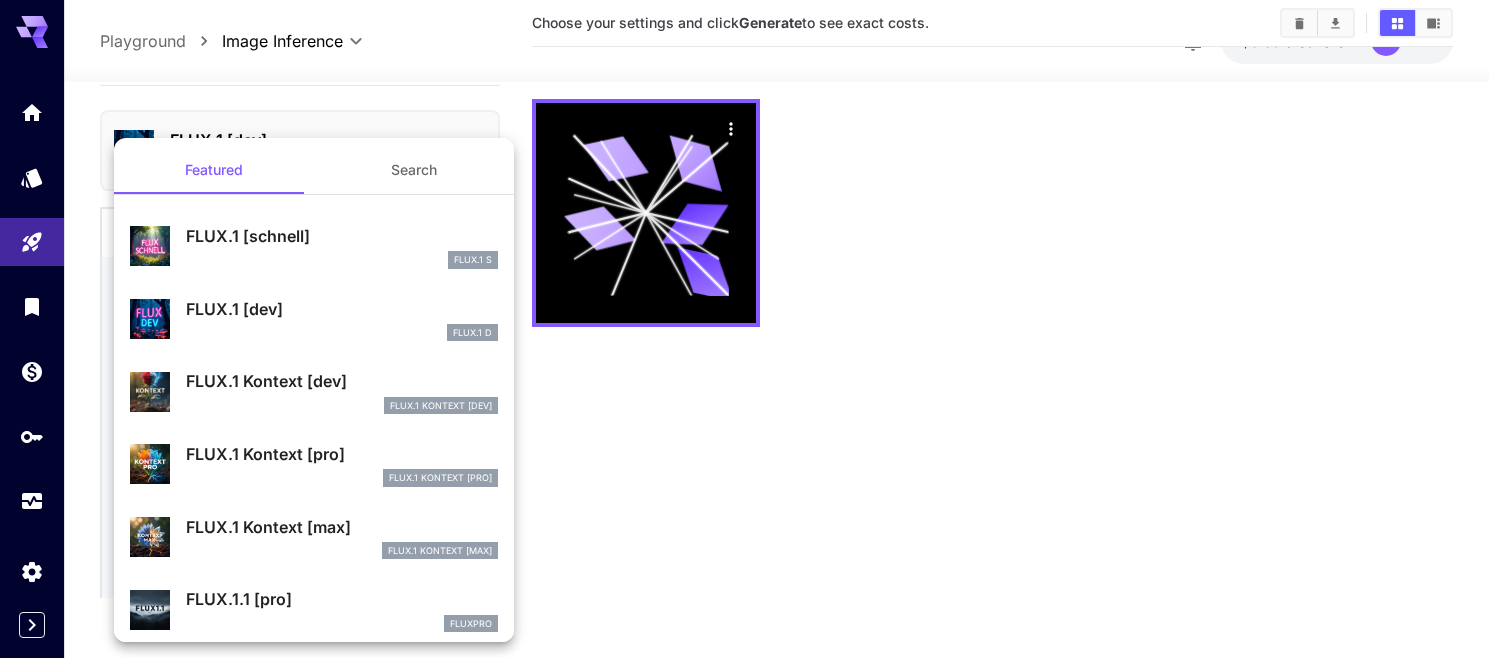 click on "Search" at bounding box center (414, 170) 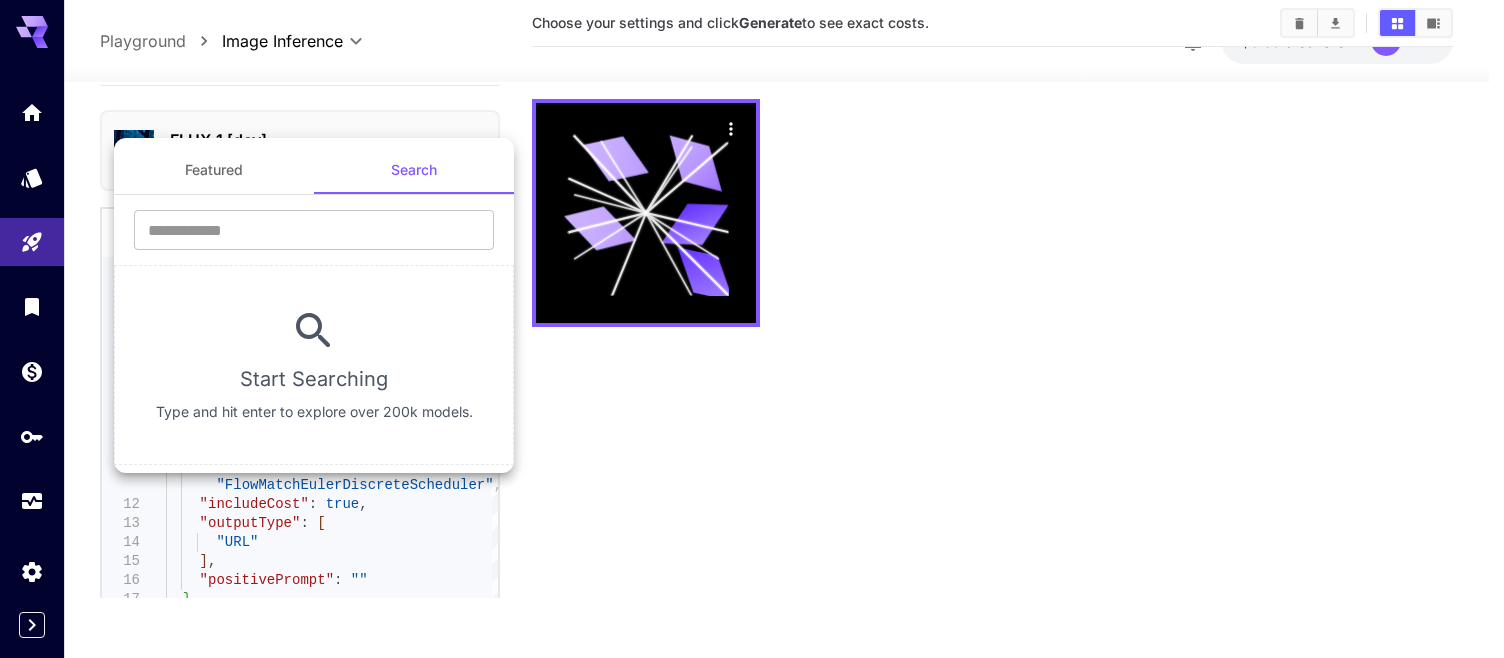 click on "Featured" at bounding box center (214, 170) 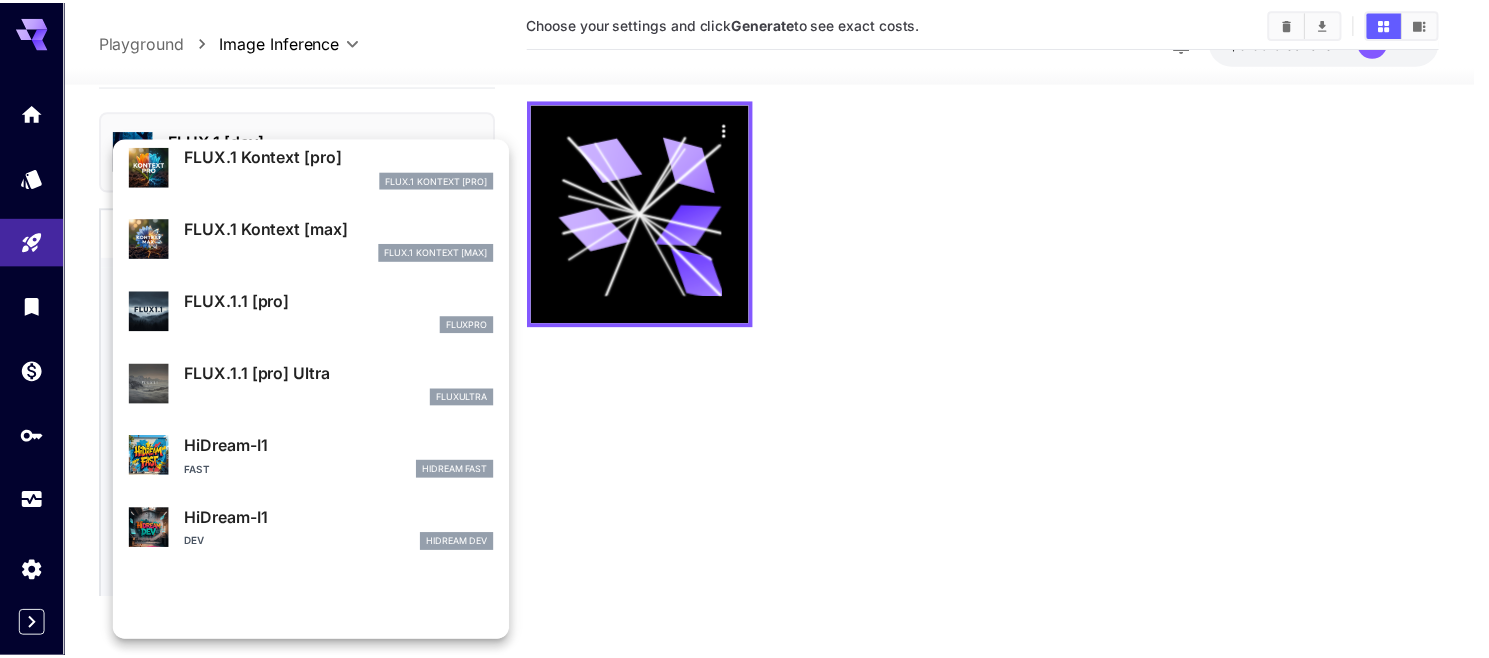 scroll, scrollTop: 300, scrollLeft: 0, axis: vertical 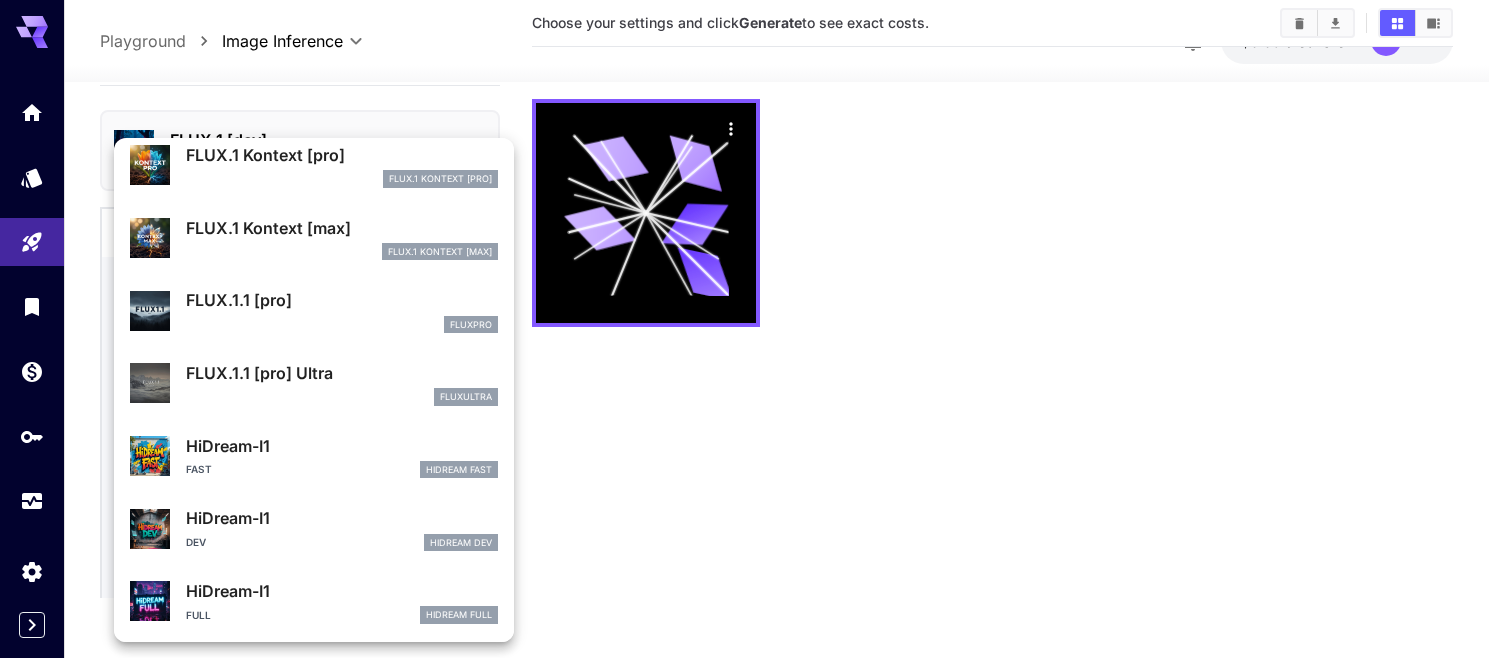 click on "HiDream-I1 Fast HiDream Fast" at bounding box center [342, 456] 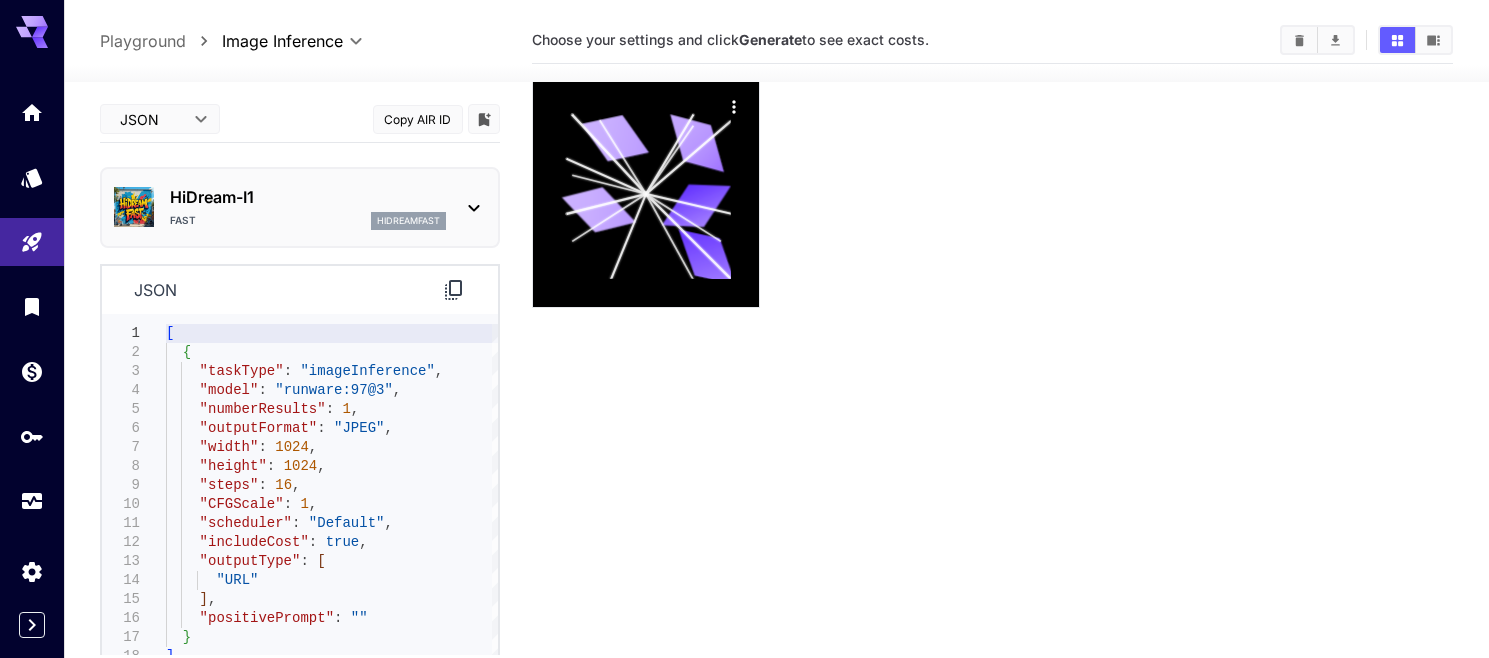scroll, scrollTop: 0, scrollLeft: 0, axis: both 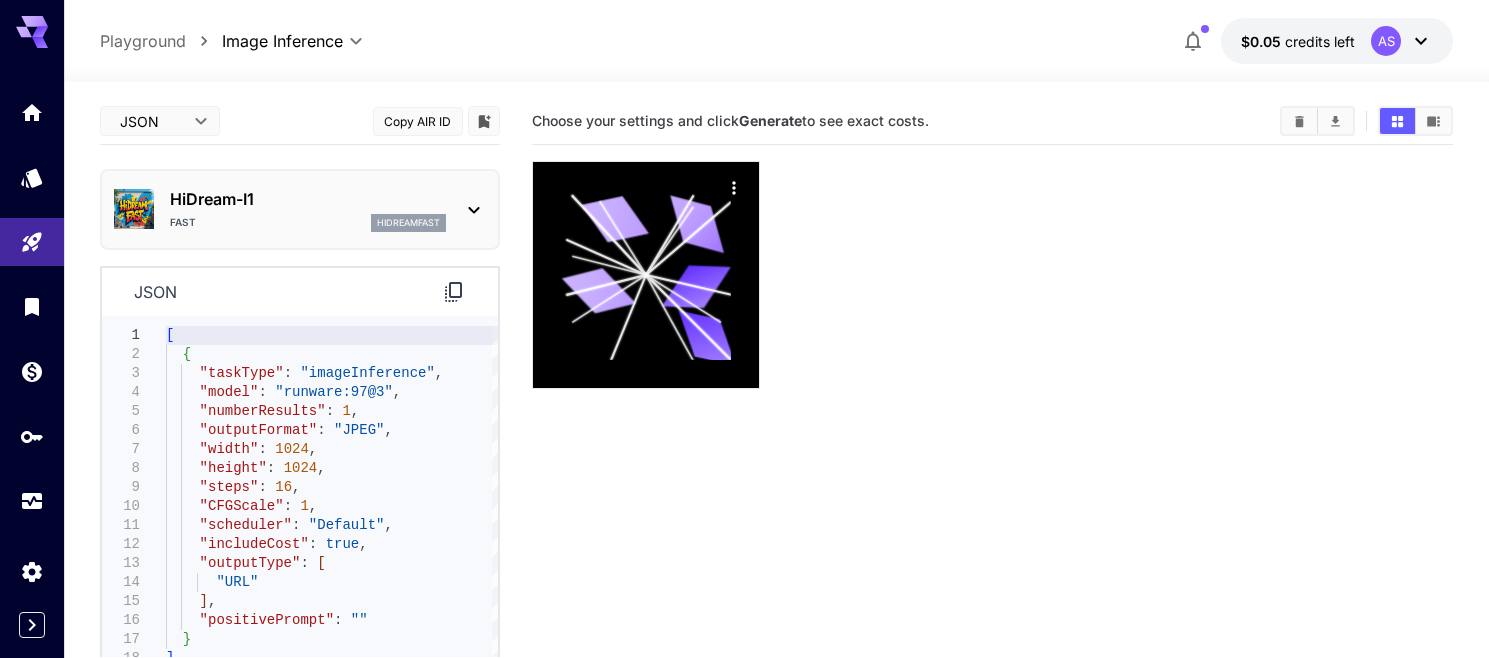 click 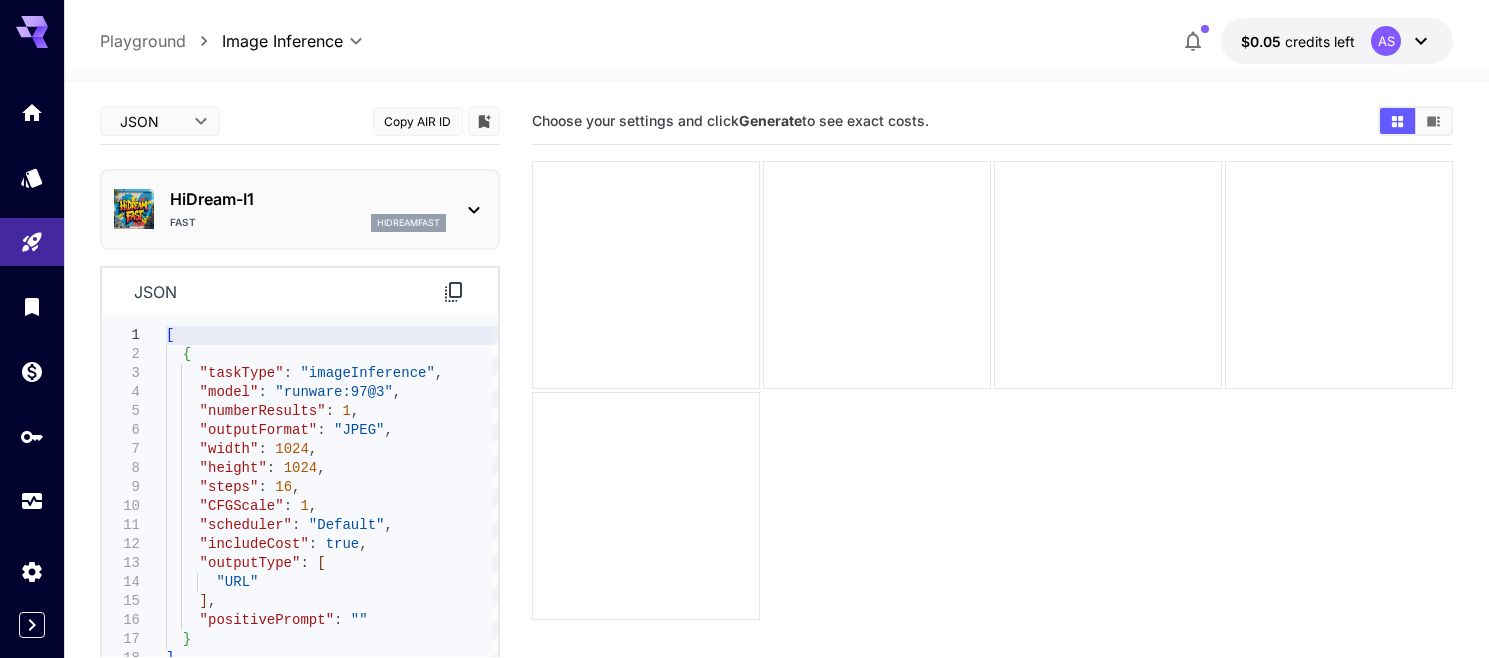 click 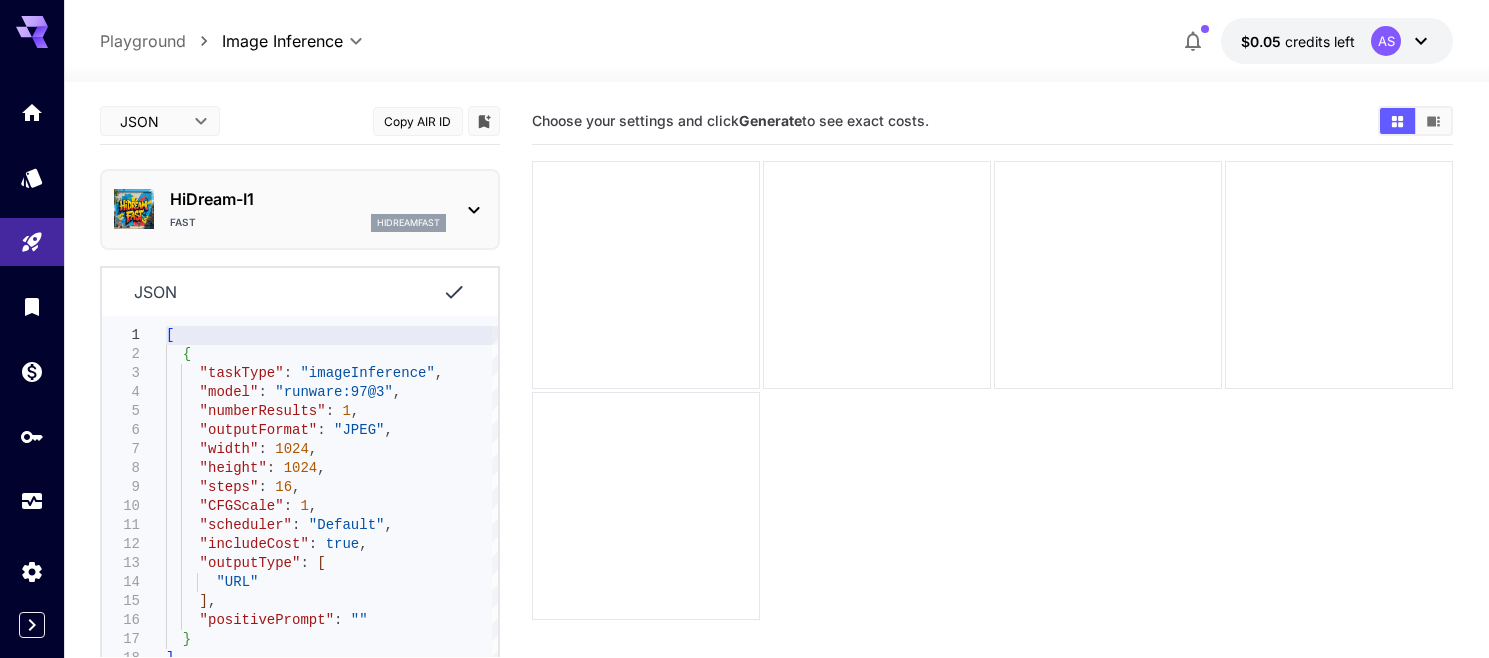 click on "HiDream-I1 Fast hidreamfast" at bounding box center (300, 209) 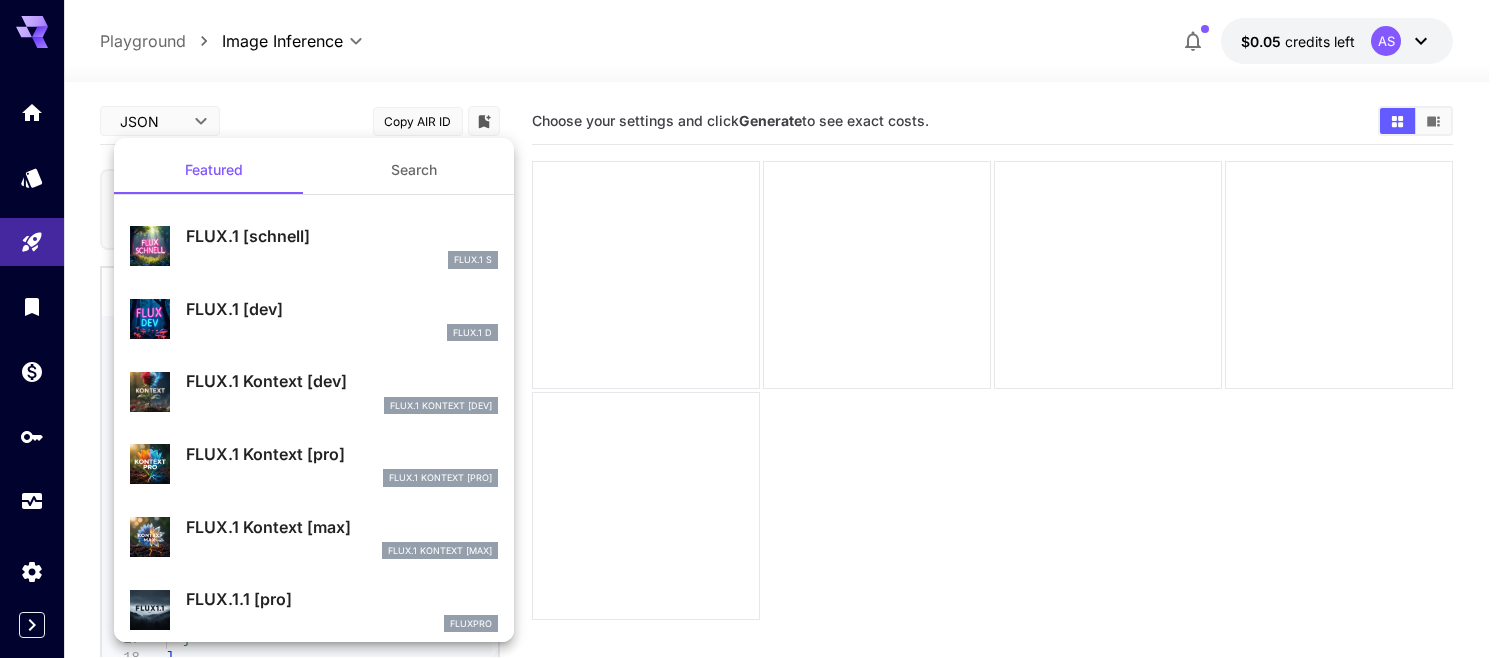 click at bounding box center [752, 329] 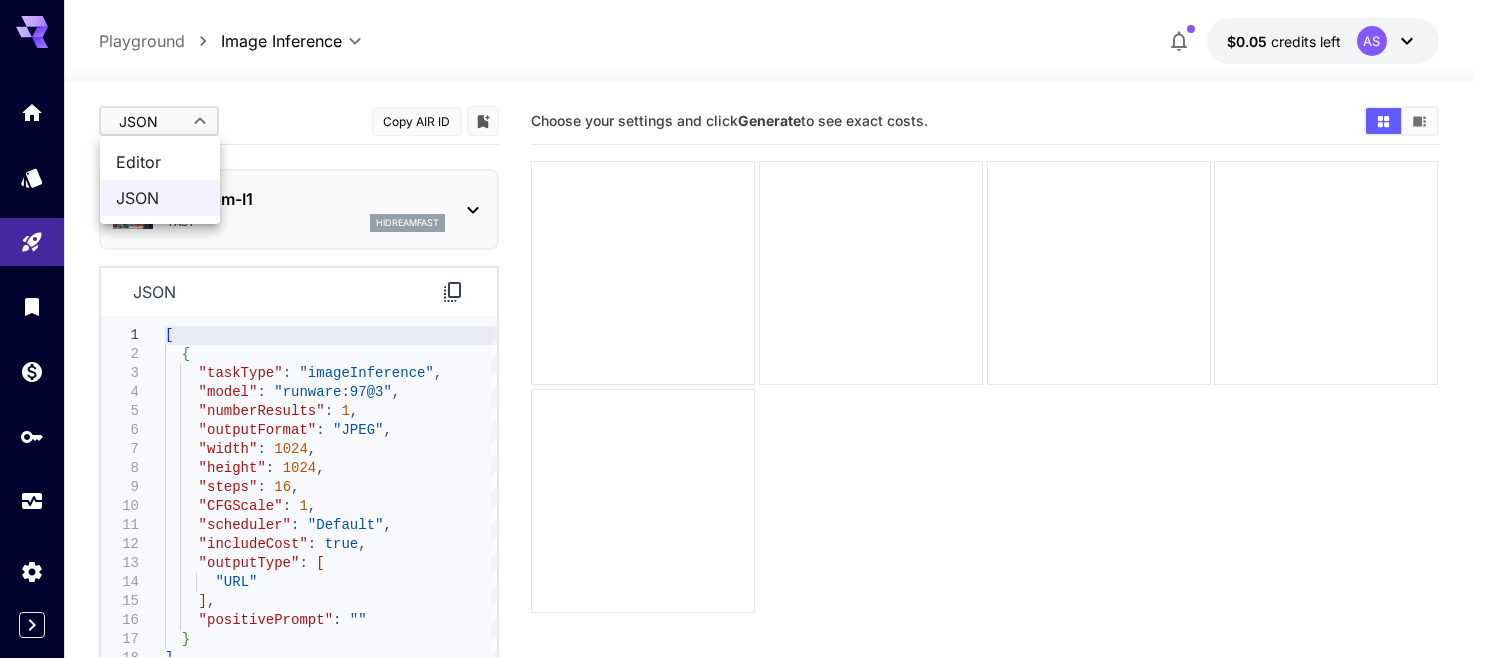 click on "**********" at bounding box center (744, 408) 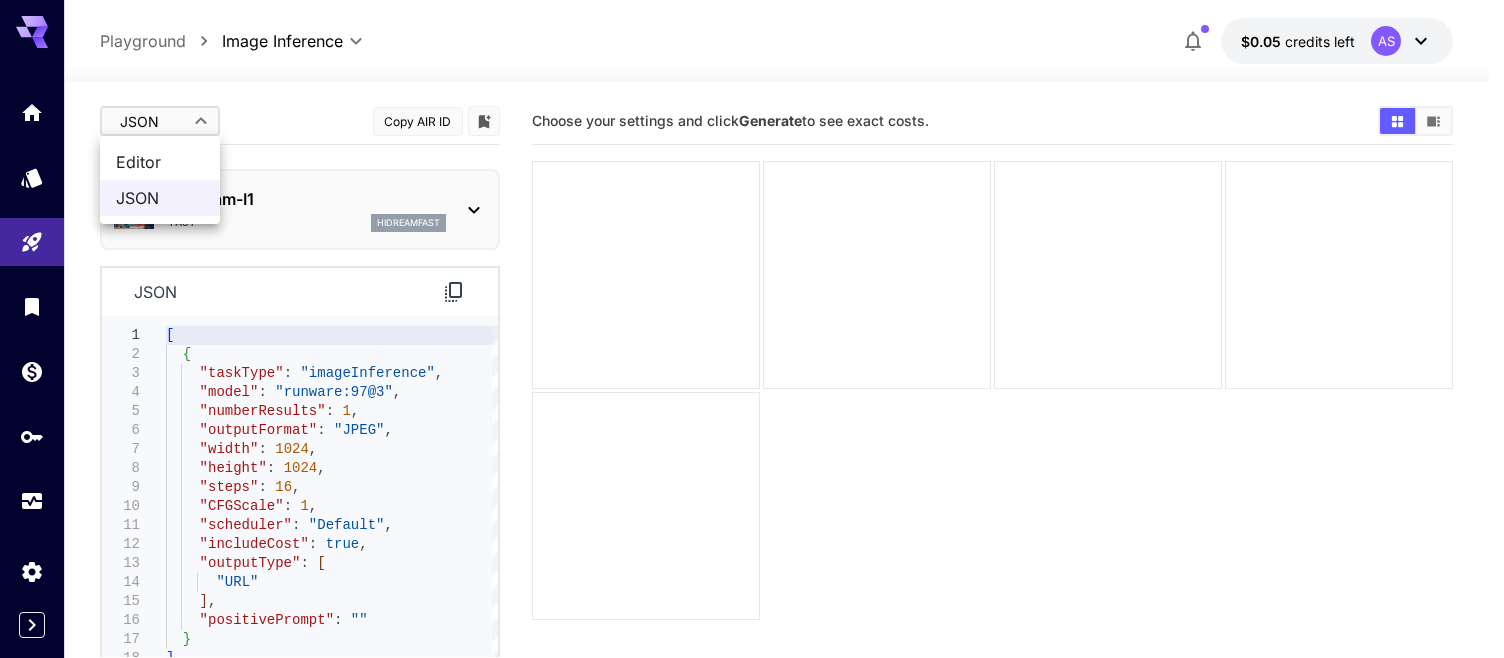 click on "Editor" at bounding box center [160, 162] 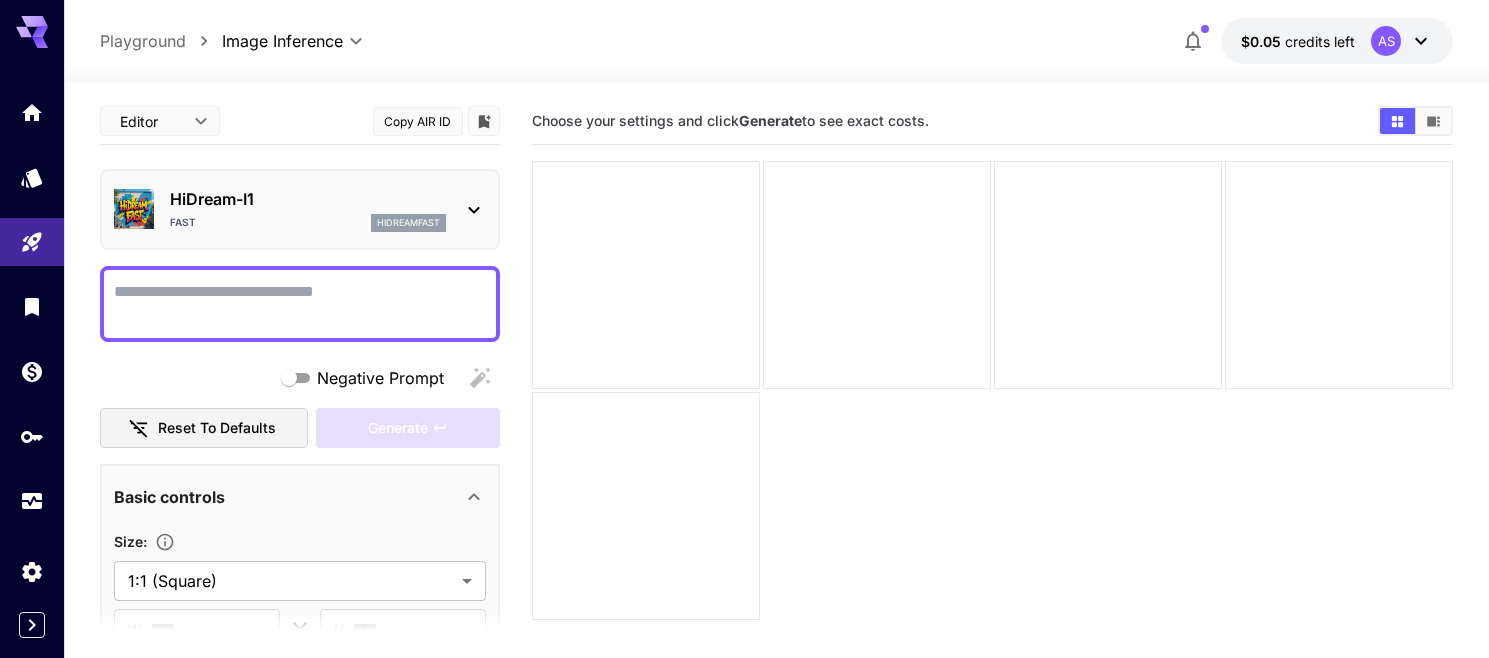 click at bounding box center [300, 304] 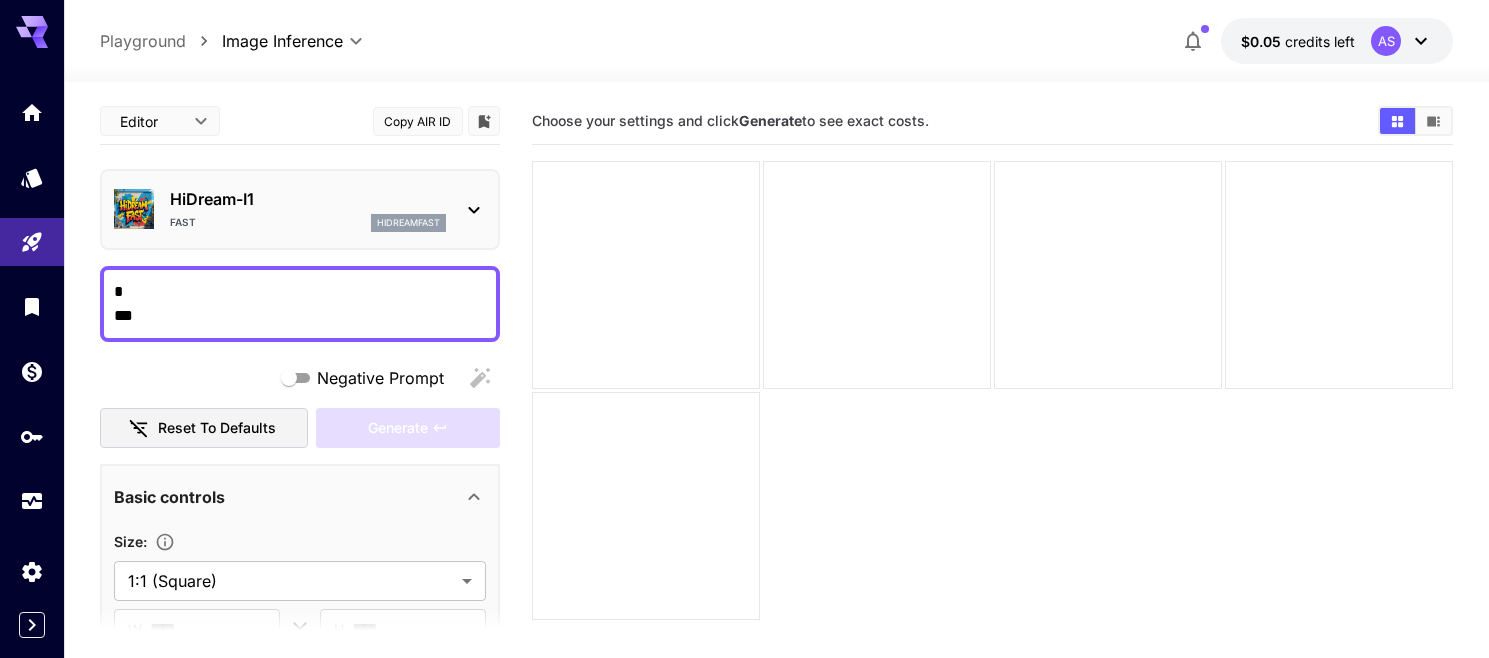 scroll, scrollTop: 52, scrollLeft: 0, axis: vertical 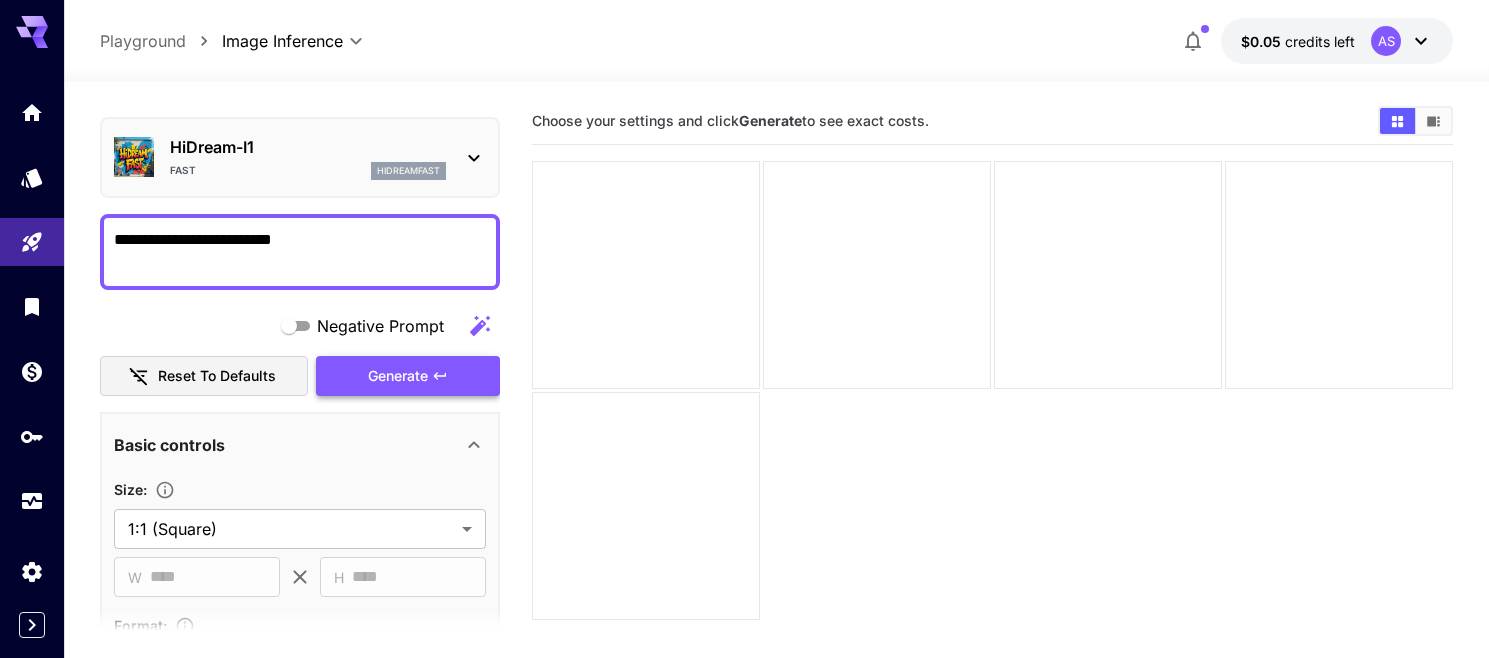 type on "**********" 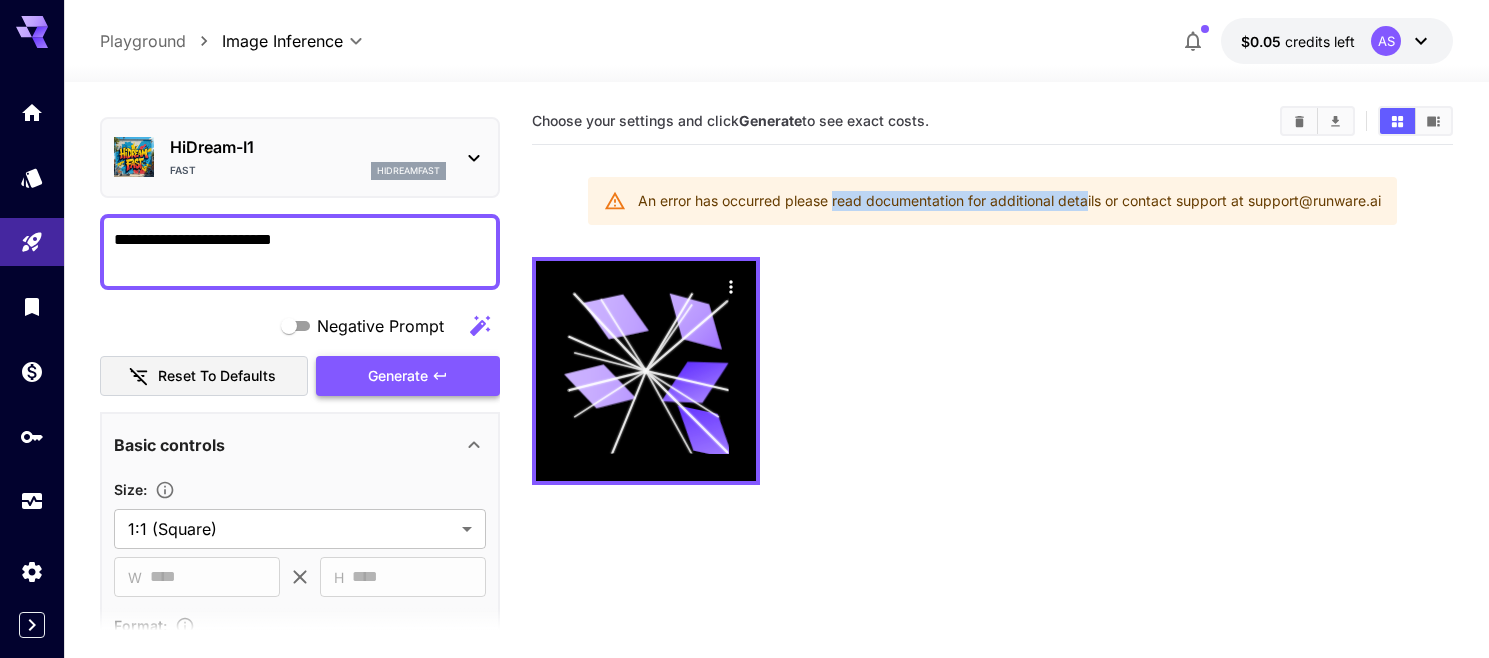 drag, startPoint x: 832, startPoint y: 209, endPoint x: 1087, endPoint y: 202, distance: 255.09605 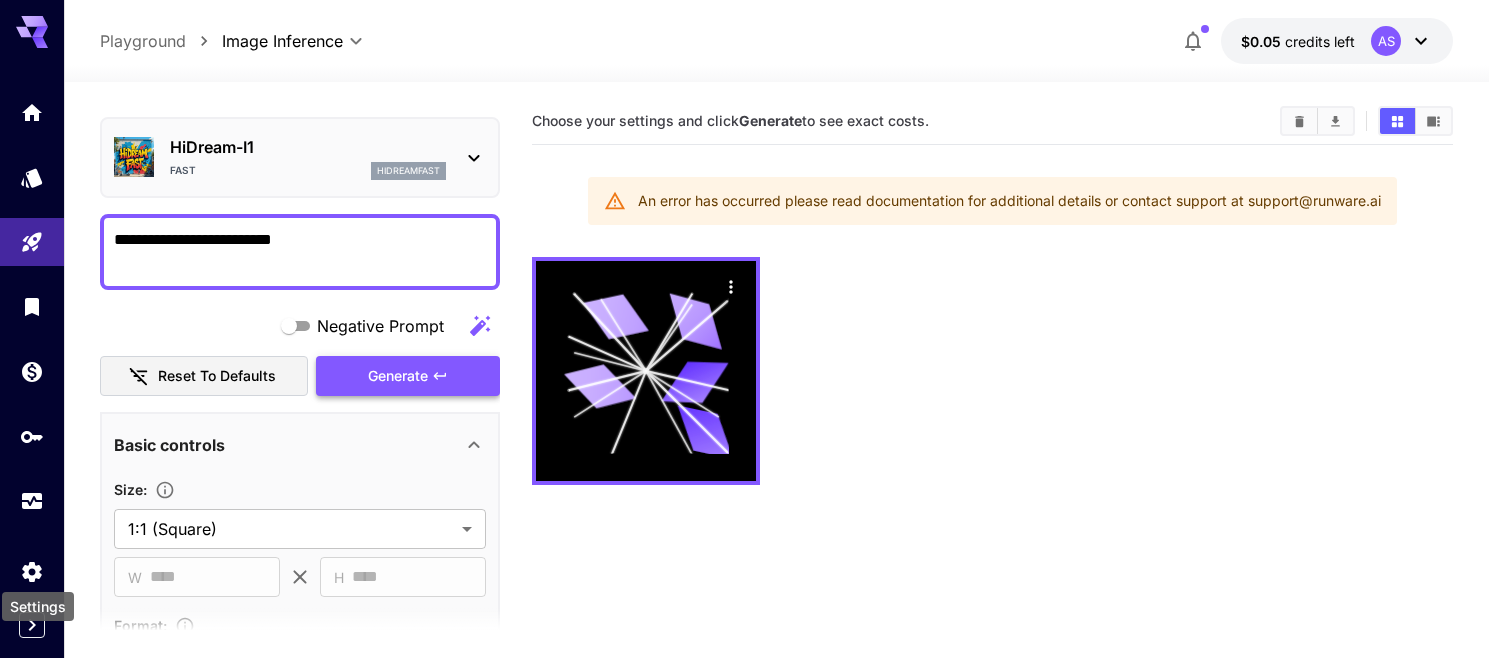 click on "Settings" at bounding box center [38, 600] 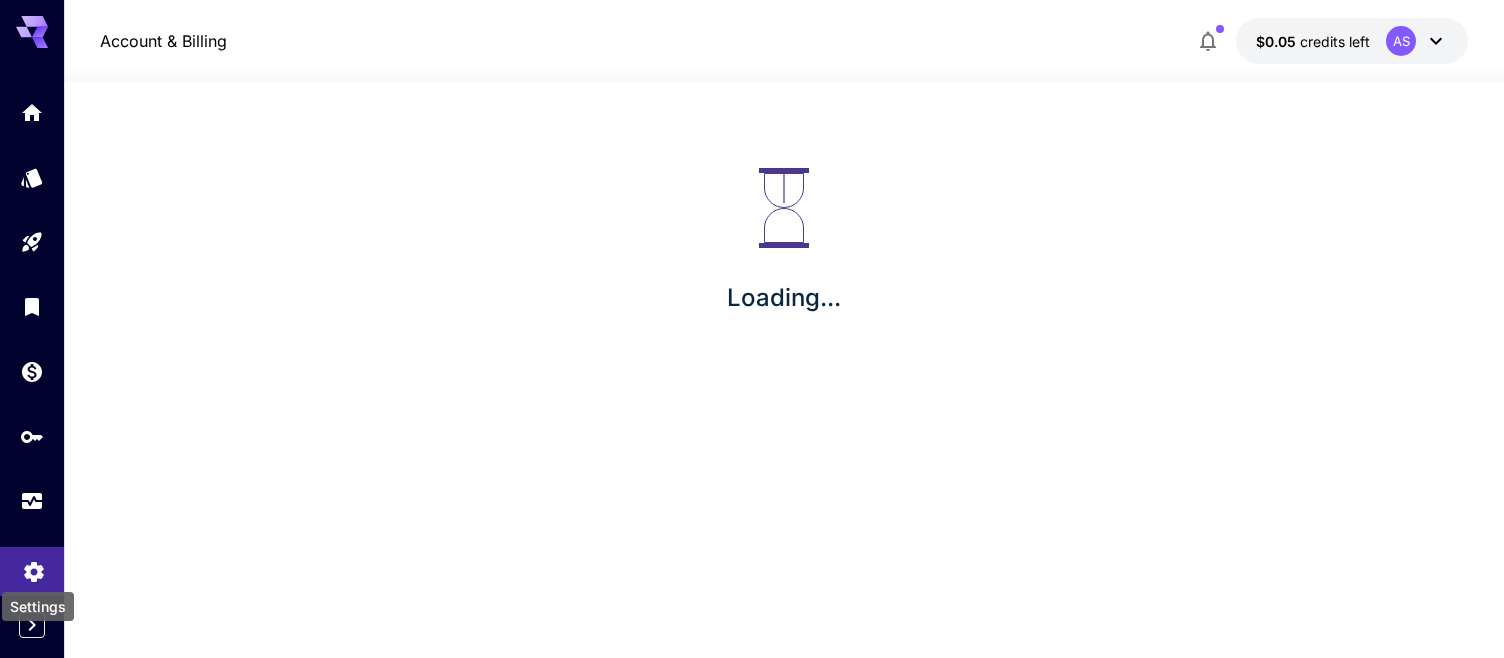 click 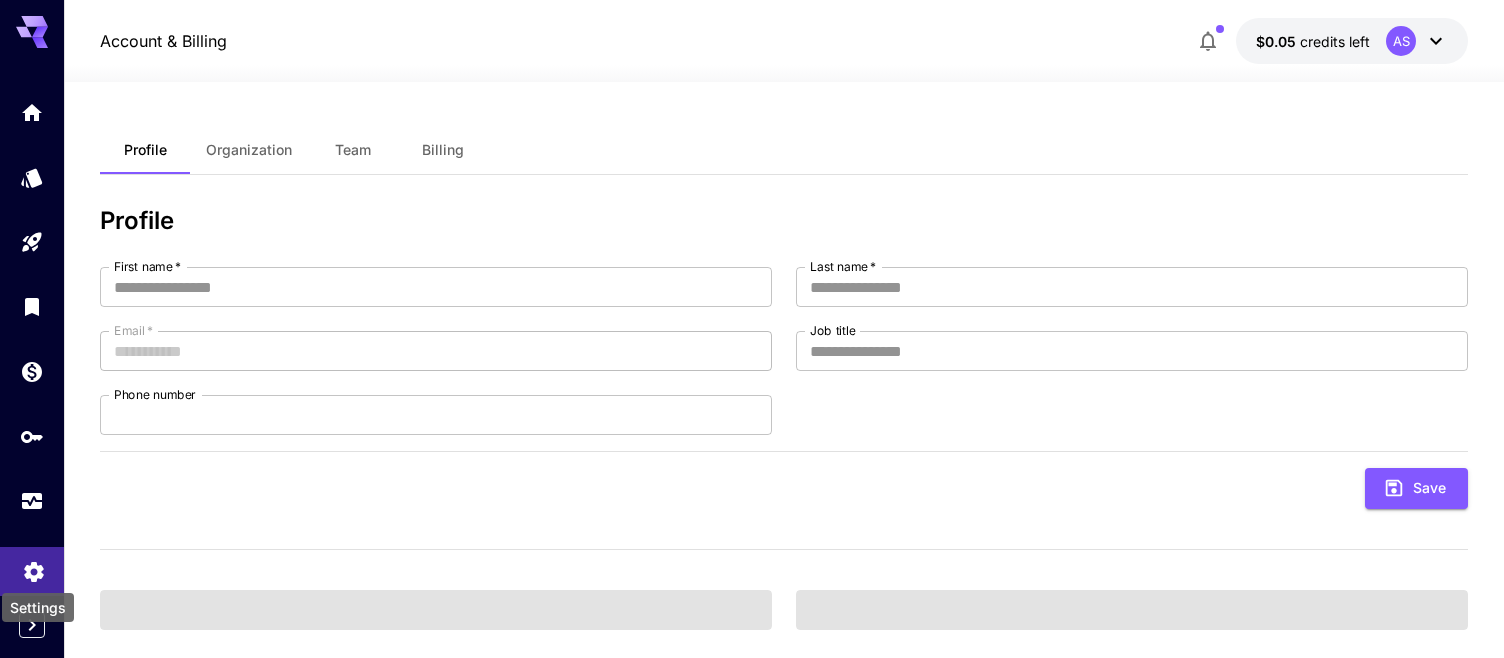 type on "******" 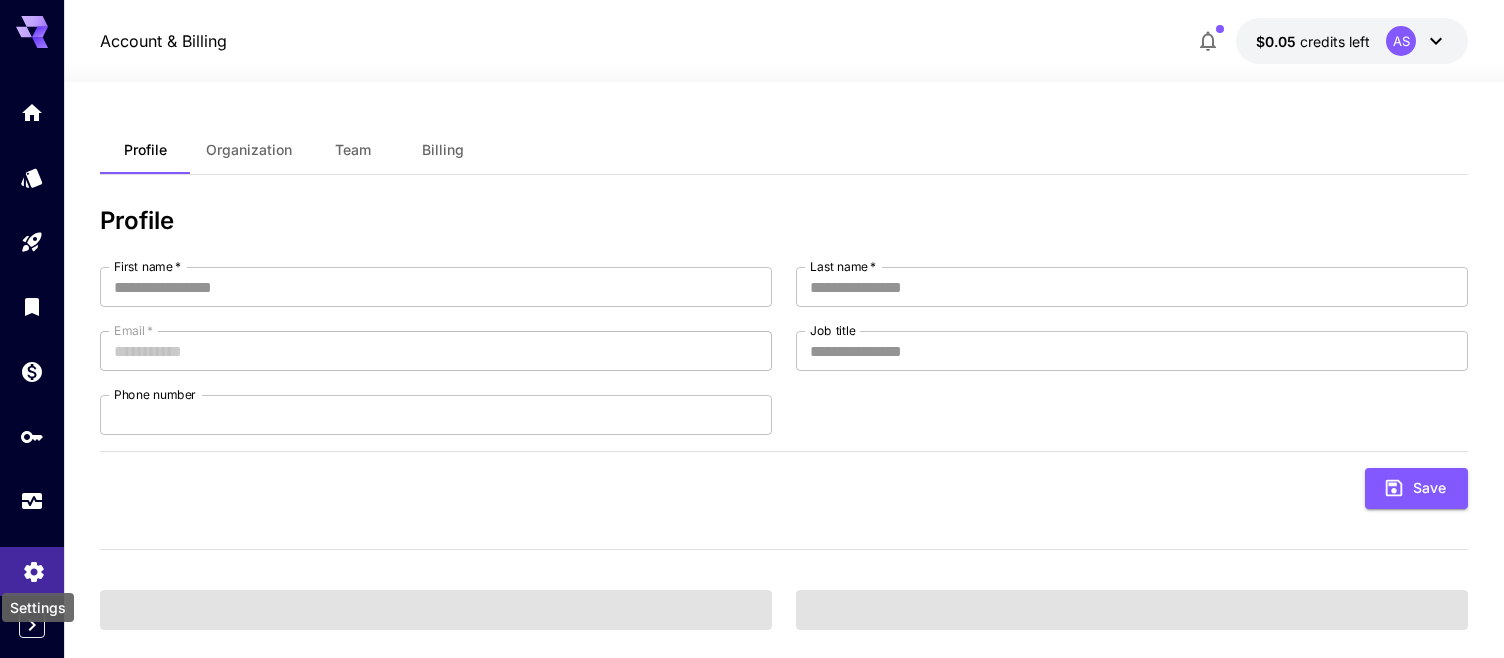 type on "**" 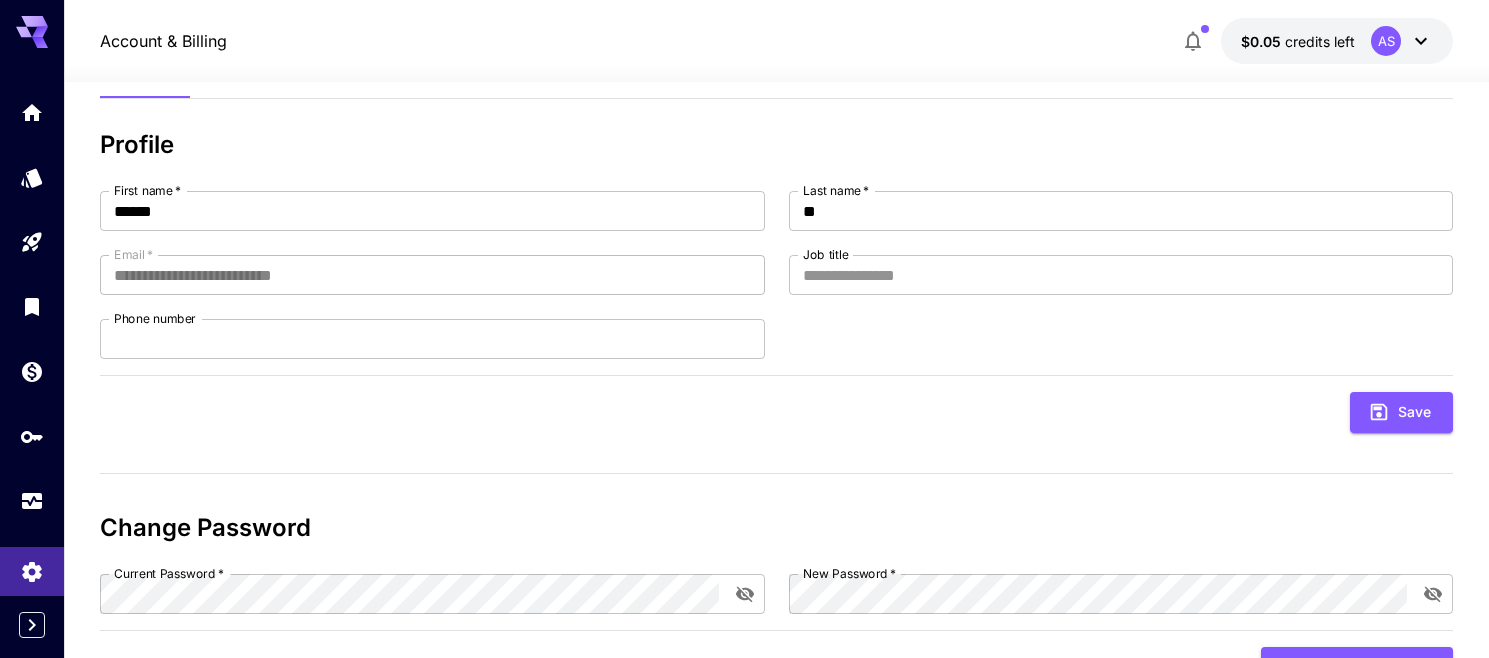 scroll, scrollTop: 0, scrollLeft: 0, axis: both 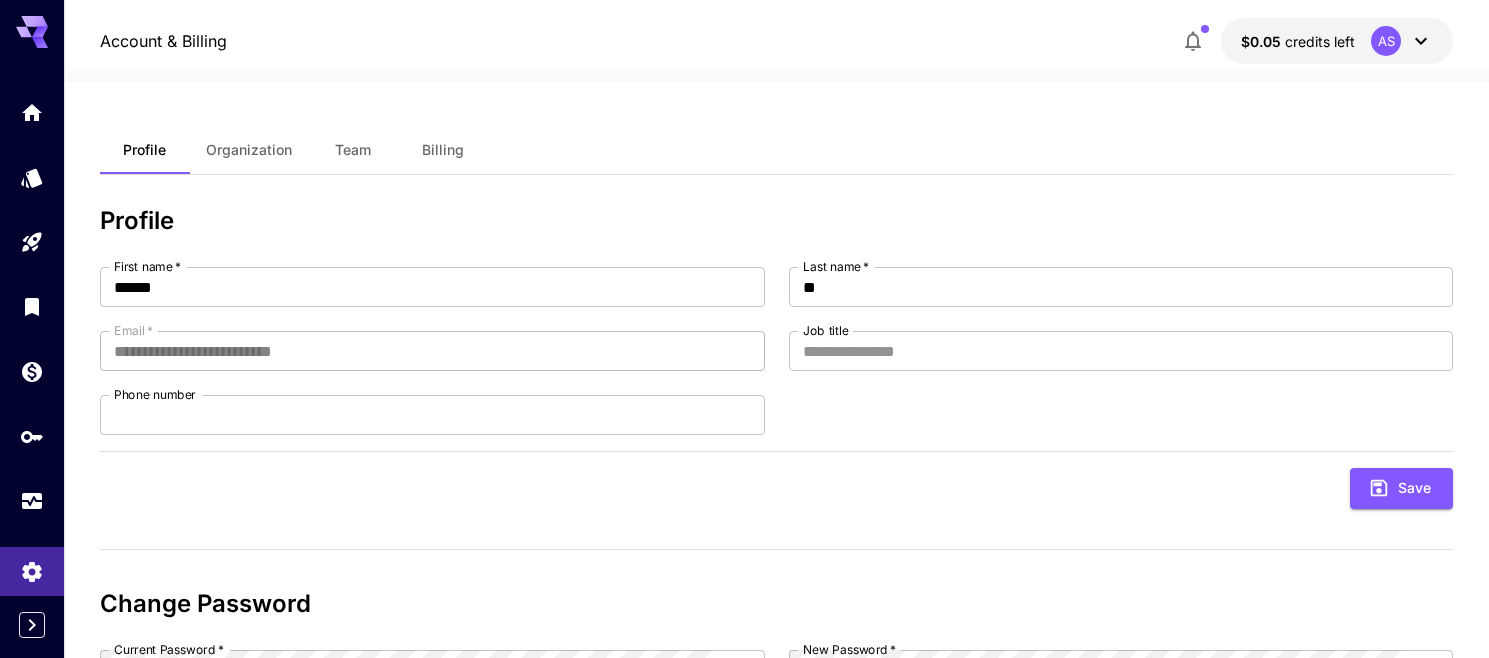 click on "Organization" at bounding box center (249, 150) 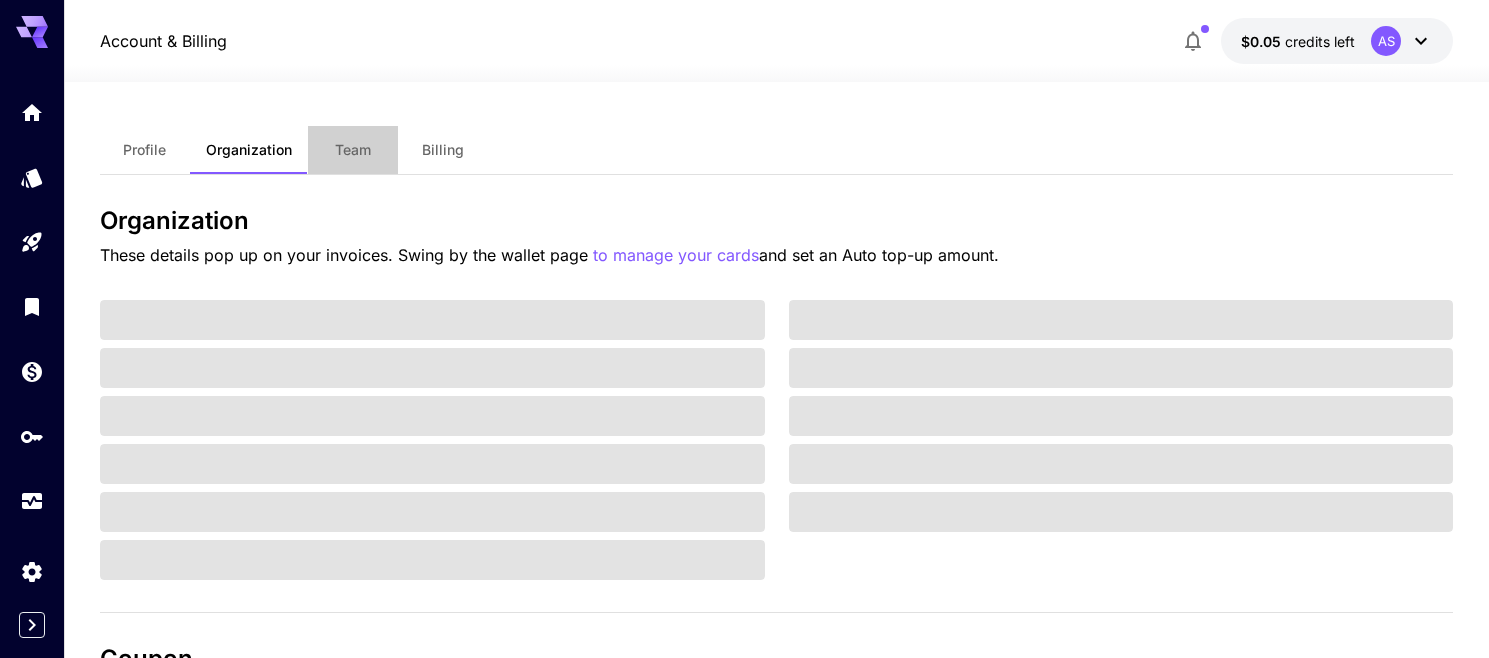 click on "Team" at bounding box center (353, 150) 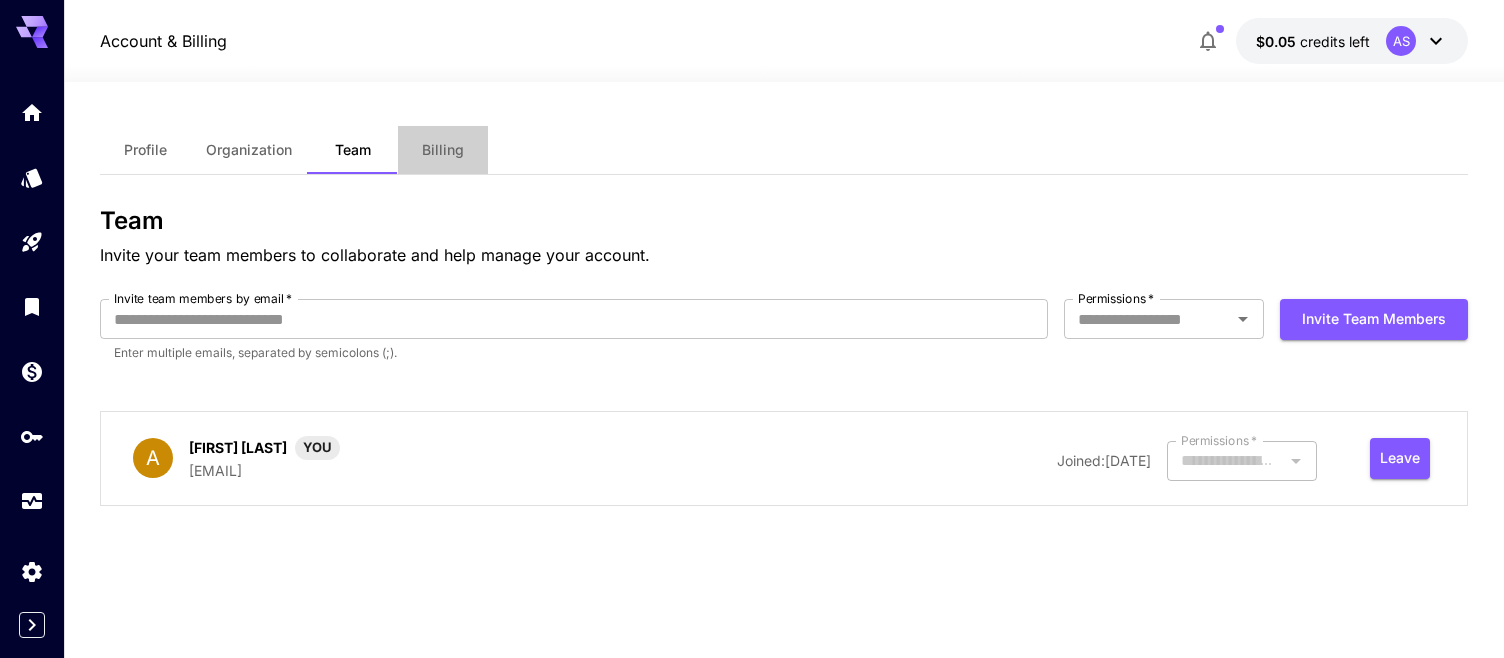 click on "Billing" at bounding box center [443, 150] 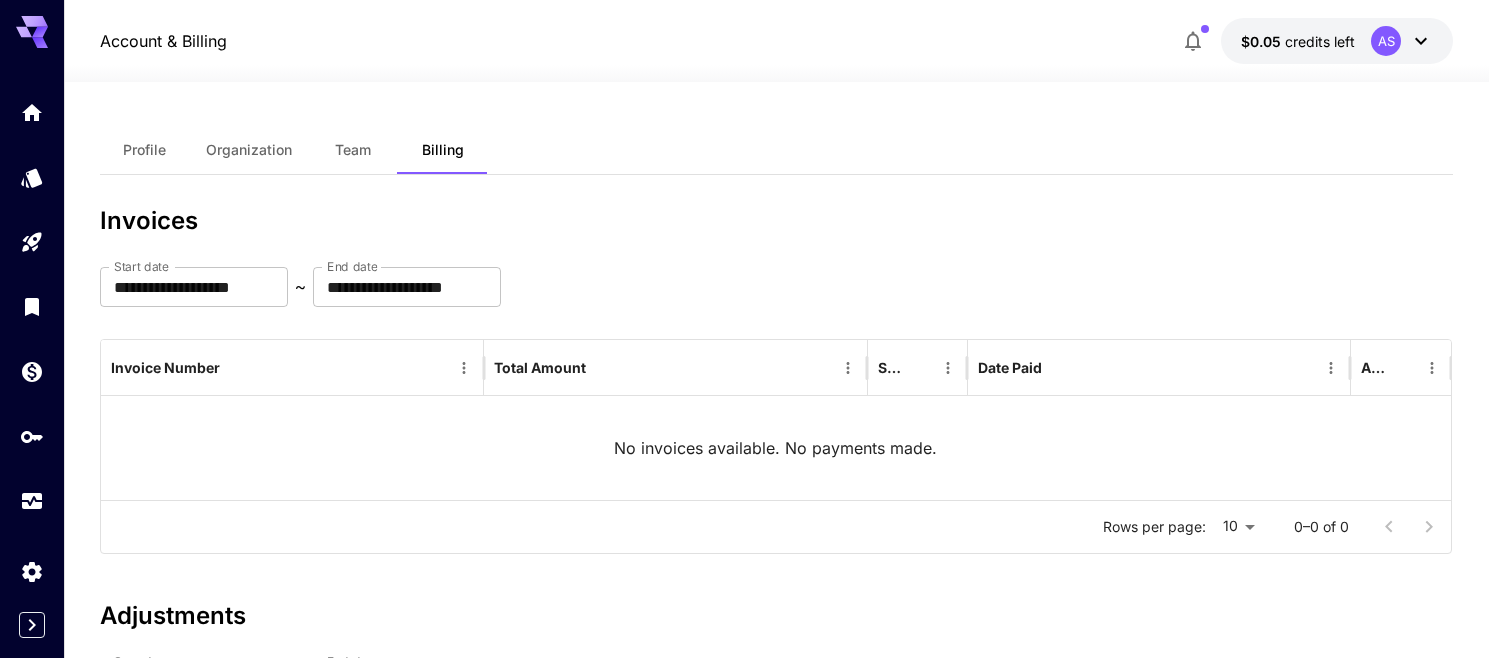 click on "Team" at bounding box center (353, 150) 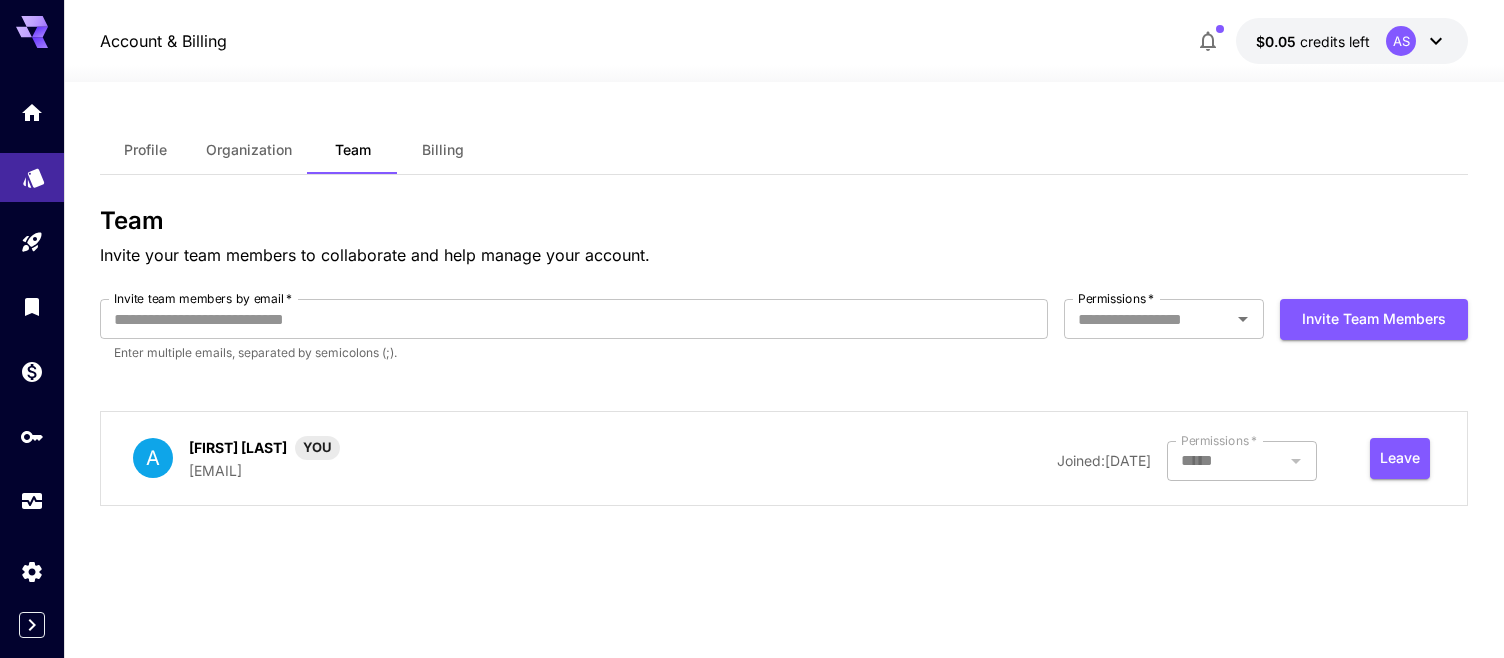 click at bounding box center (32, 177) 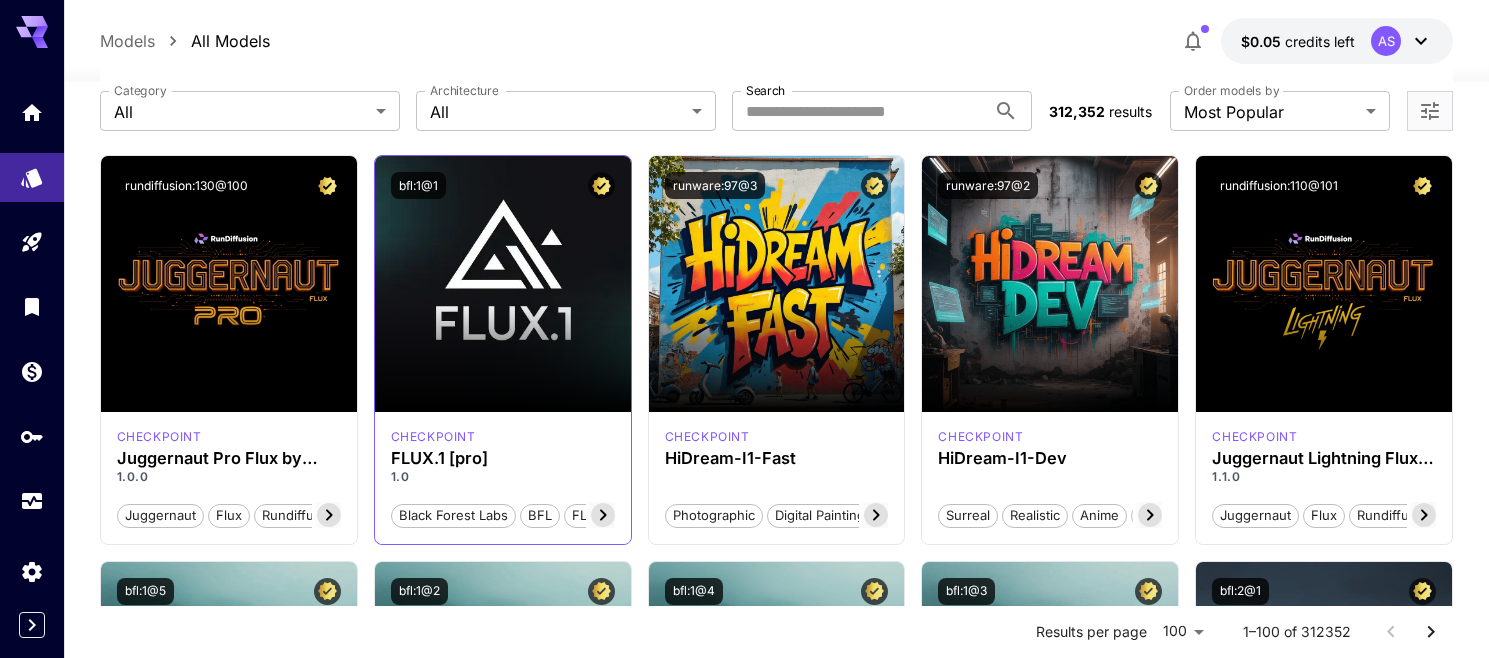 scroll, scrollTop: 0, scrollLeft: 0, axis: both 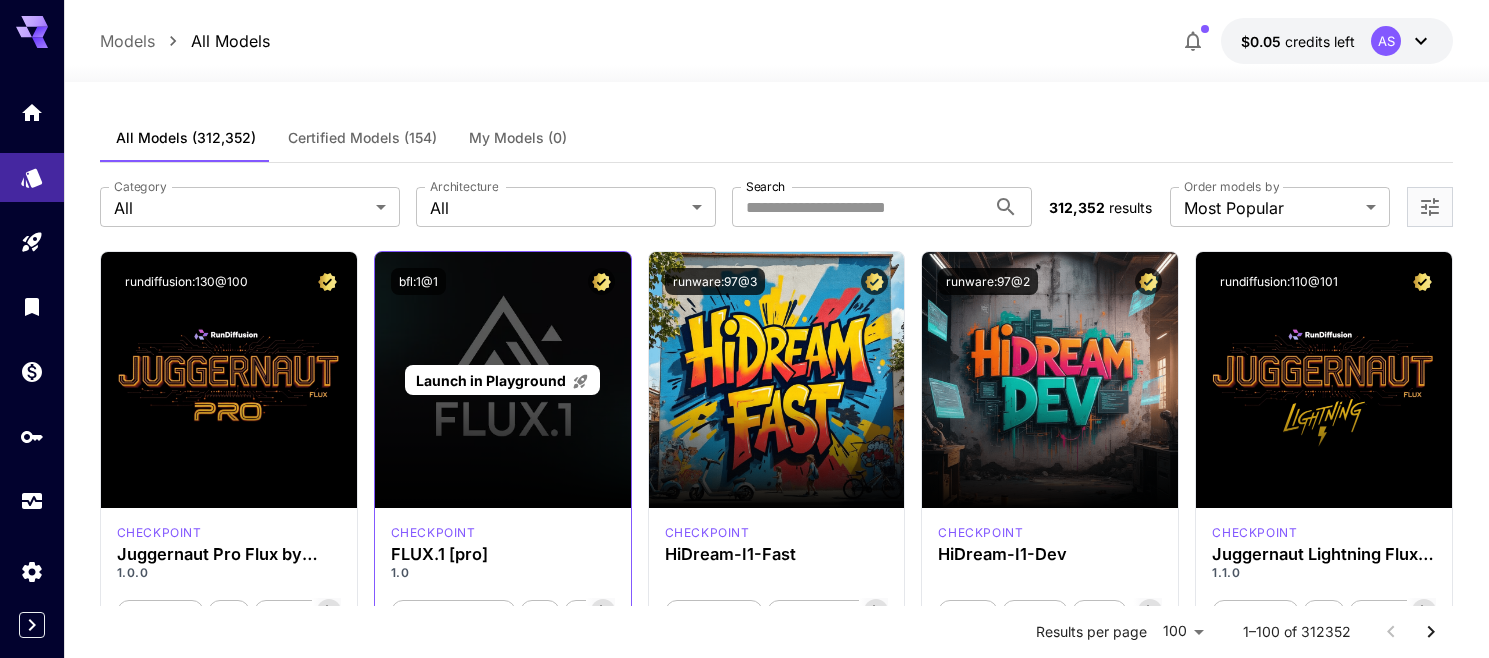 click on "Launch in Playground" at bounding box center (491, 380) 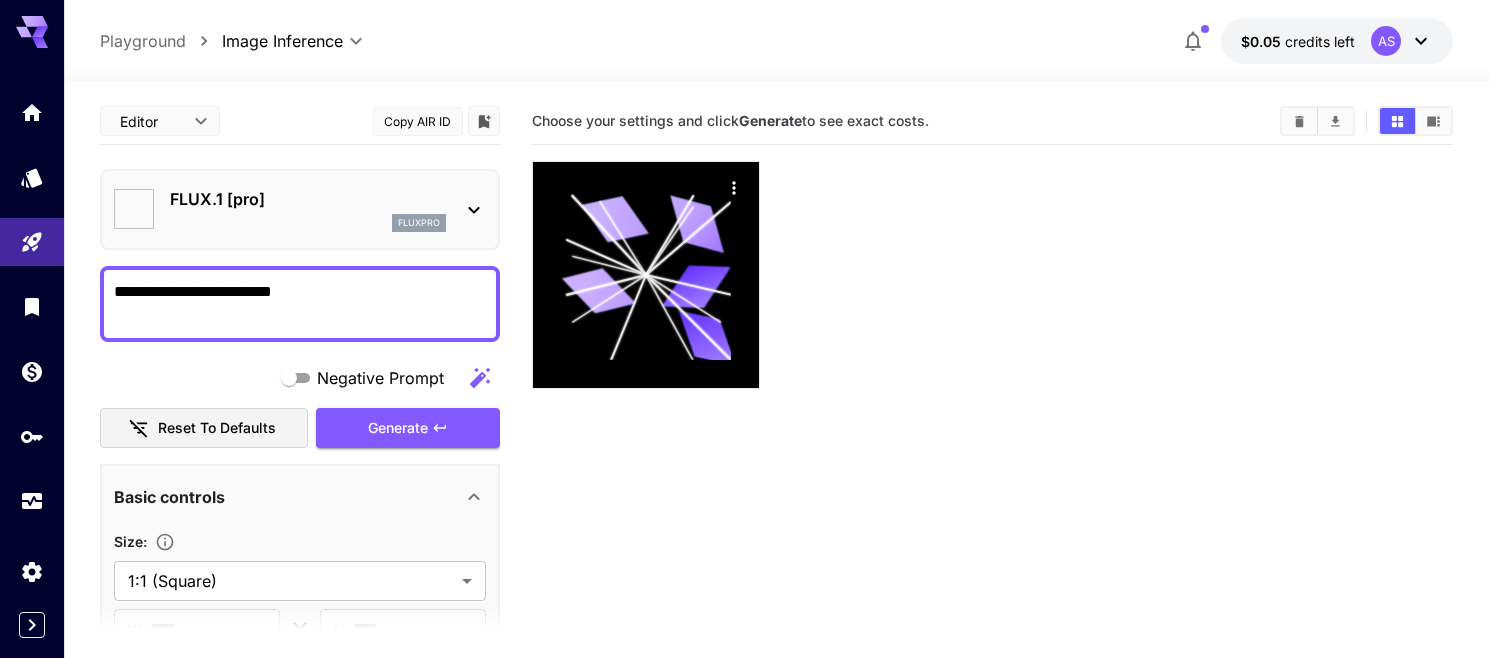 type on "**" 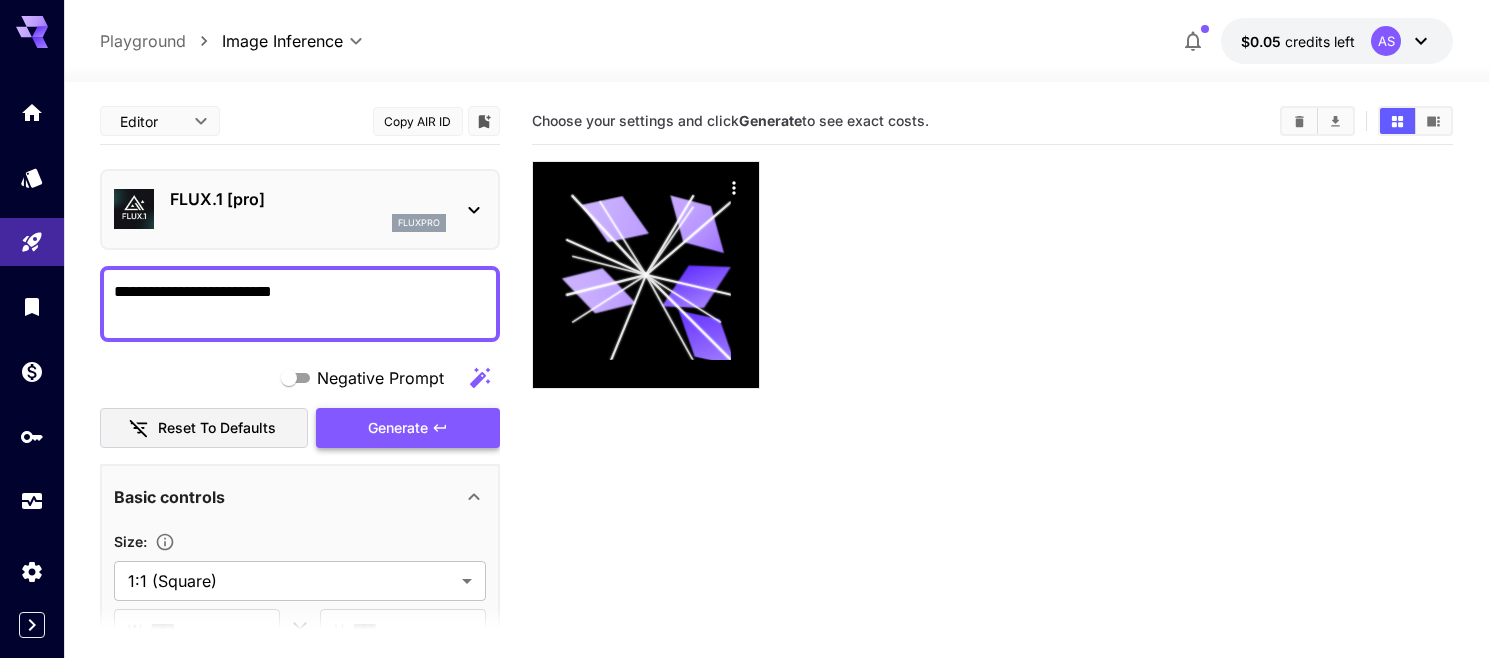 click on "Generate" at bounding box center [408, 428] 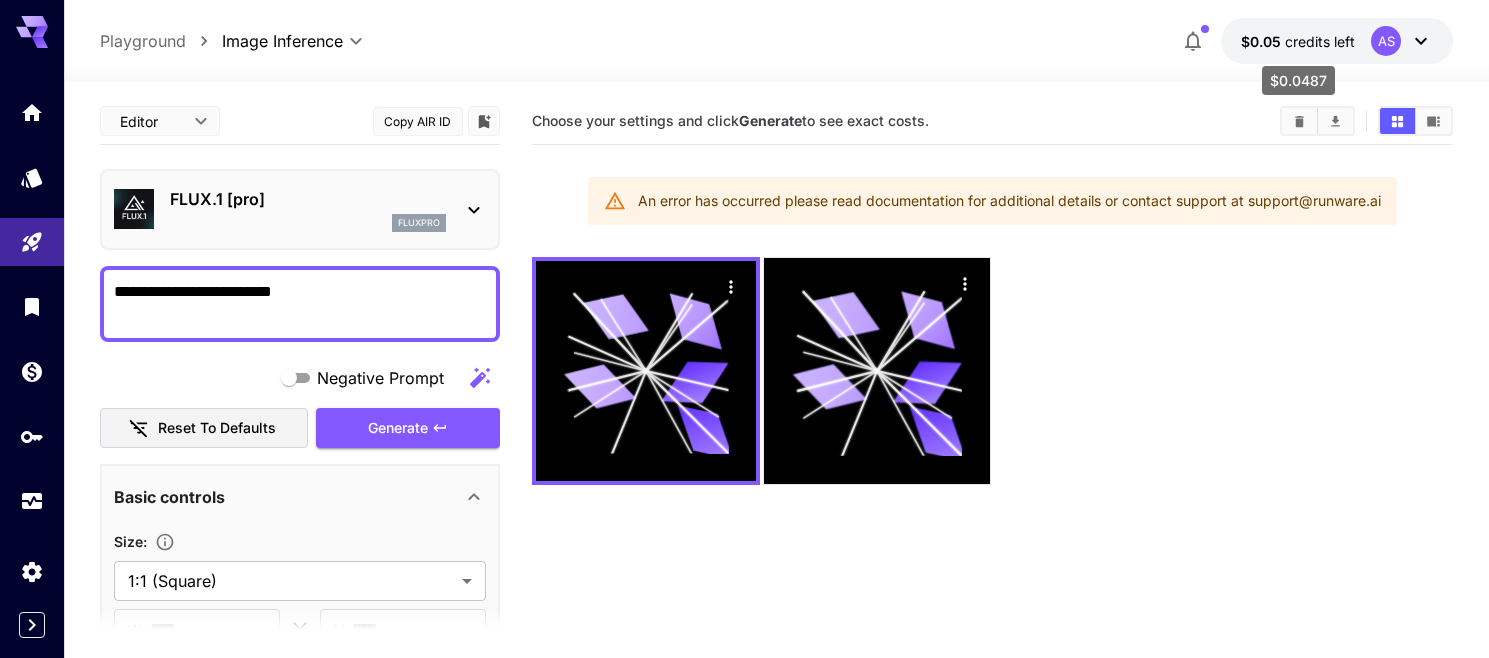click on "credits left" at bounding box center [1320, 41] 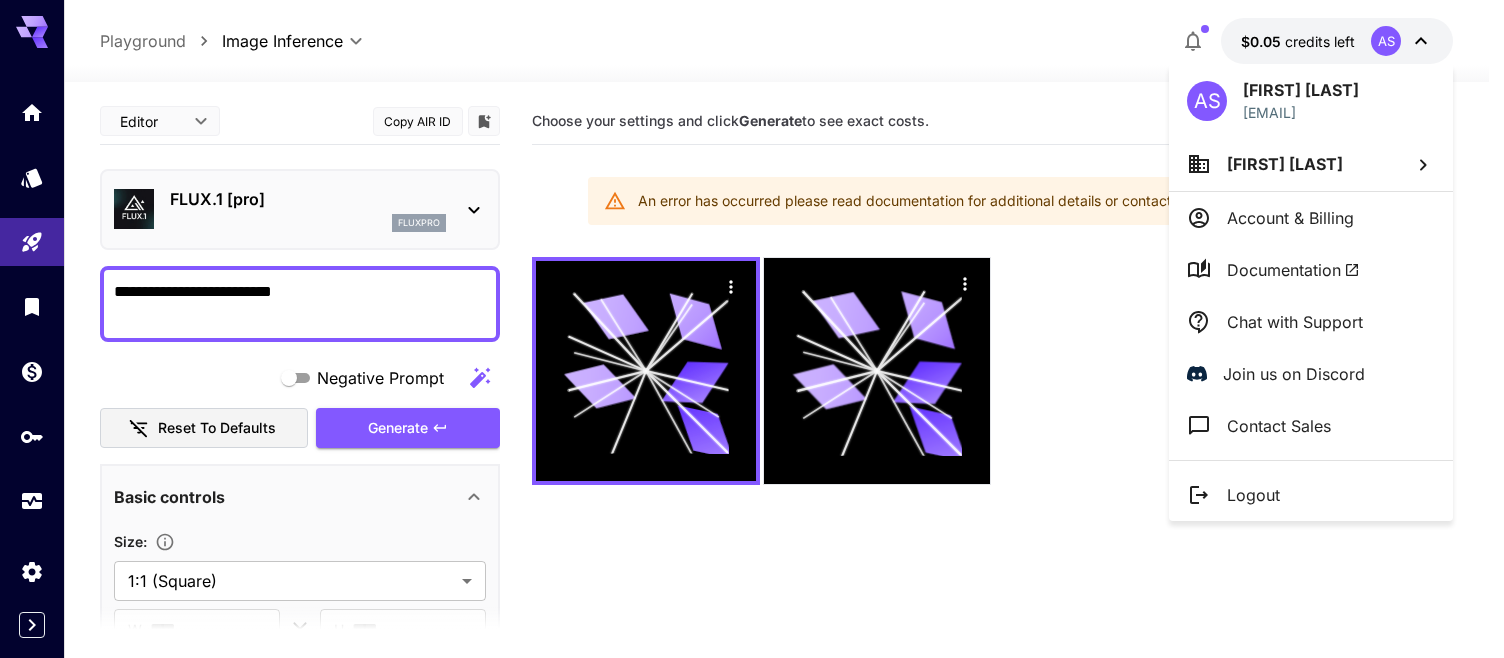 click at bounding box center [752, 329] 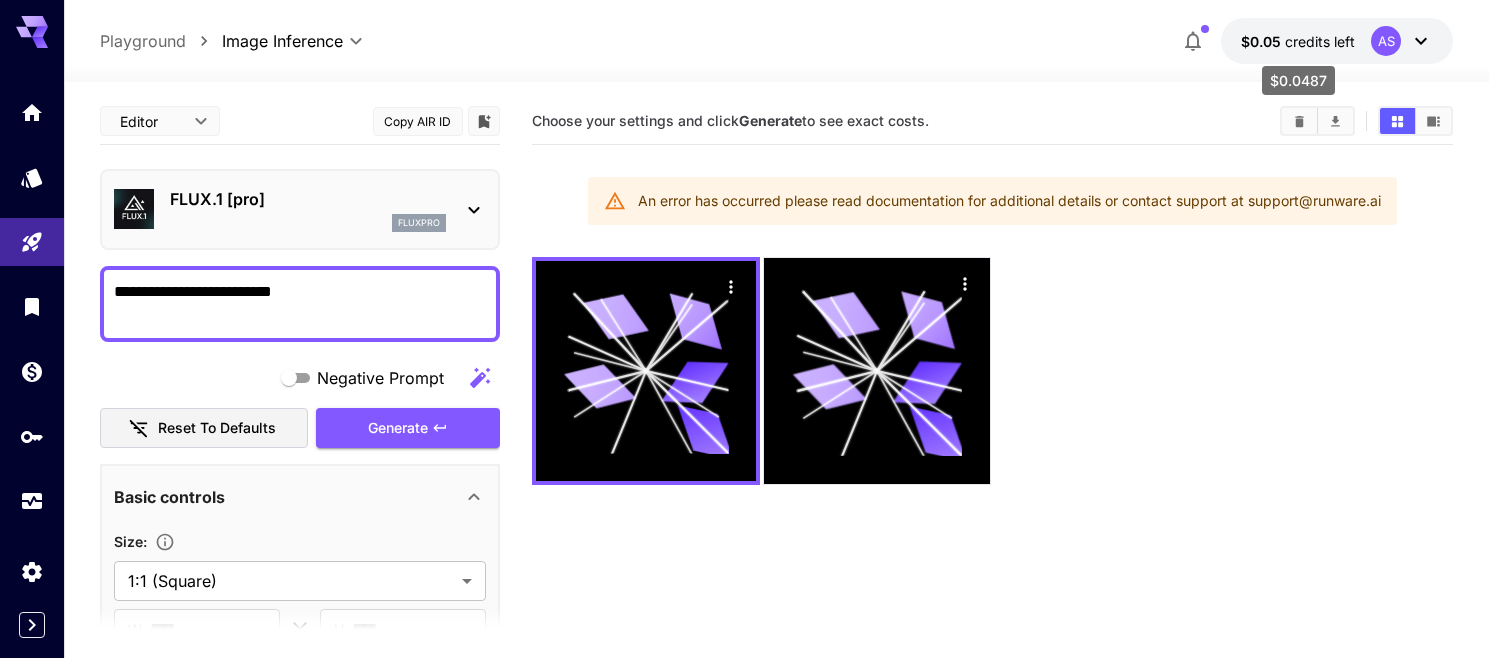 click on "$0.05    credits left" at bounding box center (1298, 41) 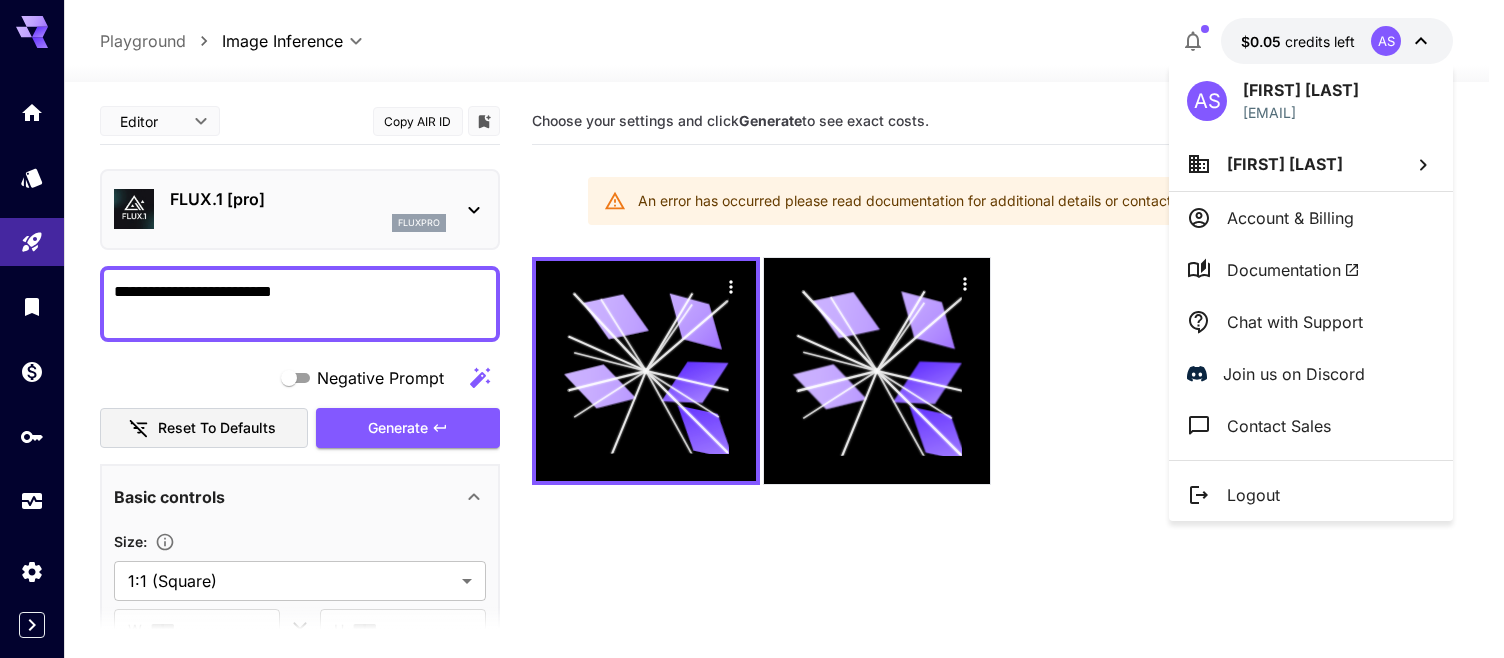 click on "Account & Billing" at bounding box center (1290, 218) 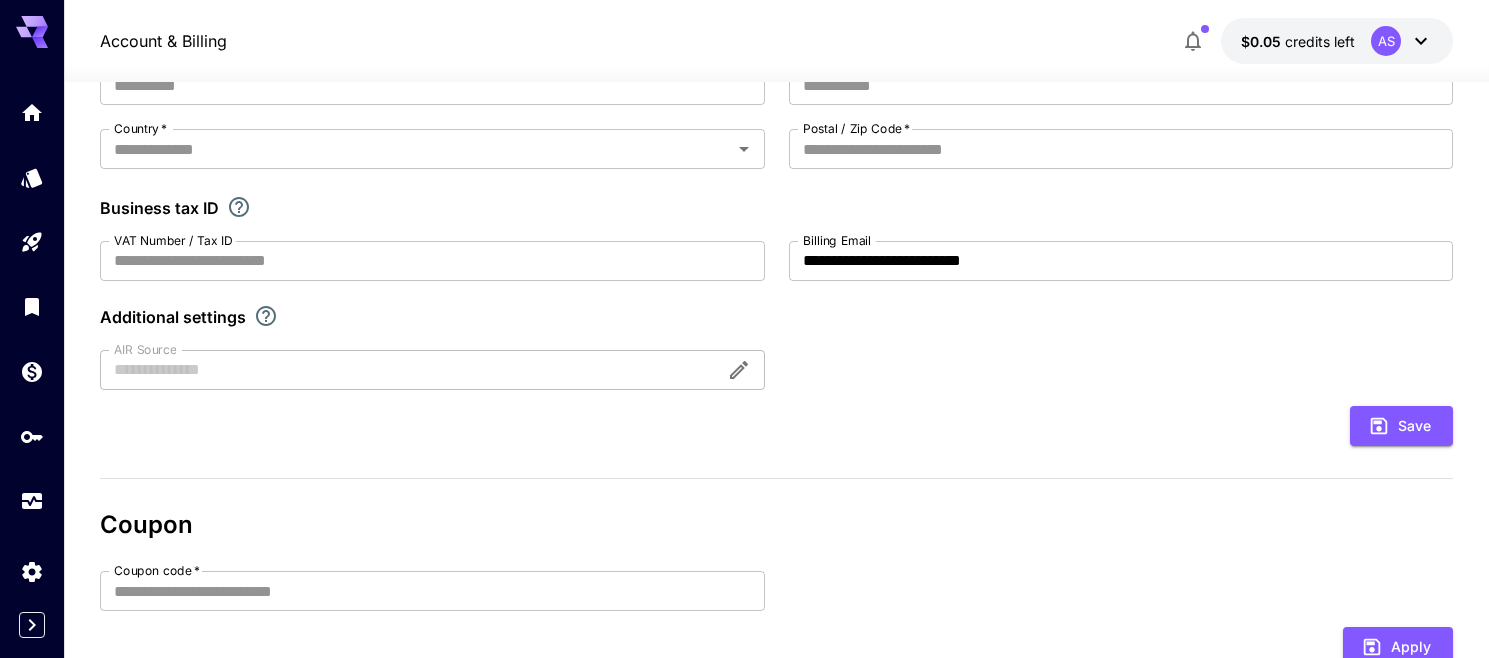 scroll, scrollTop: 300, scrollLeft: 0, axis: vertical 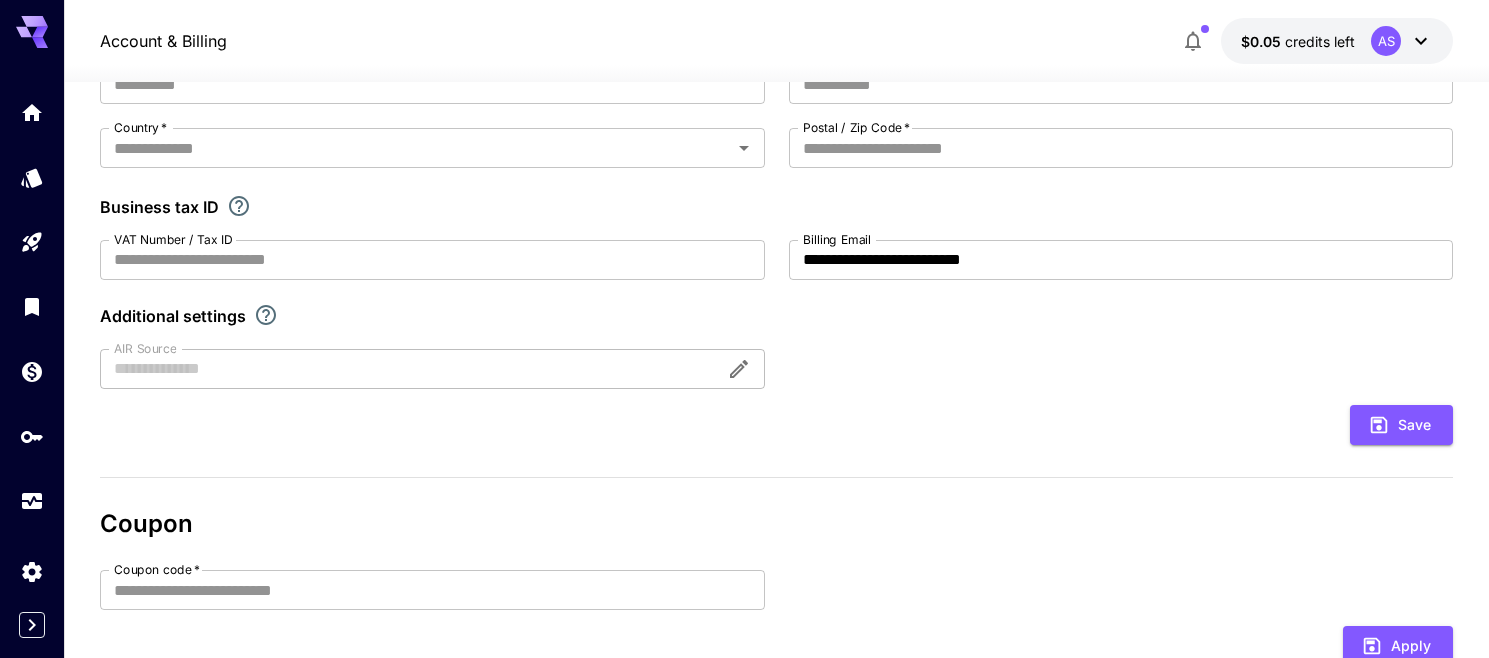 click at bounding box center (432, 369) 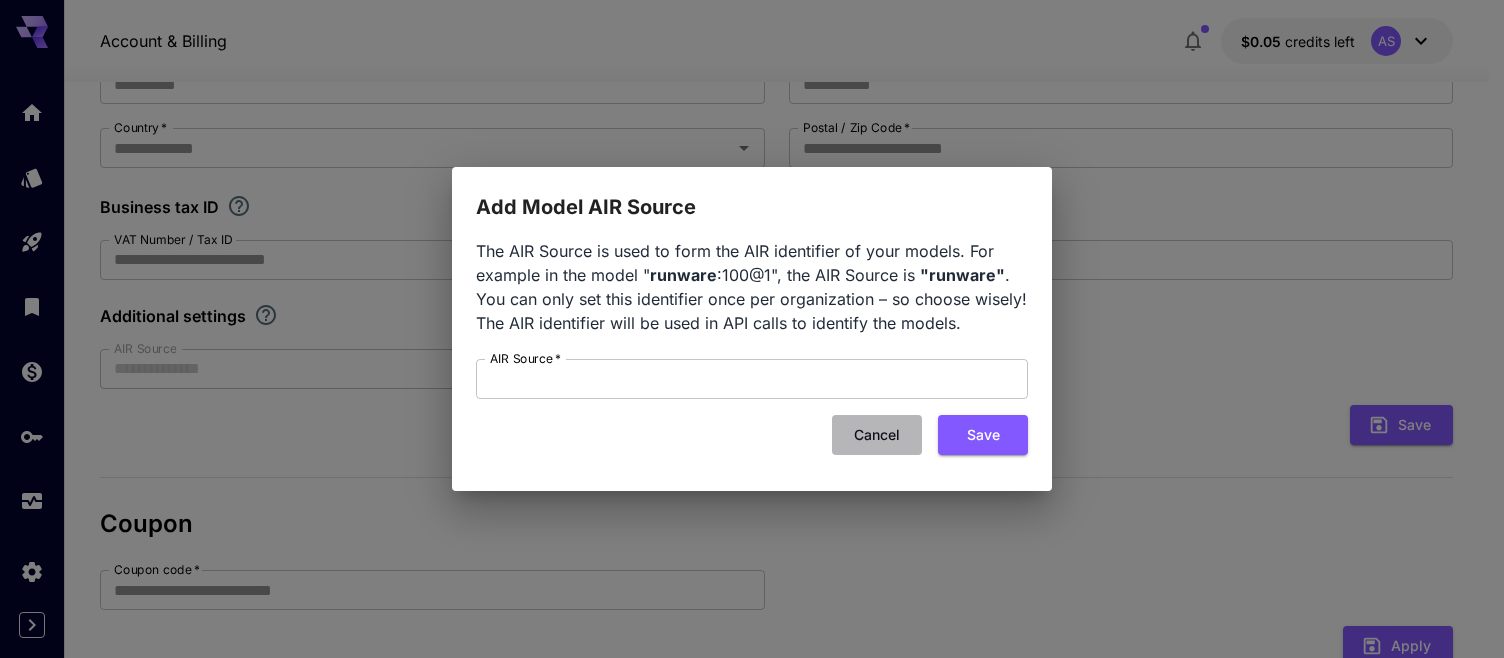 click on "Cancel" at bounding box center (877, 435) 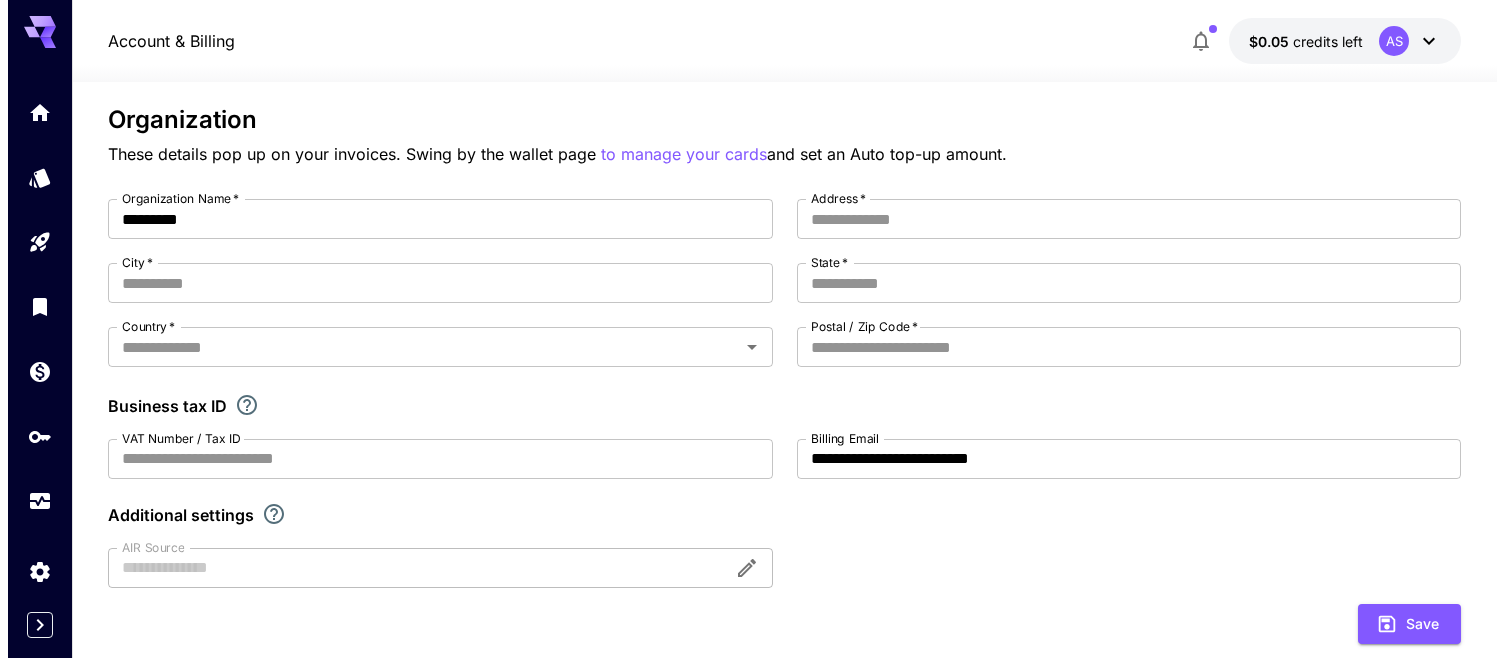 scroll, scrollTop: 100, scrollLeft: 0, axis: vertical 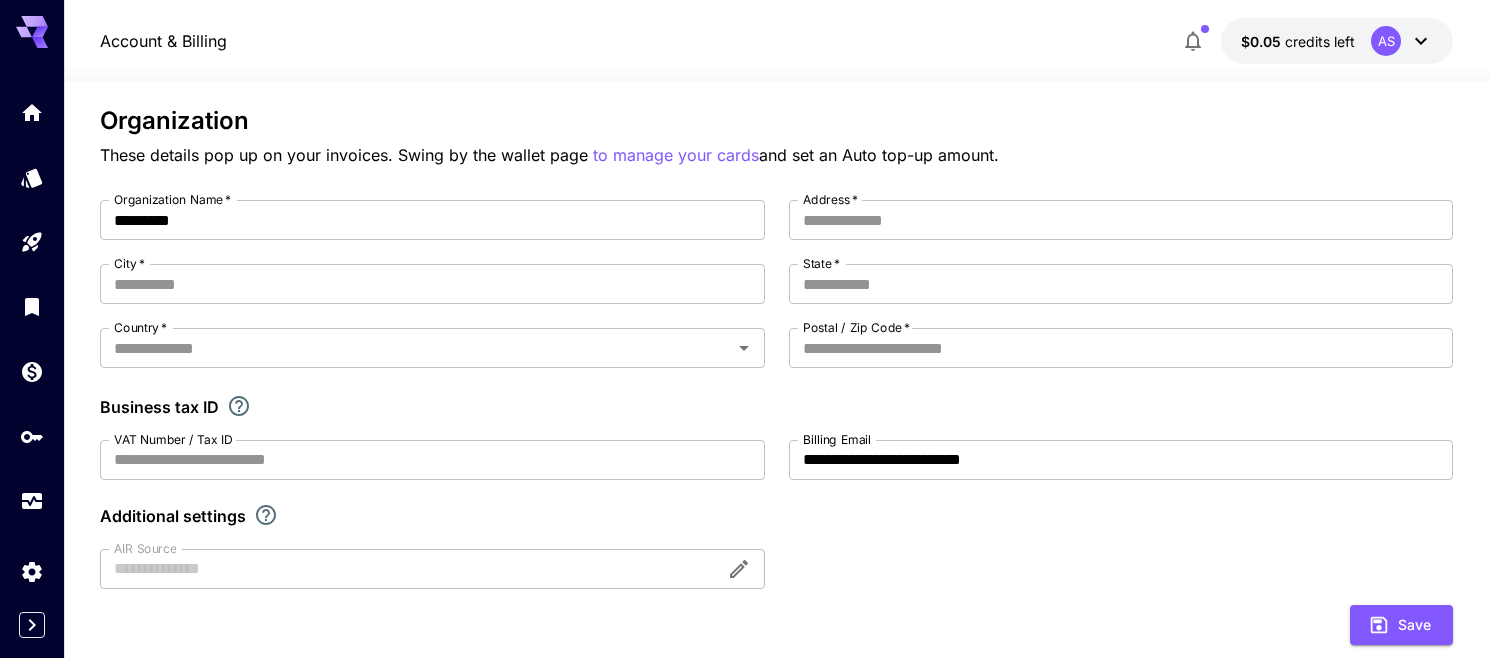 click on "credits left" at bounding box center (1320, 41) 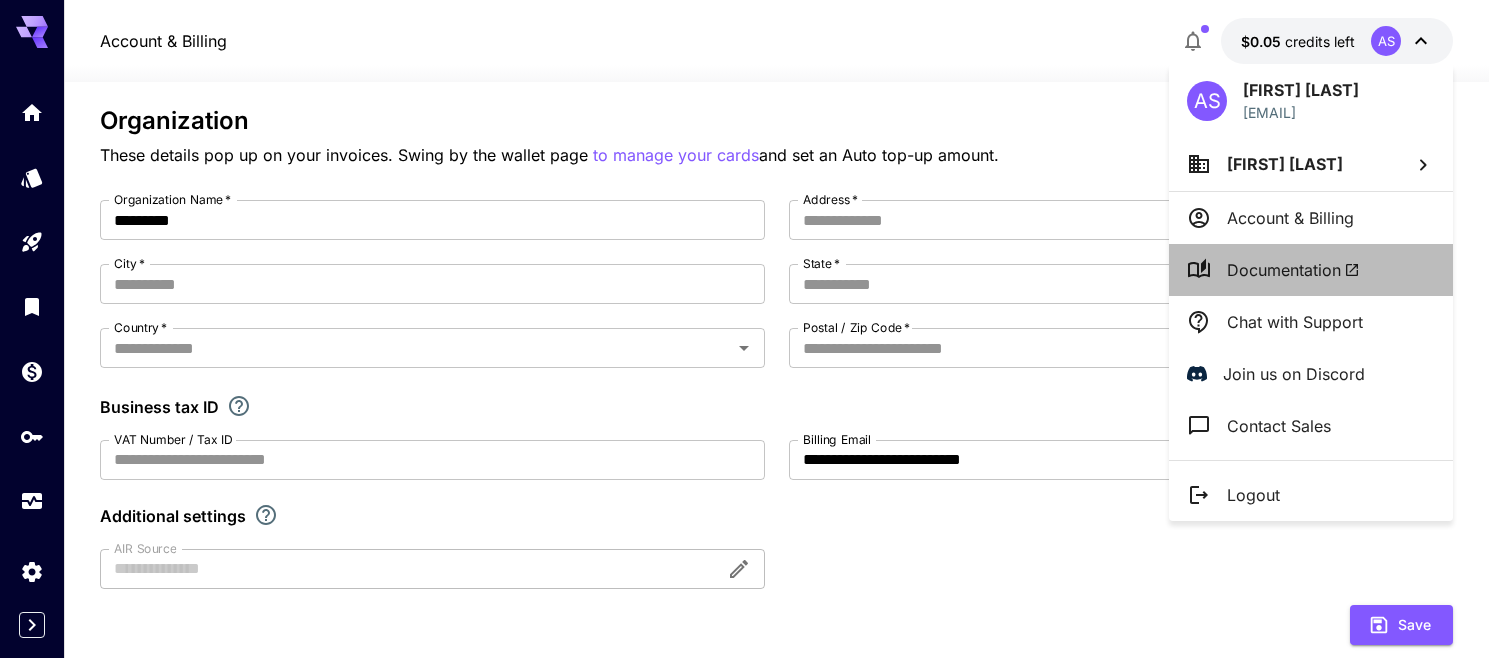 click on "Documentation" at bounding box center [1311, 270] 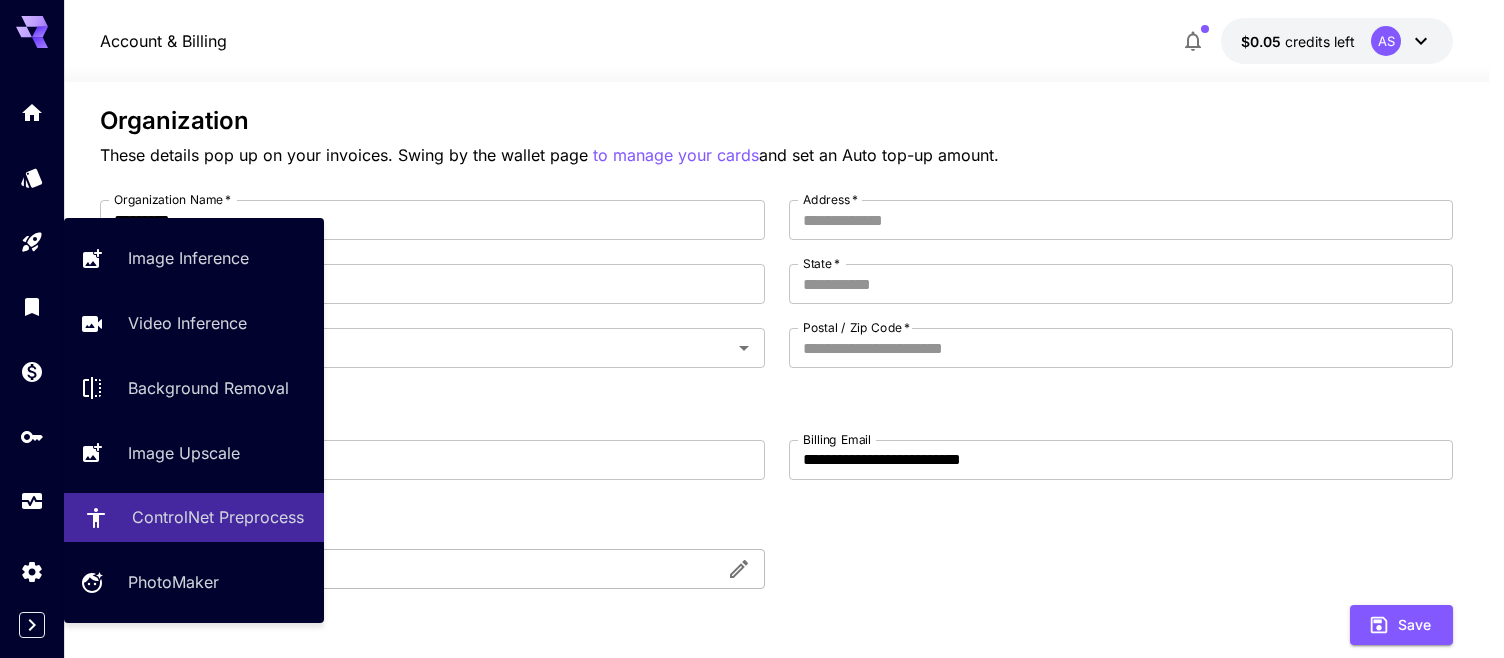 click on "ControlNet Preprocess" at bounding box center (218, 517) 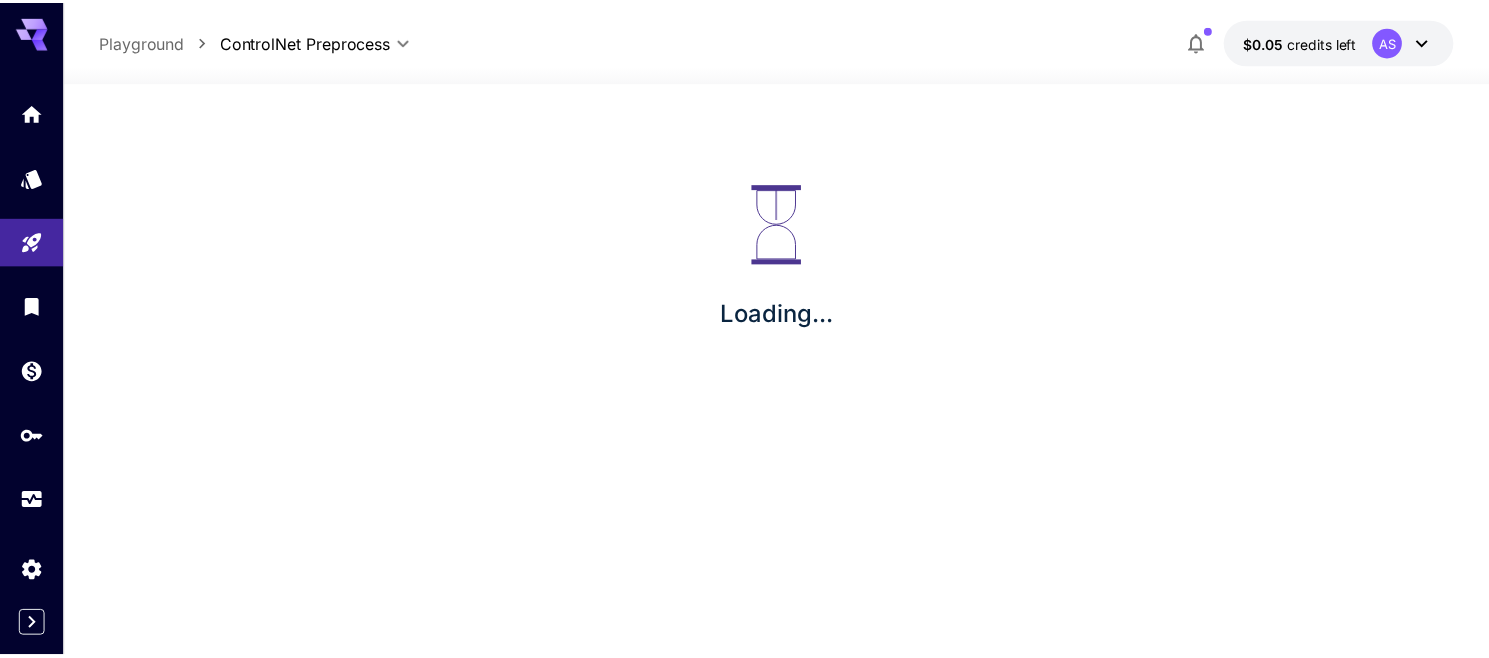 scroll, scrollTop: 0, scrollLeft: 0, axis: both 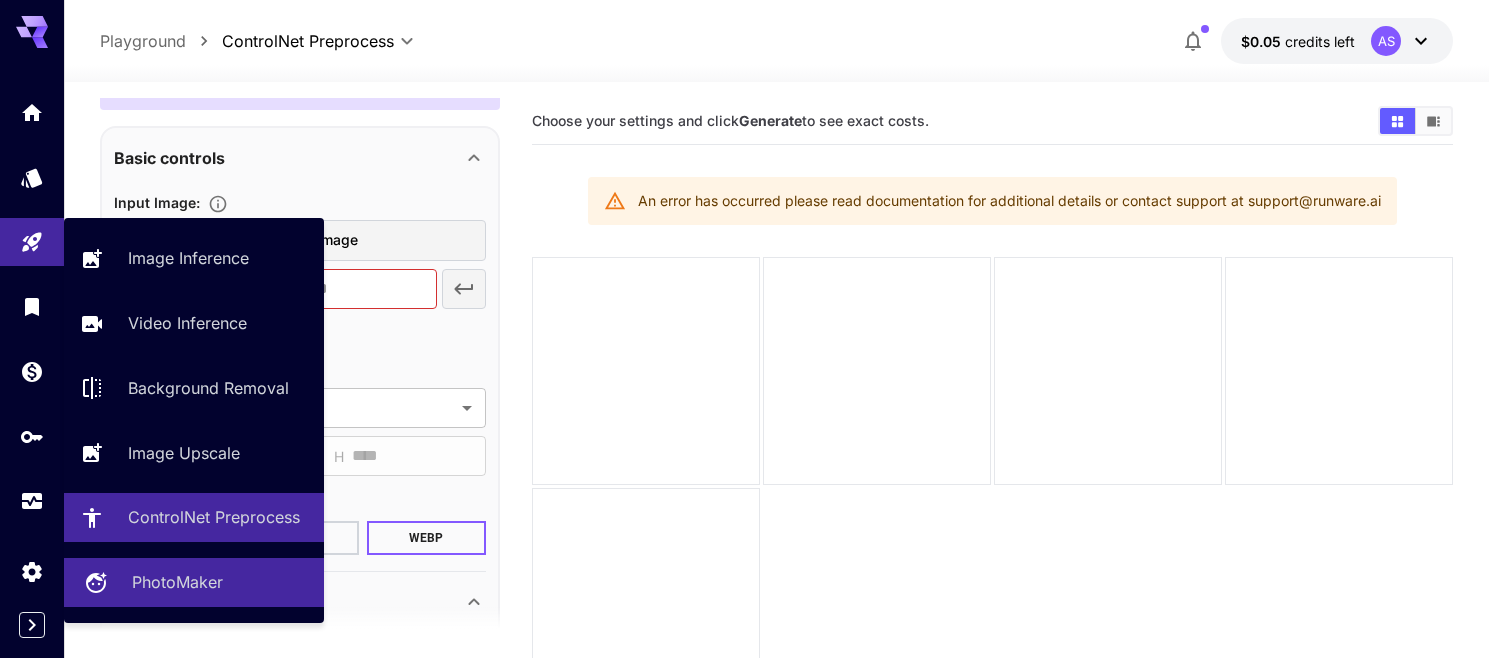 click on "PhotoMaker" at bounding box center [194, 582] 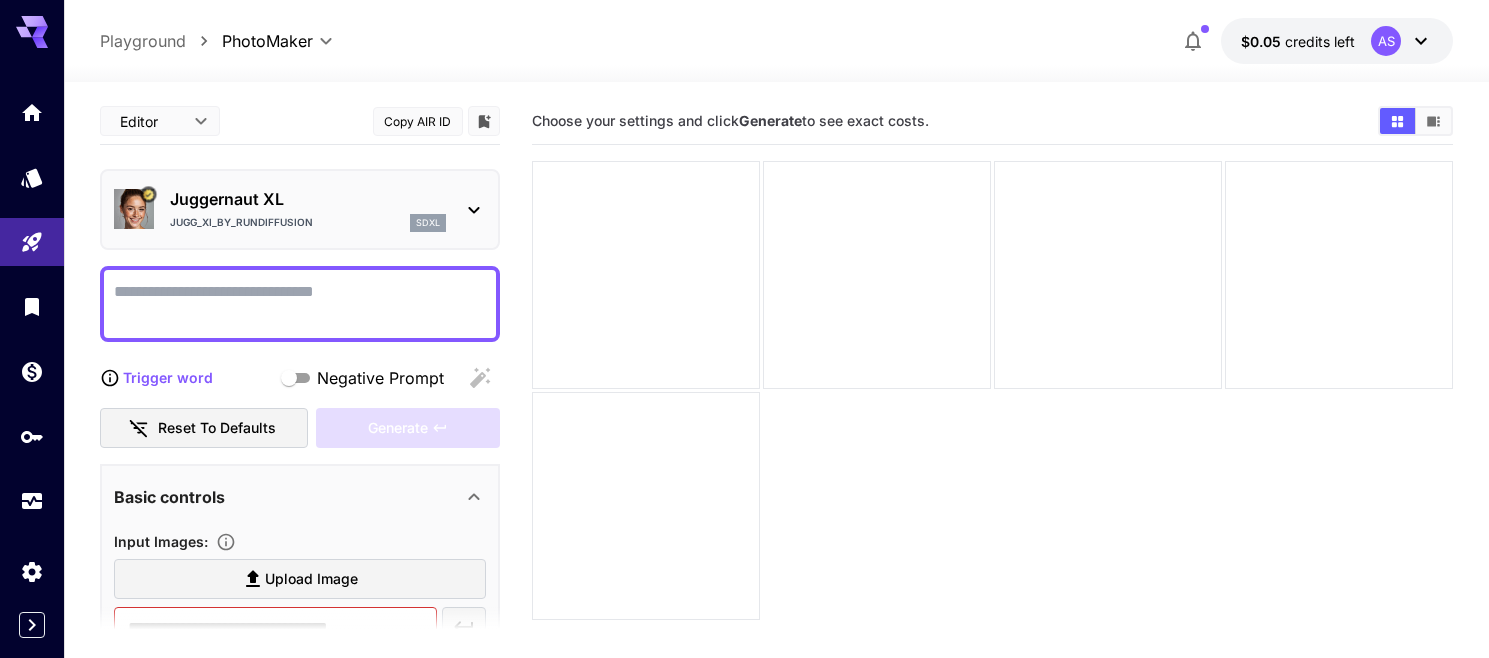 click on "Juggernaut XL" at bounding box center (308, 199) 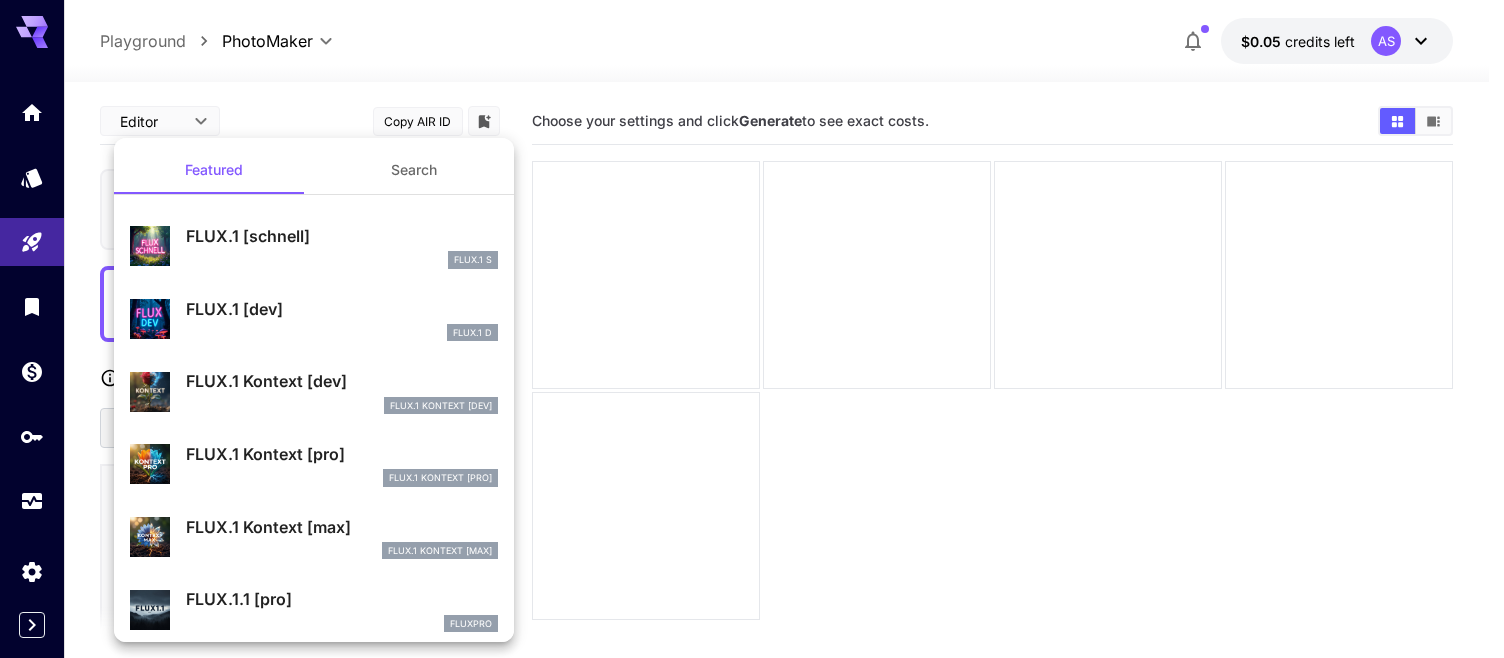 click at bounding box center [752, 329] 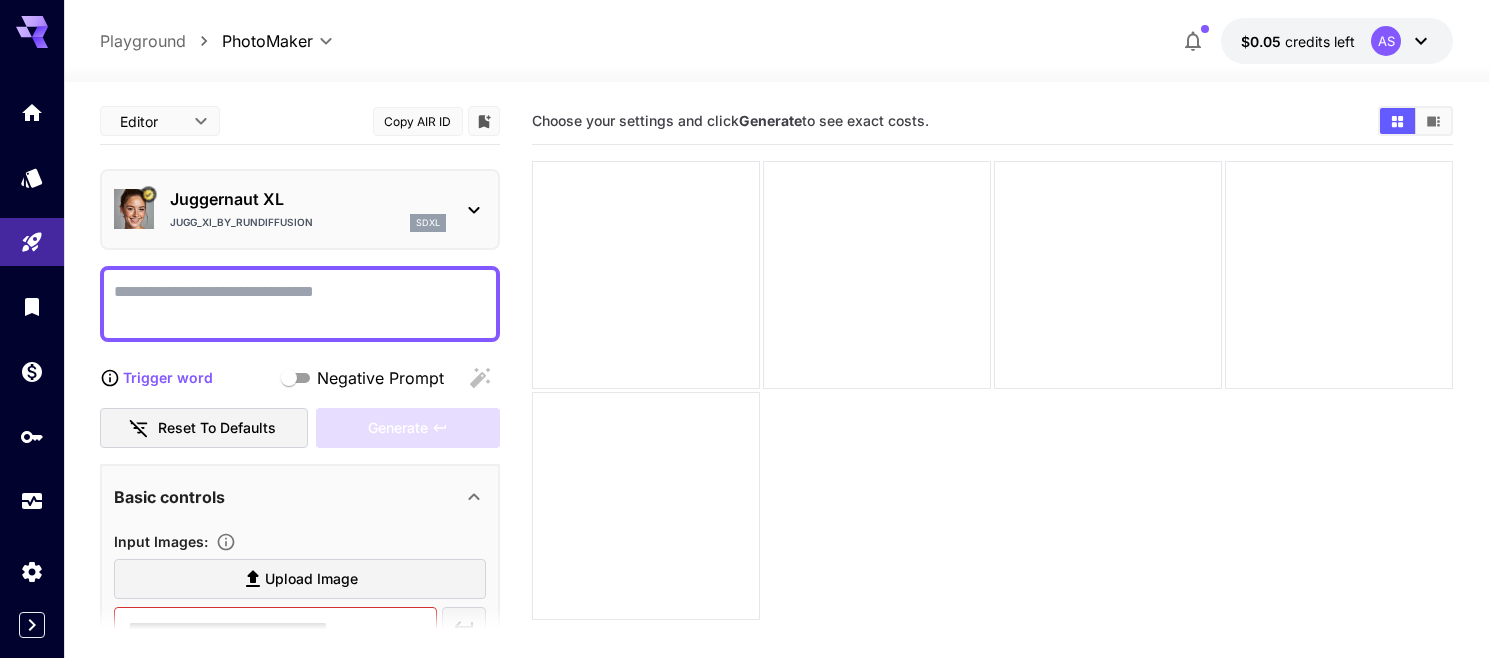 click 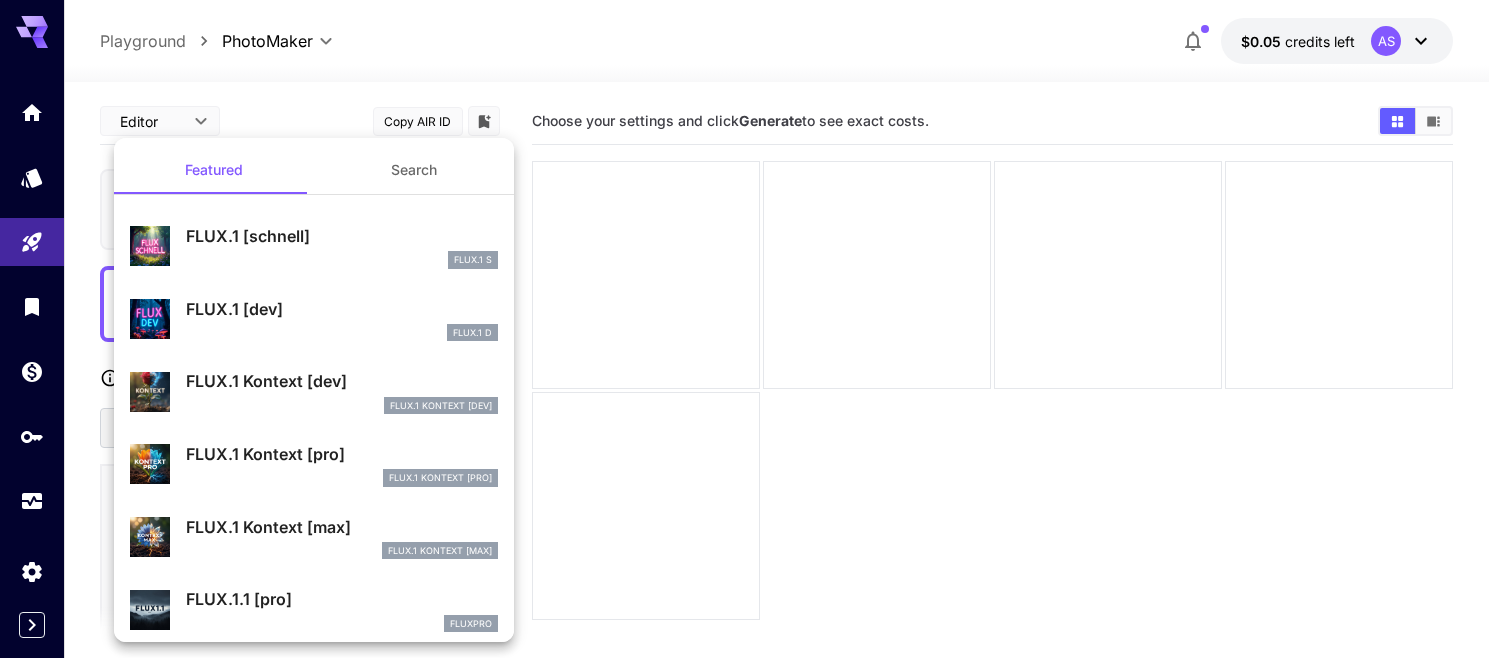 click at bounding box center (752, 329) 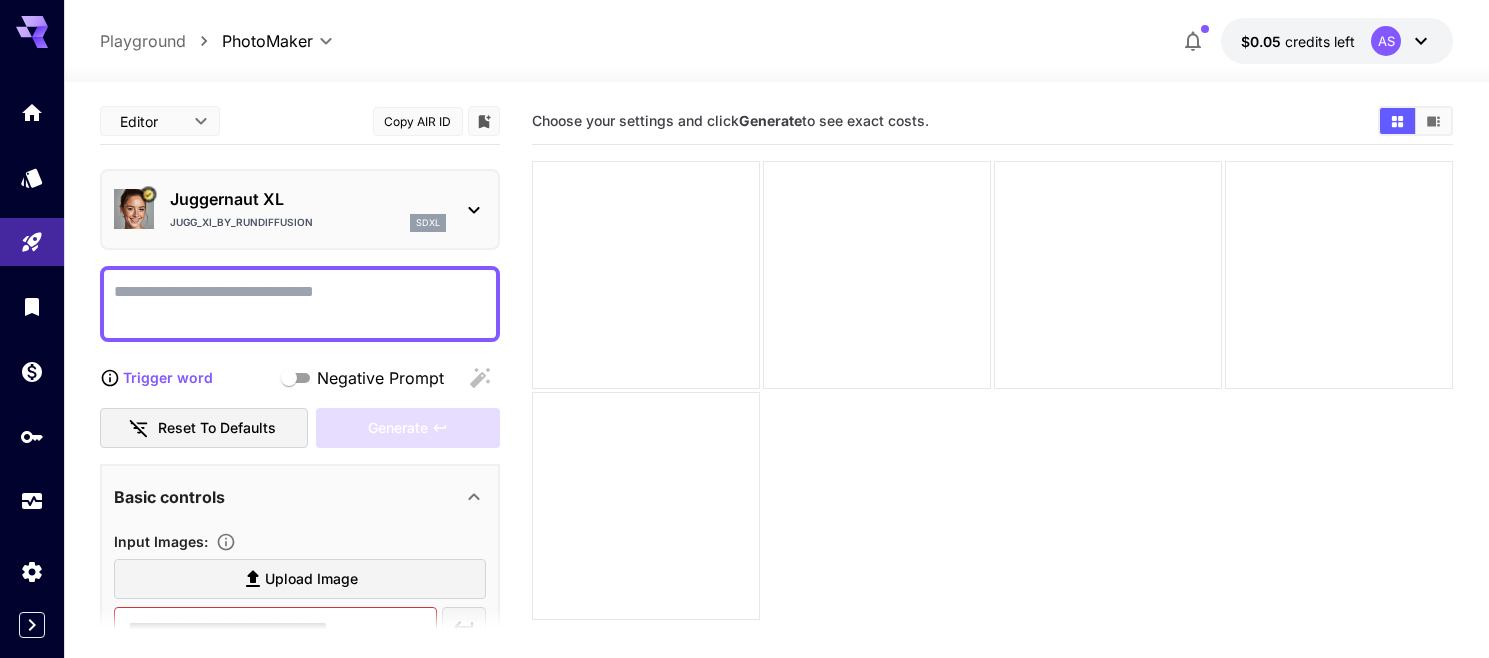 click on "Jugg_XI_by_RunDiffusion" at bounding box center [241, 222] 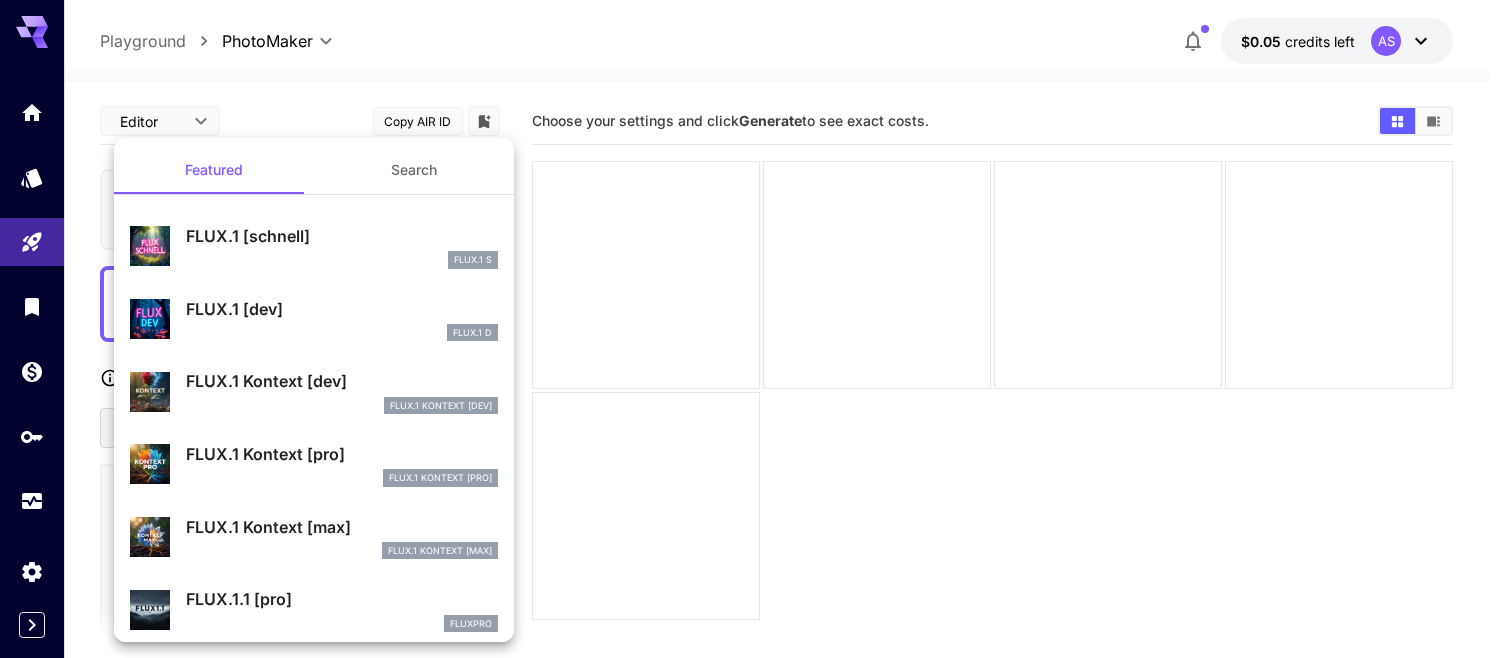 click at bounding box center [752, 329] 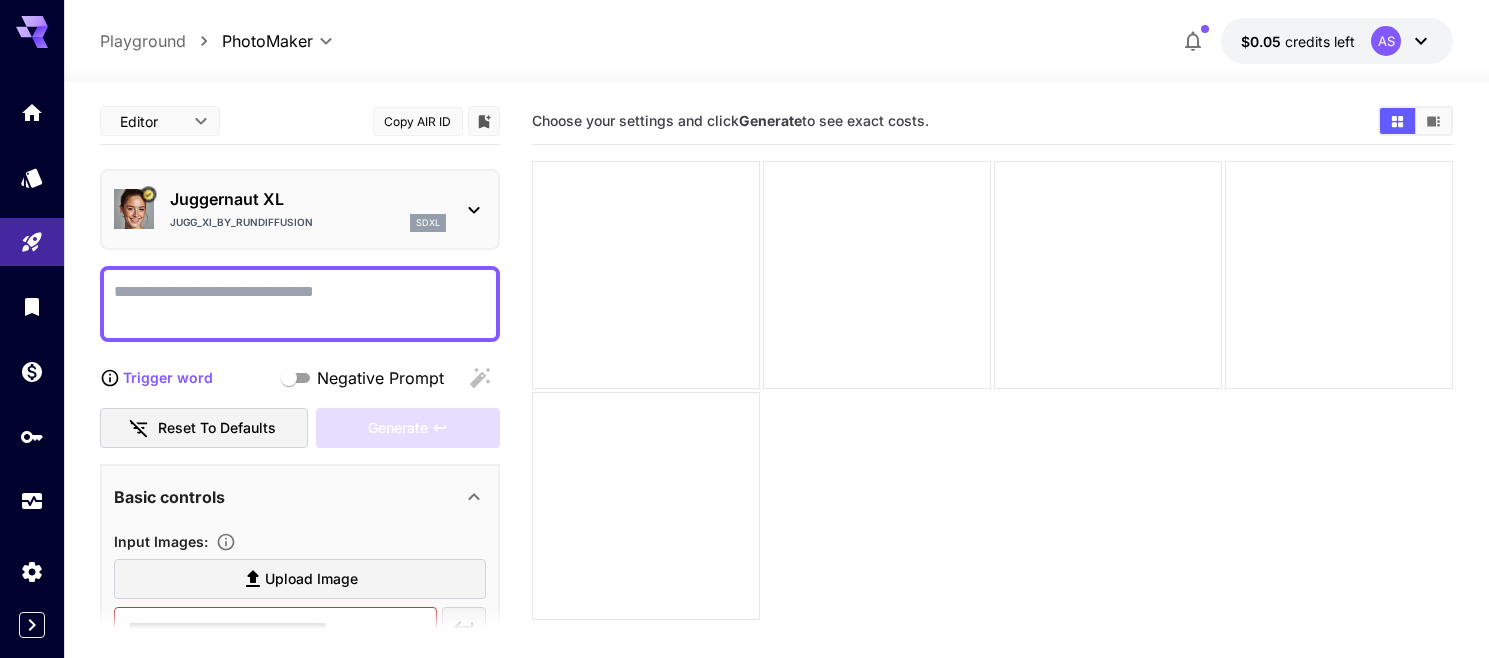 click on "Negative Prompt" at bounding box center [300, 304] 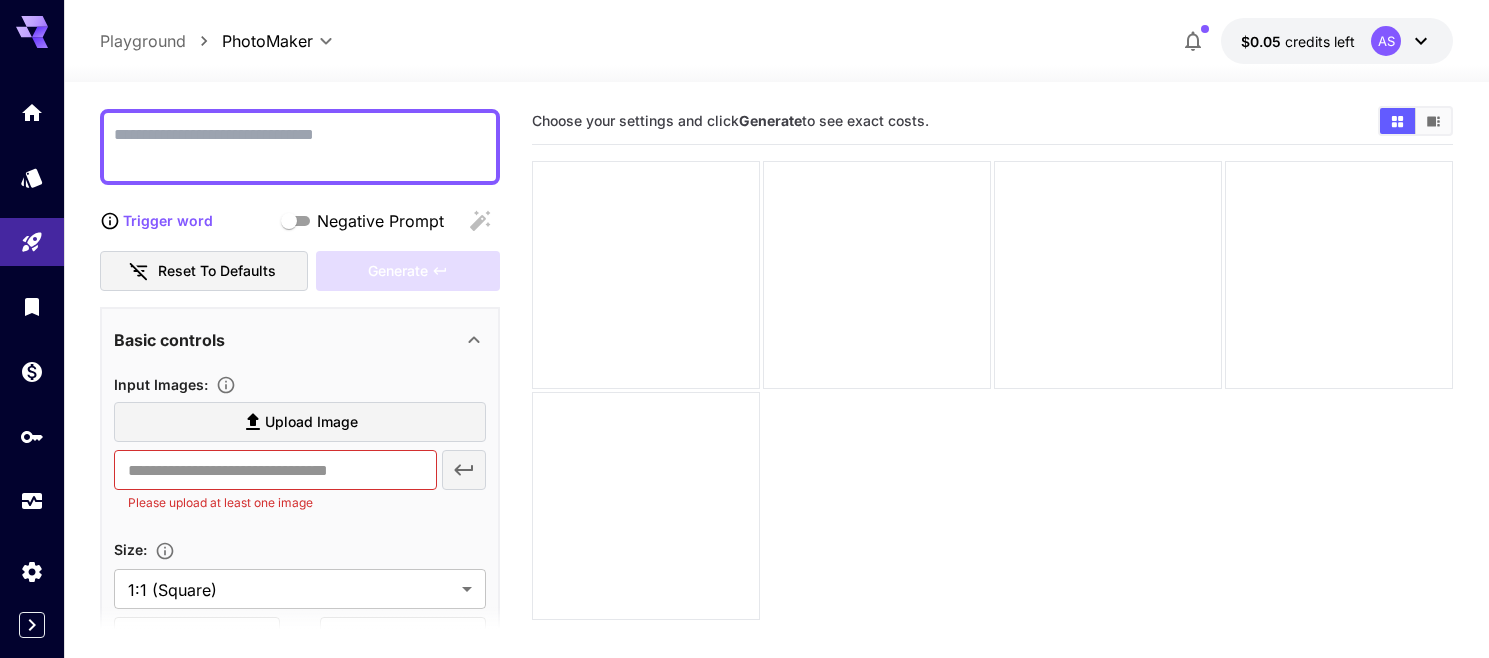 scroll, scrollTop: 300, scrollLeft: 0, axis: vertical 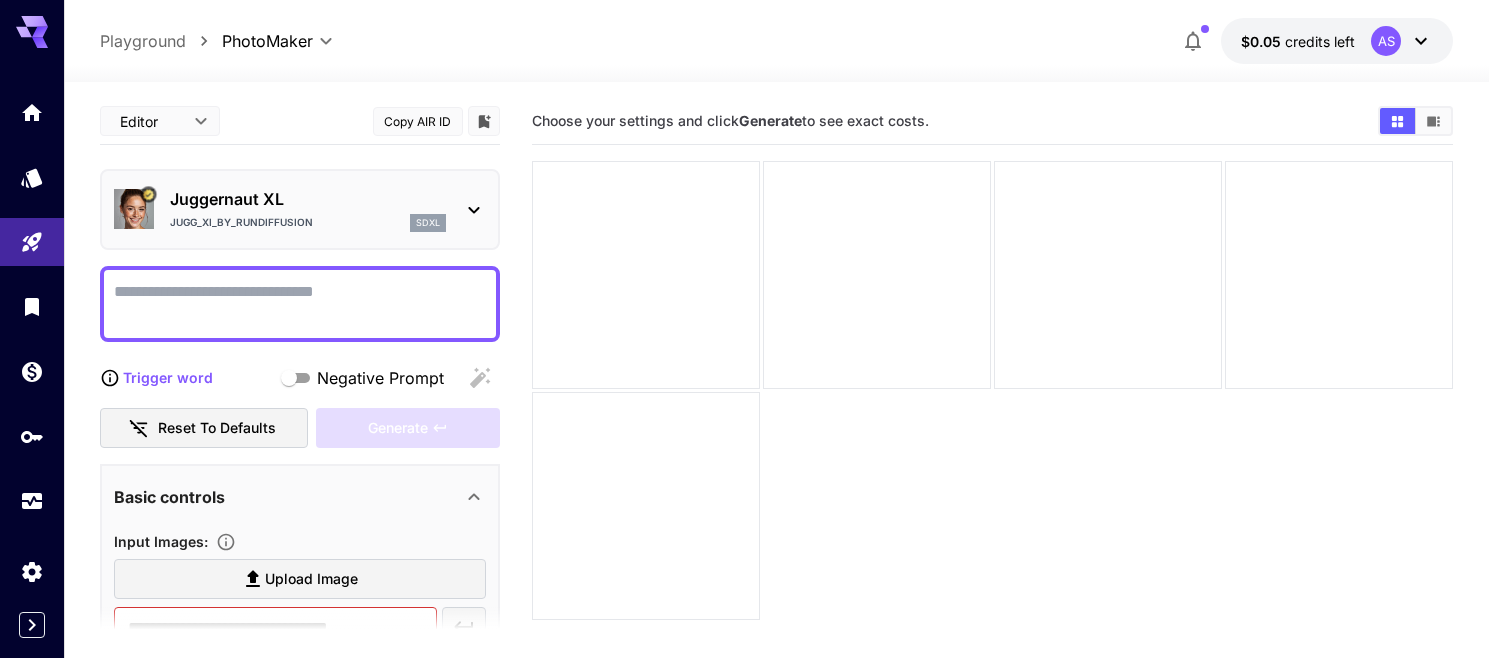 click on "Negative Prompt" at bounding box center (300, 304) 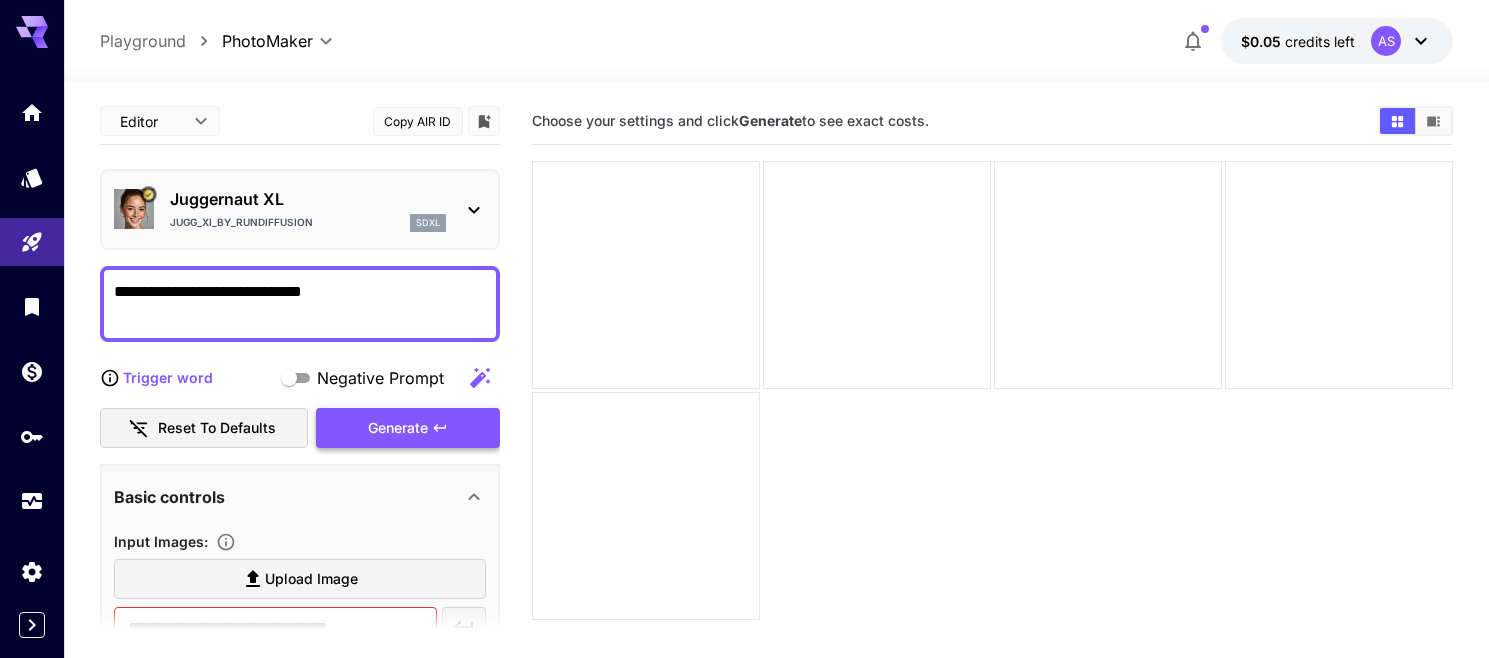 type on "**********" 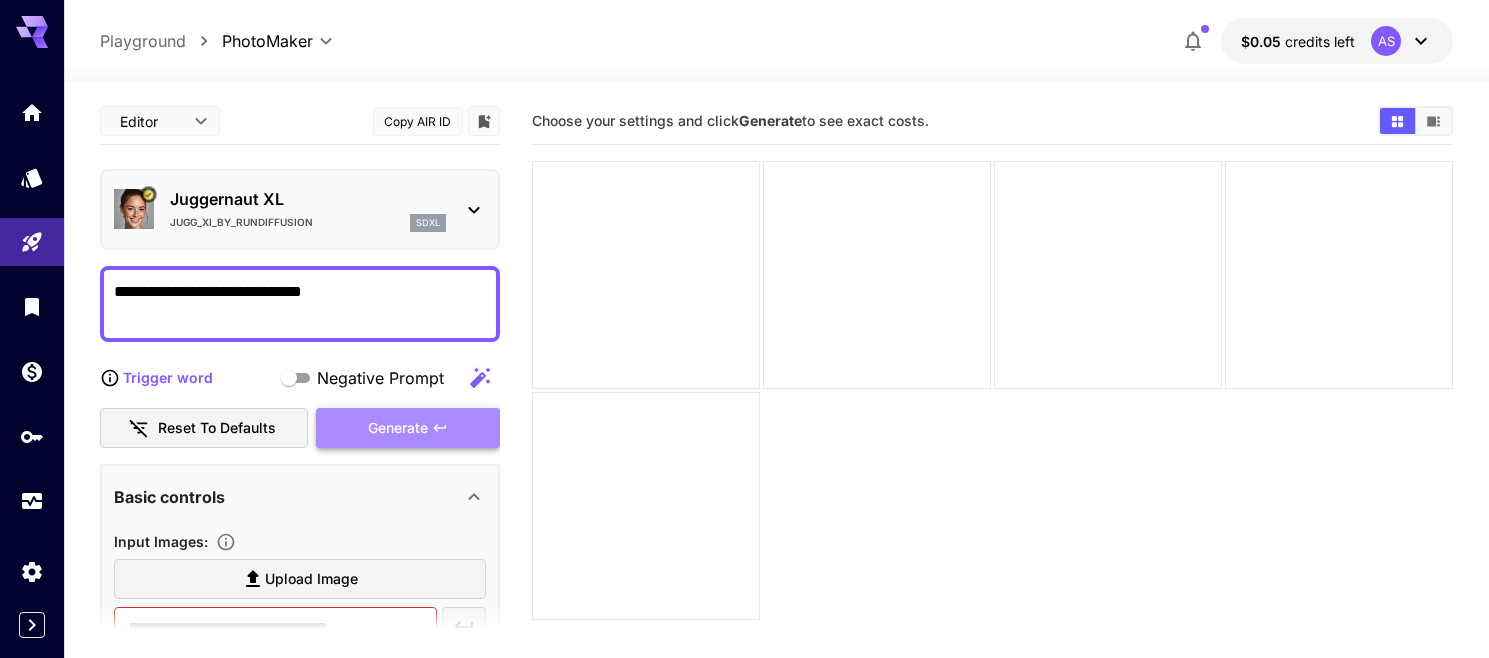 click on "Generate" at bounding box center [398, 428] 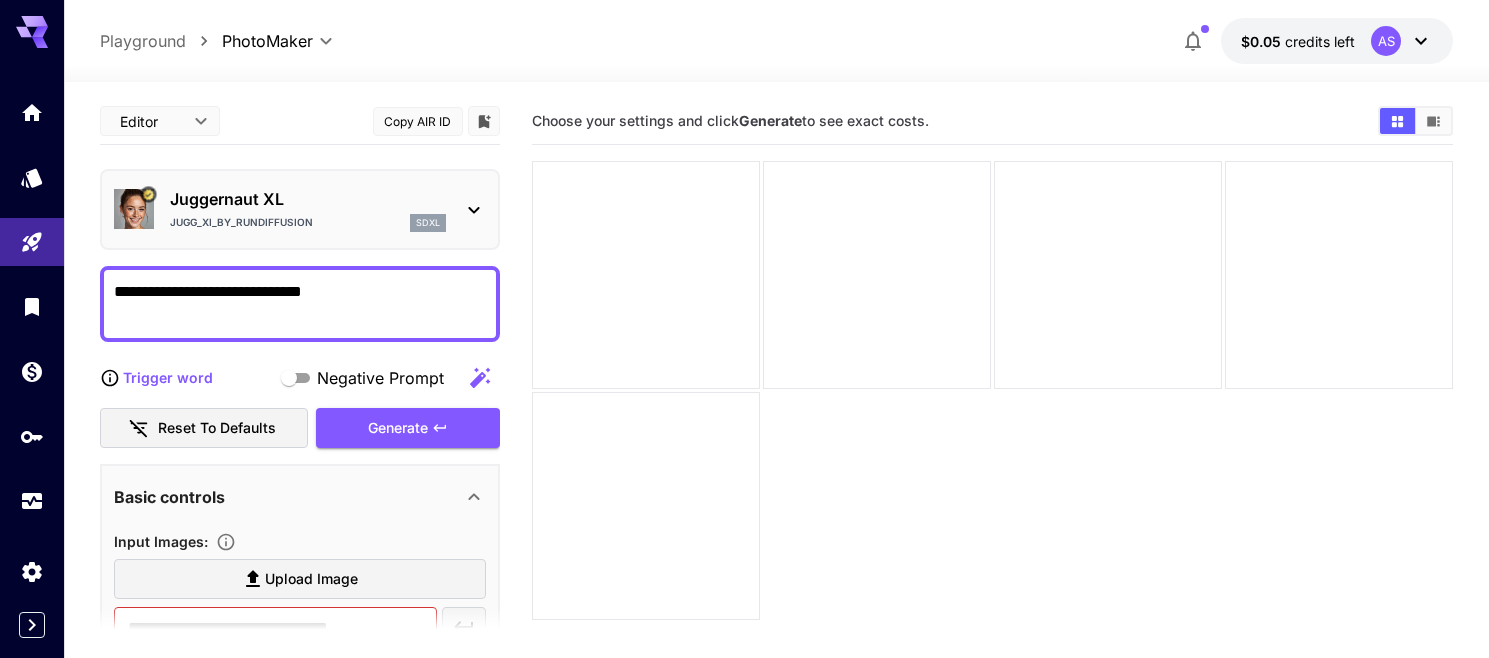click on "Trigger word" at bounding box center (168, 377) 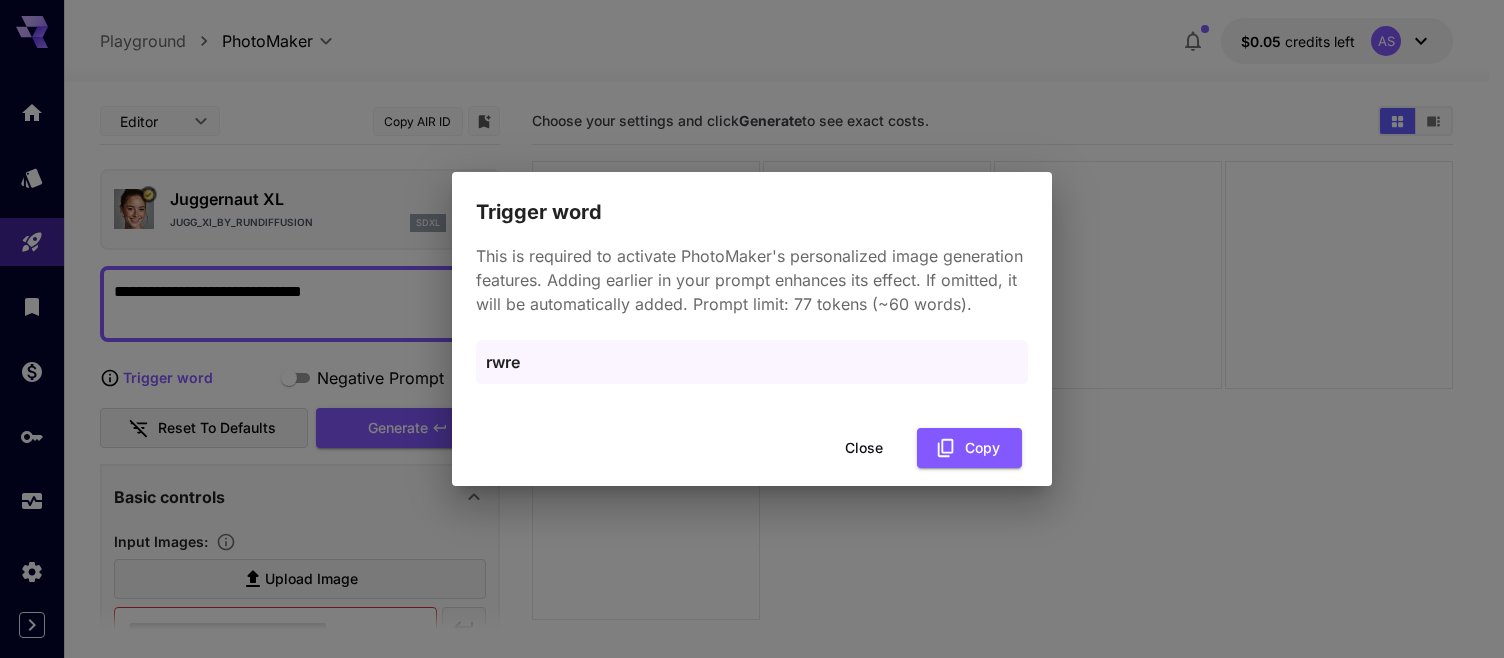 click on "rwre" at bounding box center (752, 362) 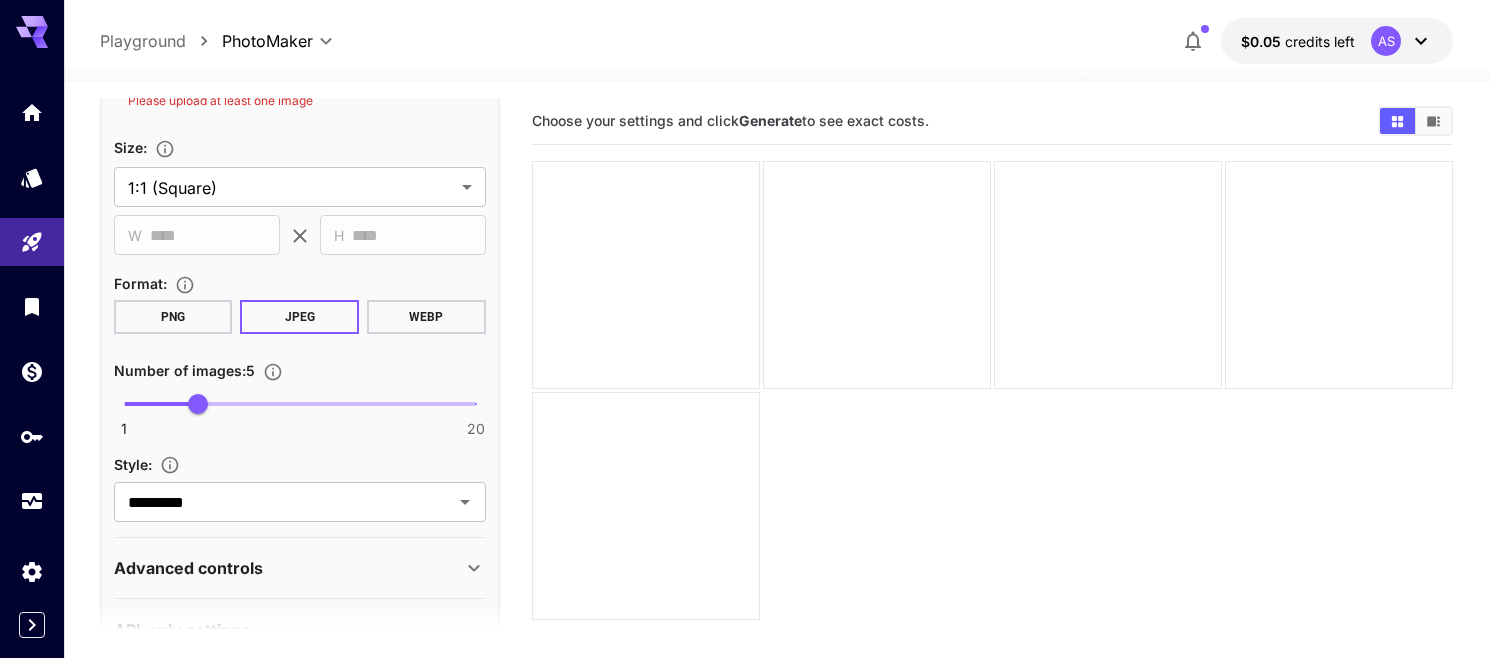 scroll, scrollTop: 614, scrollLeft: 0, axis: vertical 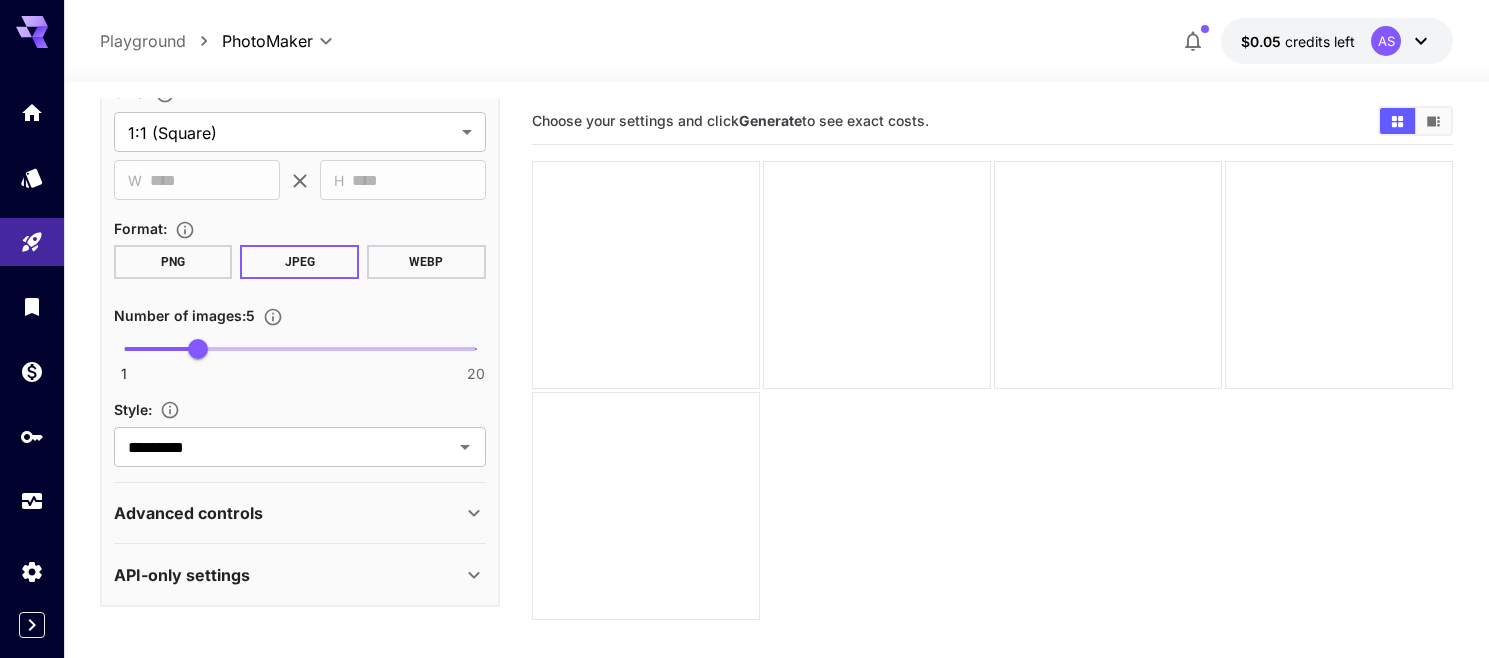 click on "Advanced controls" at bounding box center [288, 513] 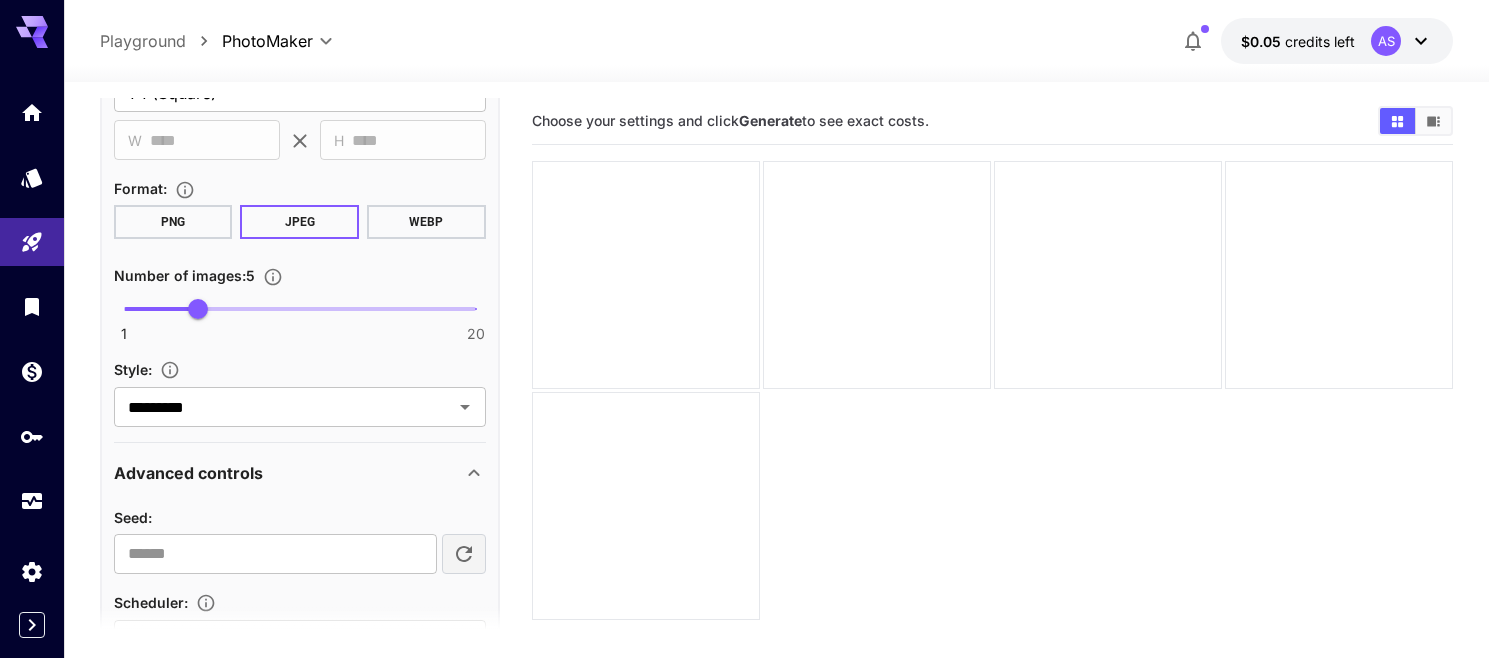 scroll, scrollTop: 0, scrollLeft: 0, axis: both 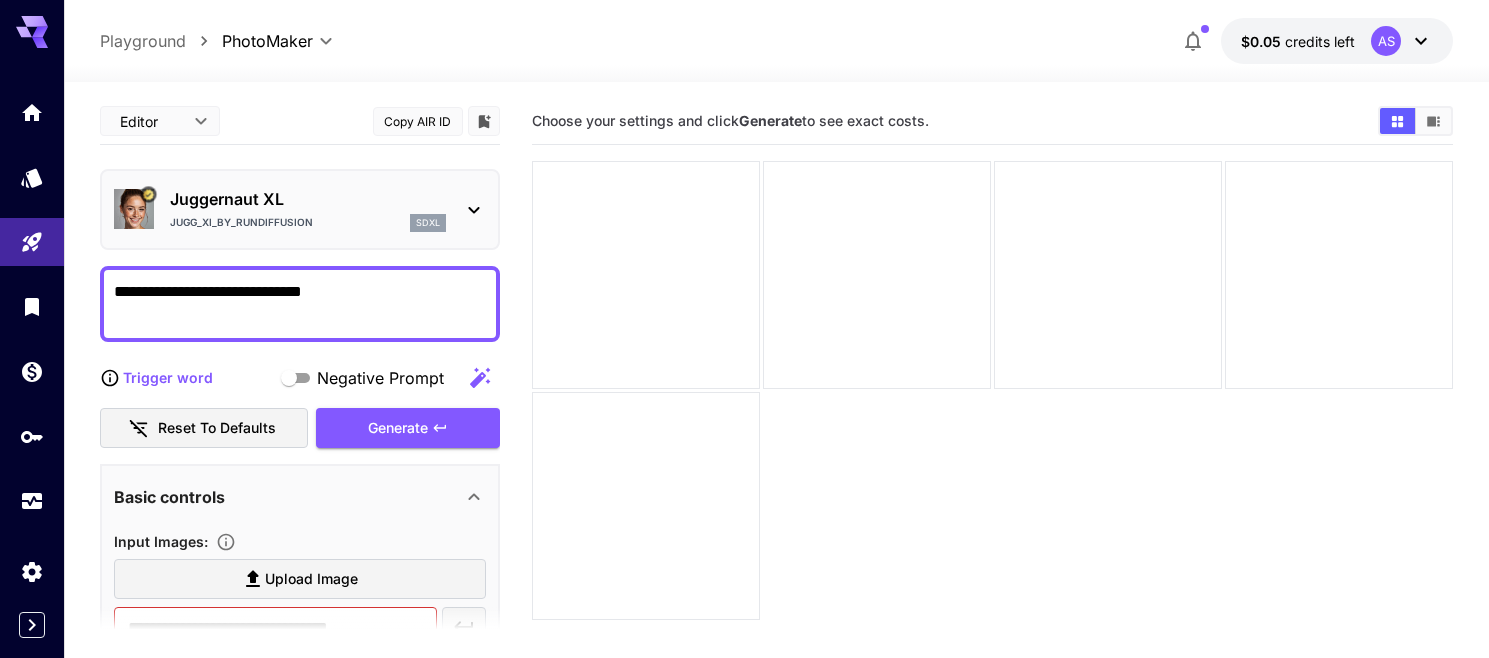 click on "Juggernaut XL Jugg_XI_by_RunDiffusion sdxl" at bounding box center [308, 209] 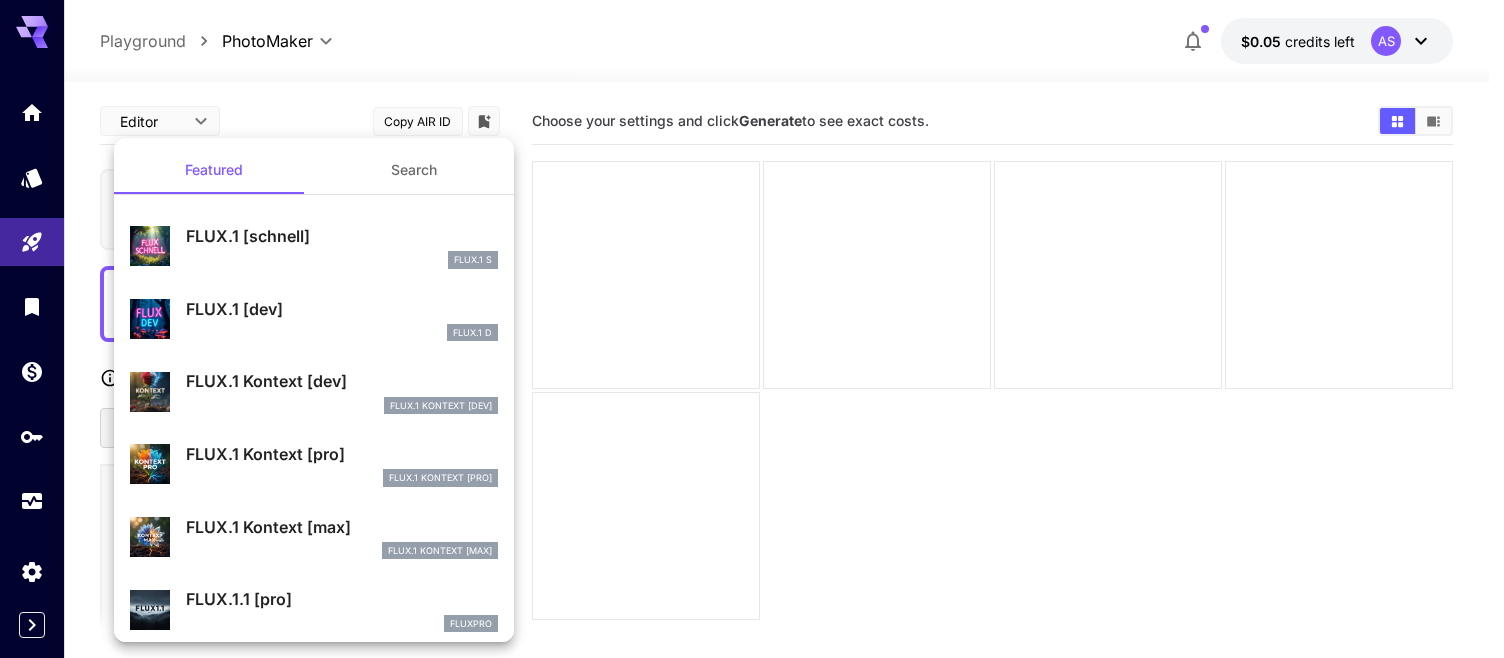 click at bounding box center [752, 329] 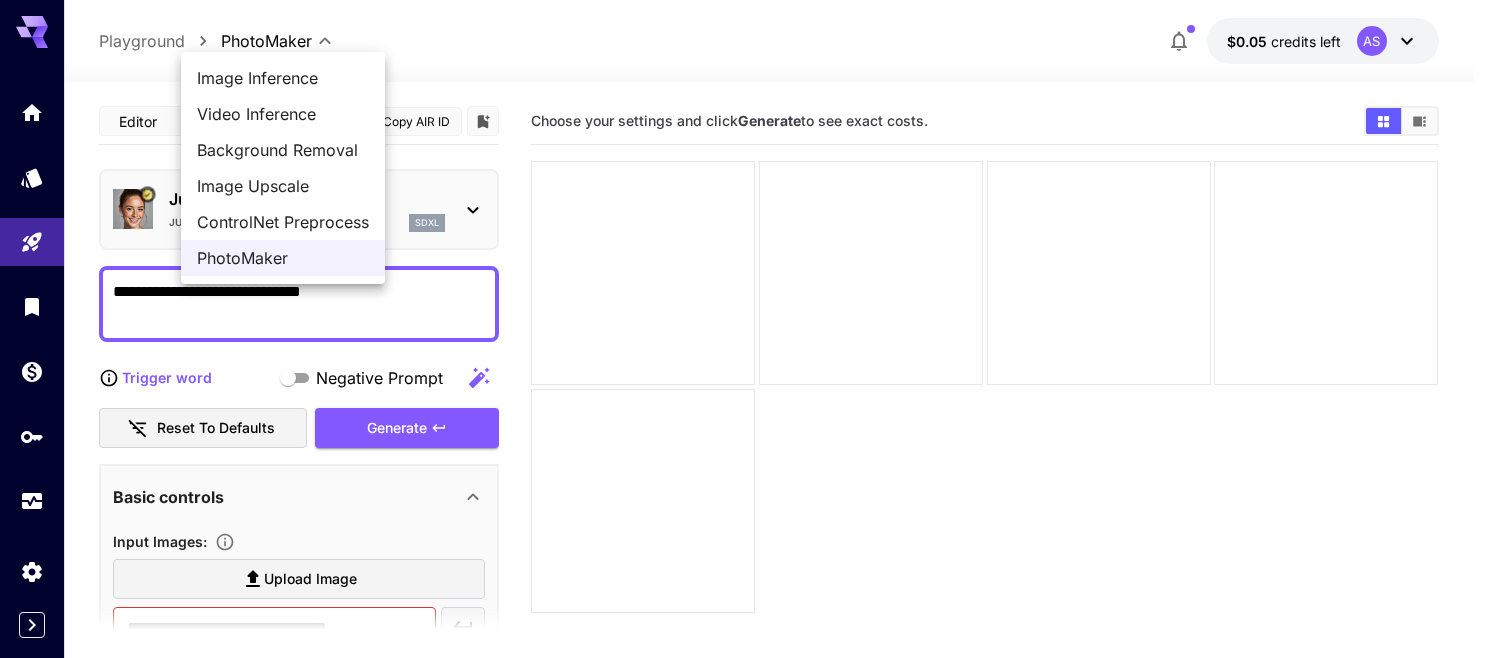 click on "**********" at bounding box center [744, 408] 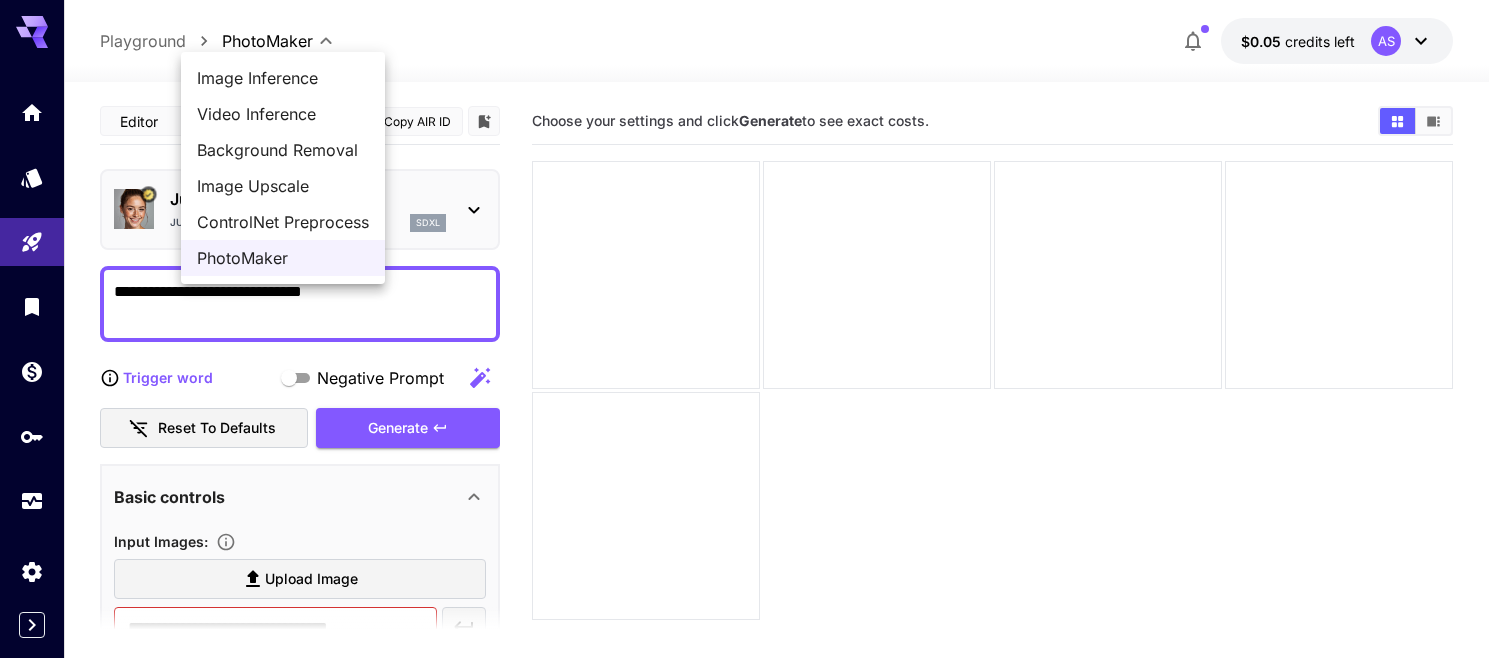 click on "ControlNet Preprocess" at bounding box center [283, 222] 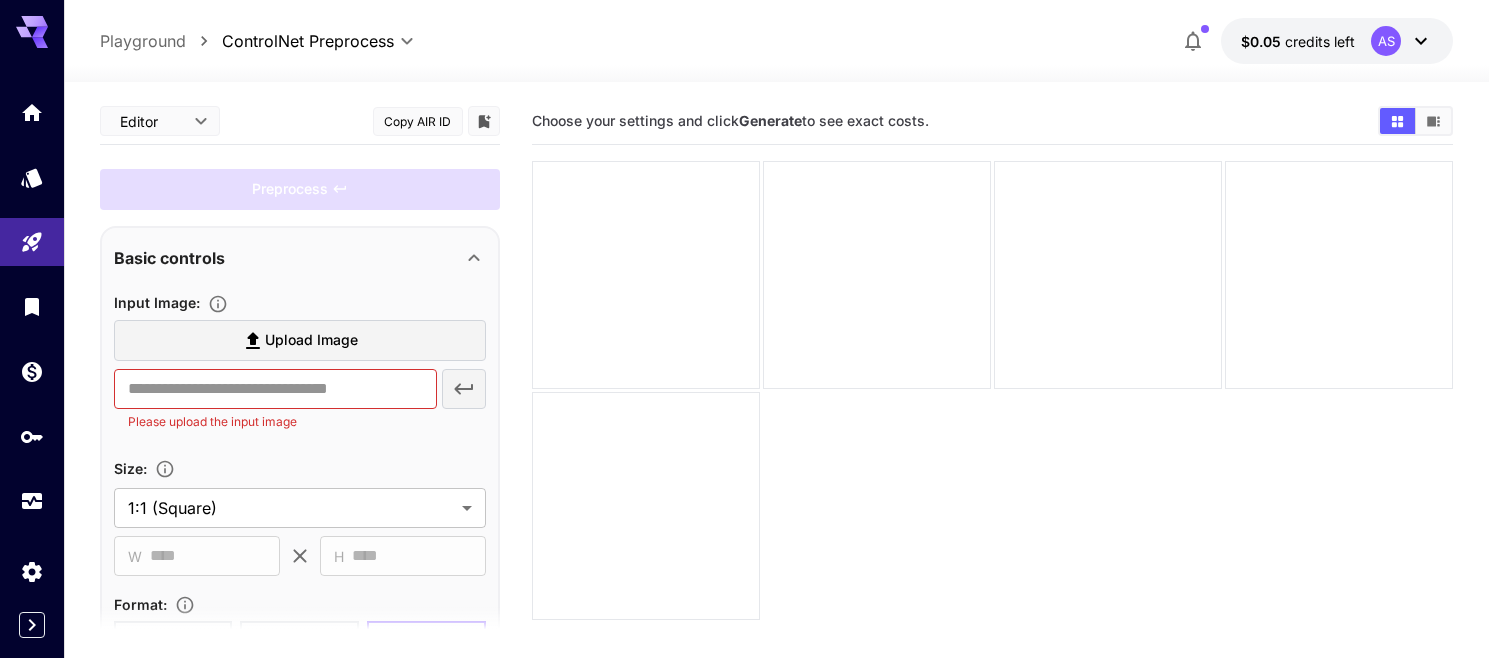 click on "**********" at bounding box center [777, 41] 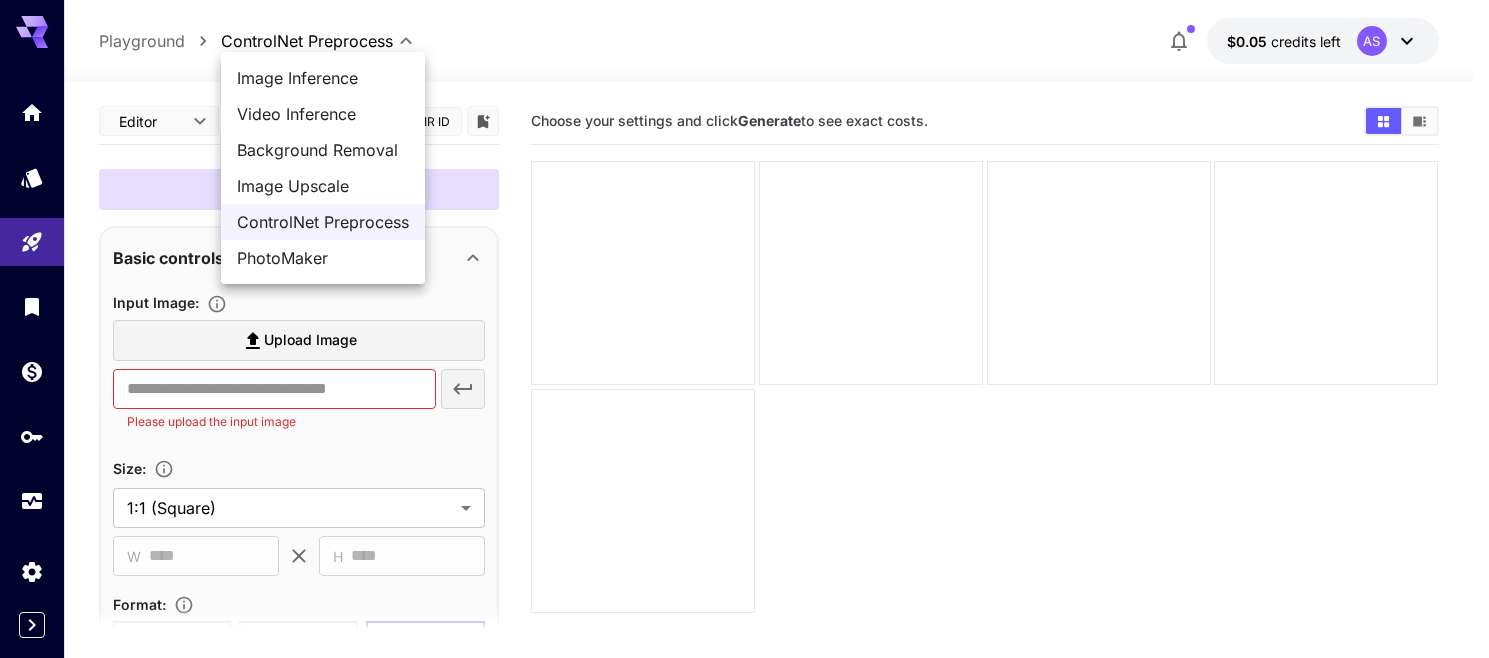 click on "**********" at bounding box center (744, 408) 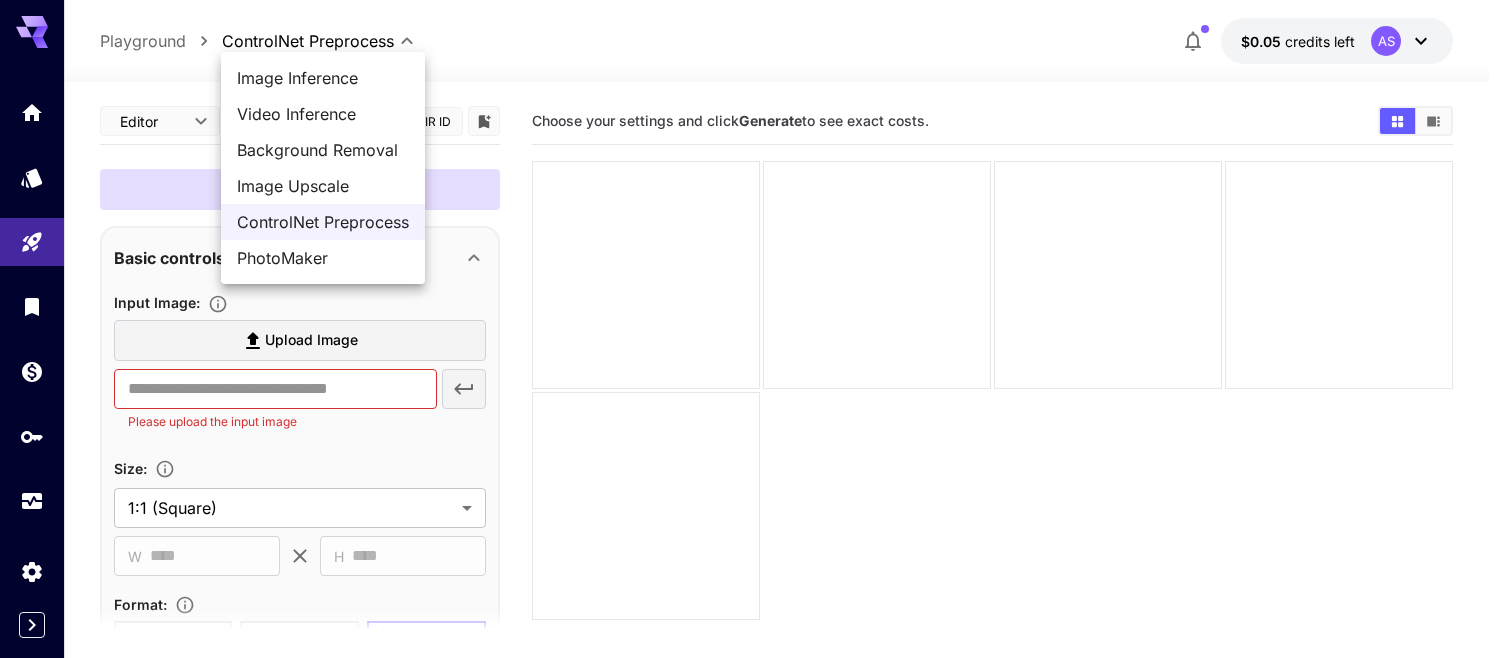 click on "Image Upscale" at bounding box center [323, 186] 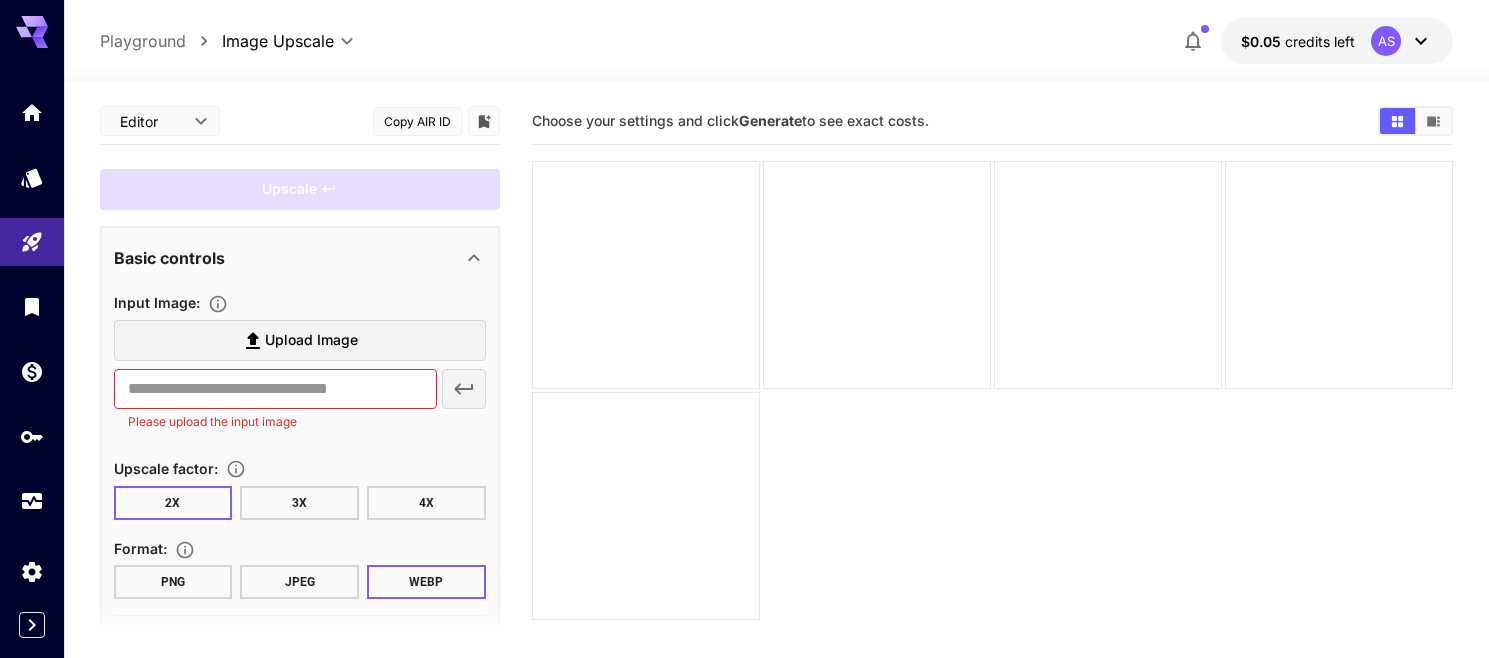 click on "**********" at bounding box center (744, 408) 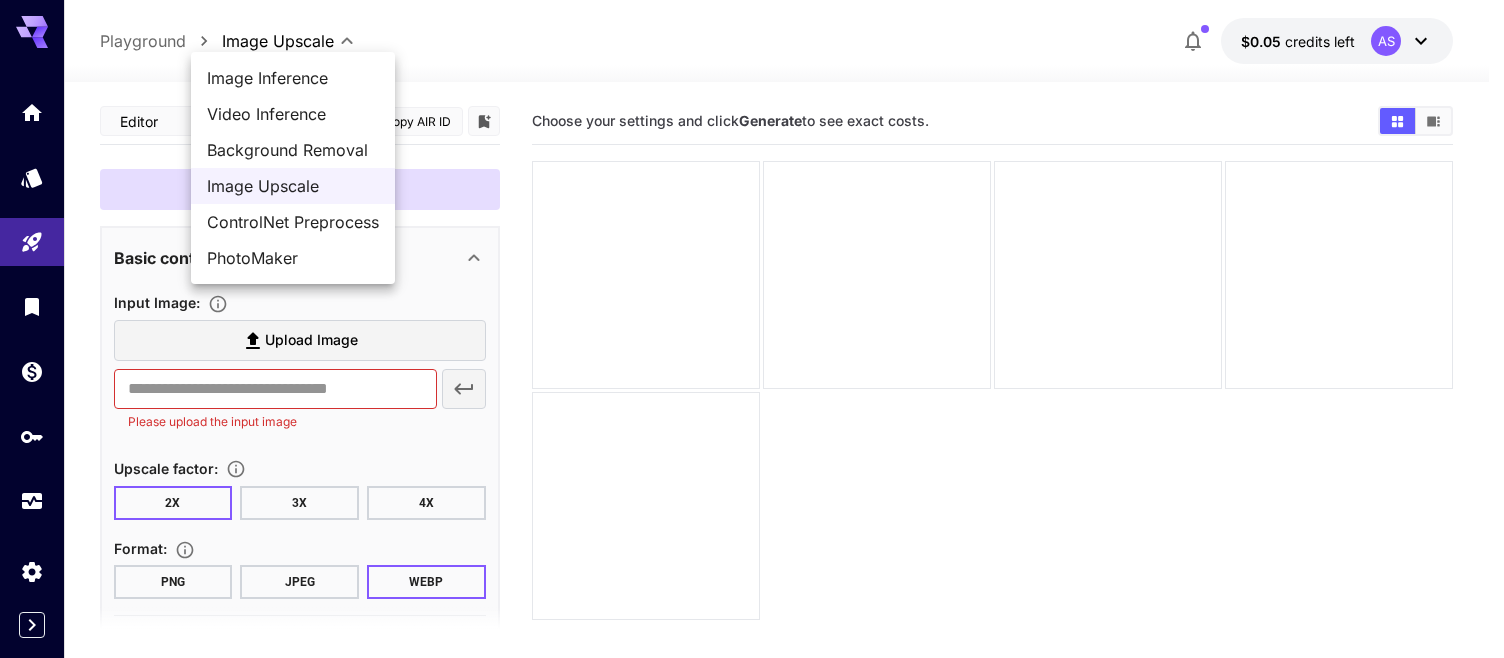 click on "Background Removal" at bounding box center (293, 150) 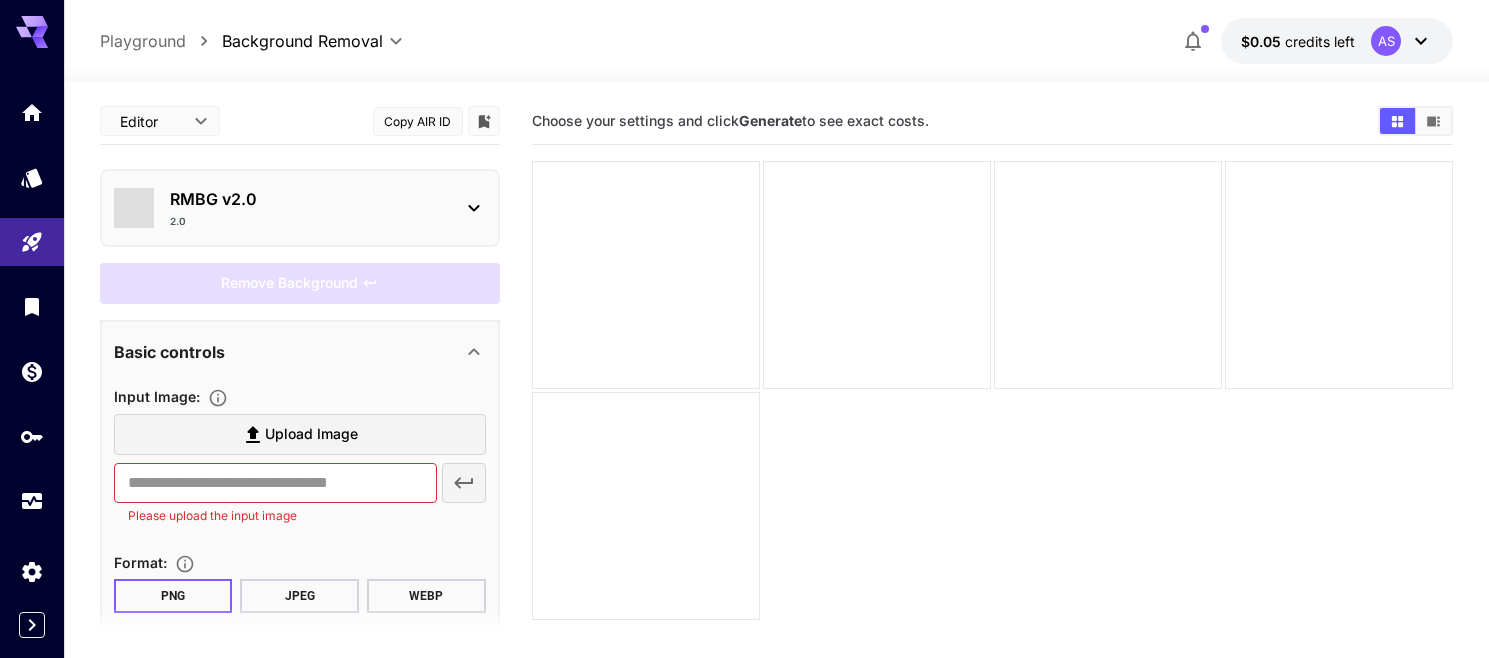 click on "**********" at bounding box center [318, 41] 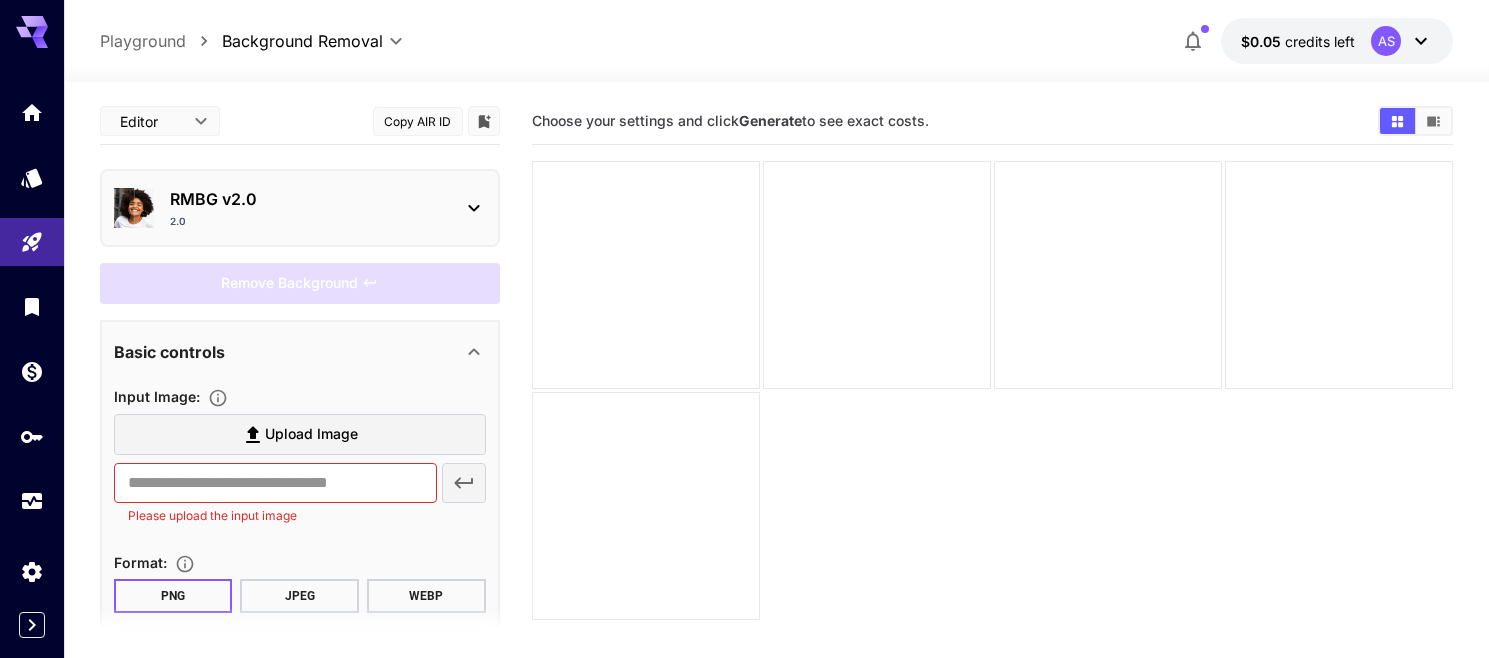 click on "**********" at bounding box center (777, 41) 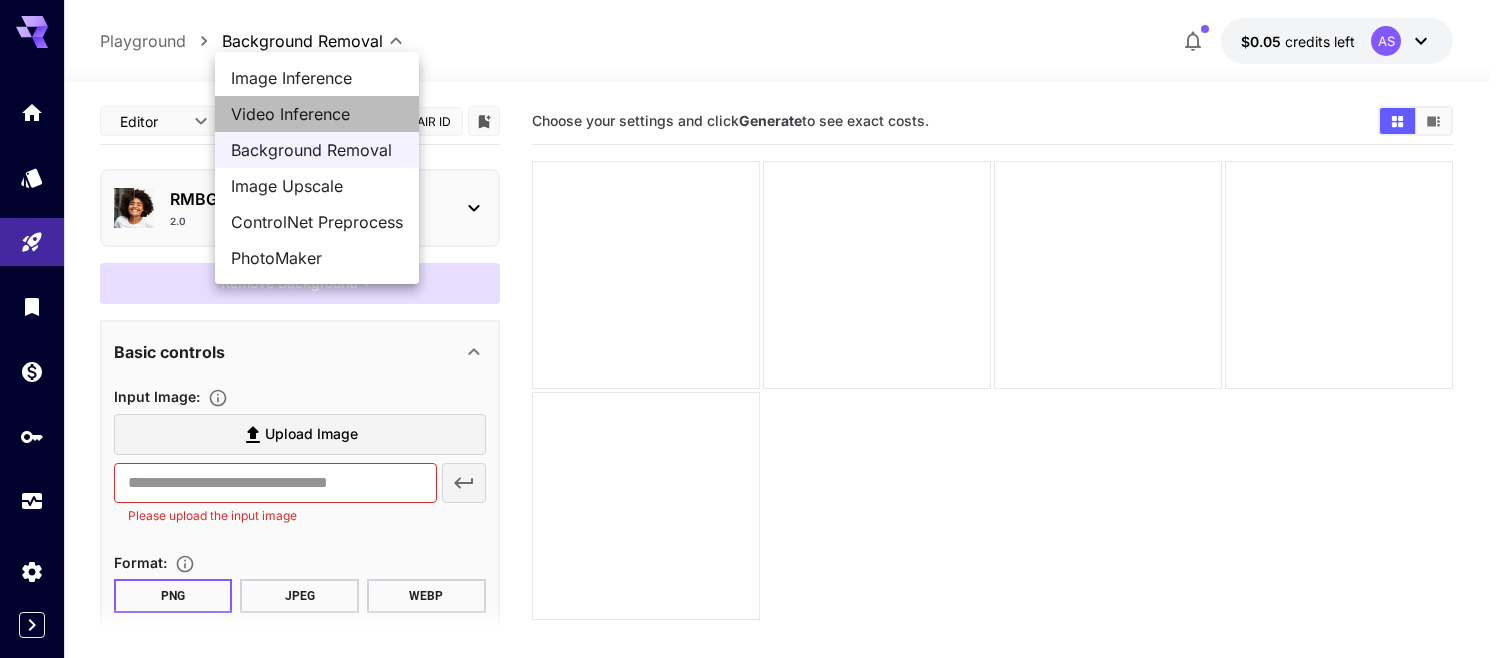click on "Video Inference" at bounding box center [317, 114] 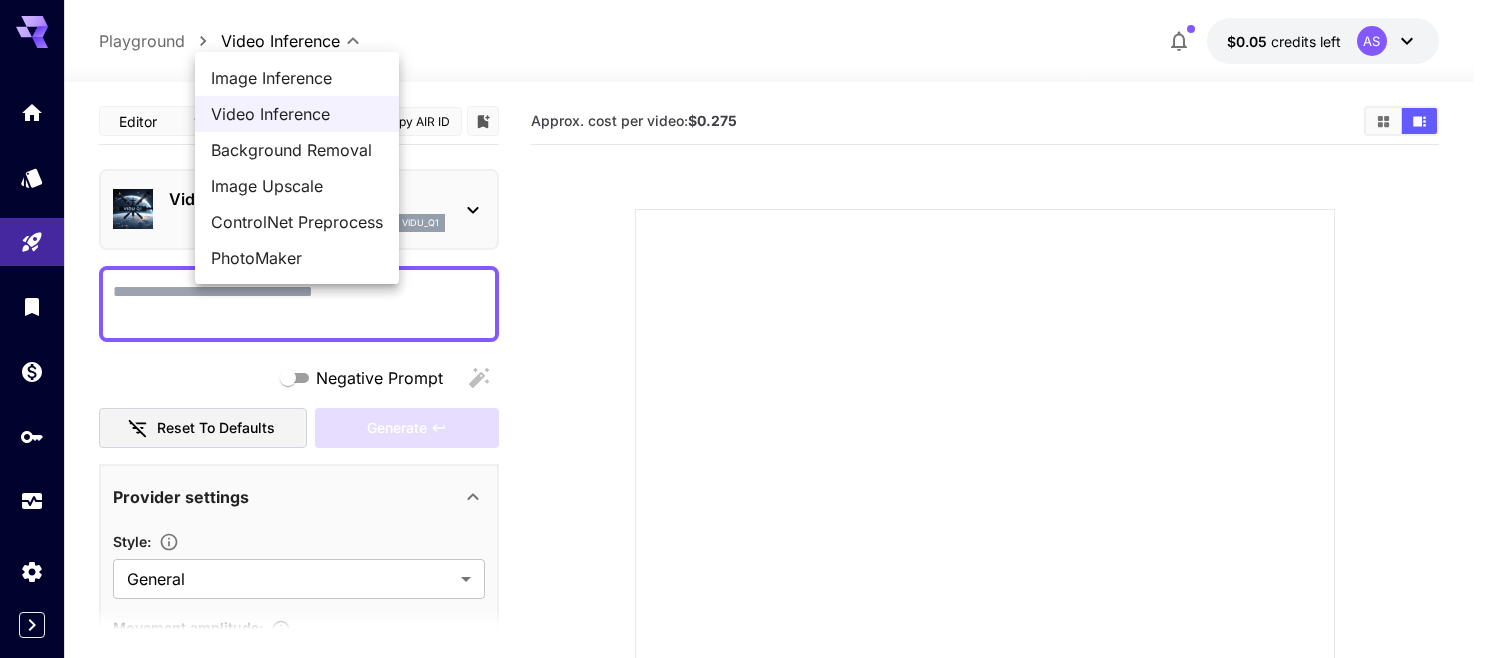 click on "**********" at bounding box center (744, 484) 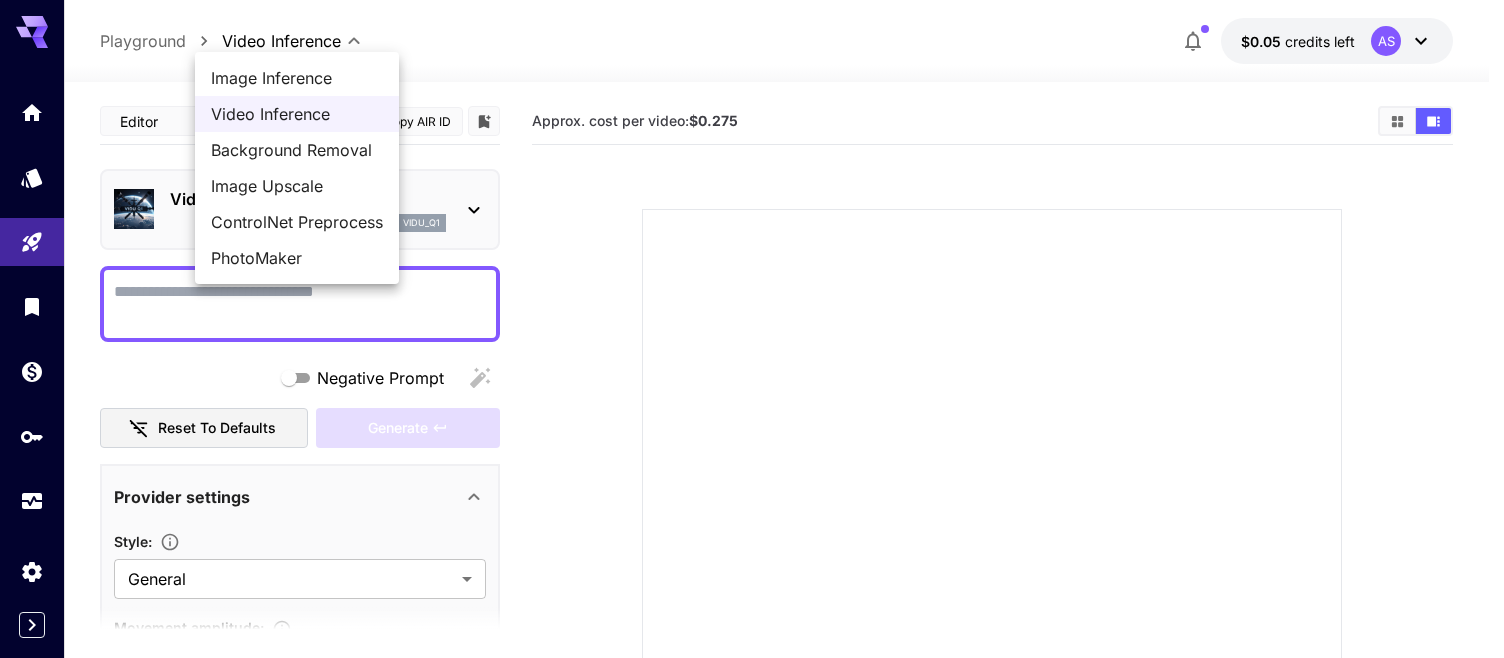 click on "Image Inference" at bounding box center (297, 78) 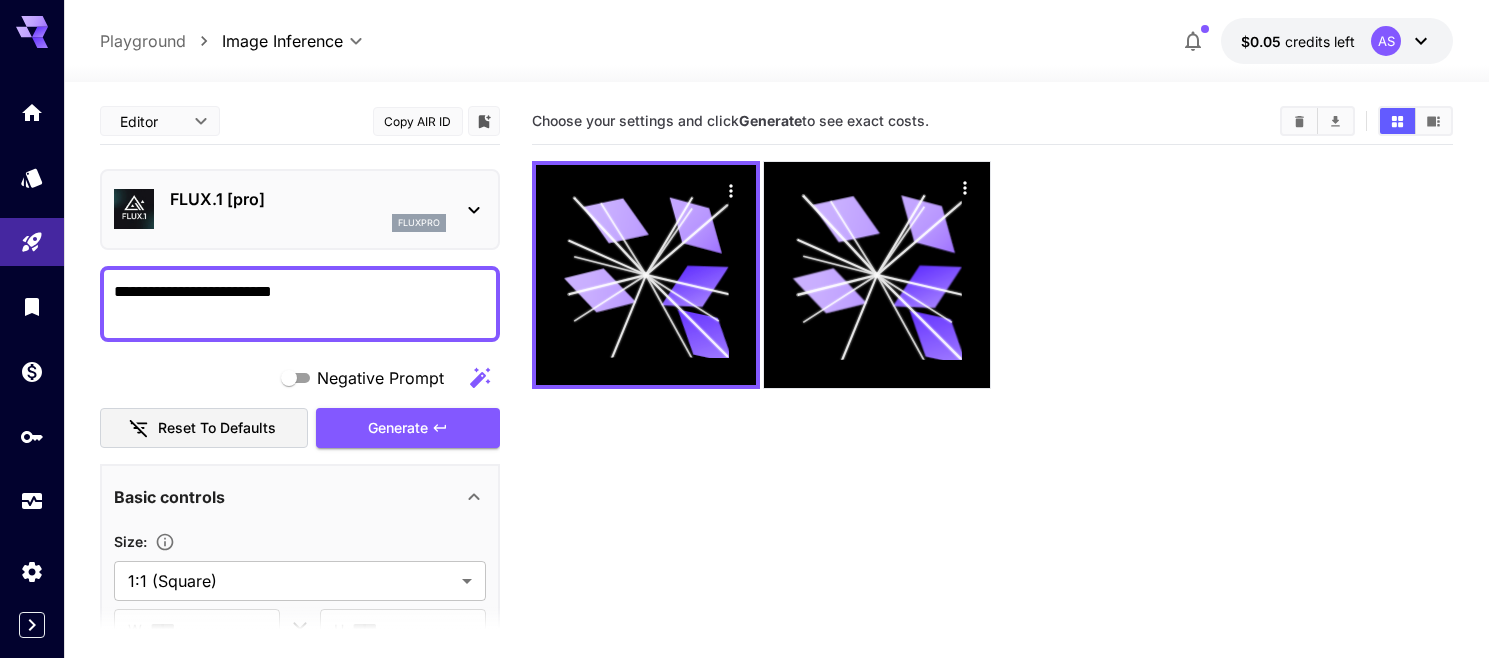 drag, startPoint x: 357, startPoint y: 290, endPoint x: 75, endPoint y: 270, distance: 282.70834 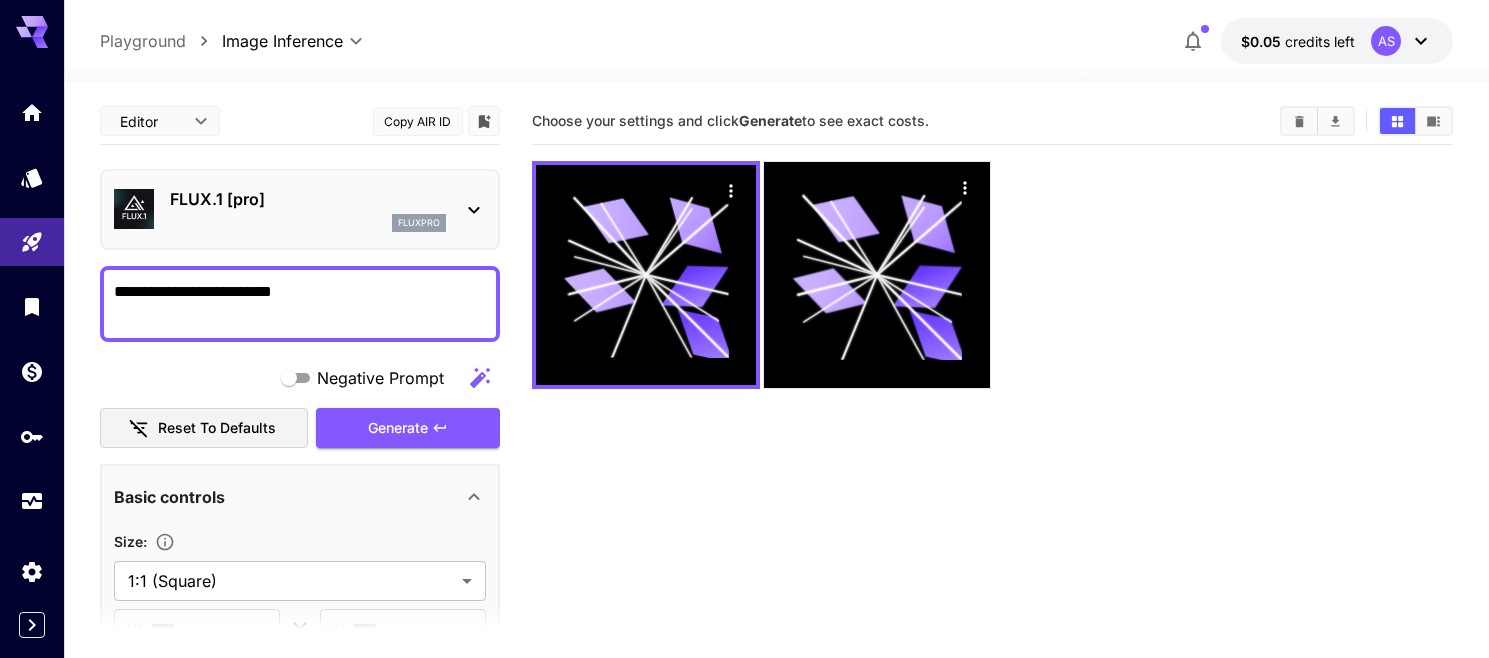 paste on "**********" 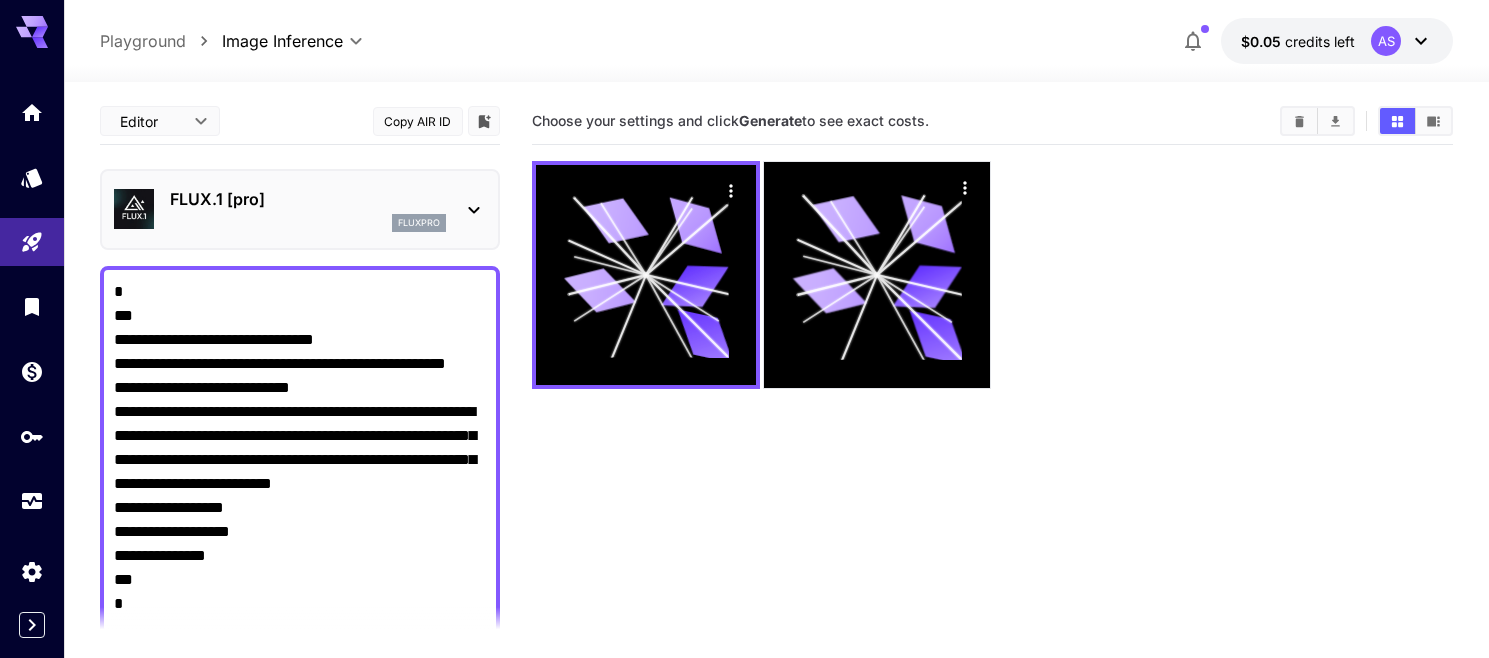 type on "**********" 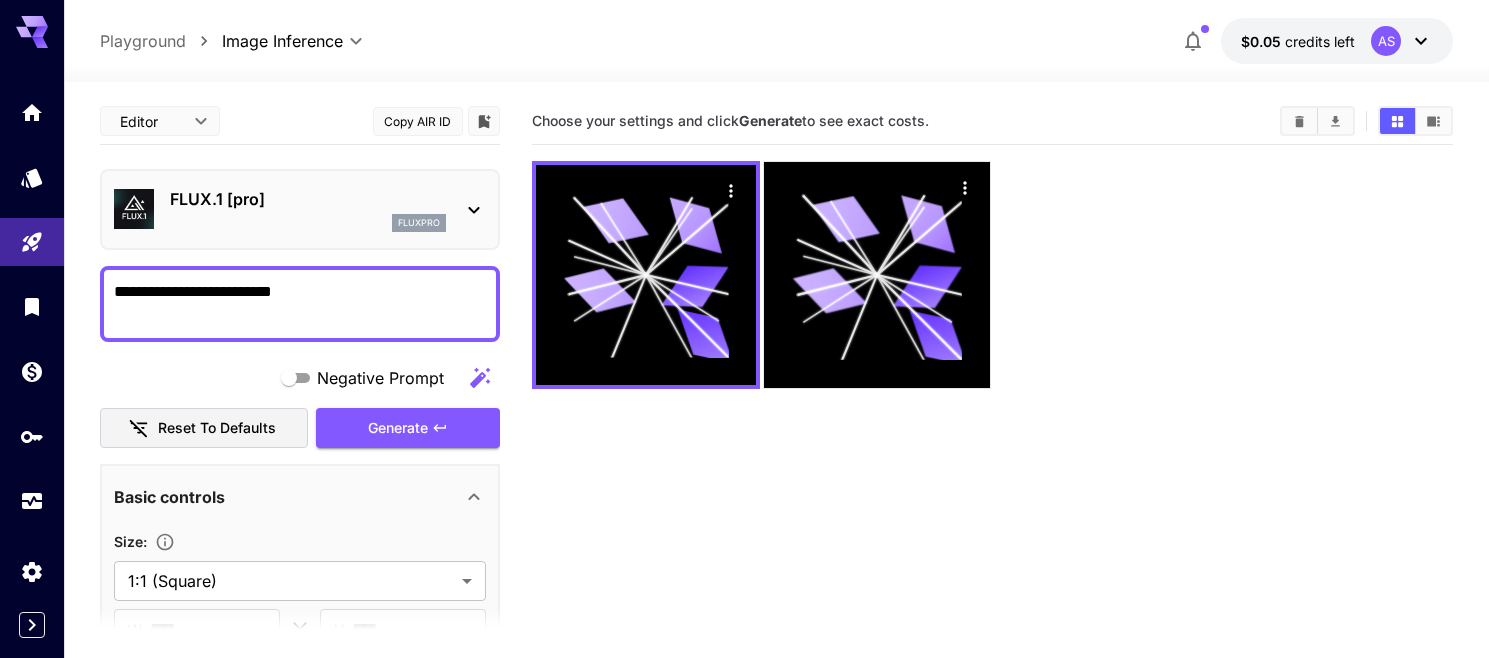 click on "**********" at bounding box center [744, 408] 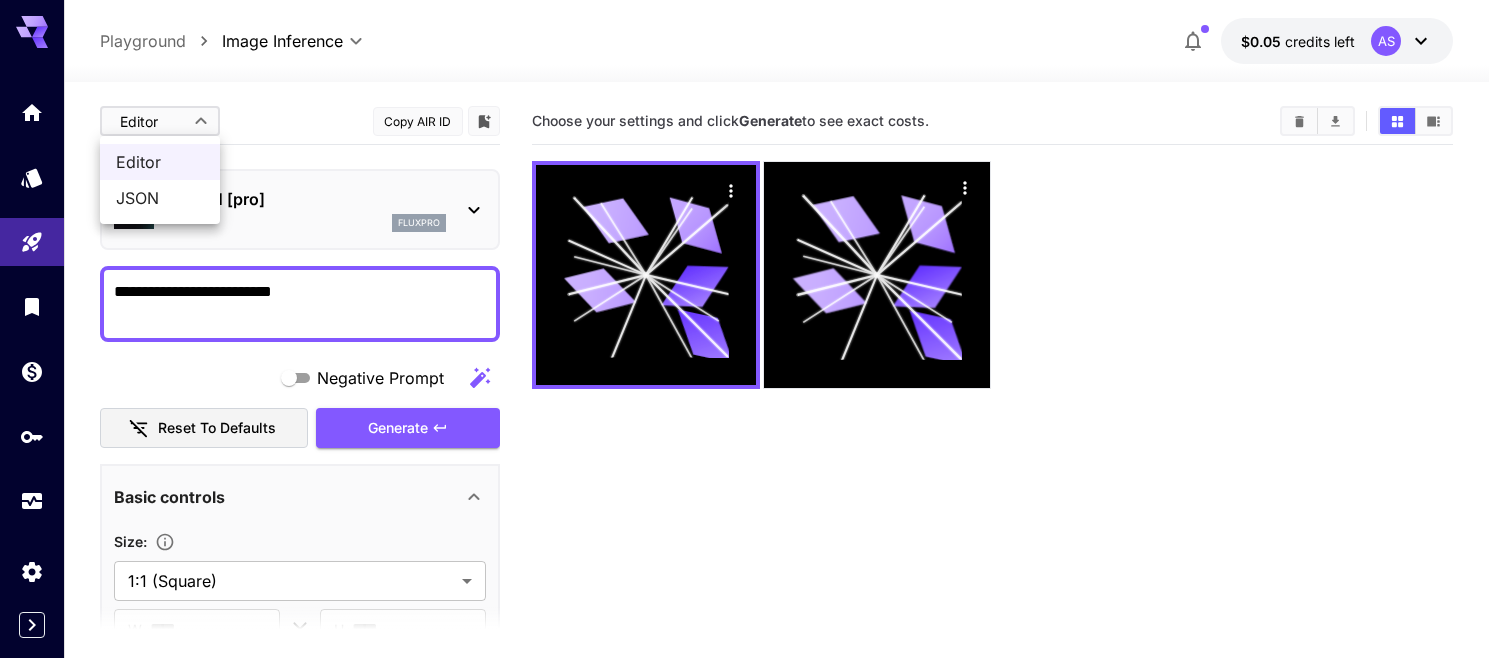 click on "JSON" at bounding box center (160, 198) 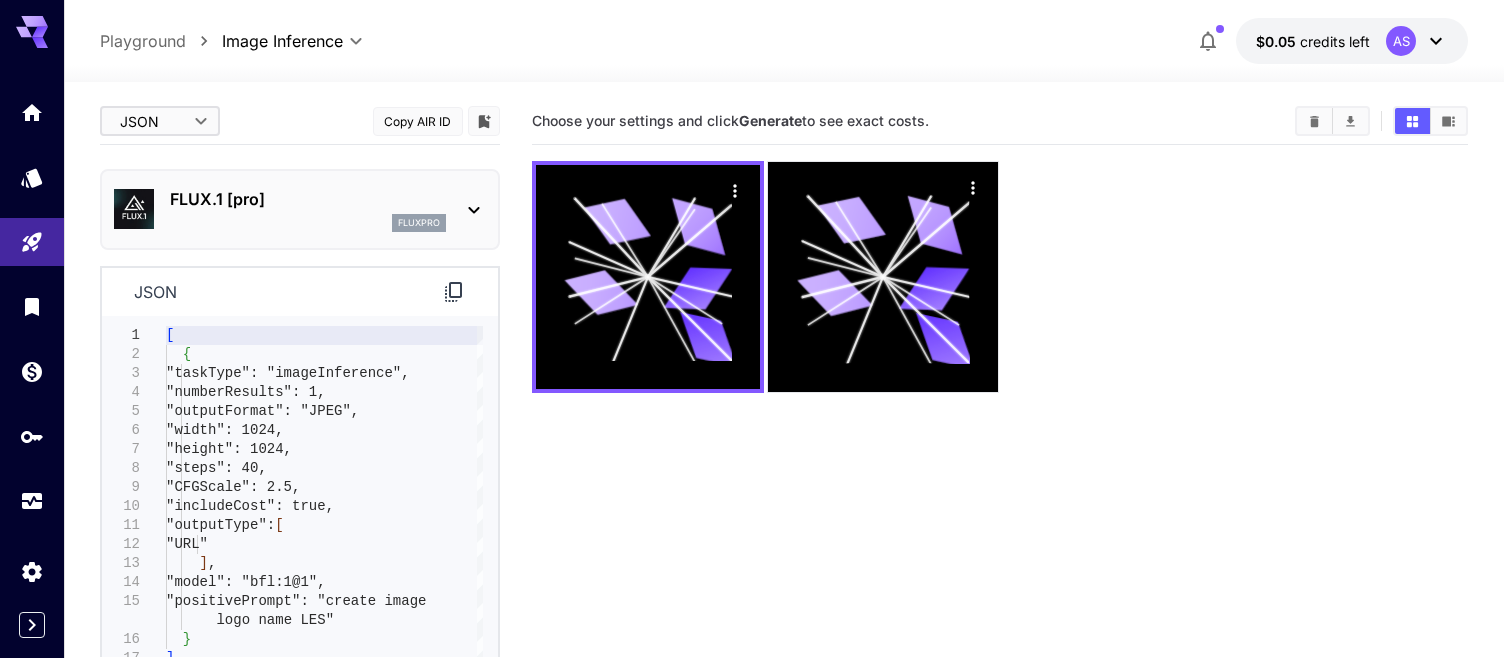 type on "****" 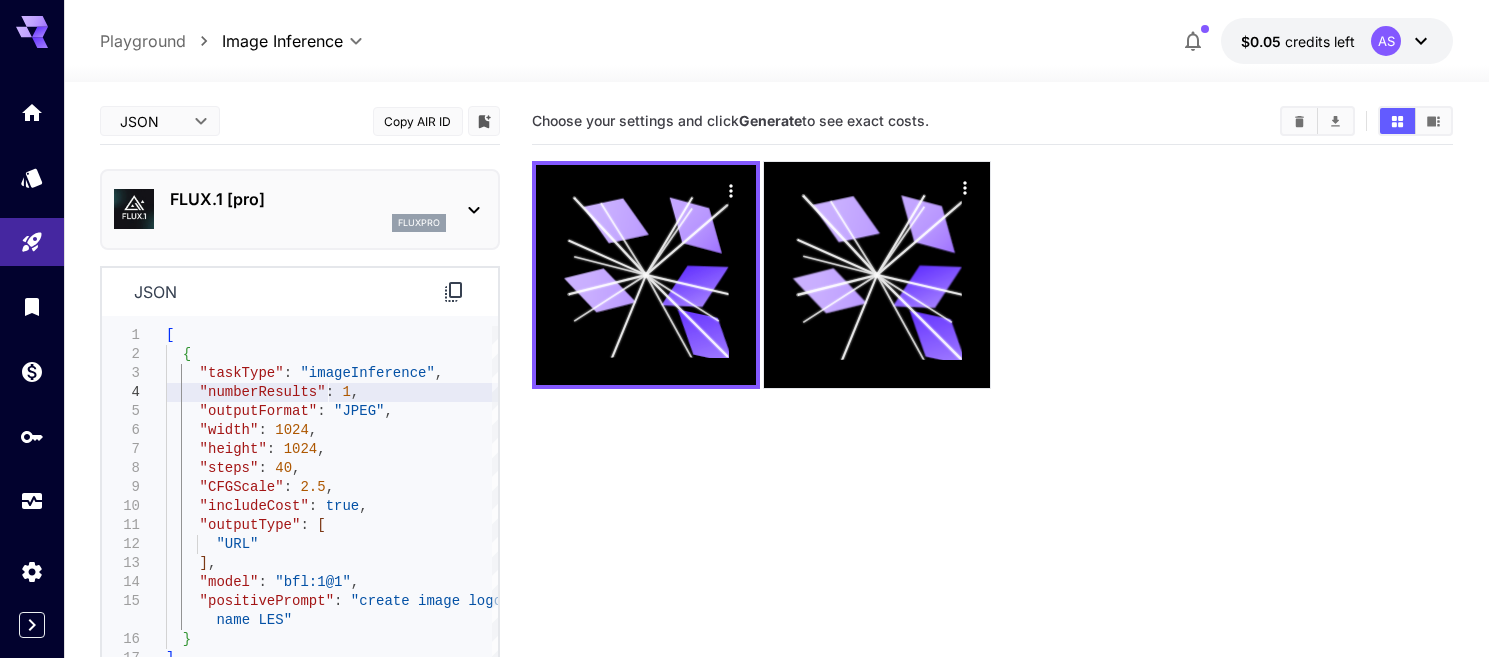 click on "[    {      "taskType" :   "imageInference" ,      "numberResults" :   1 ,      "outputFormat" :   "JPEG" ,      "width" :   1024 ,      "height" :   1024 ,      "steps" :   40 ,      "CFGScale" :   2.5 ,      "includeCost" :   true ,      "outputType" :   [        "URL"      ] ,      "model" :   "bfl:1@1" ,      "positivePrompt" :   "create image logo         name LES"    } ]" at bounding box center (332, 502) 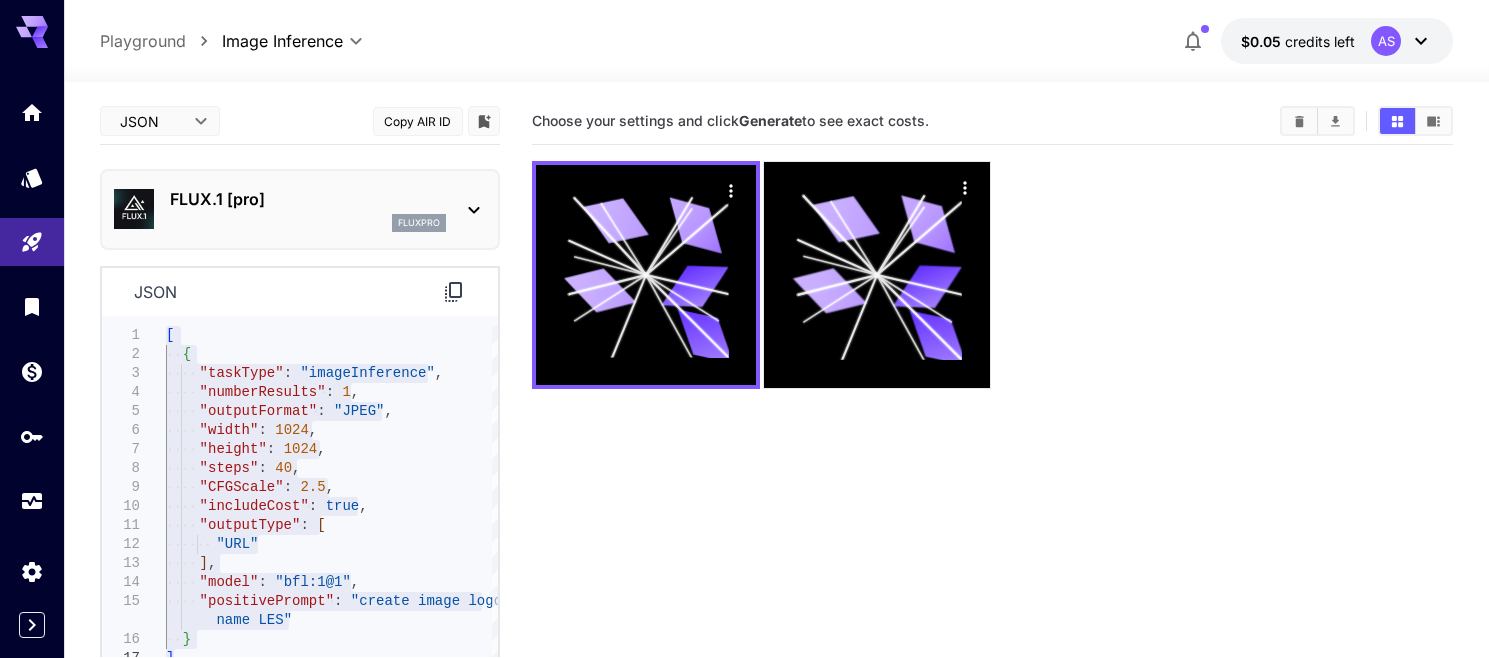 click on "Choose your settings and click  Generate  to see exact costs." at bounding box center [993, 427] 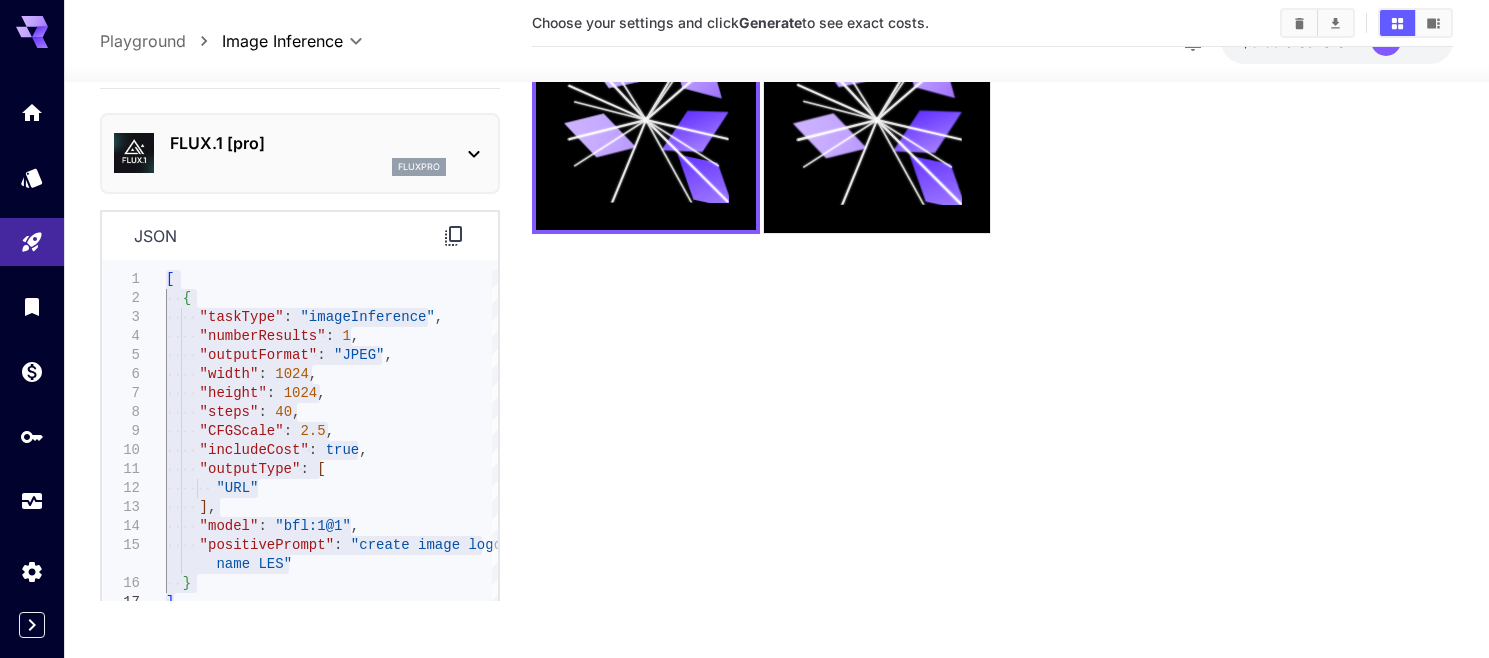 scroll, scrollTop: 158, scrollLeft: 0, axis: vertical 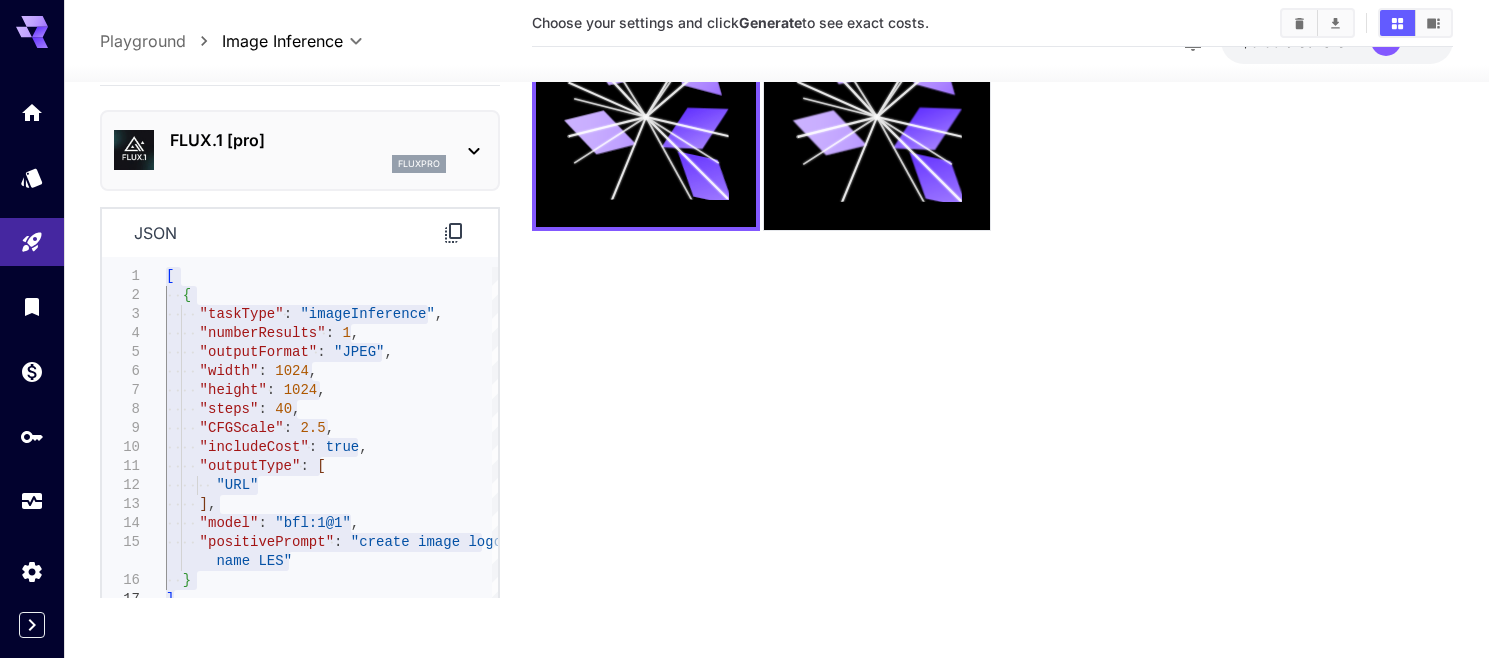 type on "**********" 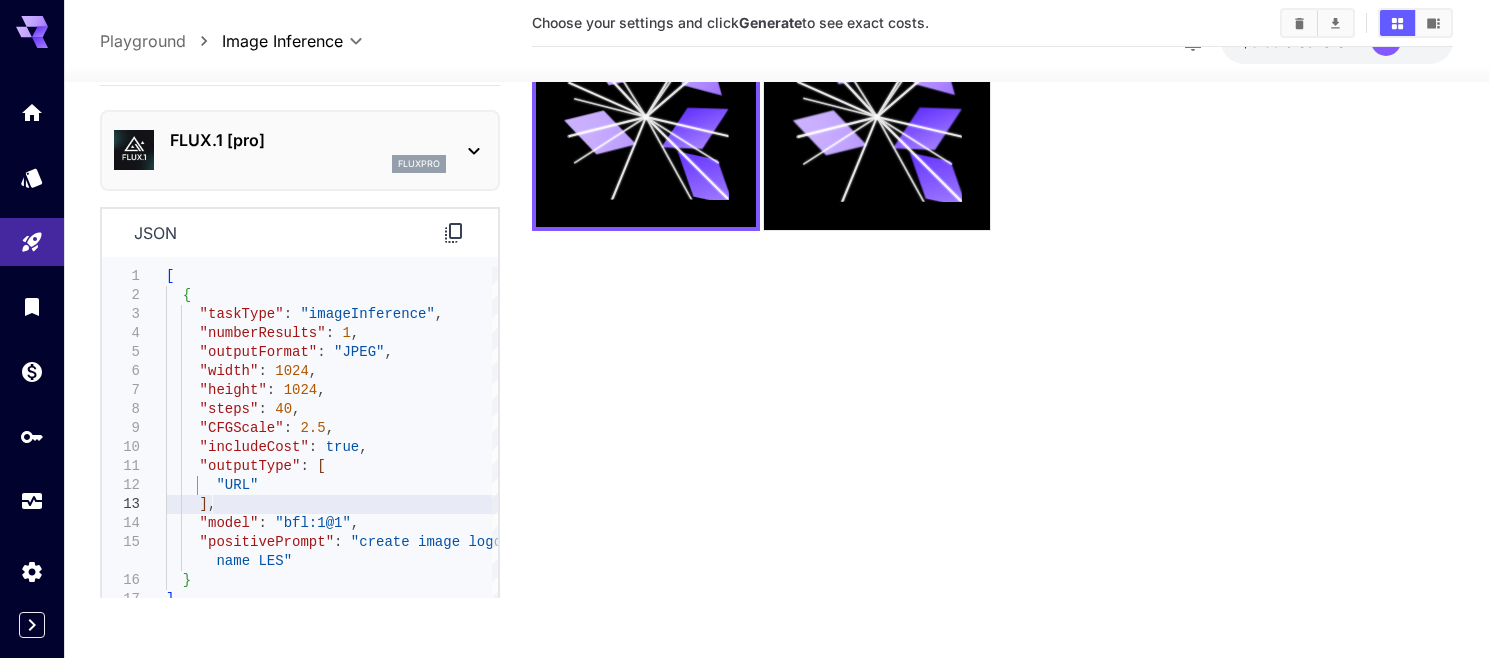 click on "[    {      "taskType" :   "imageInference" ,      "numberResults" :   1 ,      "outputFormat" :   "JPEG" ,      "width" :   1024 ,      "height" :   1024 ,      "steps" :   40 ,      "CFGScale" :   2.5 ,      "includeCost" :   true ,      "outputType" :   [        "URL"      ] ,      "model" :   "bfl:1@1" ,      "positivePrompt" :   "create image logo         name LES"    } ]" at bounding box center [332, 443] 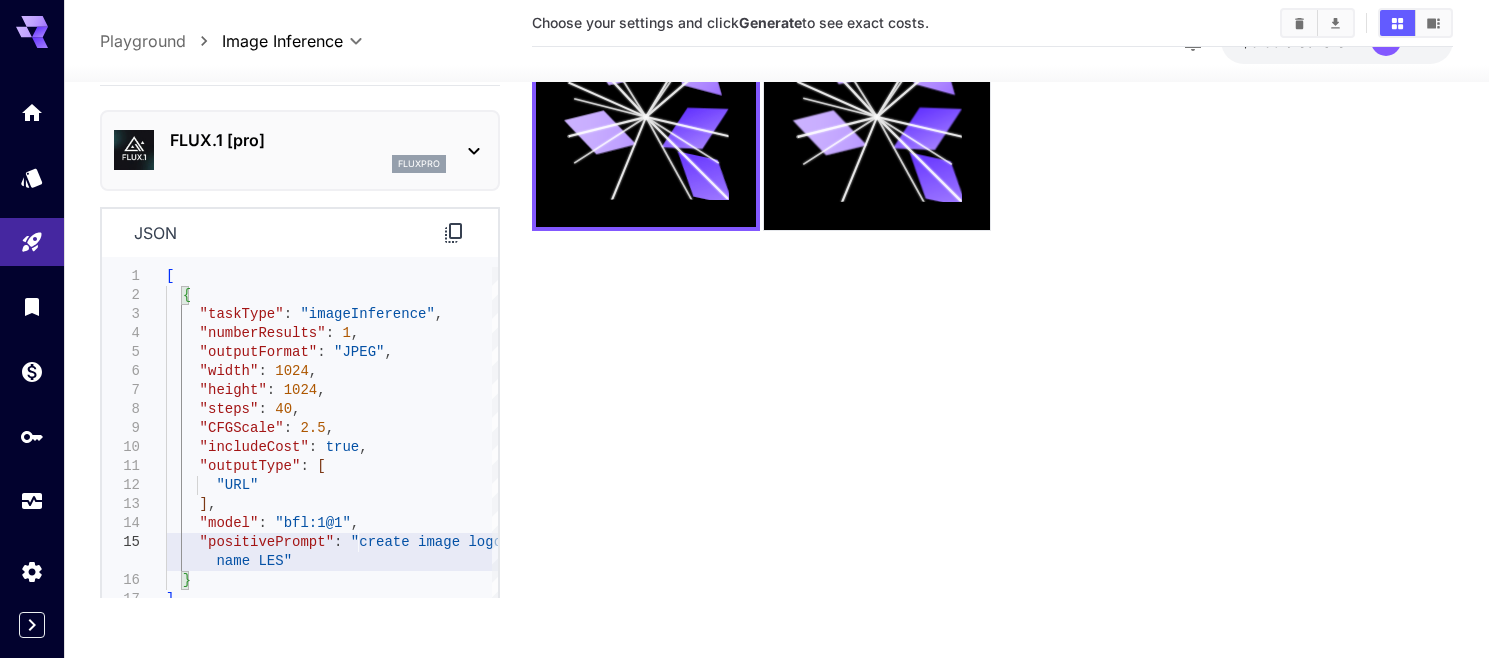 click on "[    {      "taskType" :   "imageInference" ,      "numberResults" :   1 ,      "outputFormat" :   "JPEG" ,      "width" :   1024 ,      "height" :   1024 ,      "steps" :   40 ,      "CFGScale" :   2.5 ,      "includeCost" :   true ,      "outputType" :   [        "URL"      ] ,      "model" :   "bfl:1@1" ,      "positivePrompt" :   "create image logo         name LES"    } ]" at bounding box center [332, 443] 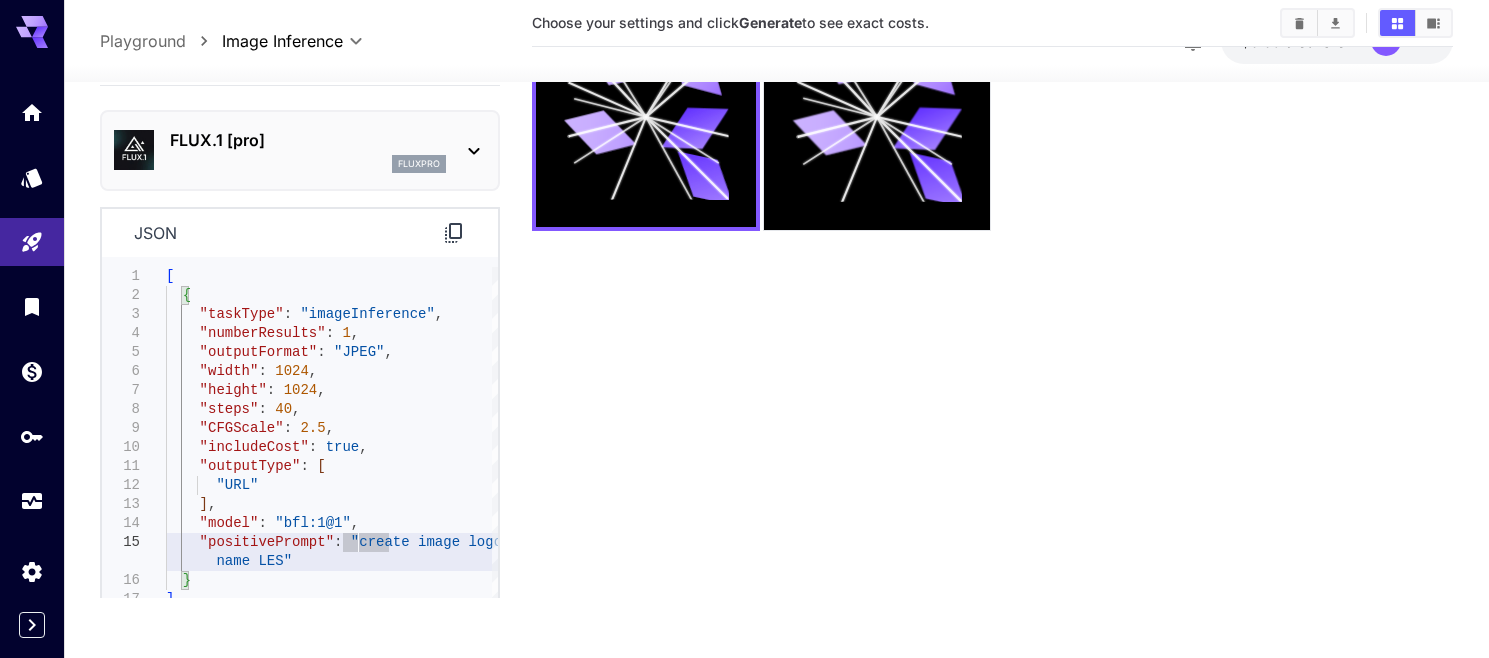 click on "**********" at bounding box center (300, 360) 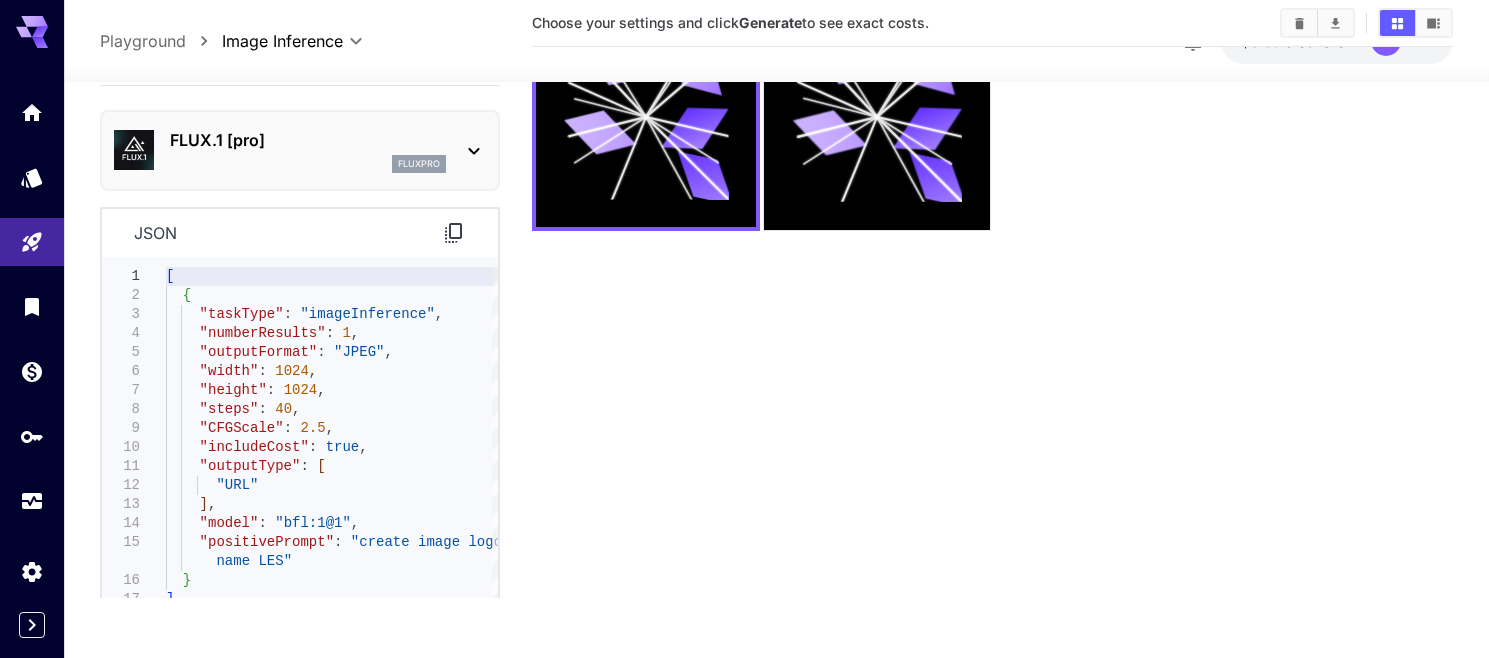 click on "Choose your settings and click  Generate  to see exact costs." at bounding box center [993, 269] 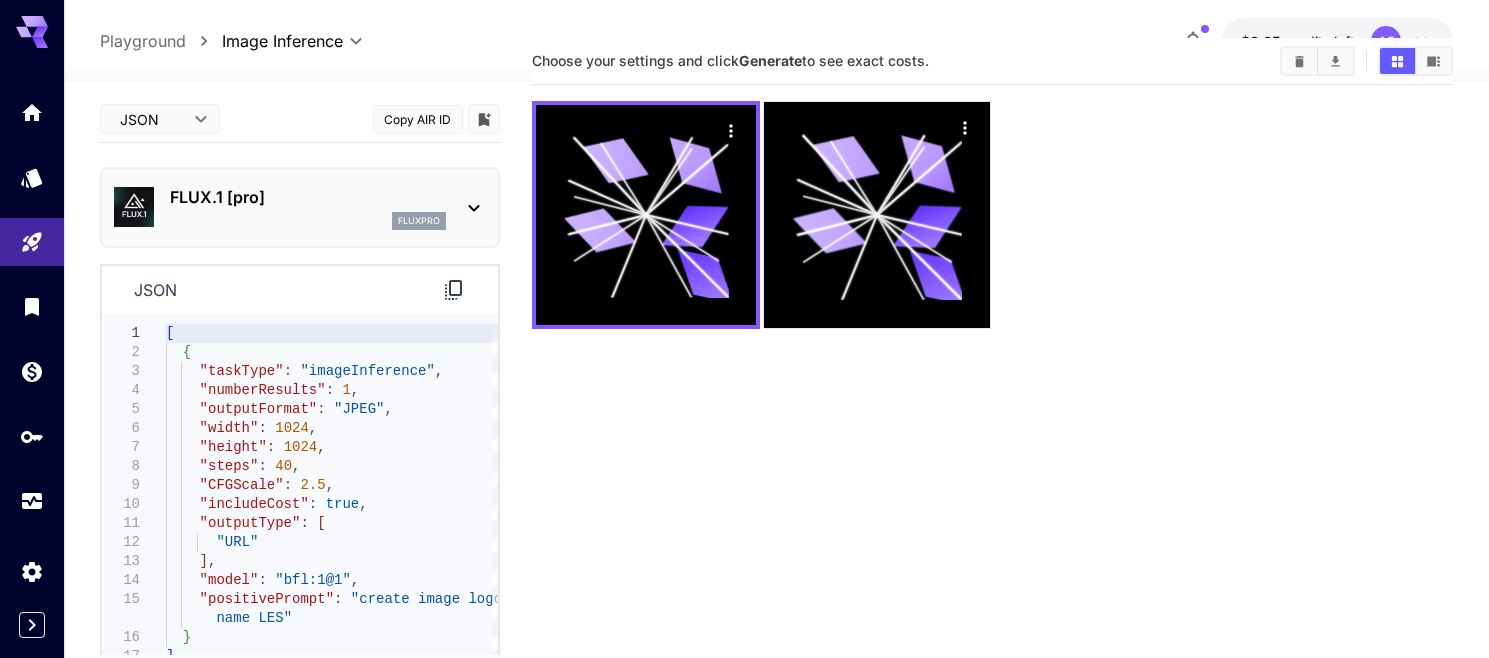 scroll, scrollTop: 0, scrollLeft: 0, axis: both 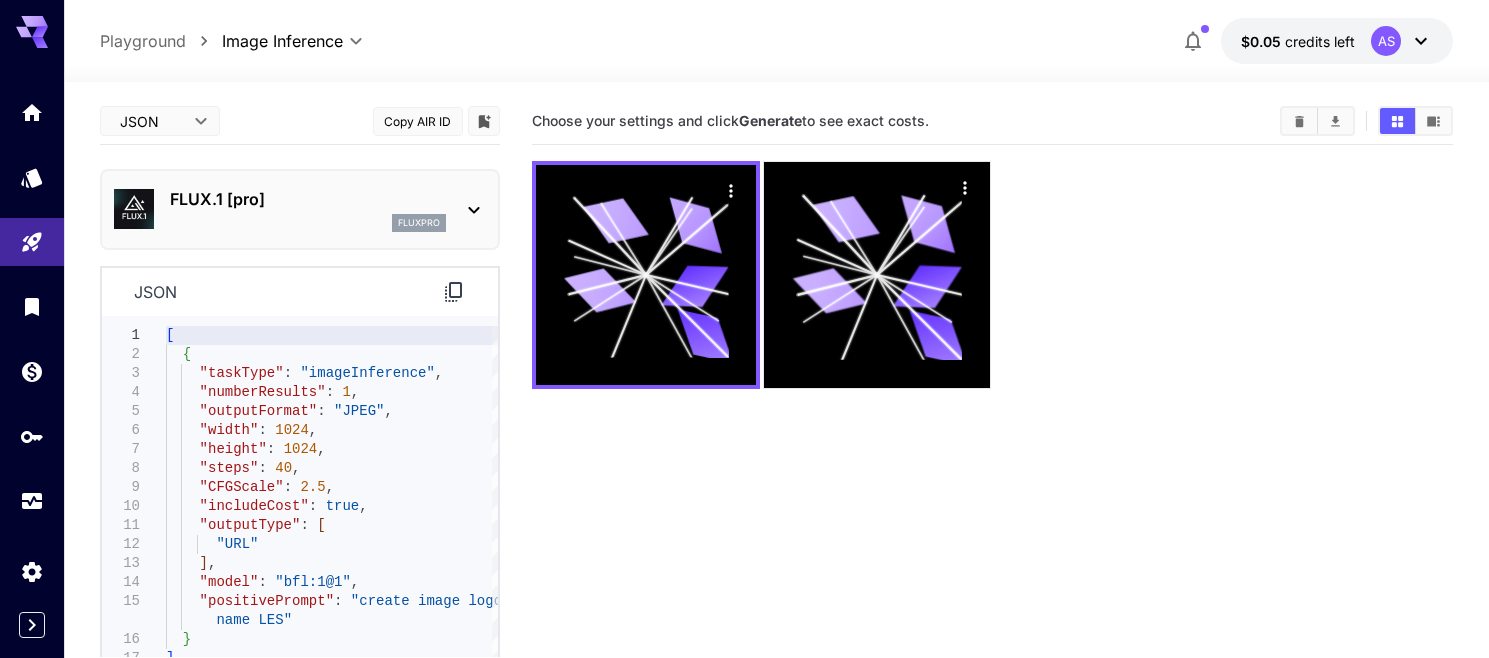 click on "**********" at bounding box center [744, 408] 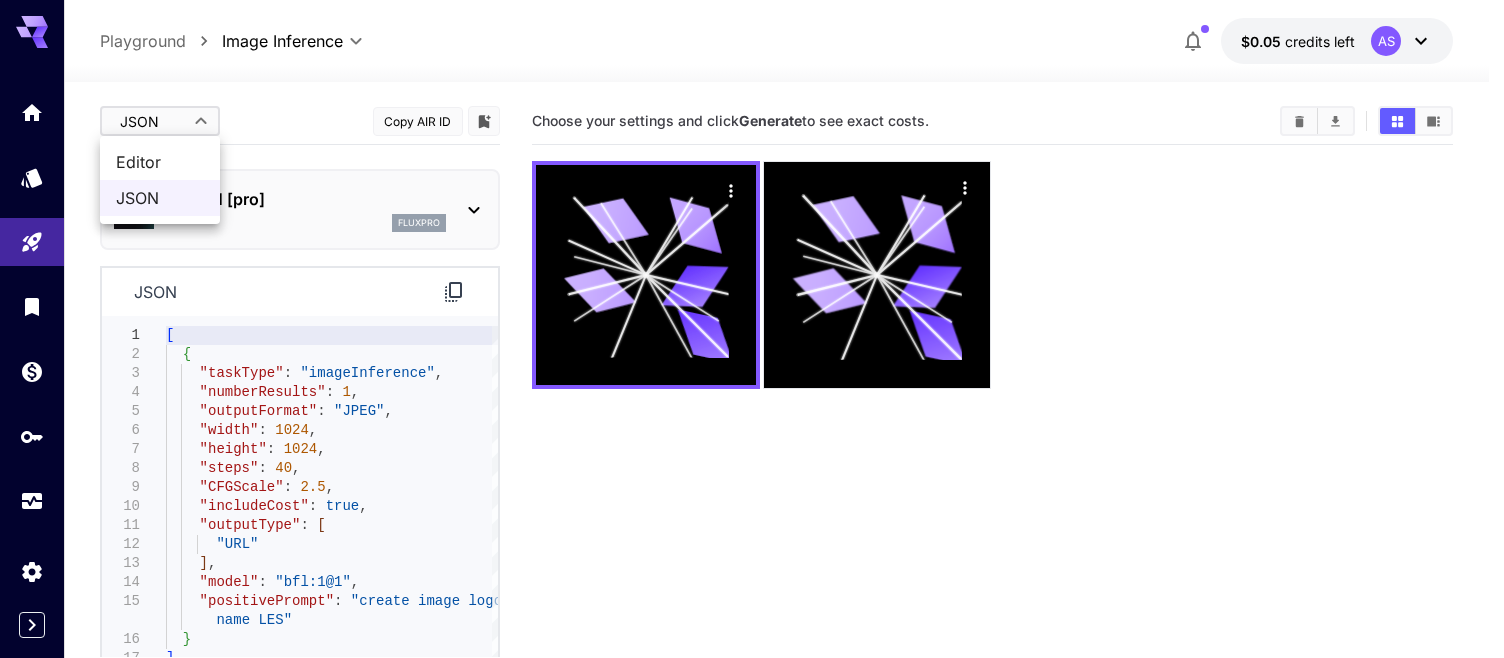 click on "Editor" at bounding box center (160, 162) 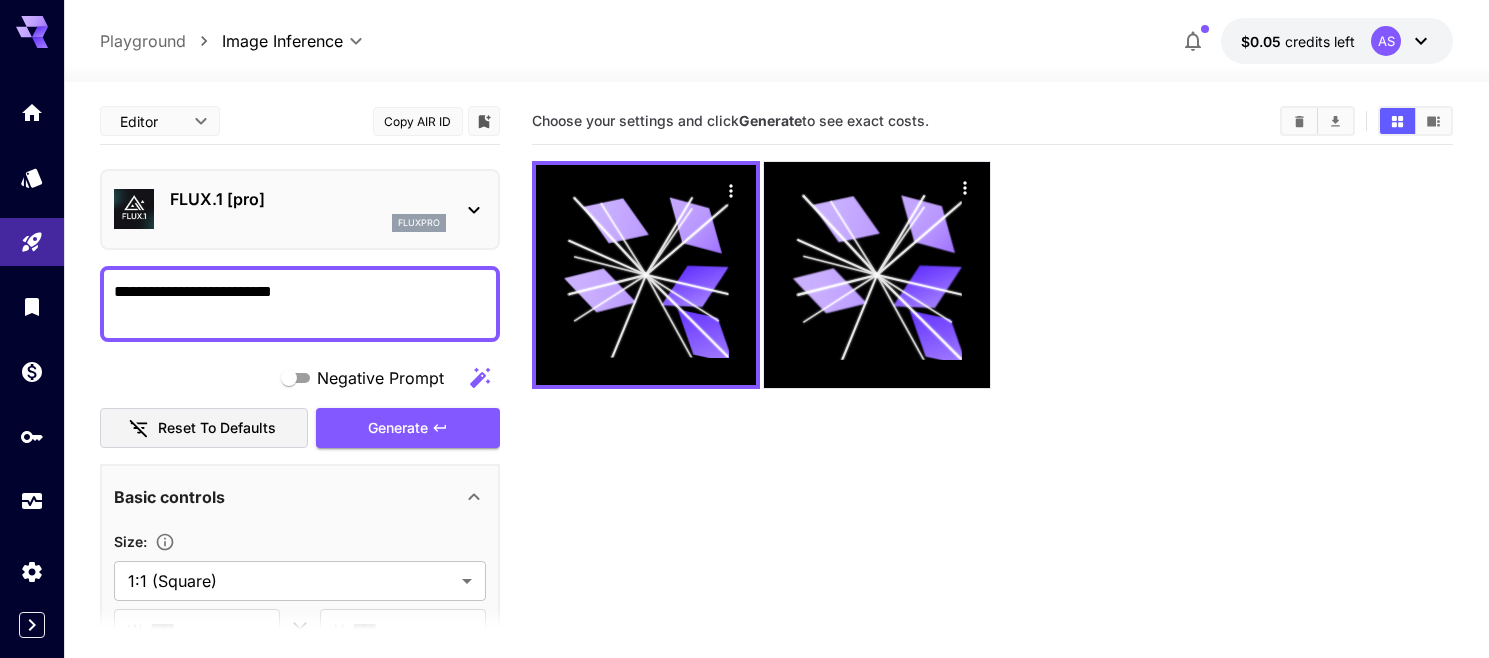 click on "**********" at bounding box center (300, 304) 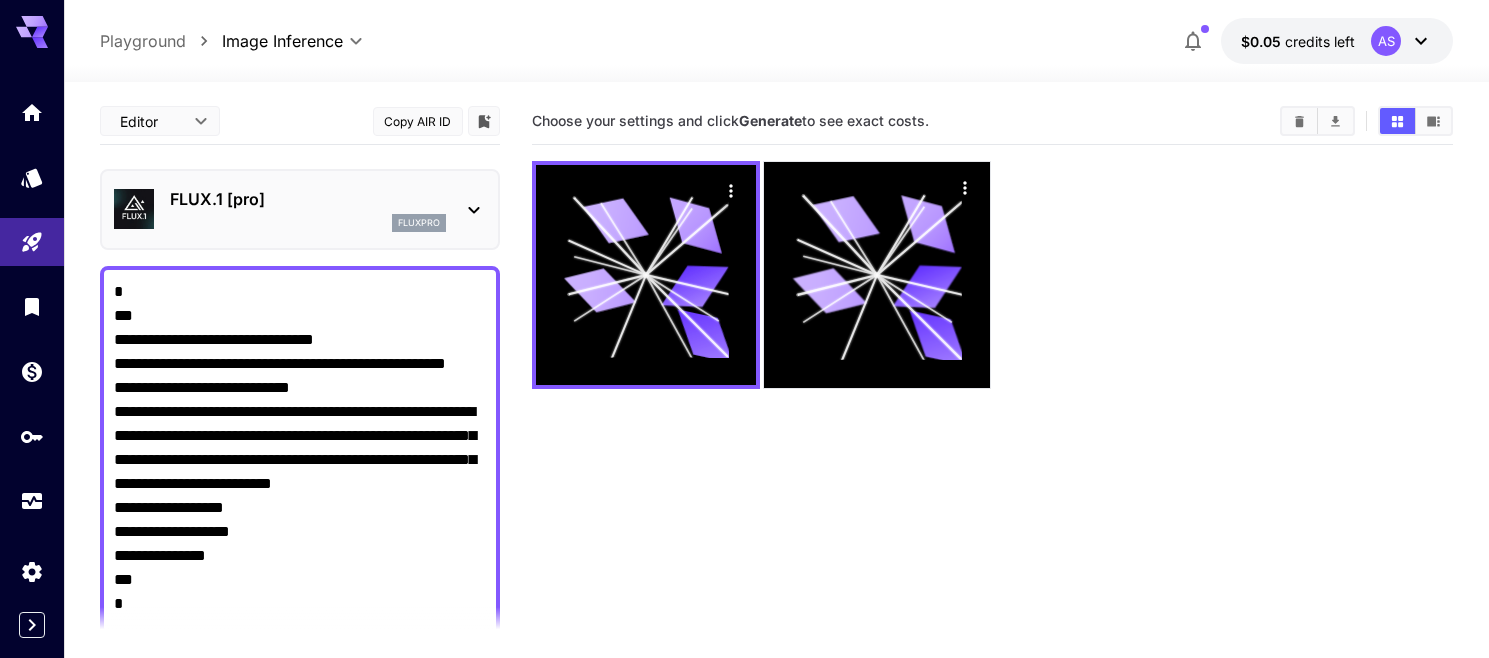 drag, startPoint x: 260, startPoint y: 436, endPoint x: 474, endPoint y: 508, distance: 225.7875 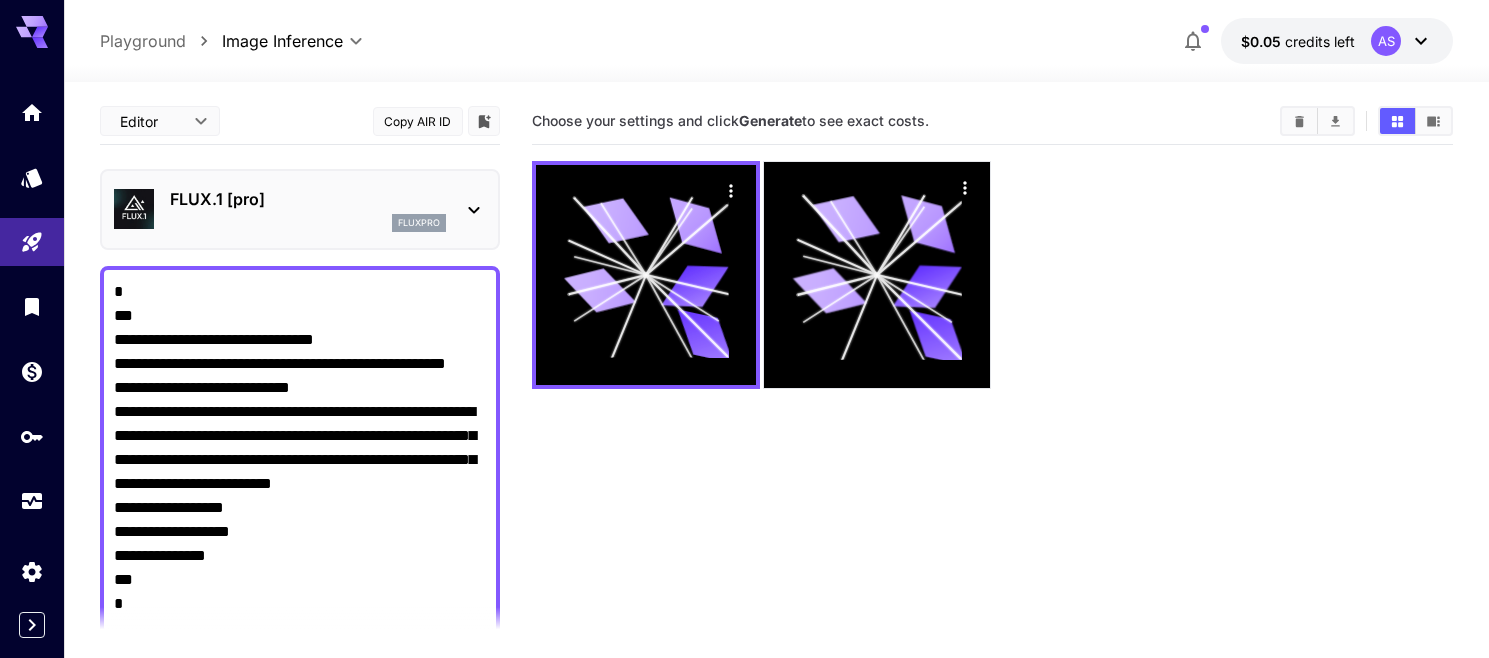 click on "**********" at bounding box center (300, 460) 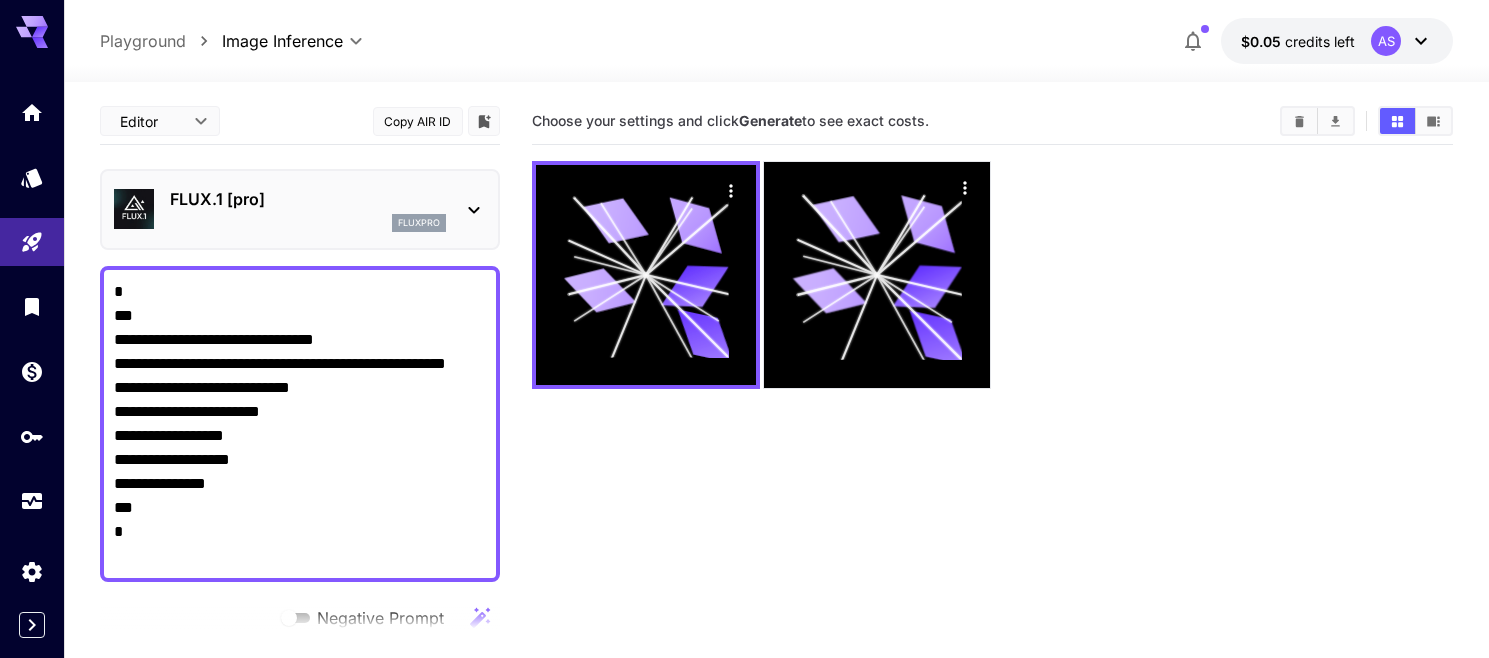 click on "**********" at bounding box center [300, 424] 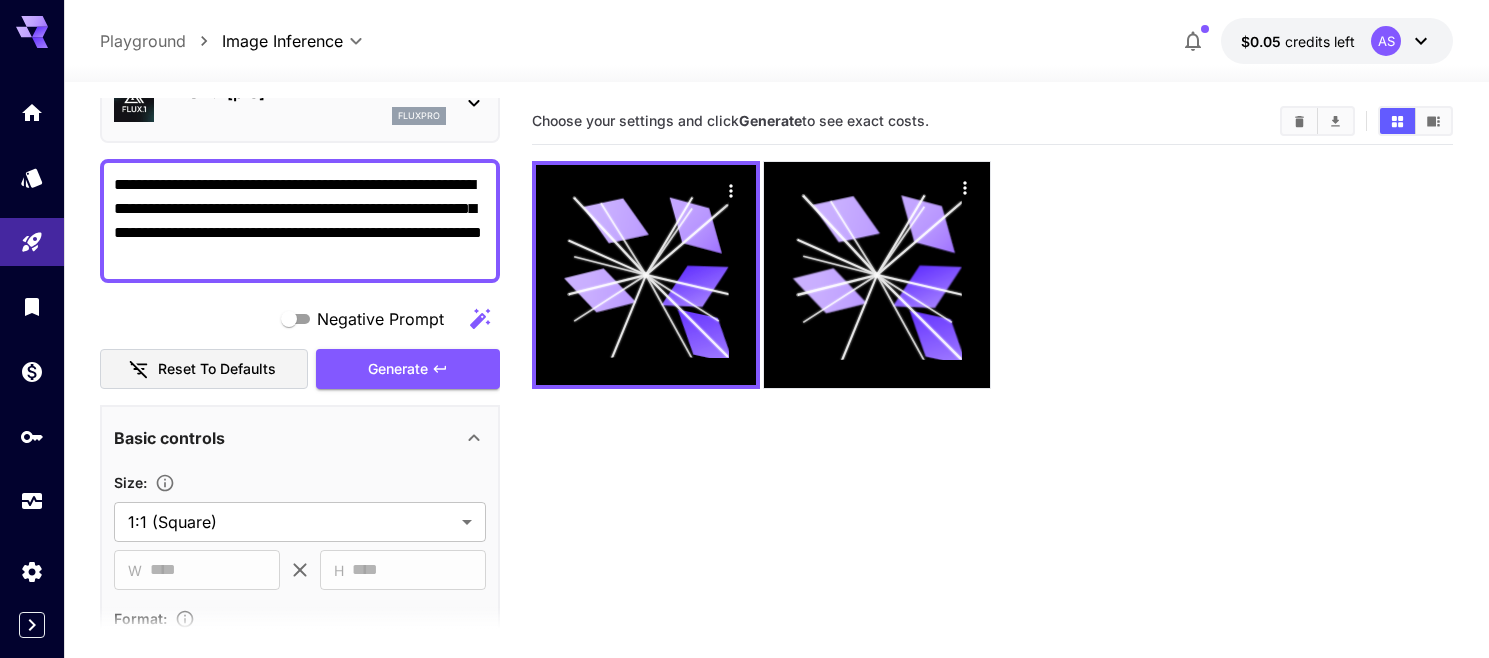 scroll, scrollTop: 200, scrollLeft: 0, axis: vertical 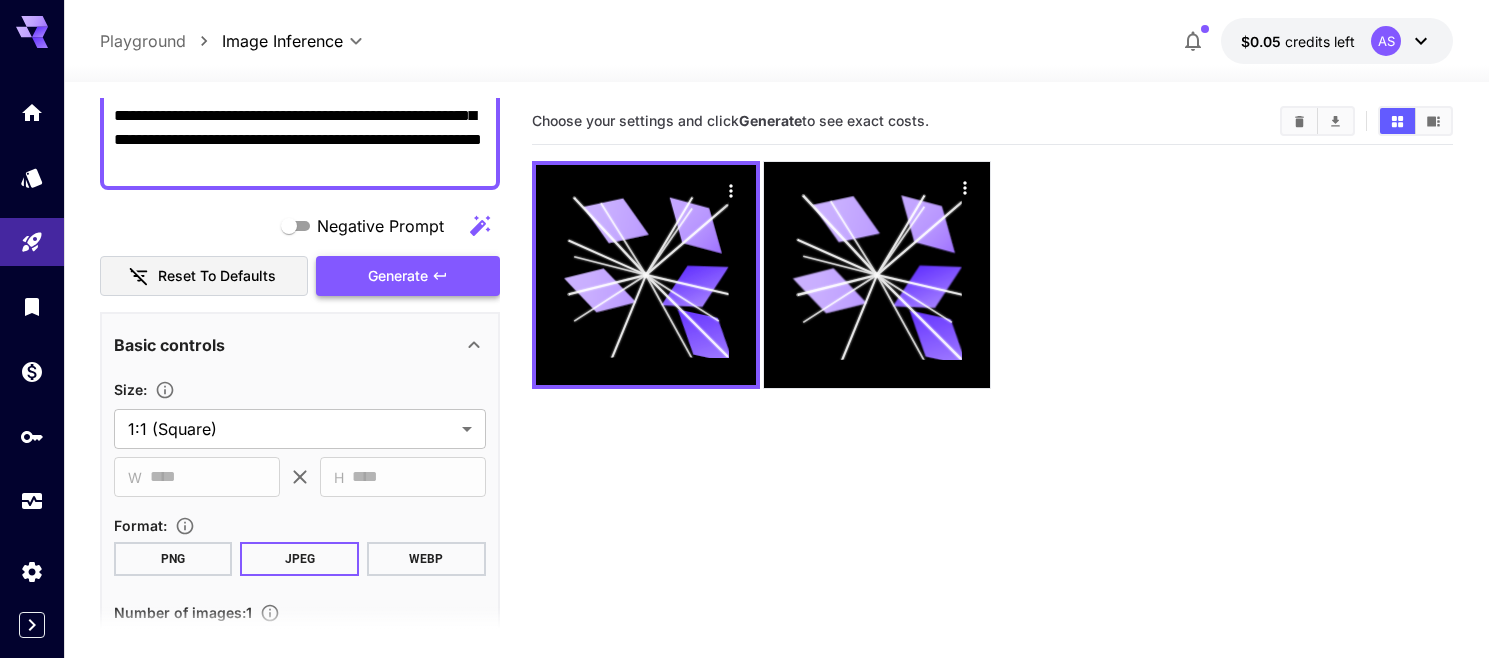 type on "**********" 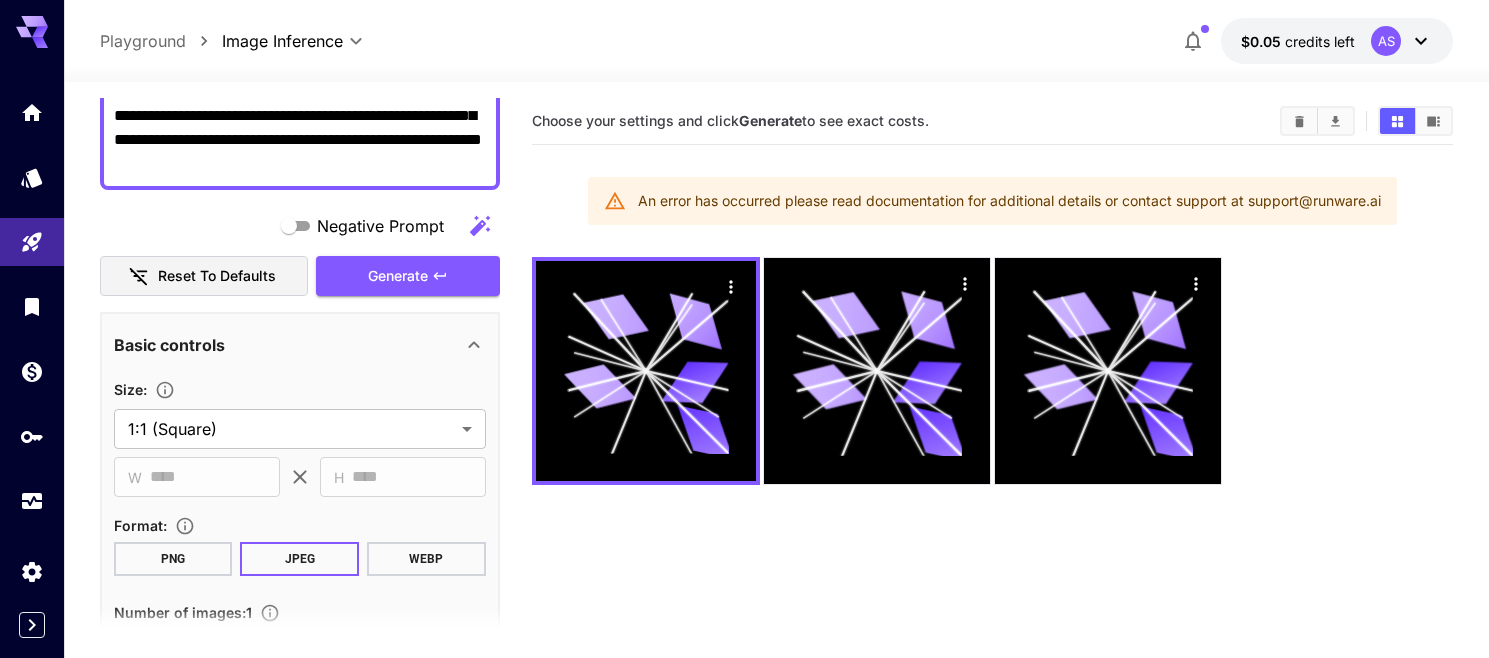 click on "Reset to defaults" at bounding box center [204, 276] 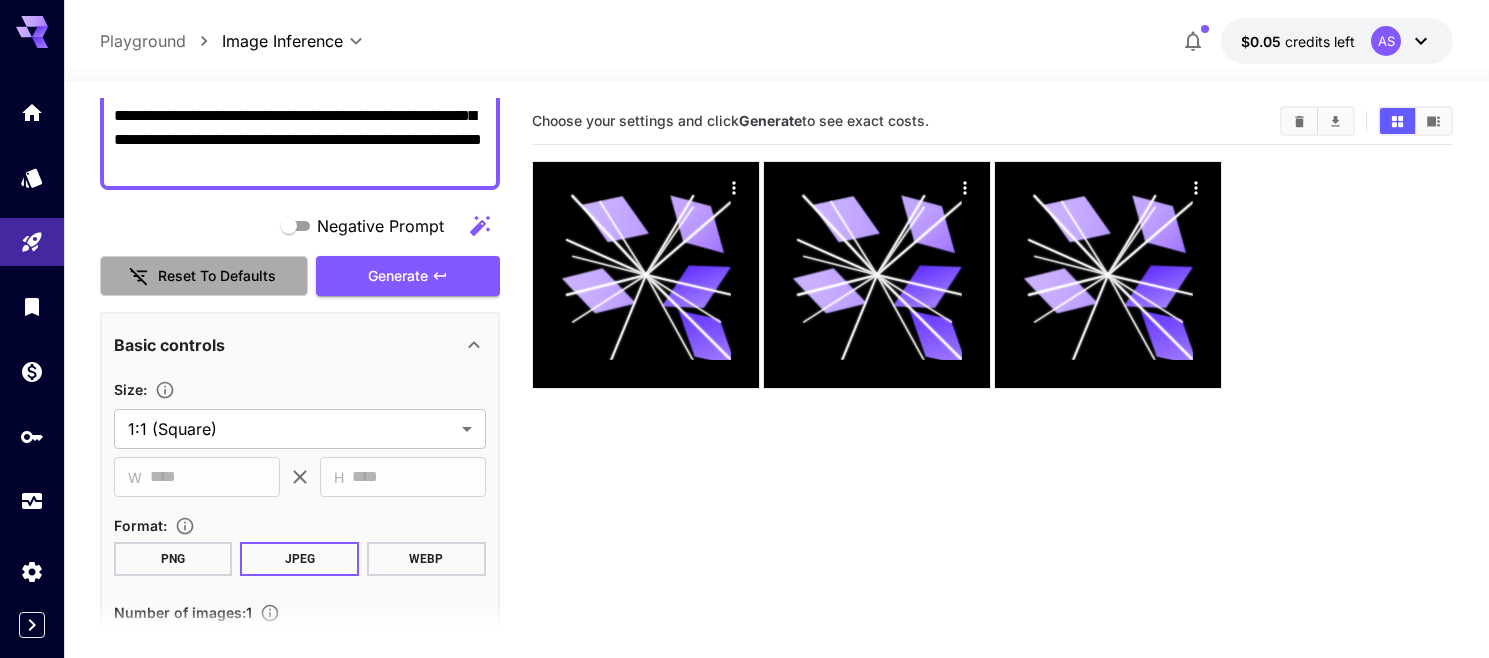 click on "Reset to defaults" at bounding box center (204, 276) 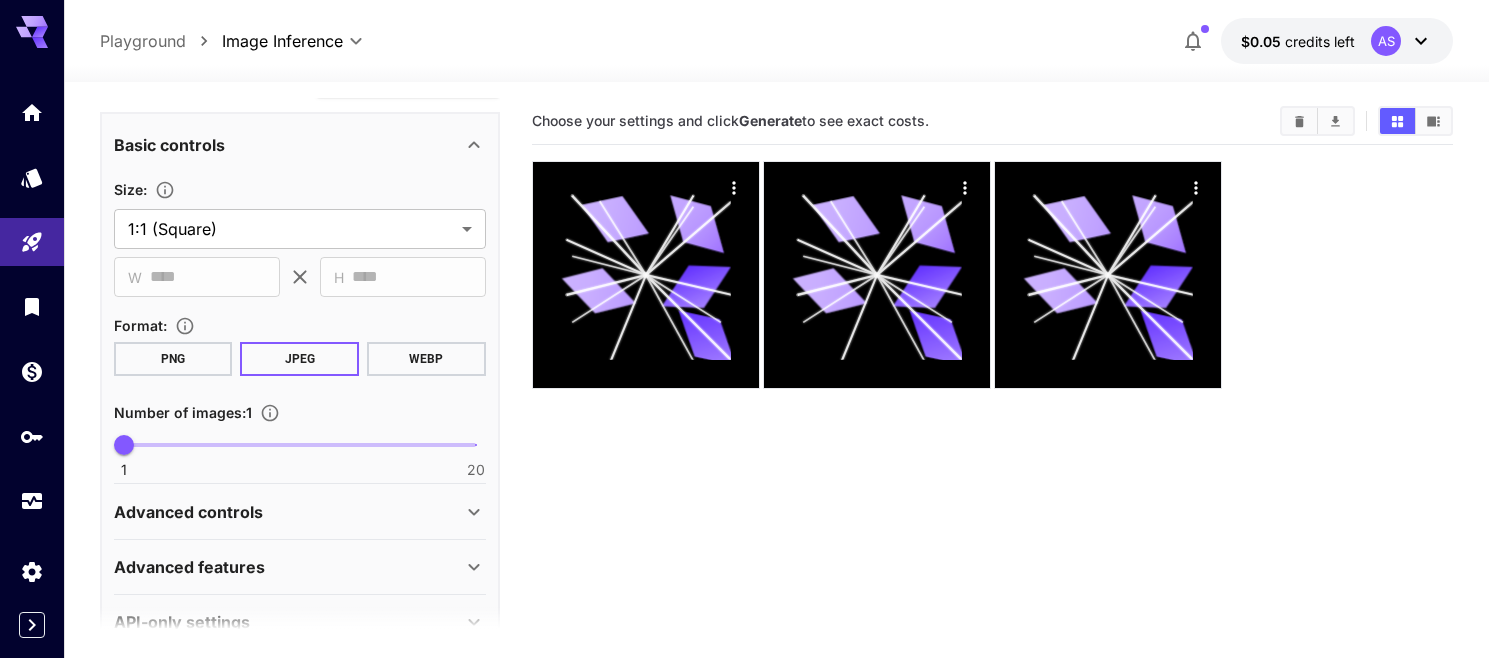 scroll, scrollTop: 444, scrollLeft: 0, axis: vertical 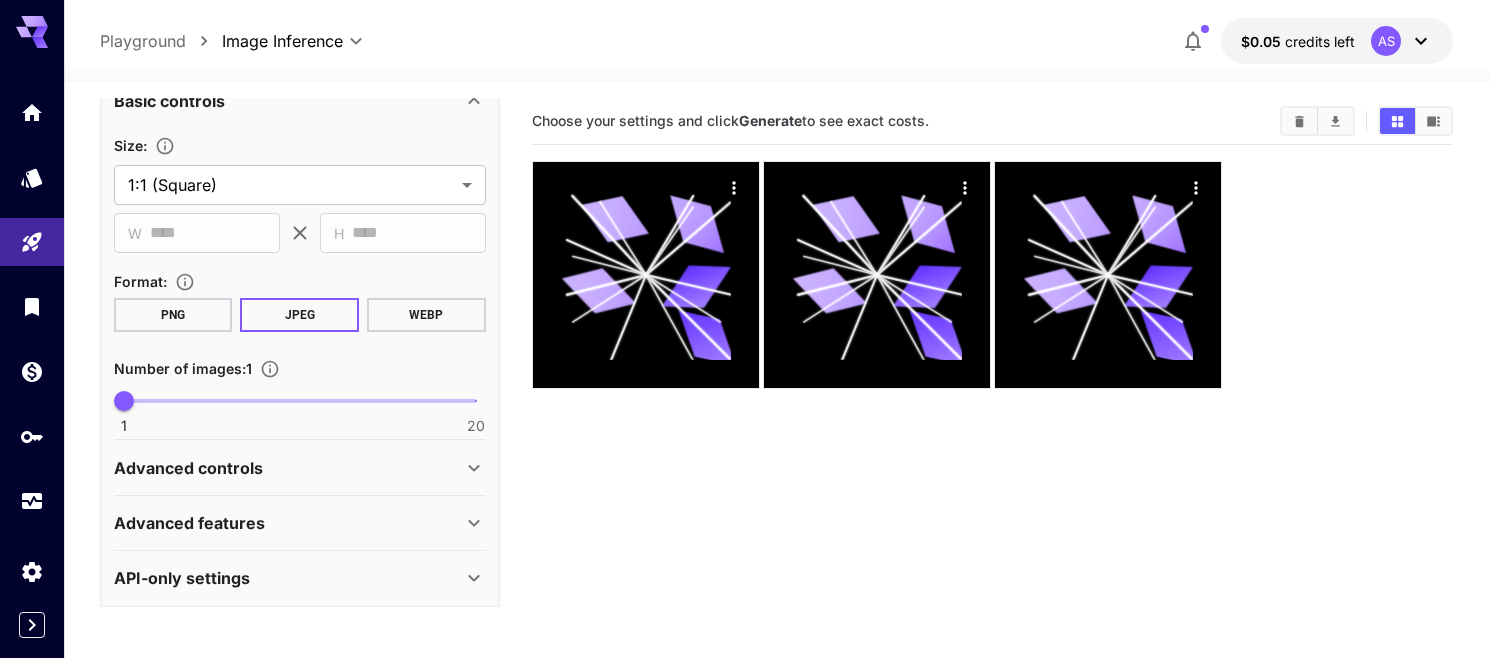 click on "Advanced controls" at bounding box center (188, 468) 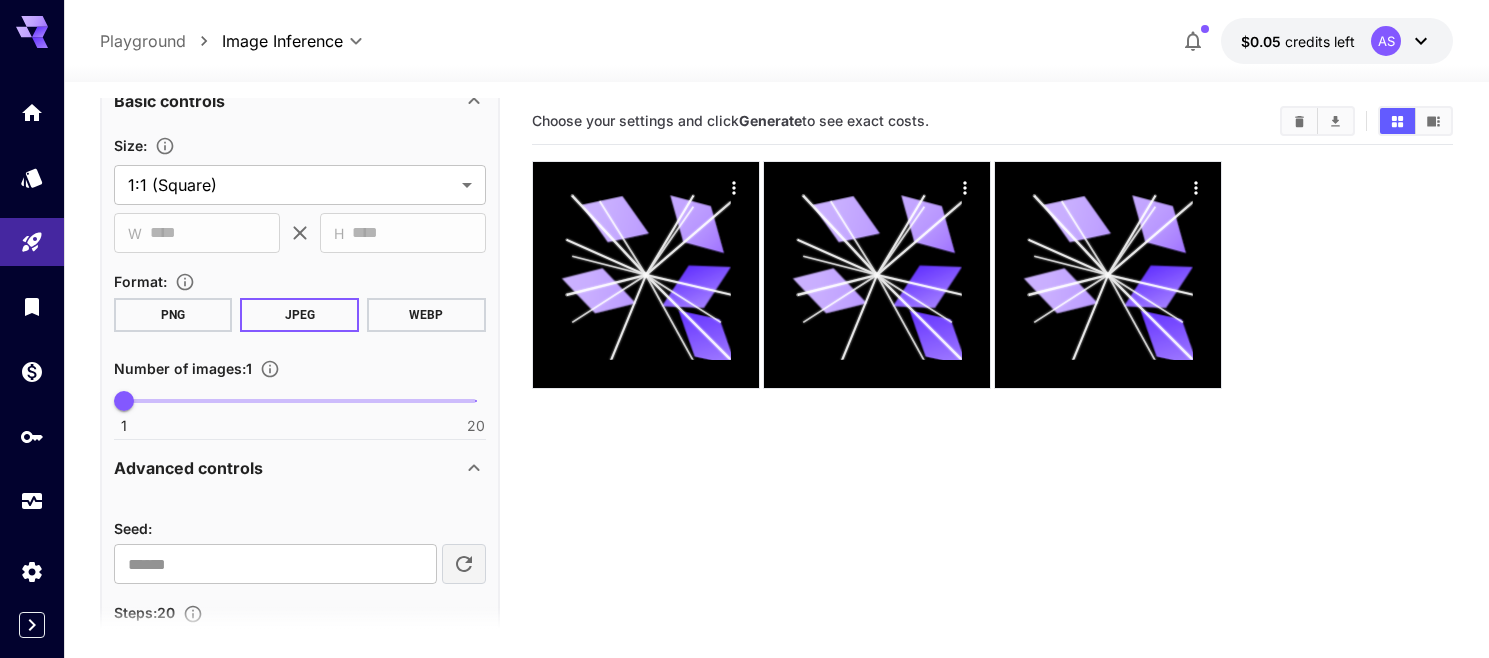 scroll, scrollTop: 740, scrollLeft: 0, axis: vertical 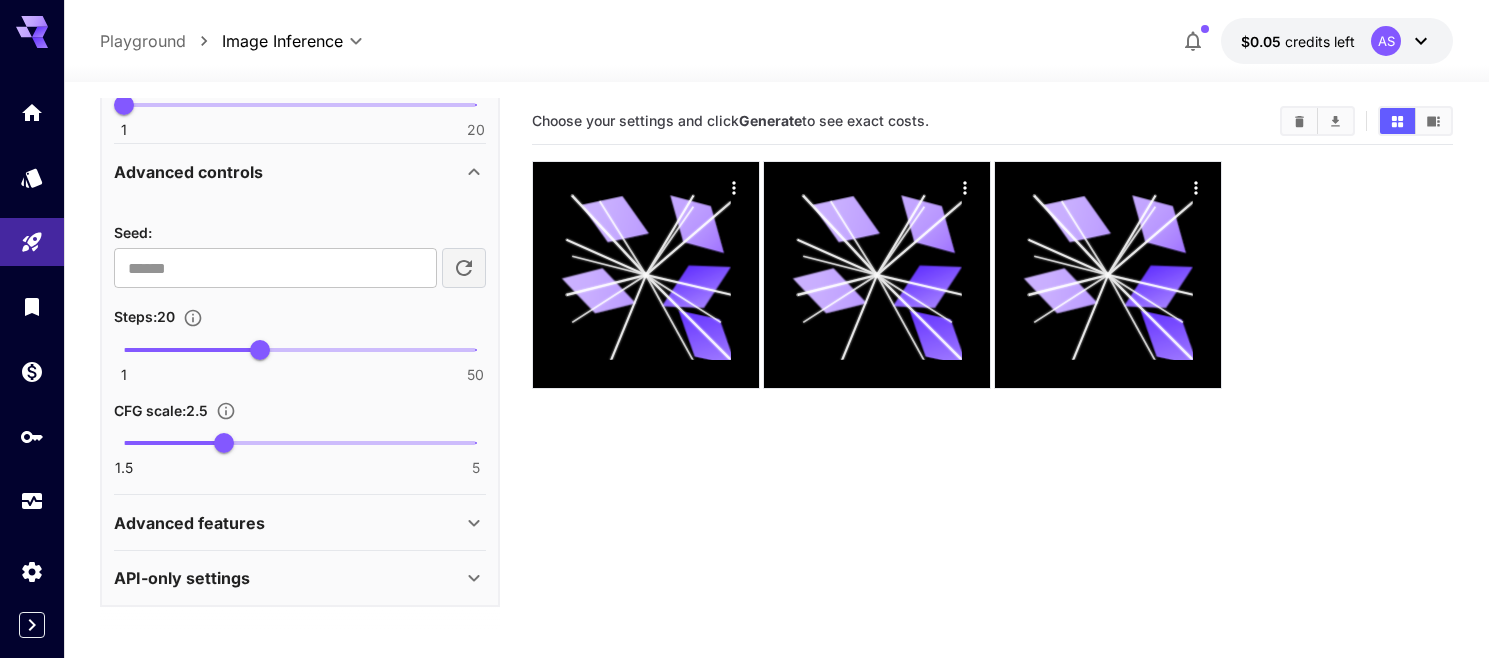 click on "Advanced features" at bounding box center (189, 523) 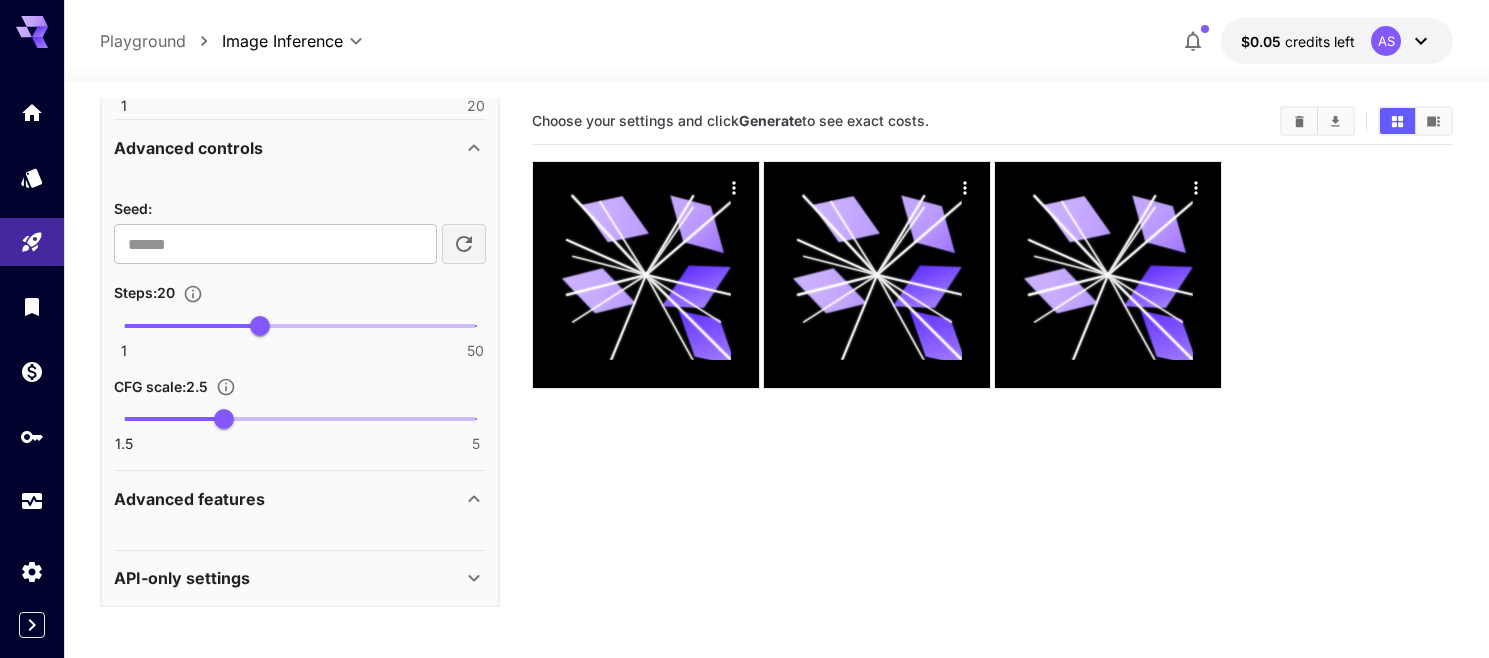 click on "API-only settings" at bounding box center [288, 578] 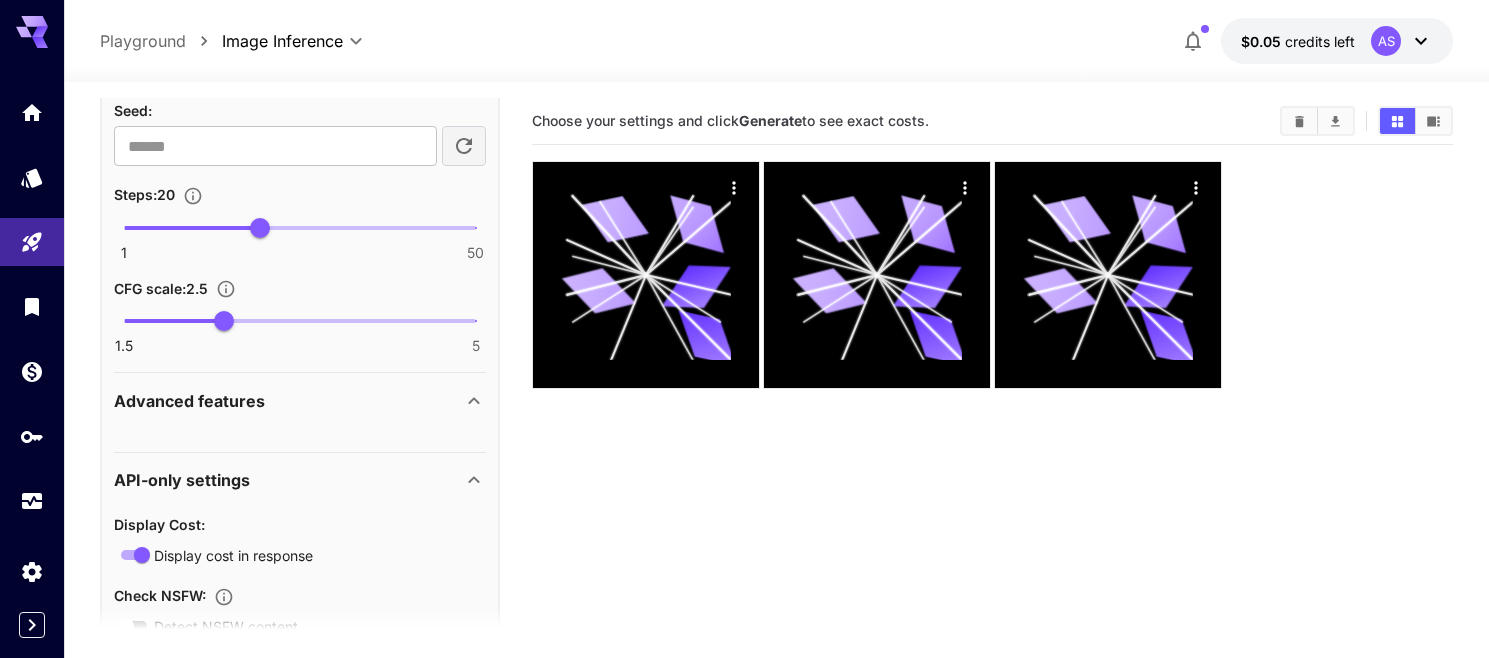 scroll, scrollTop: 1103, scrollLeft: 0, axis: vertical 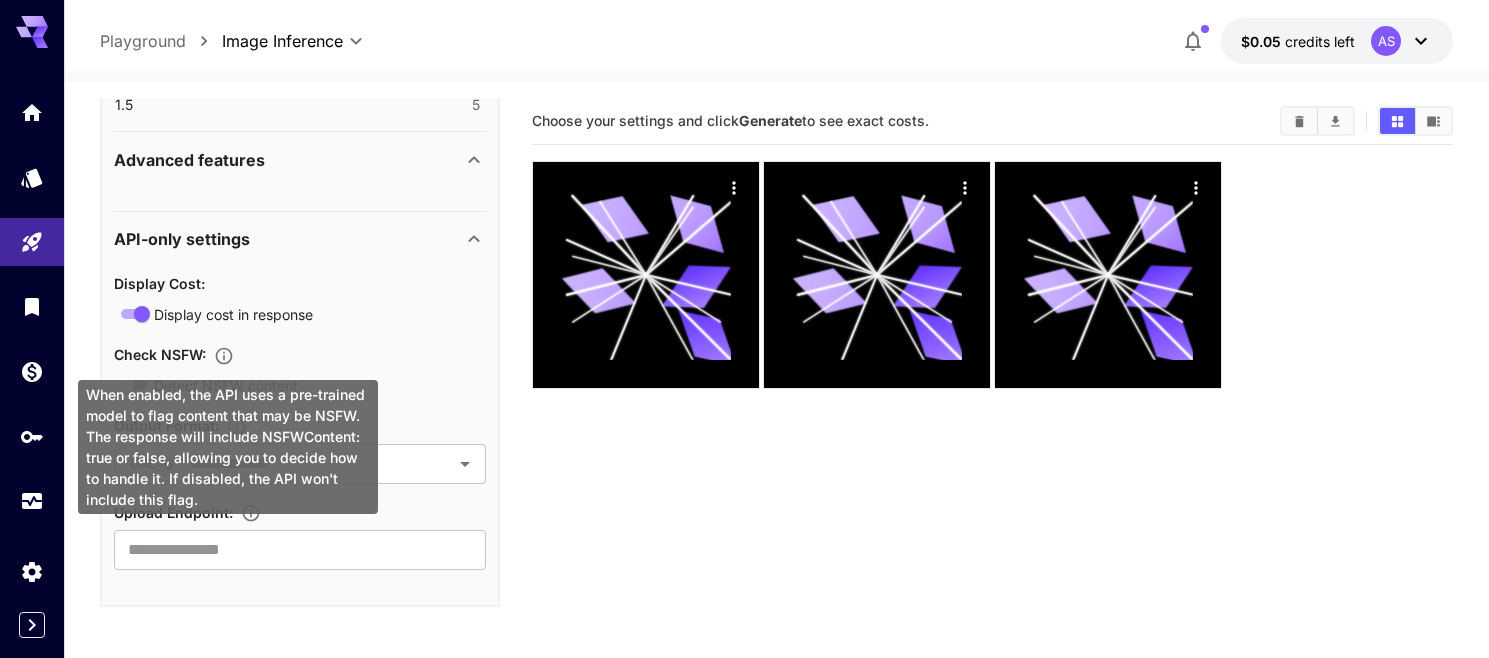 click 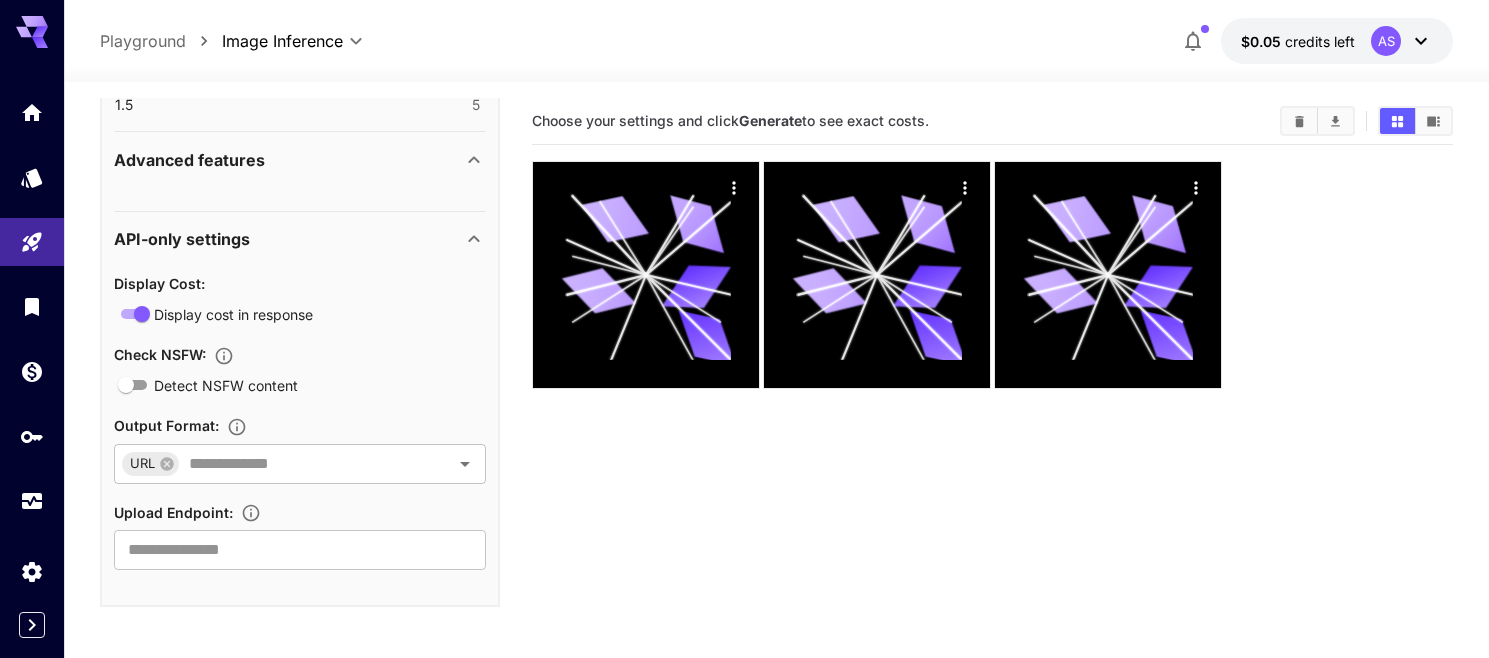 click on "Choose your settings and click  Generate  to see exact costs." at bounding box center (993, 427) 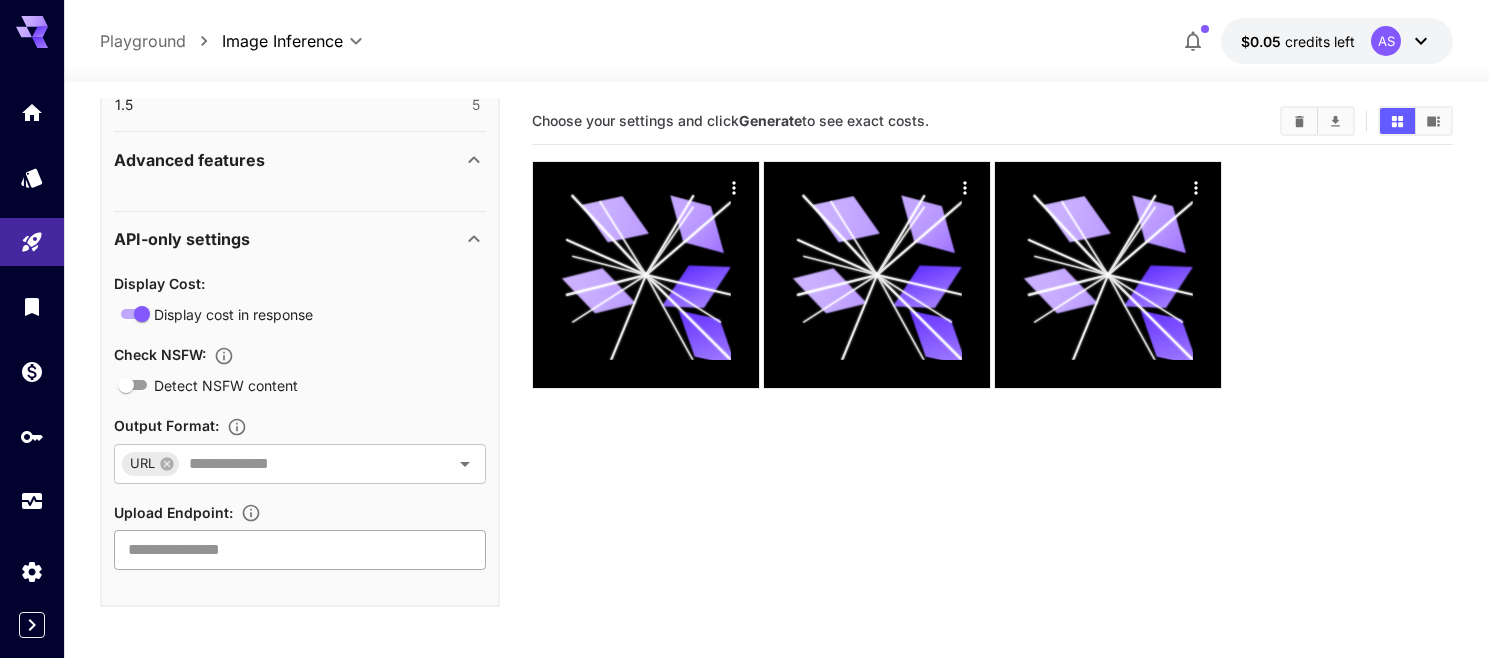 click at bounding box center [300, 550] 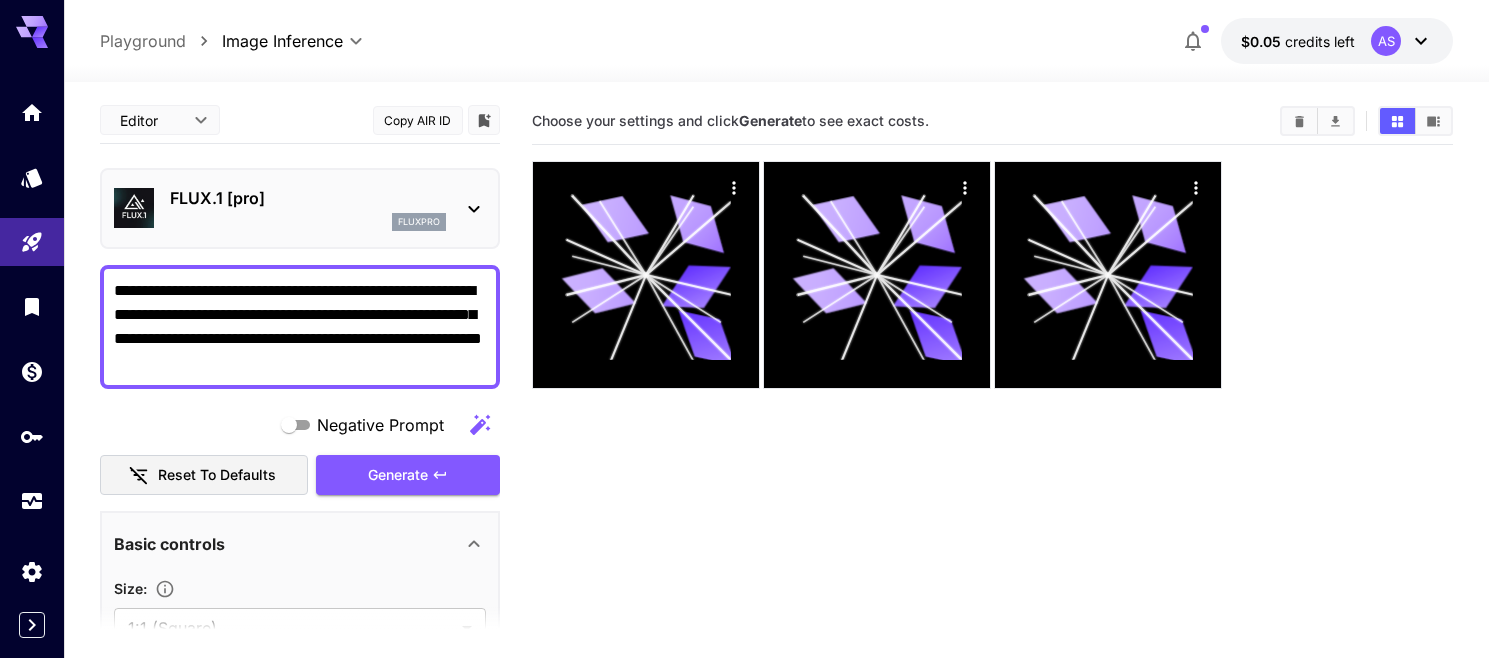 scroll, scrollTop: 0, scrollLeft: 0, axis: both 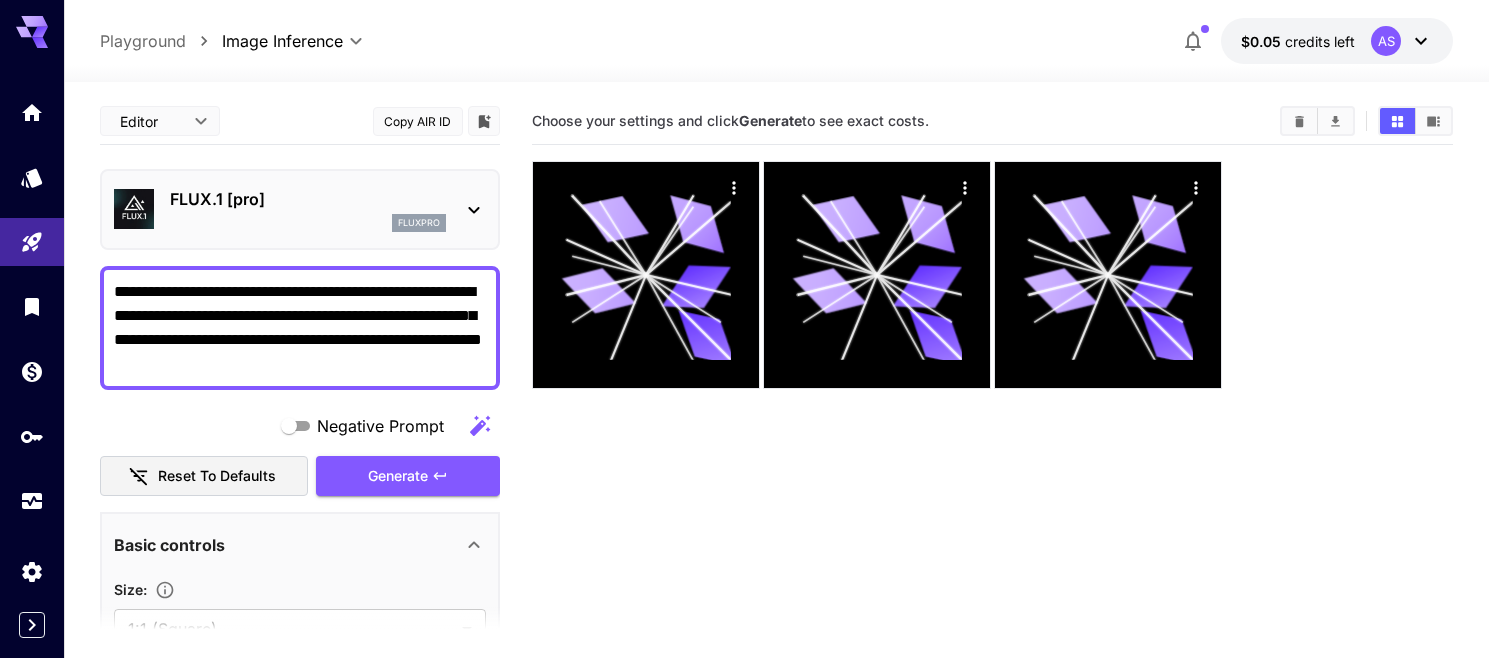 click 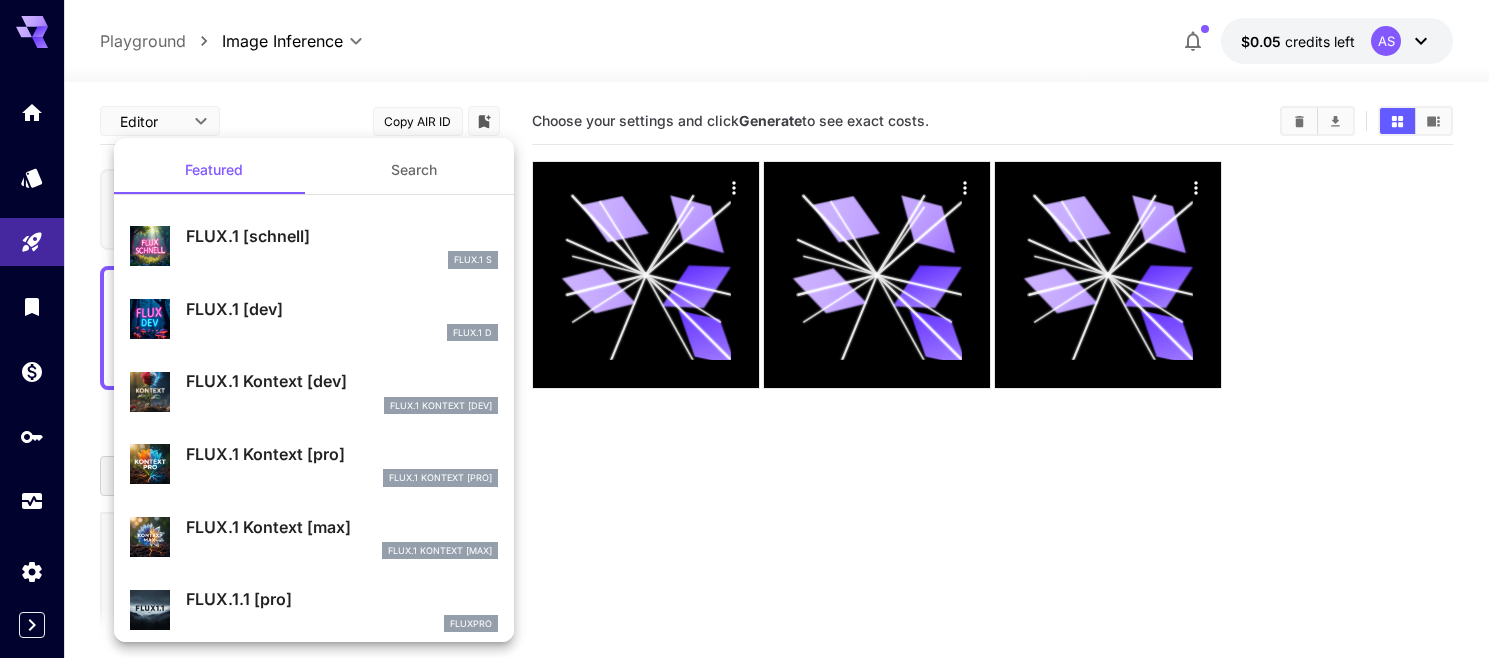 click at bounding box center (752, 329) 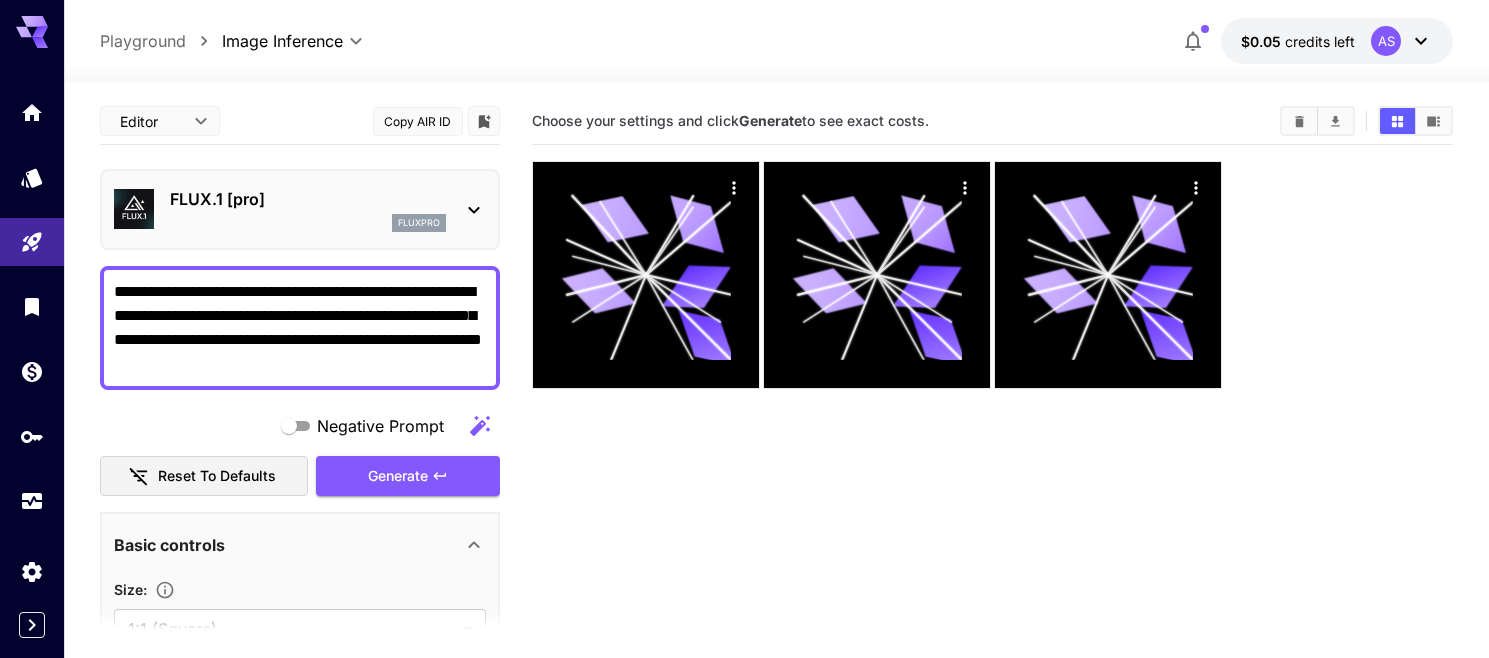 click on "**********" at bounding box center (300, 328) 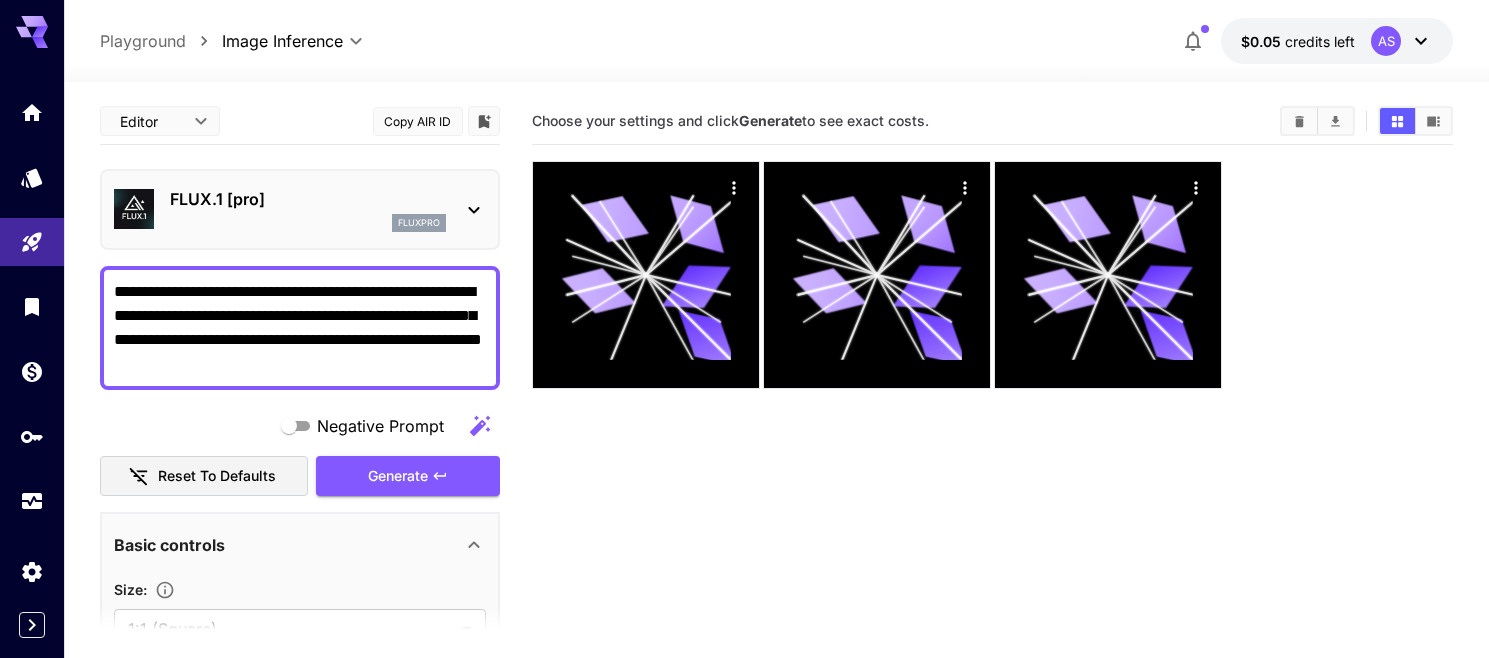 click at bounding box center [1433, 121] 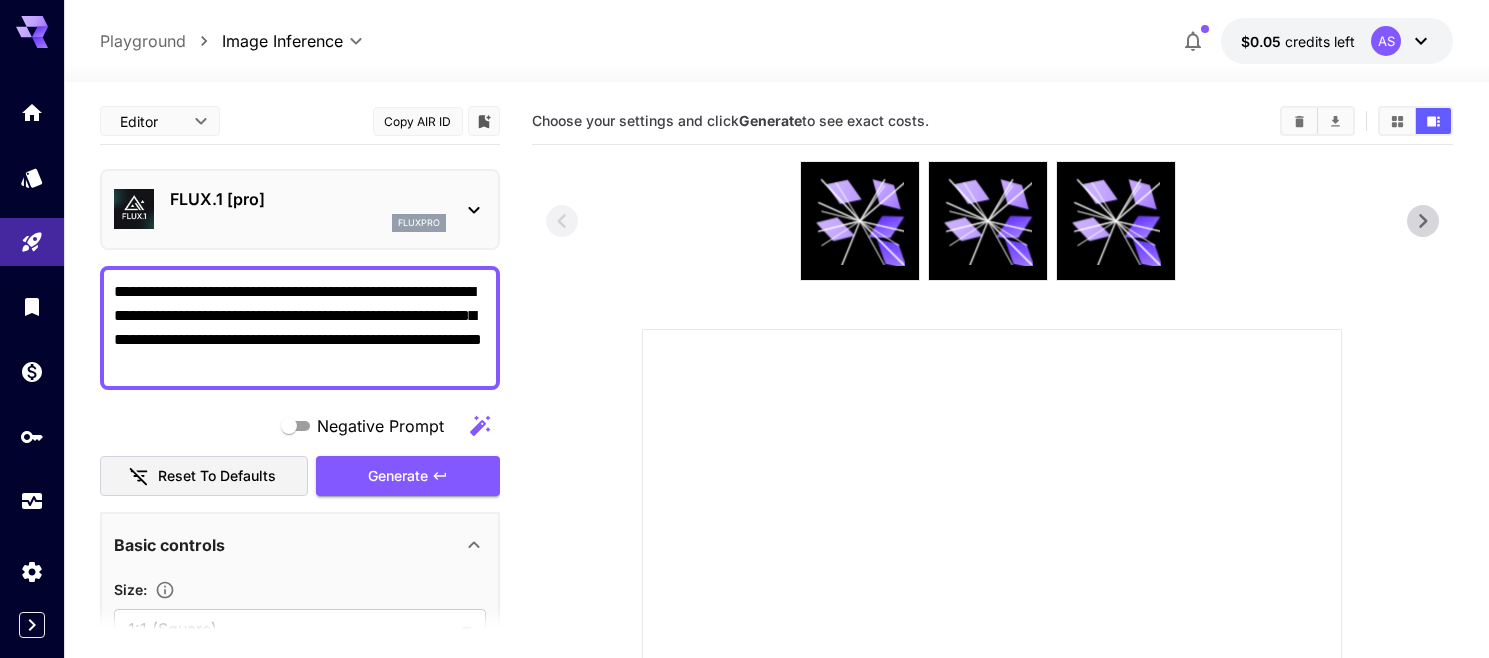 click 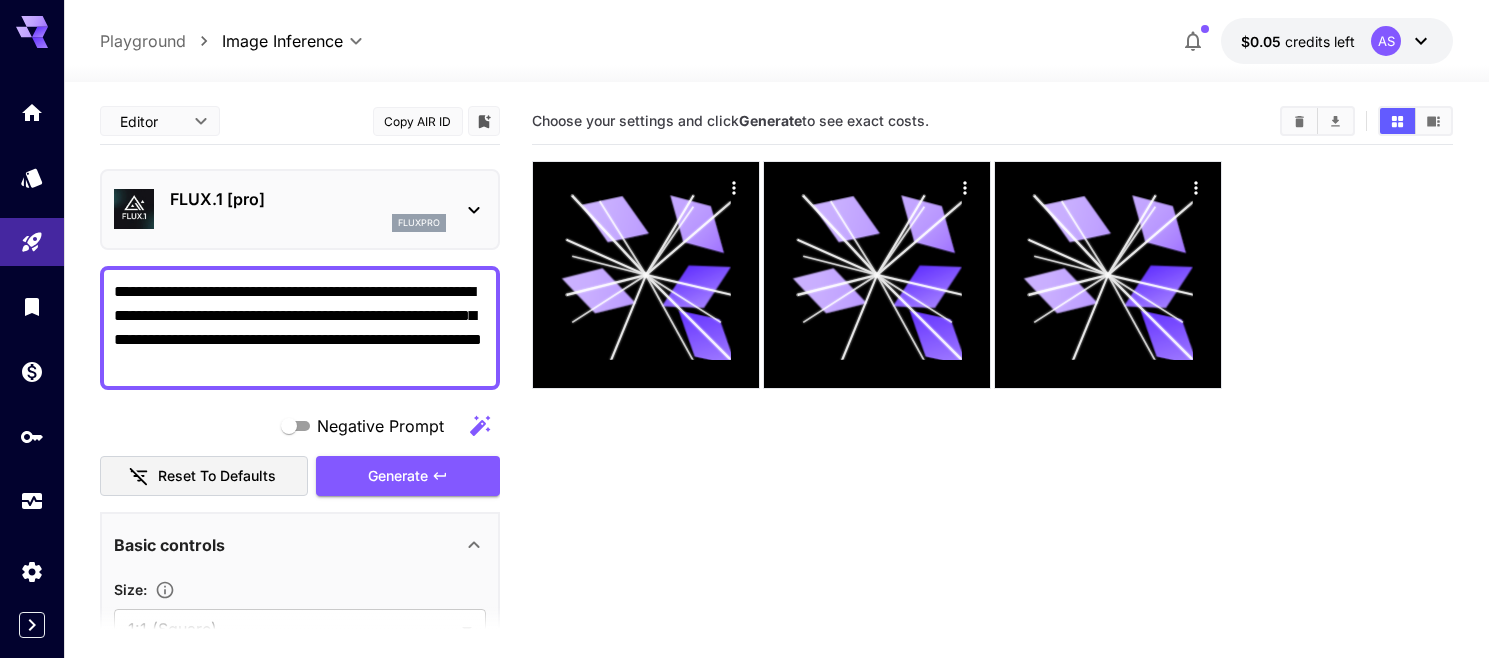 drag, startPoint x: 1218, startPoint y: 42, endPoint x: 1202, endPoint y: 43, distance: 16.03122 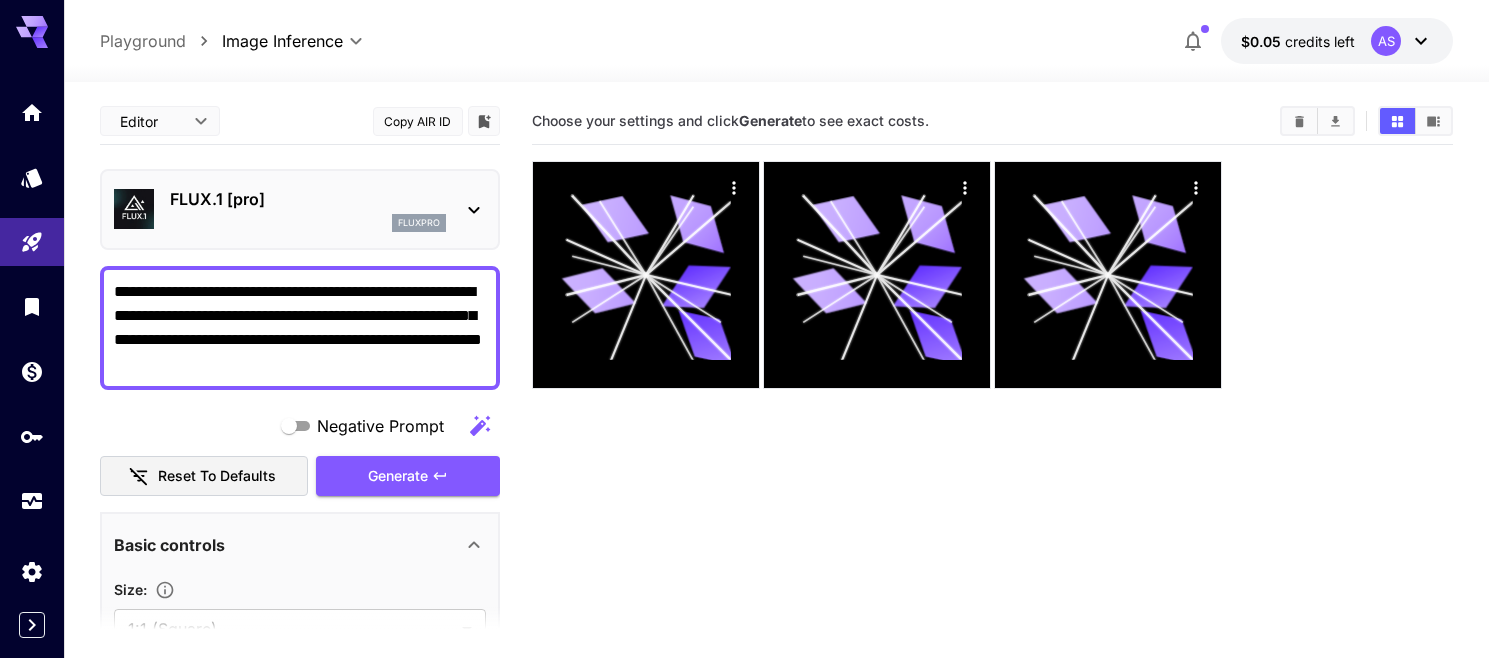 click on "$0.05    credits left  AS" at bounding box center [1313, 41] 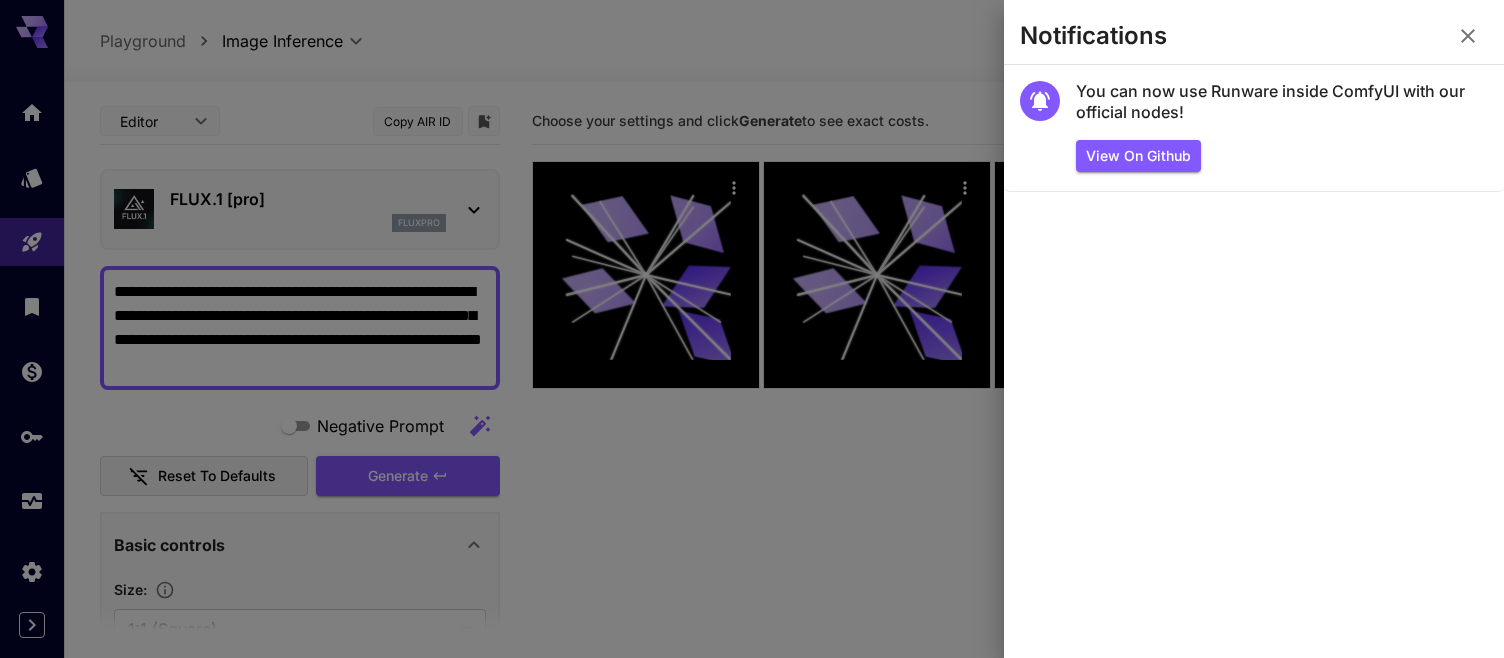 click 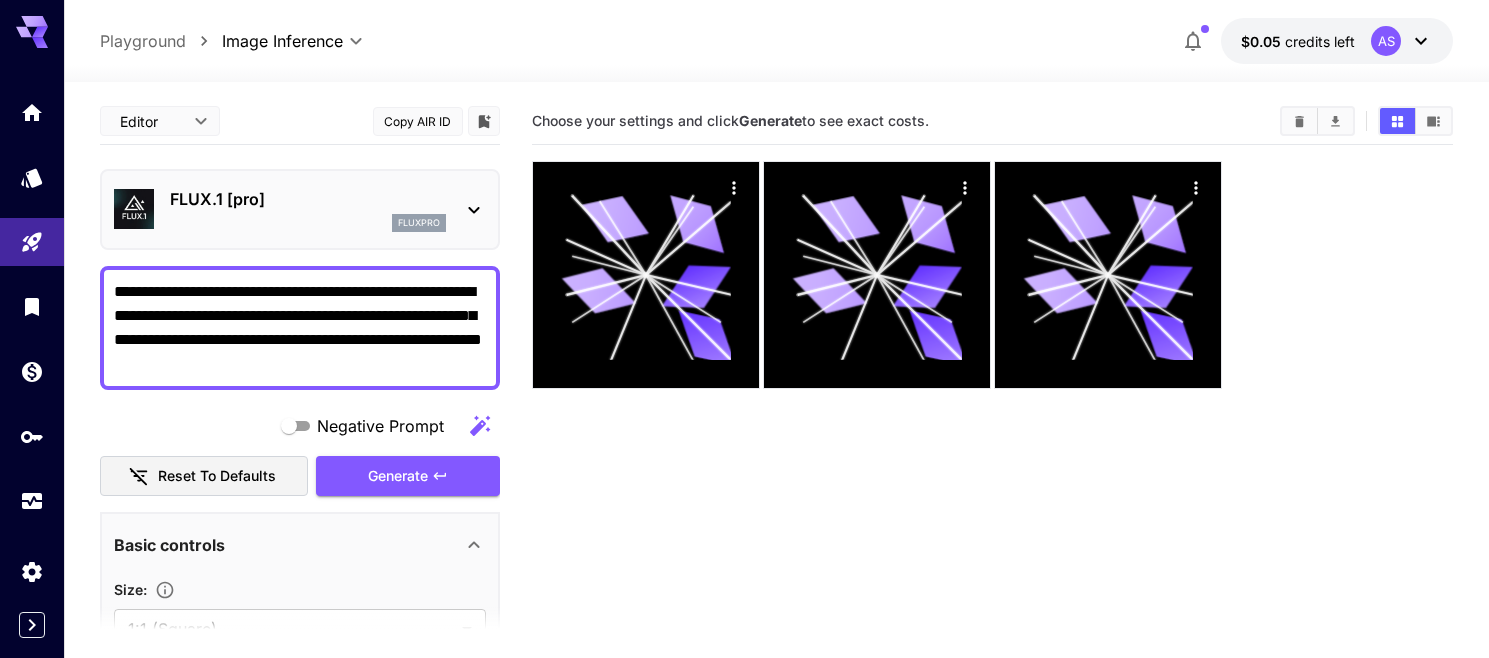 click 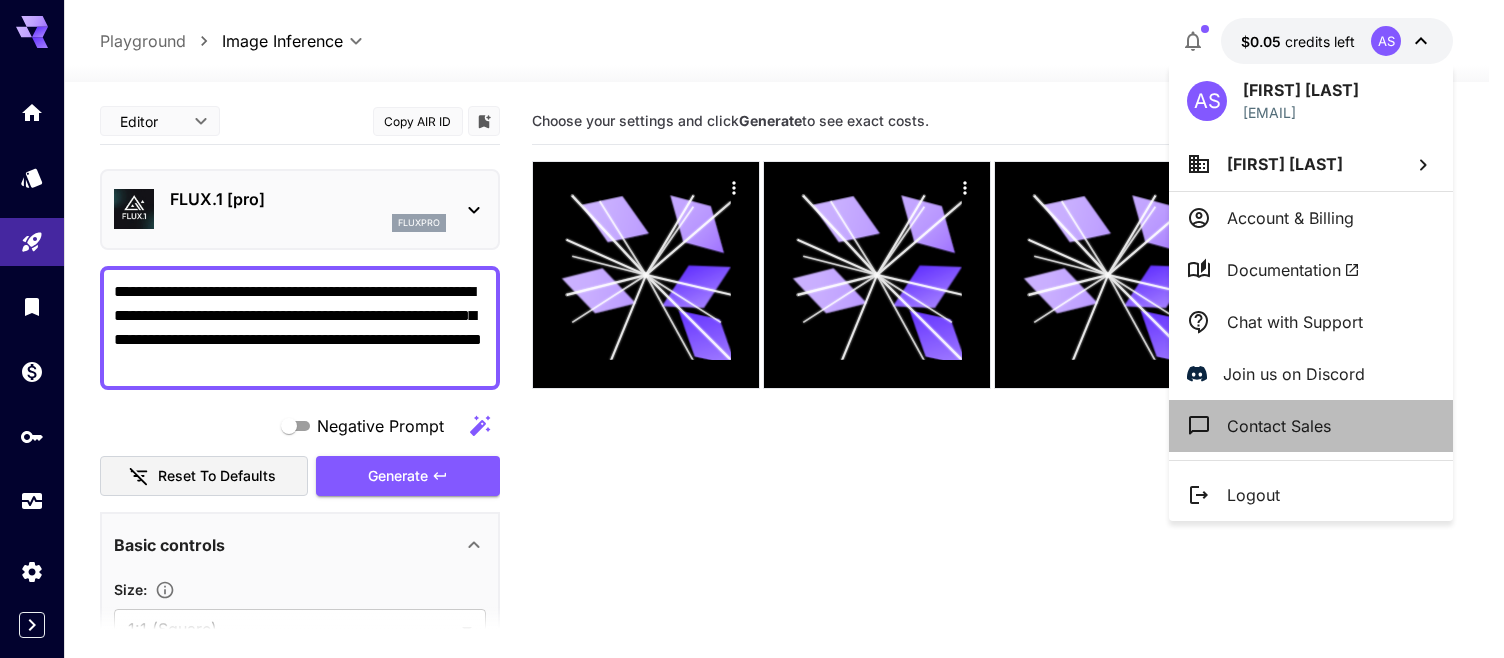 click on "Contact Sales" at bounding box center (1279, 426) 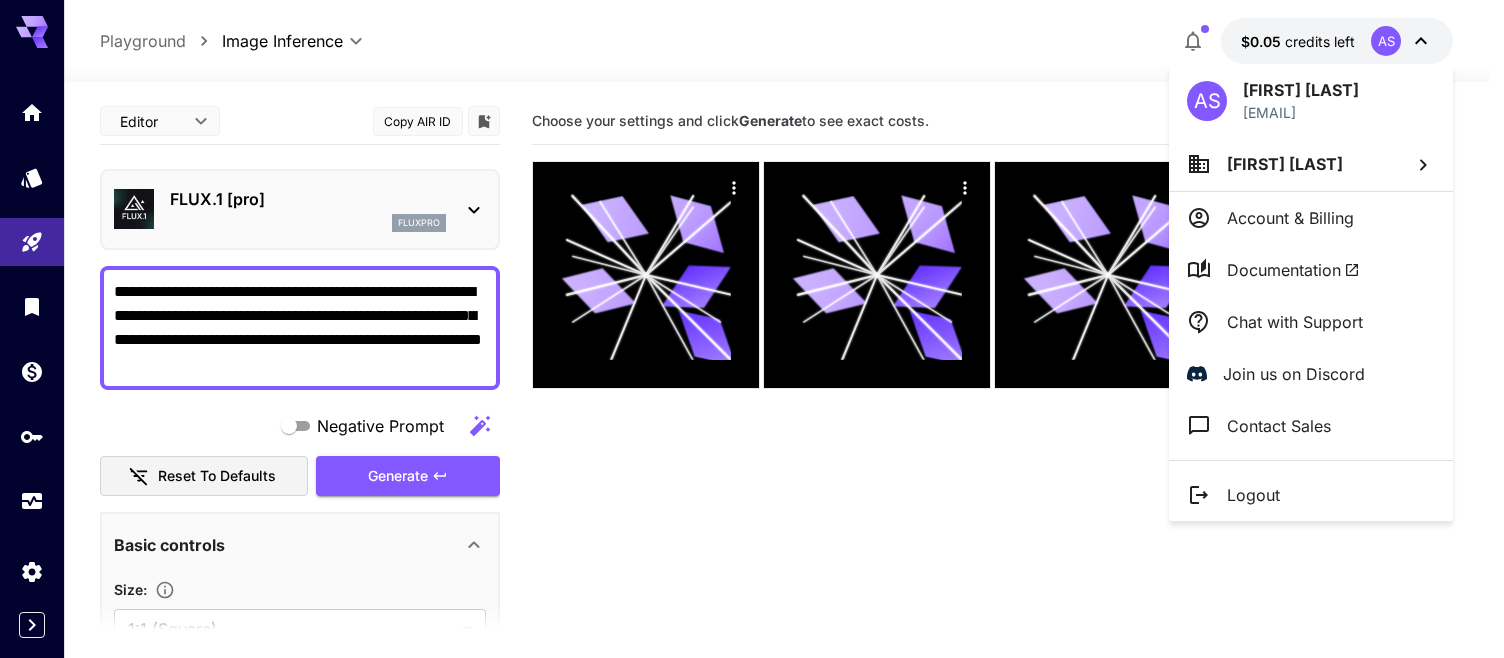 click on "Chat with Support" at bounding box center (1295, 322) 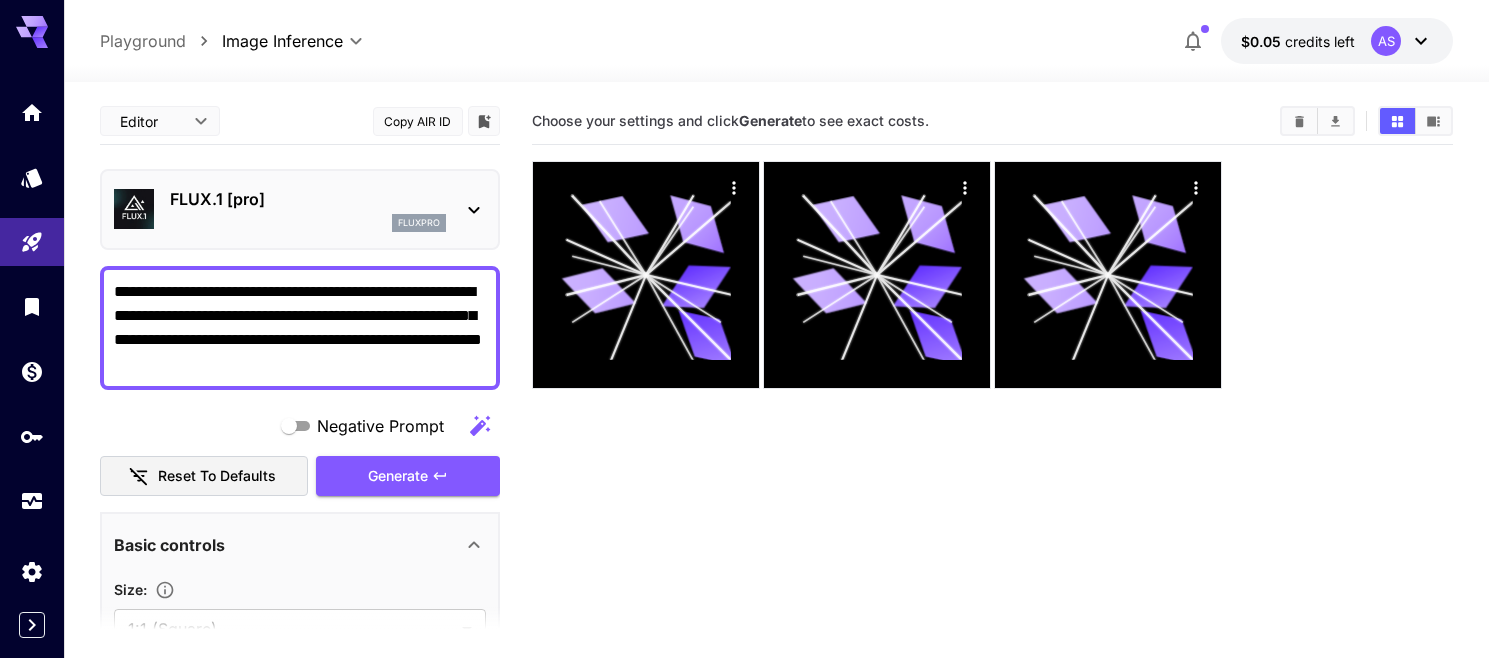click 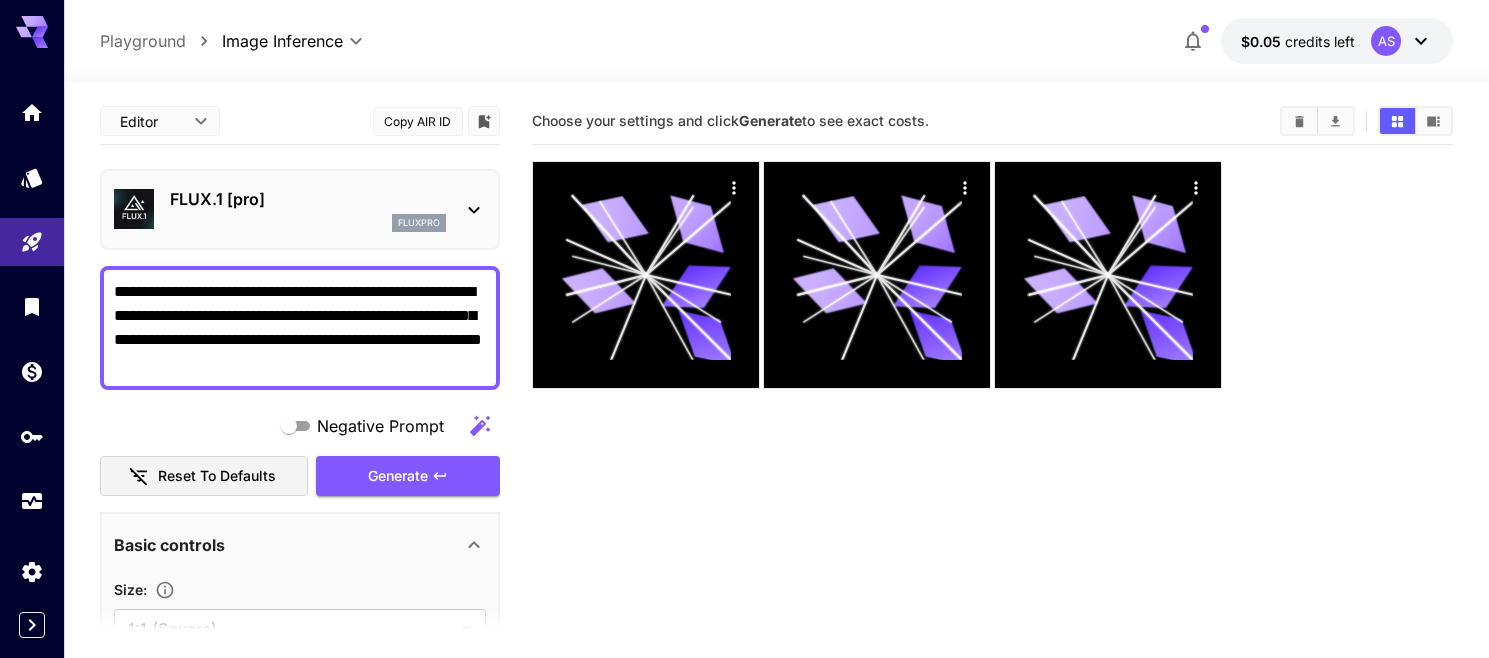 click 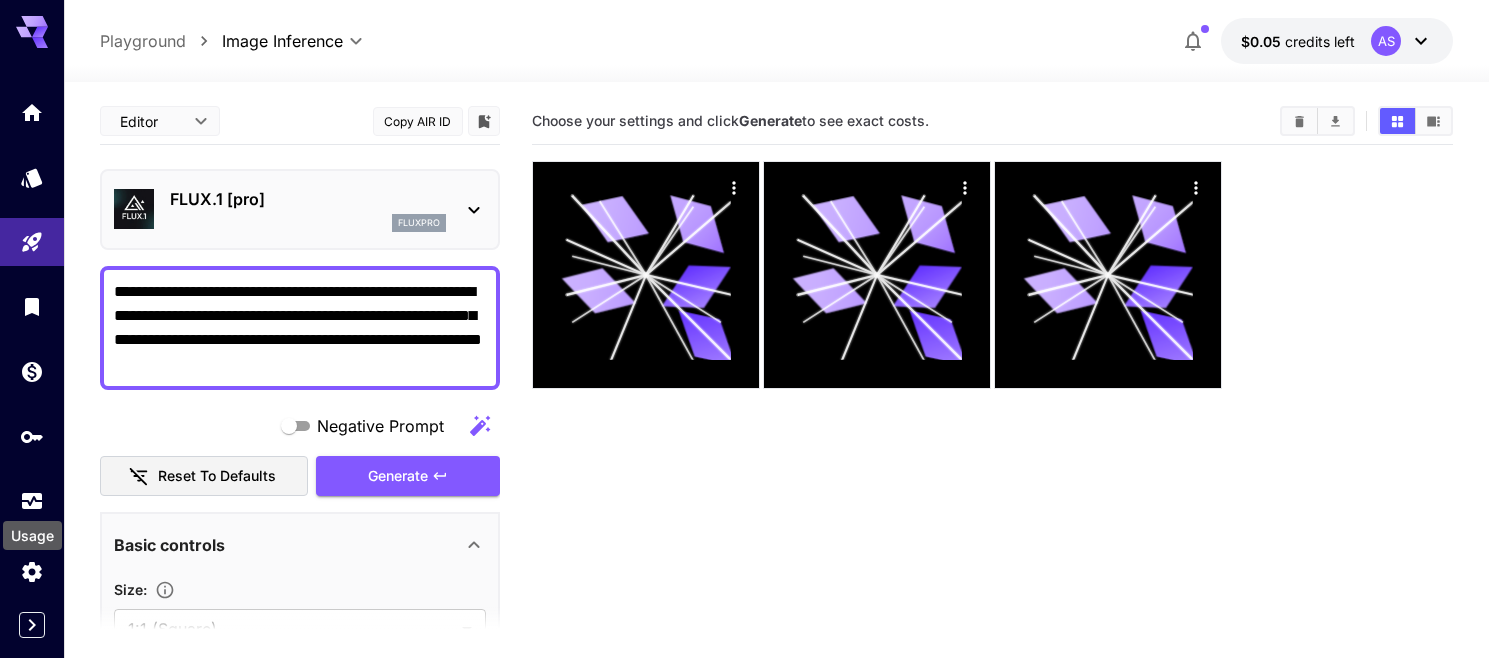 click on "Usage" at bounding box center (32, 529) 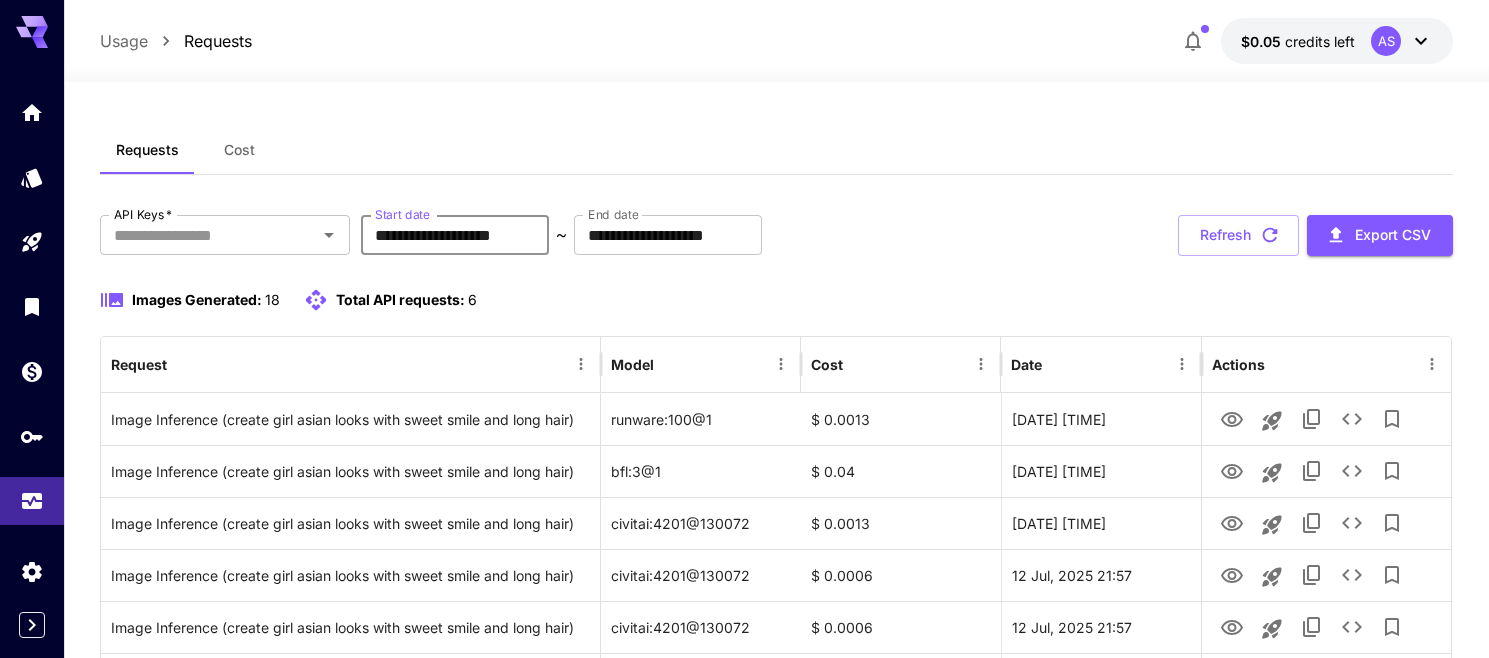 click on "**********" at bounding box center (455, 235) 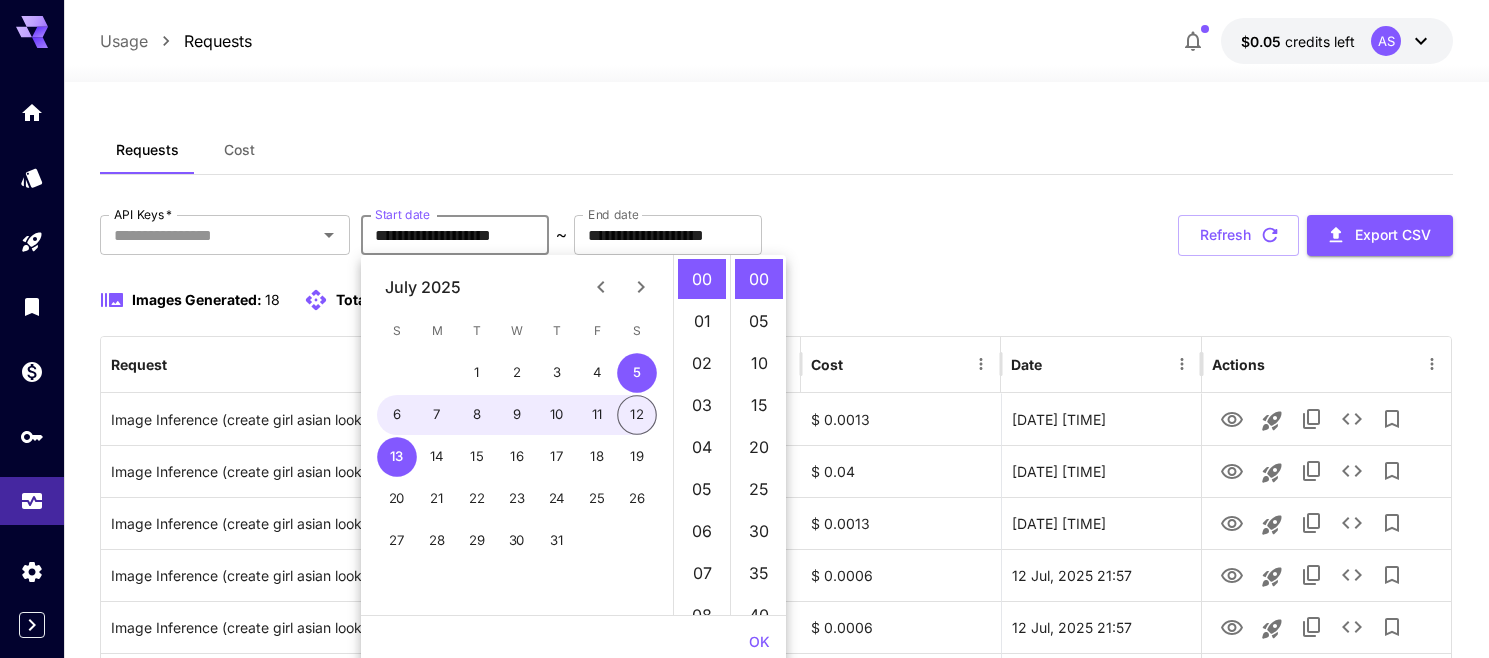 click on "**********" at bounding box center (777, 762) 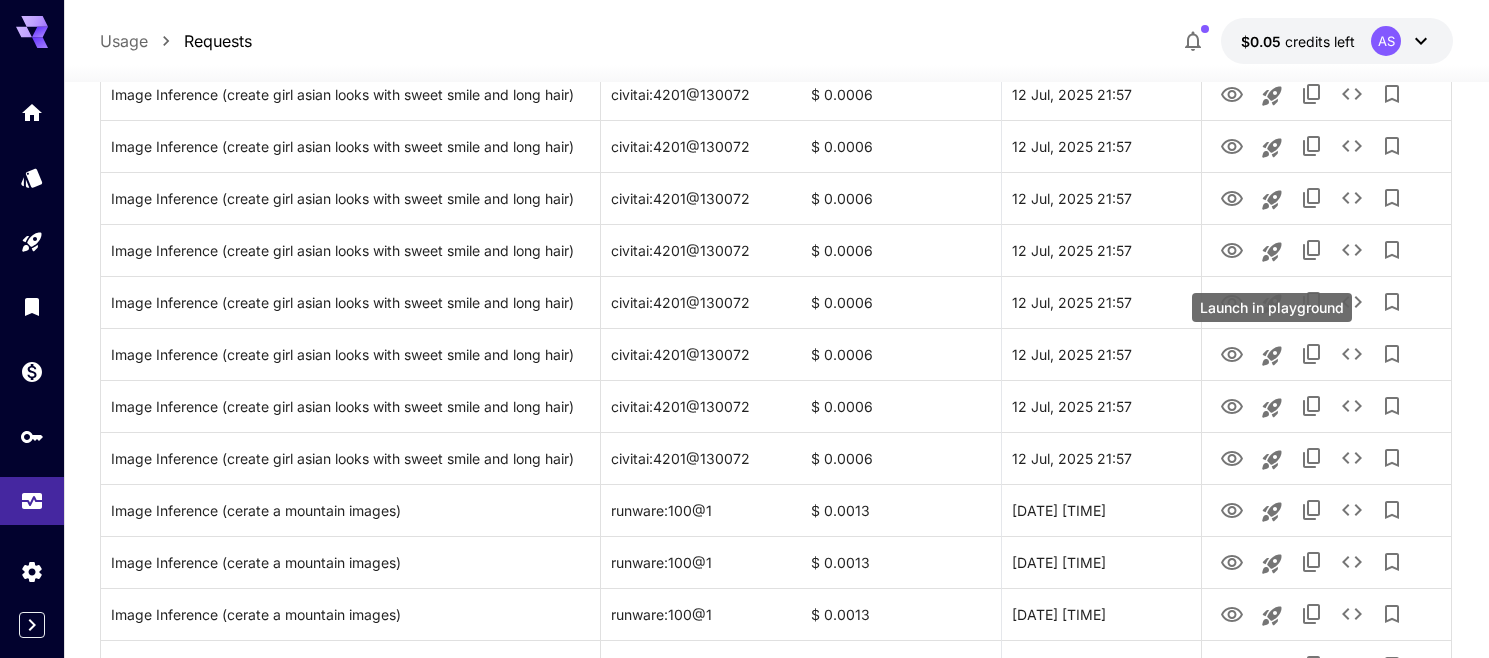 scroll, scrollTop: 785, scrollLeft: 0, axis: vertical 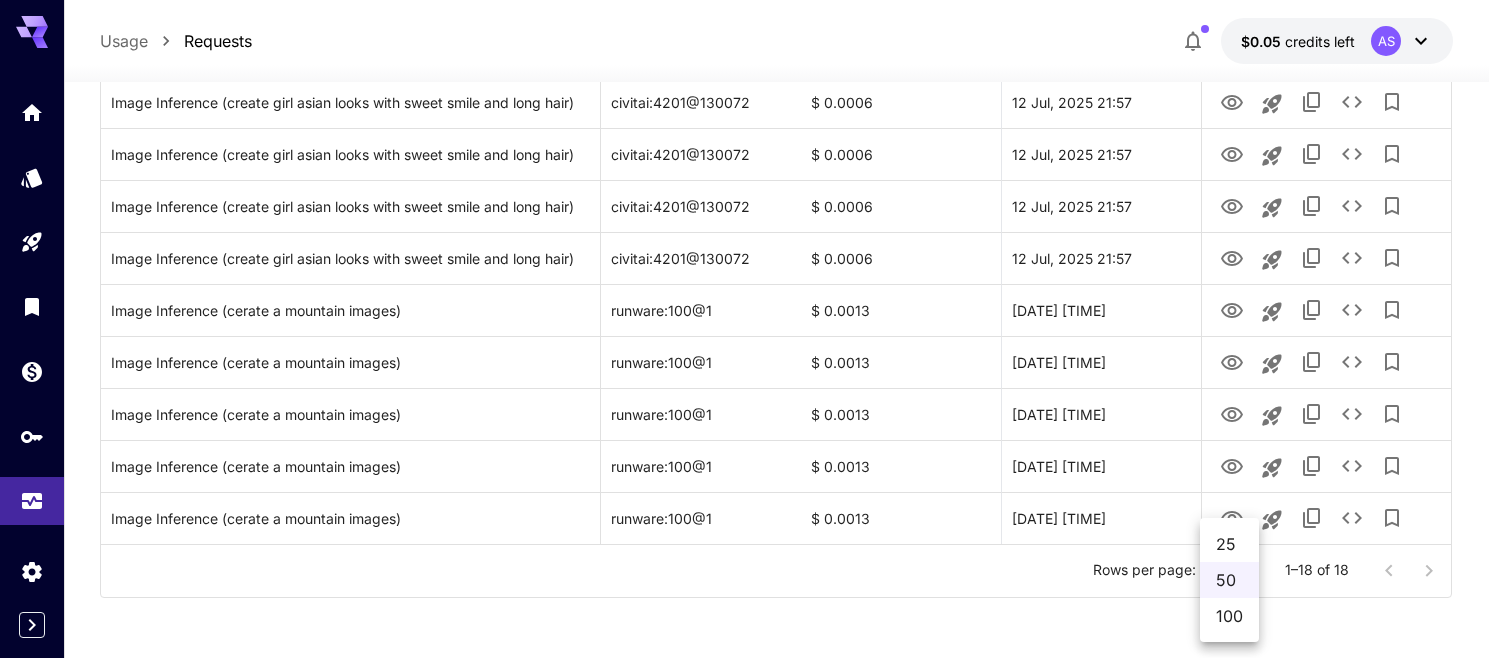 click on "**********" at bounding box center [752, -64] 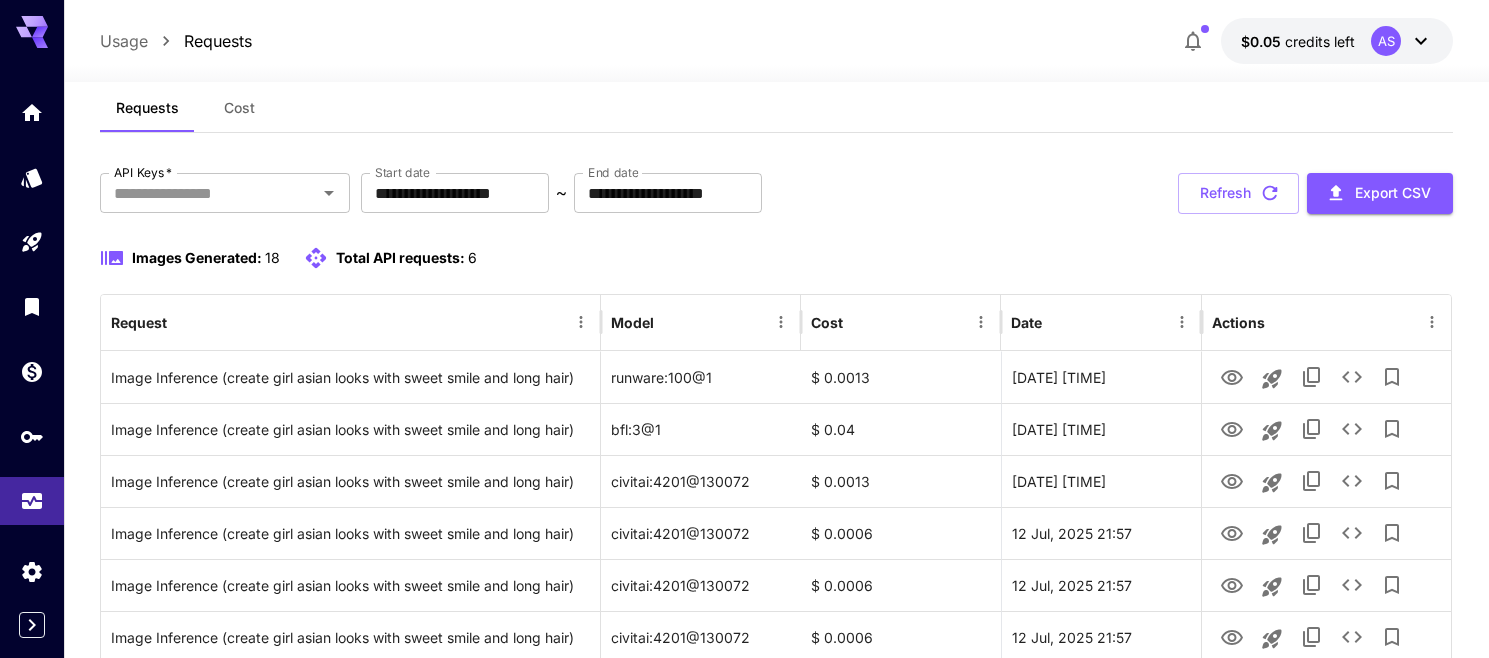scroll, scrollTop: 0, scrollLeft: 0, axis: both 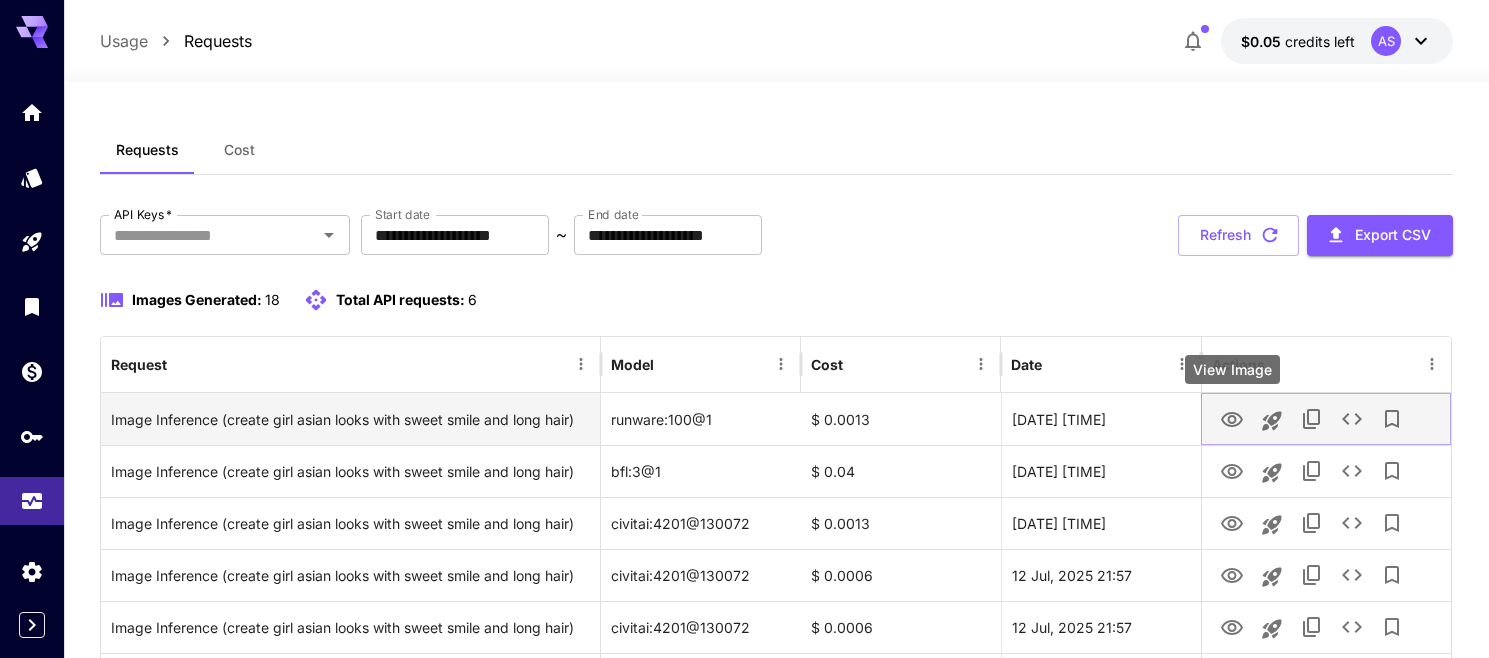 click 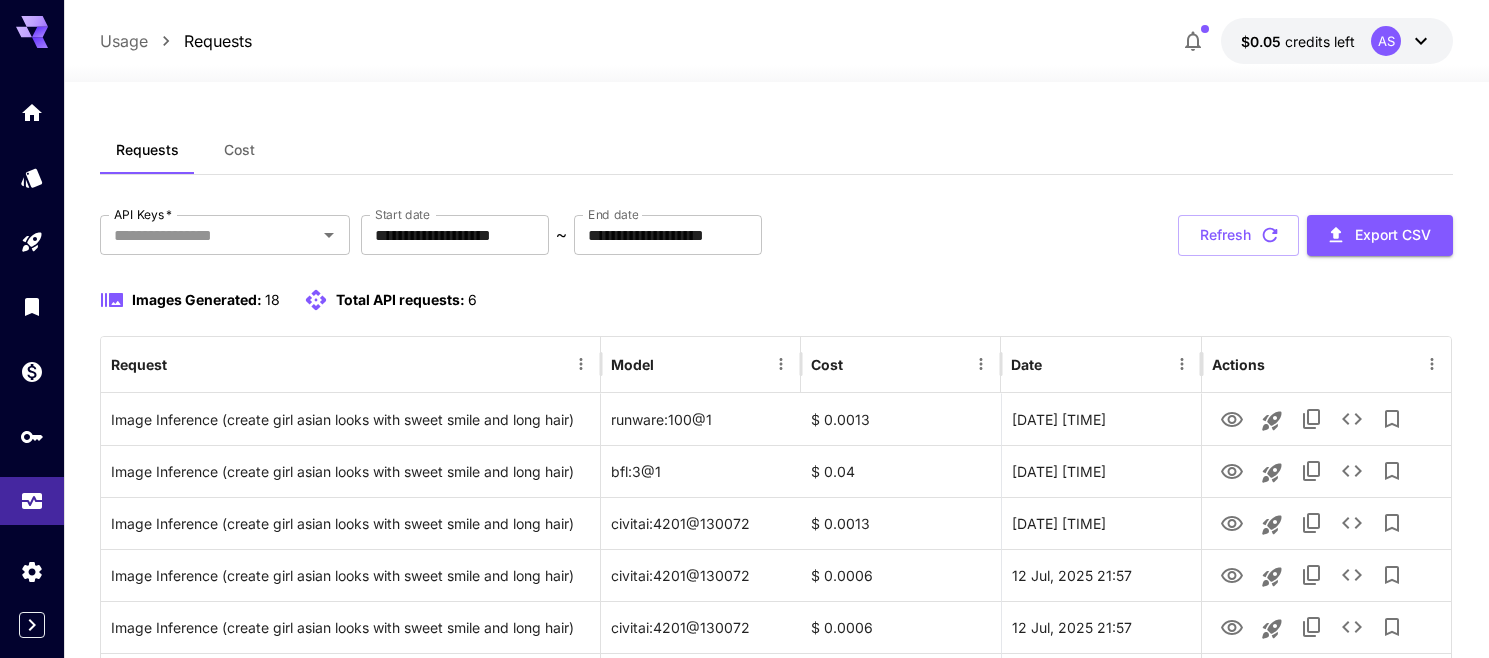 click at bounding box center (776, 70) 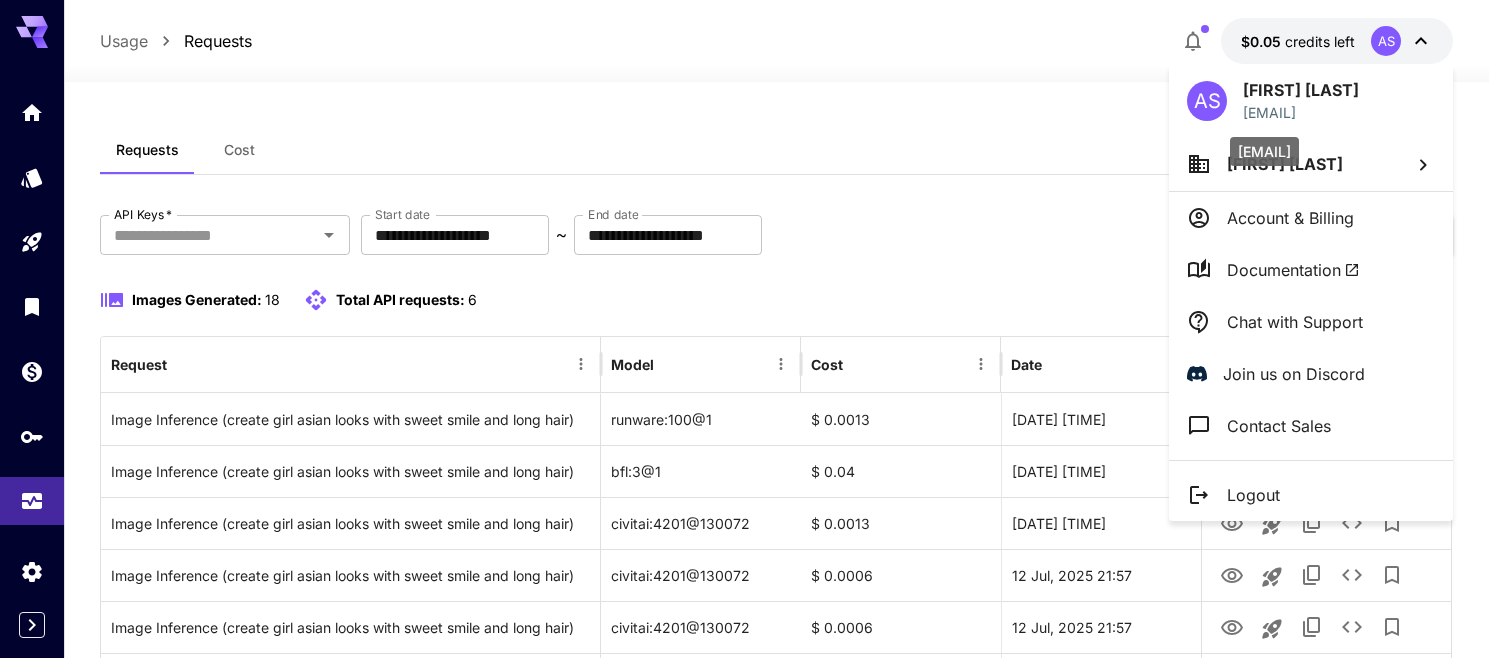 click at bounding box center [752, 329] 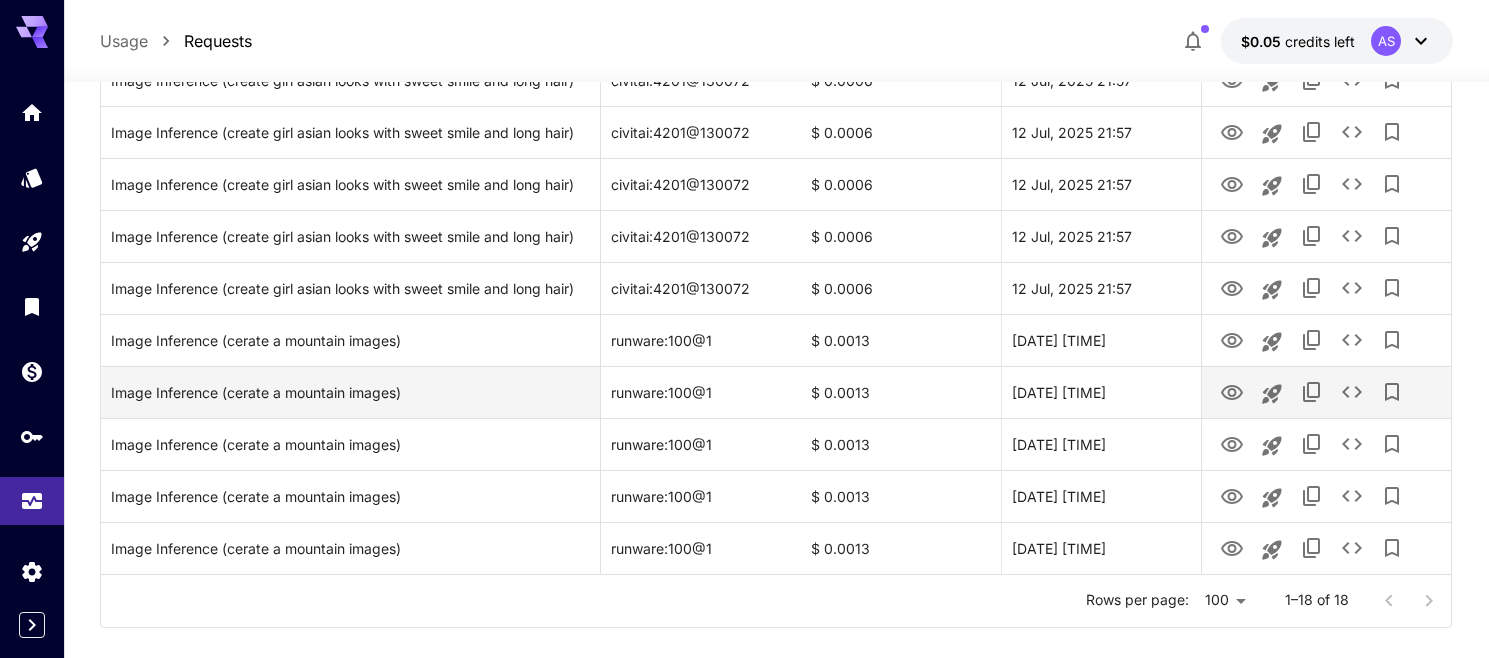 scroll, scrollTop: 785, scrollLeft: 0, axis: vertical 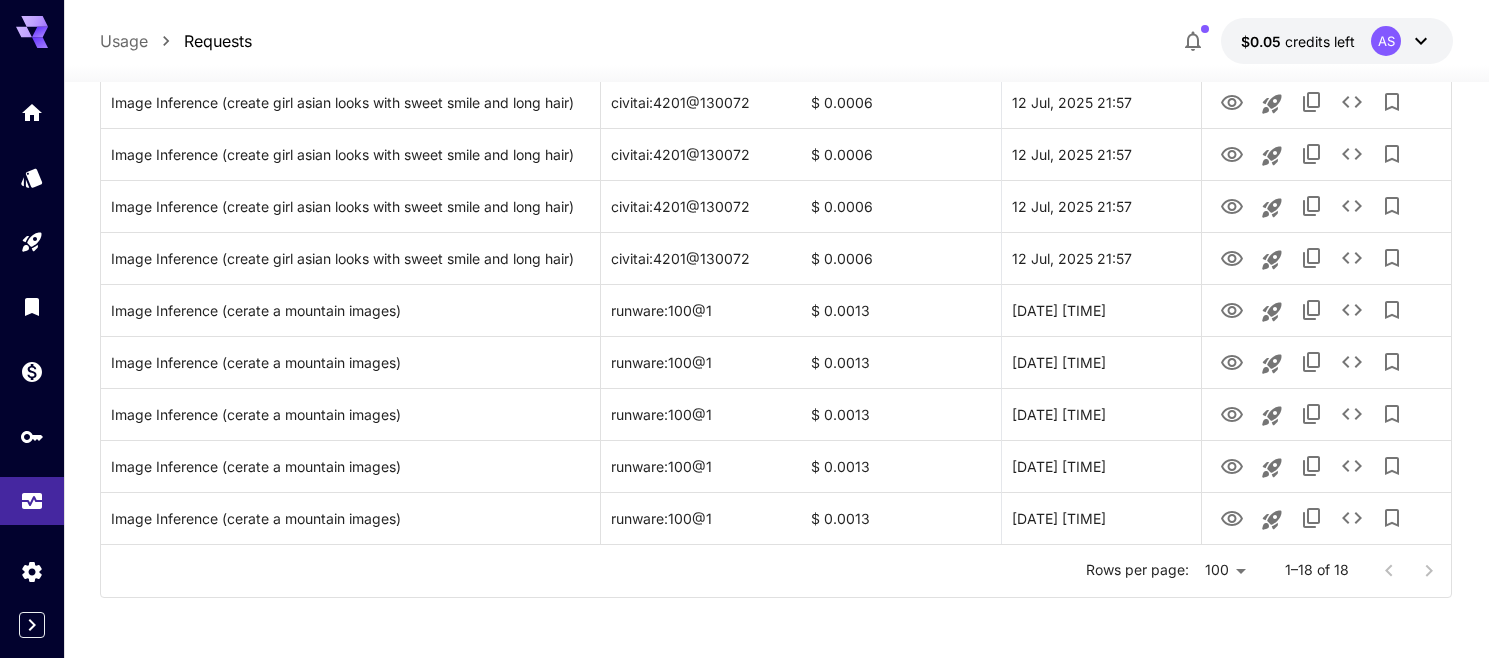 click on "Rows per page: 100 *** 1–18 of 18" at bounding box center (776, 571) 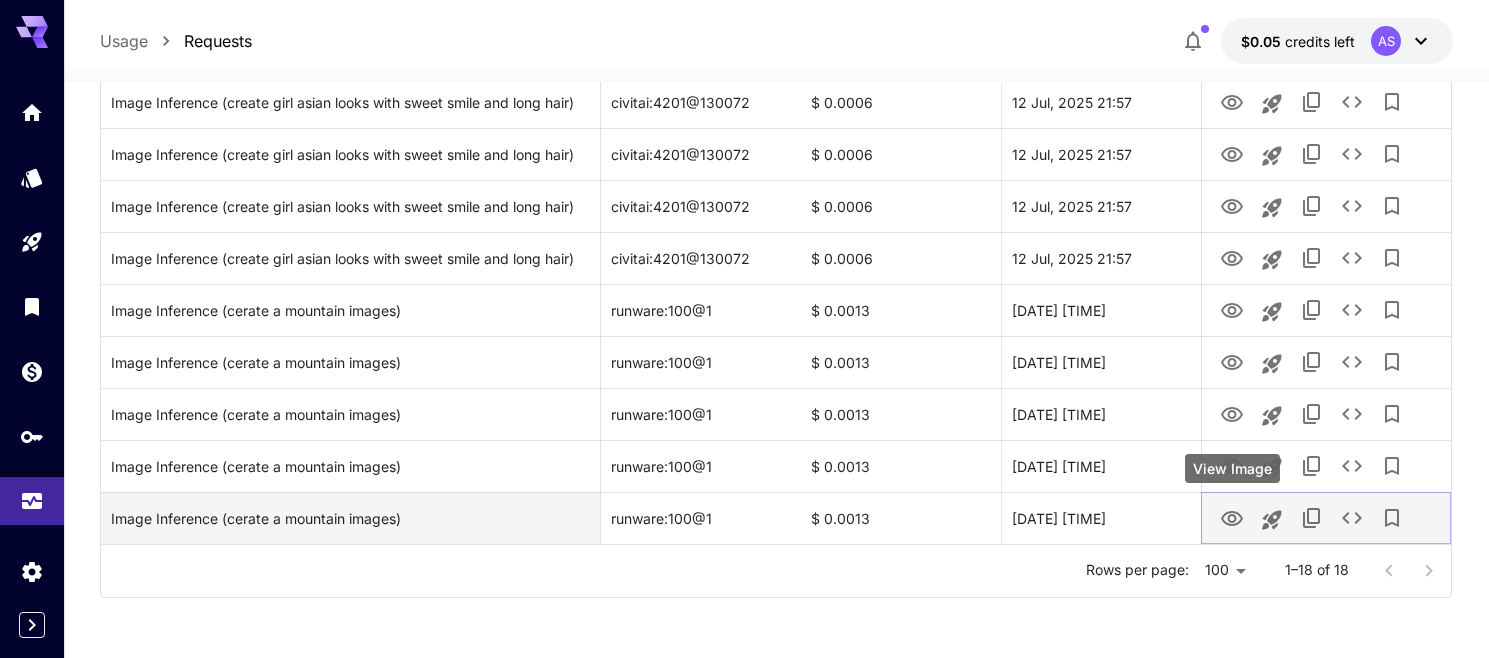 click 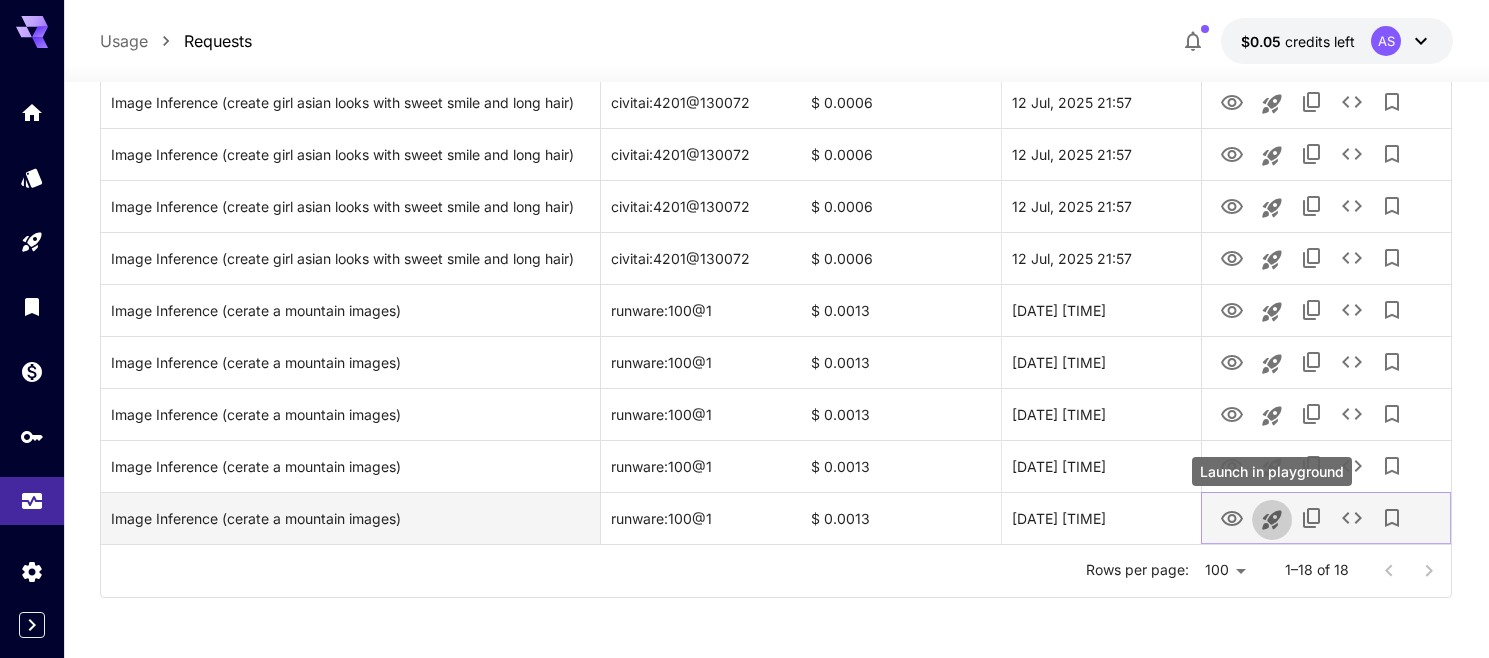 click 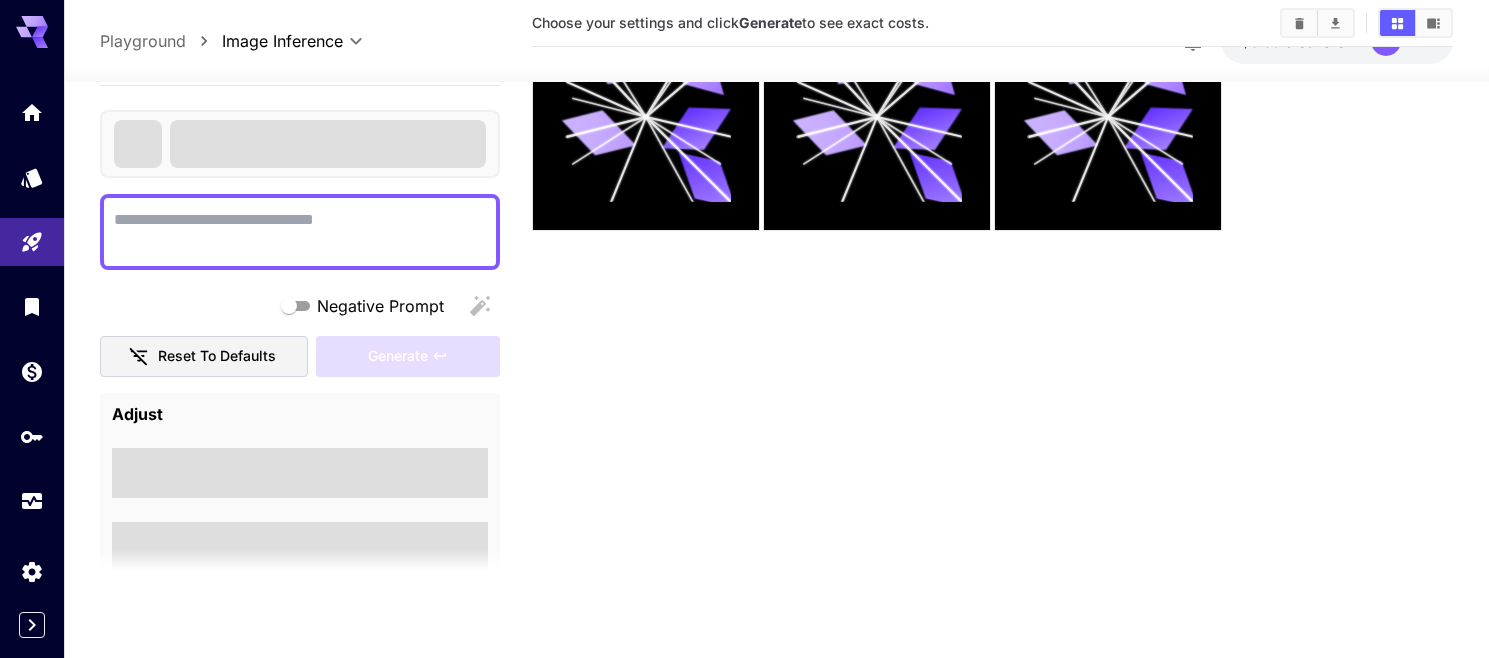 scroll, scrollTop: 158, scrollLeft: 0, axis: vertical 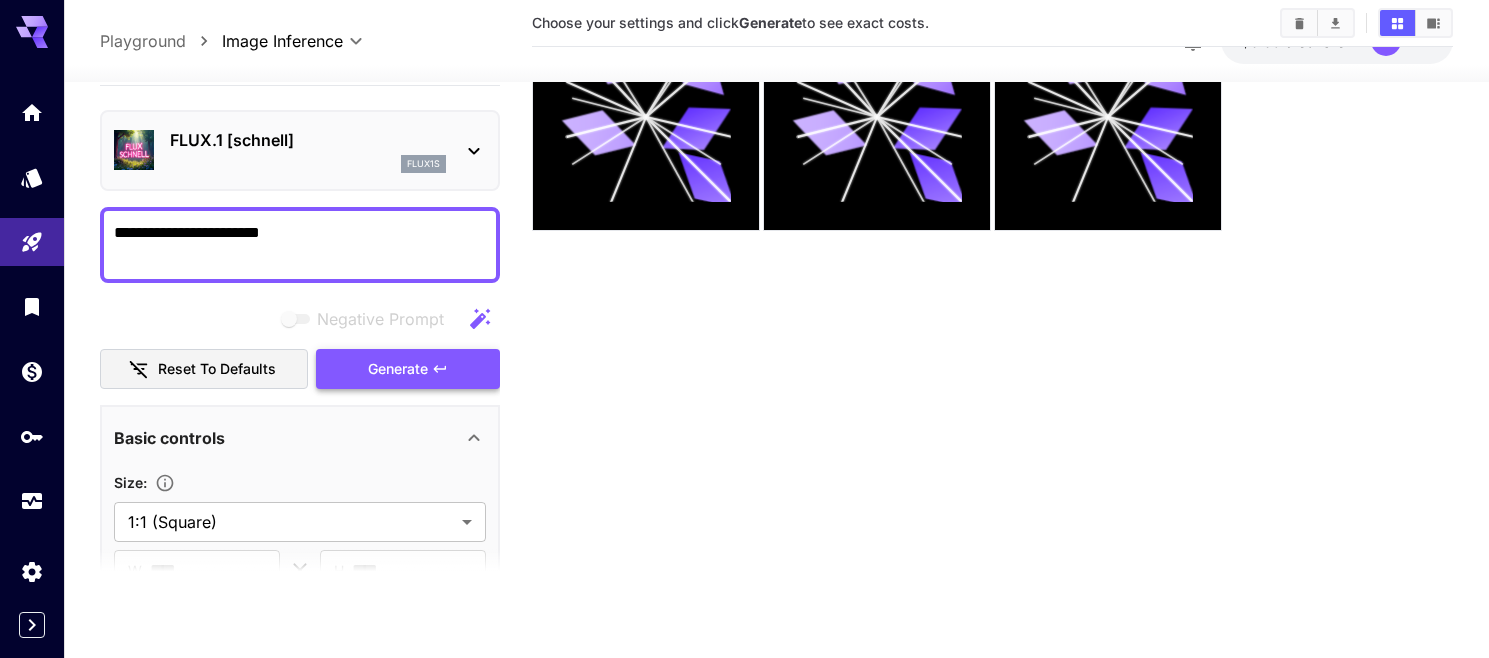 click on "Generate" at bounding box center [408, 368] 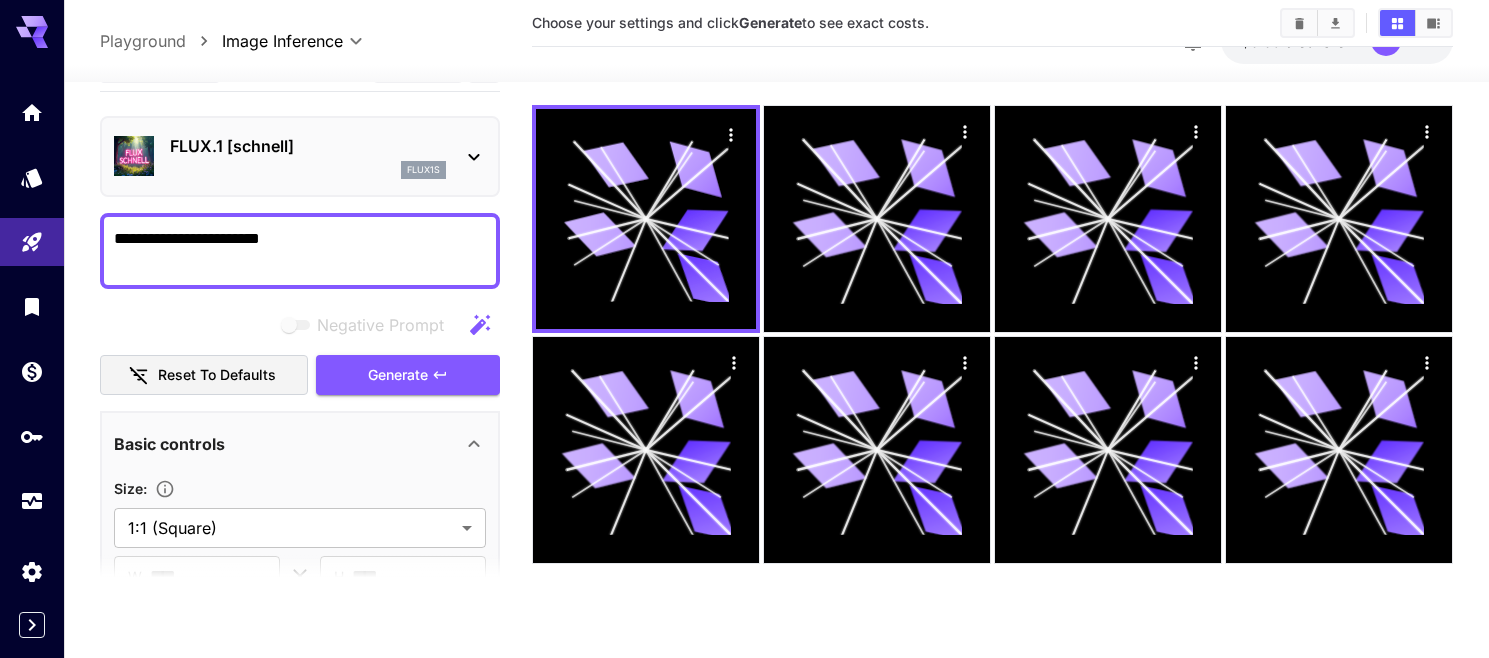 scroll, scrollTop: 0, scrollLeft: 0, axis: both 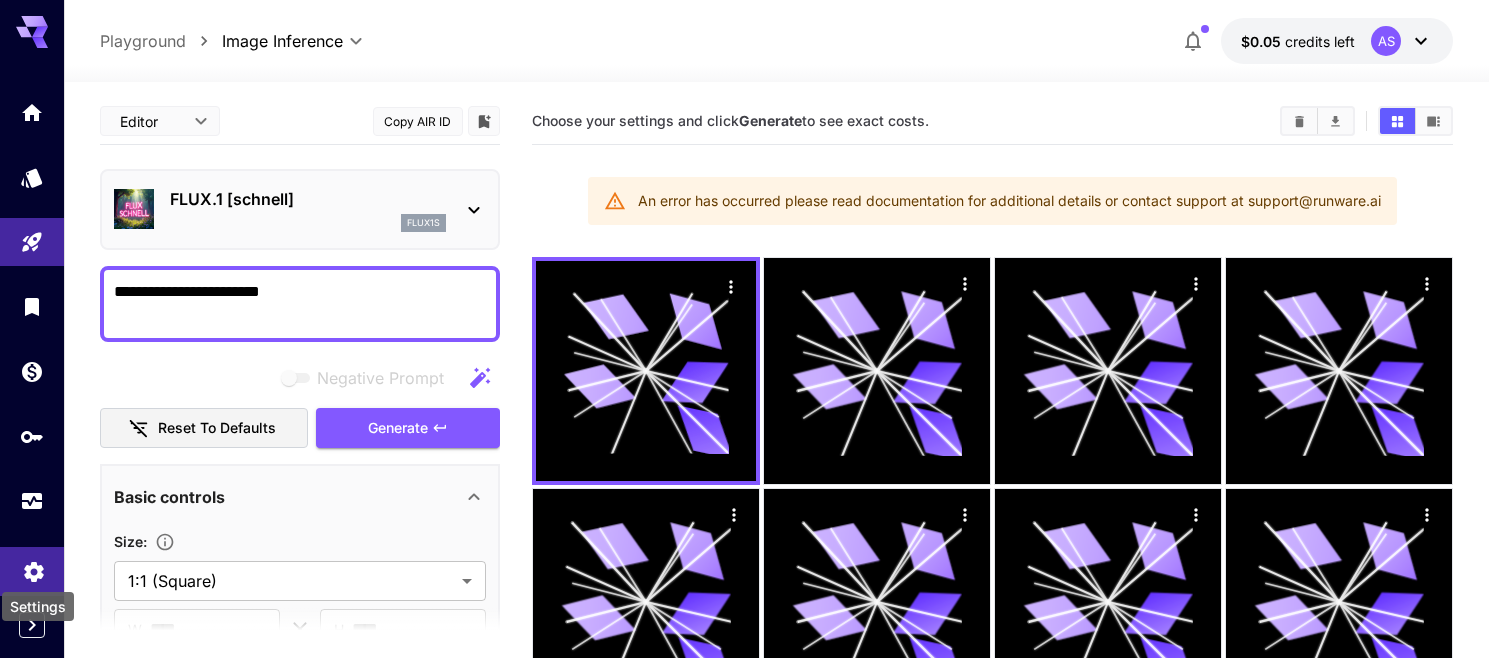 click 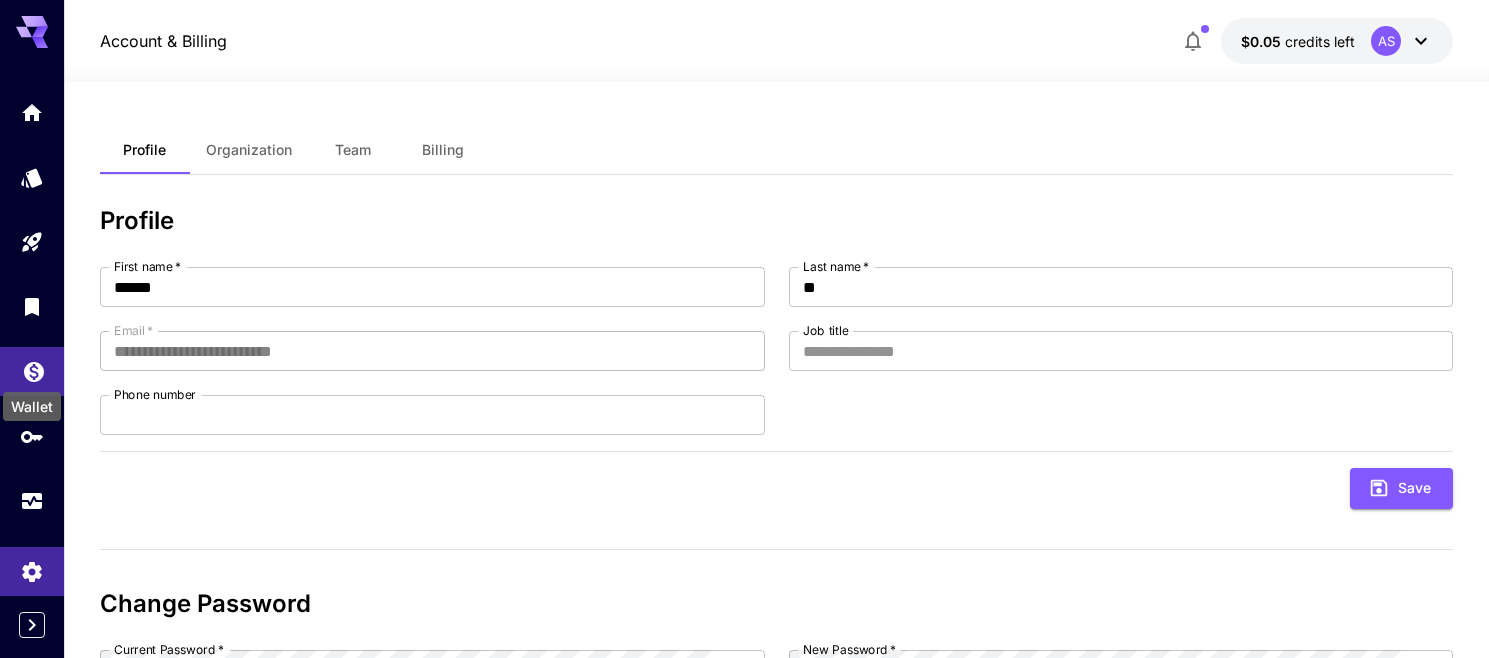 click 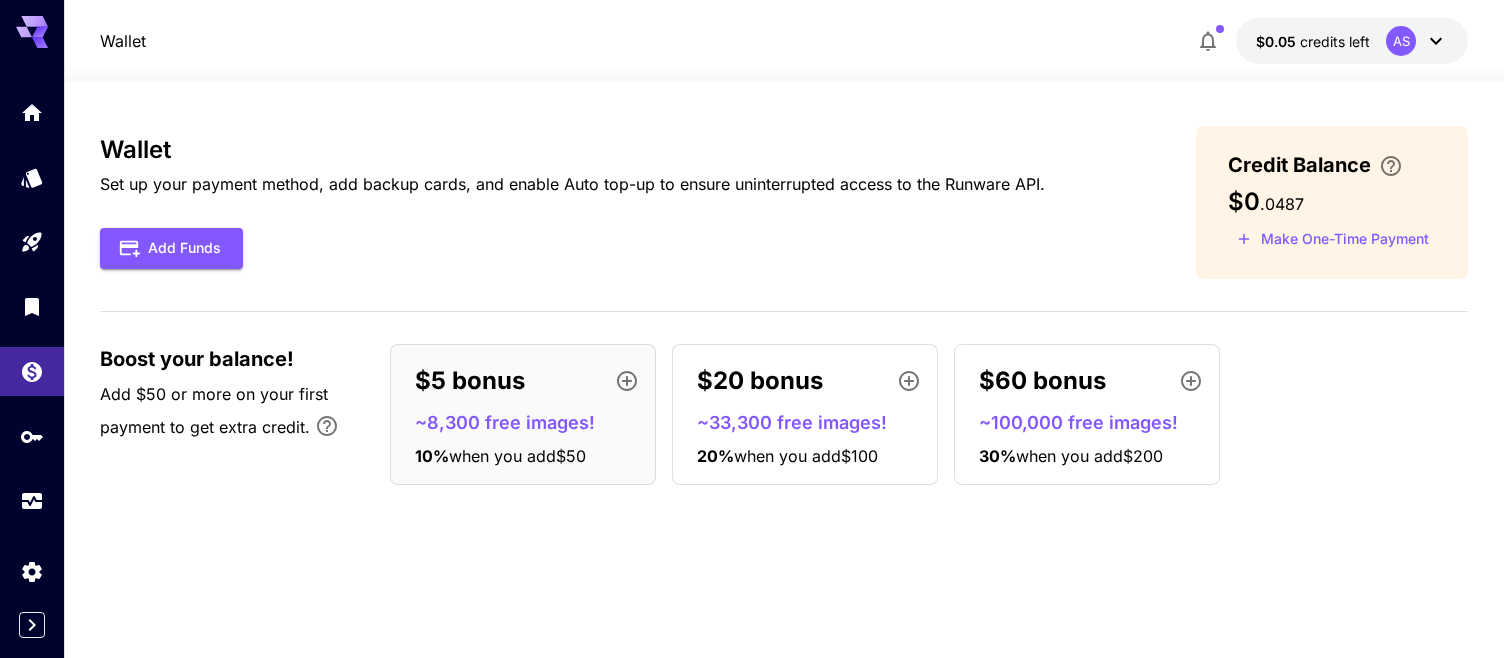 click on "$0" at bounding box center (1244, 201) 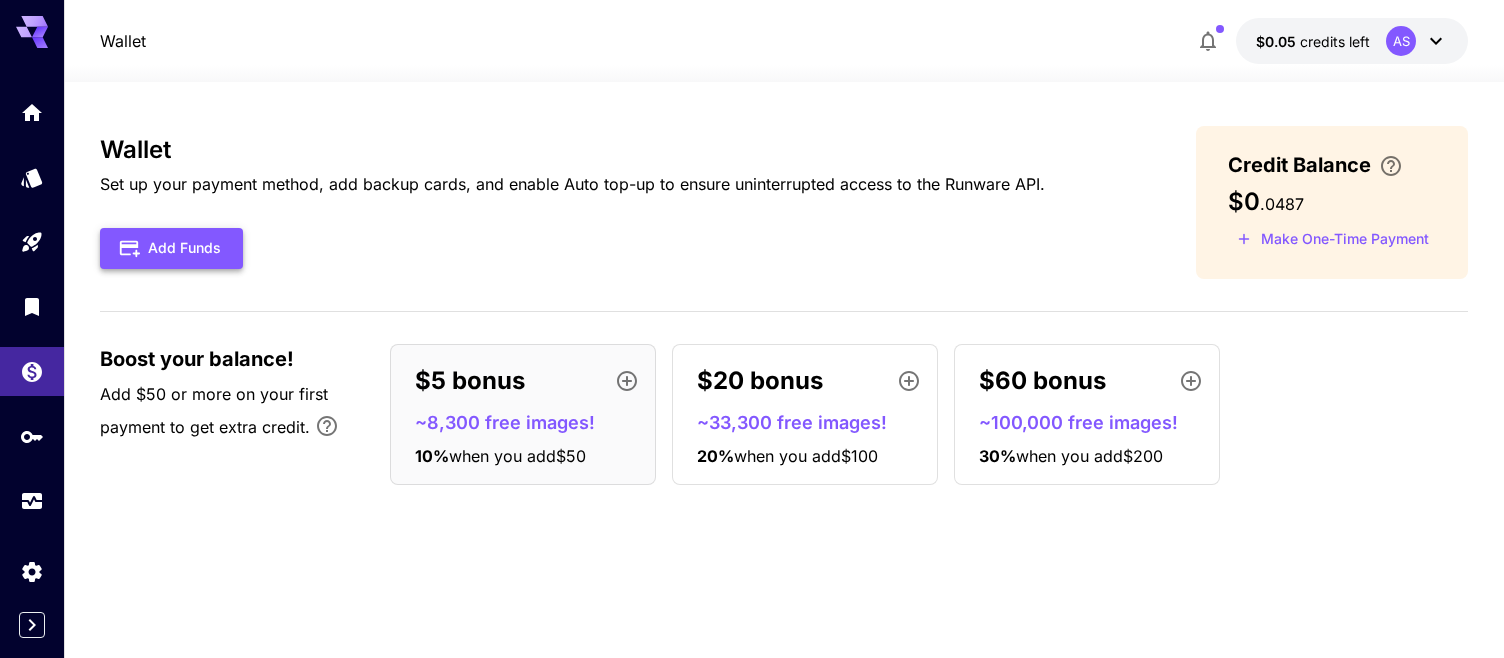 click on "Add Funds" at bounding box center [171, 248] 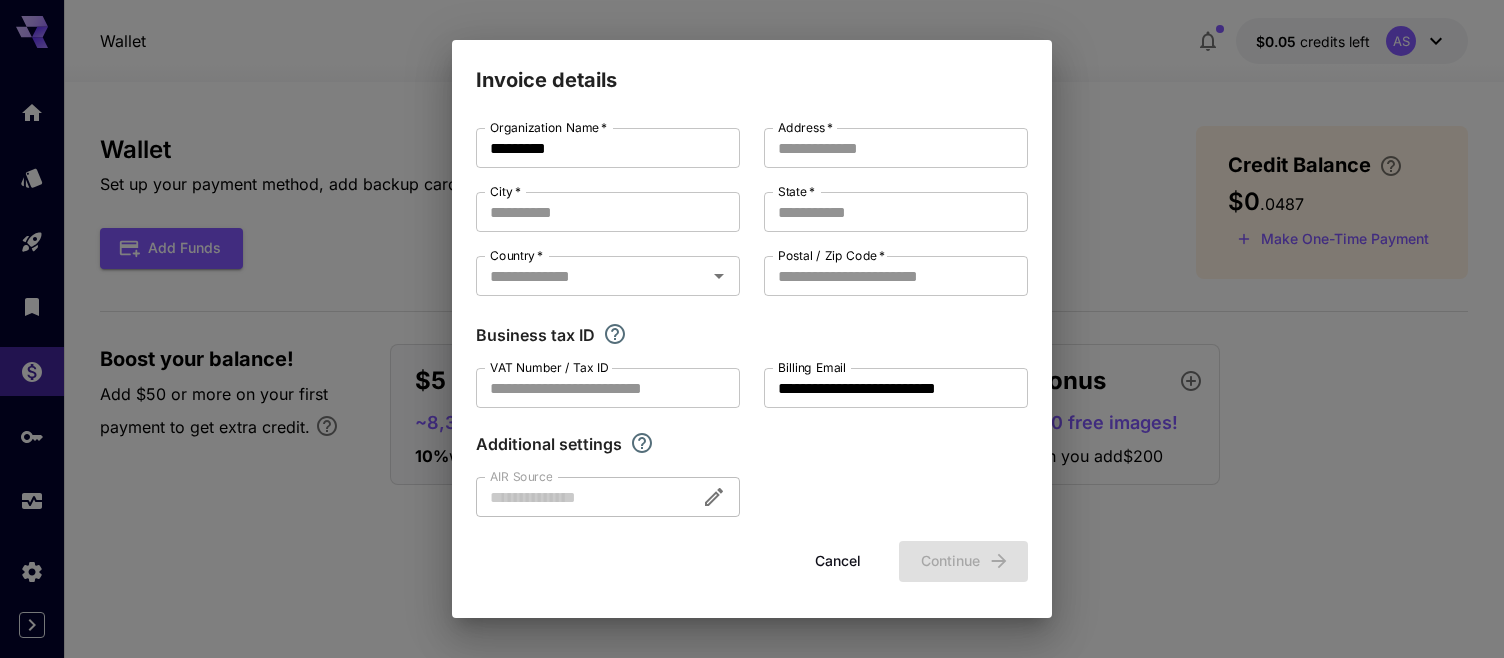 click on "Cancel" at bounding box center (838, 561) 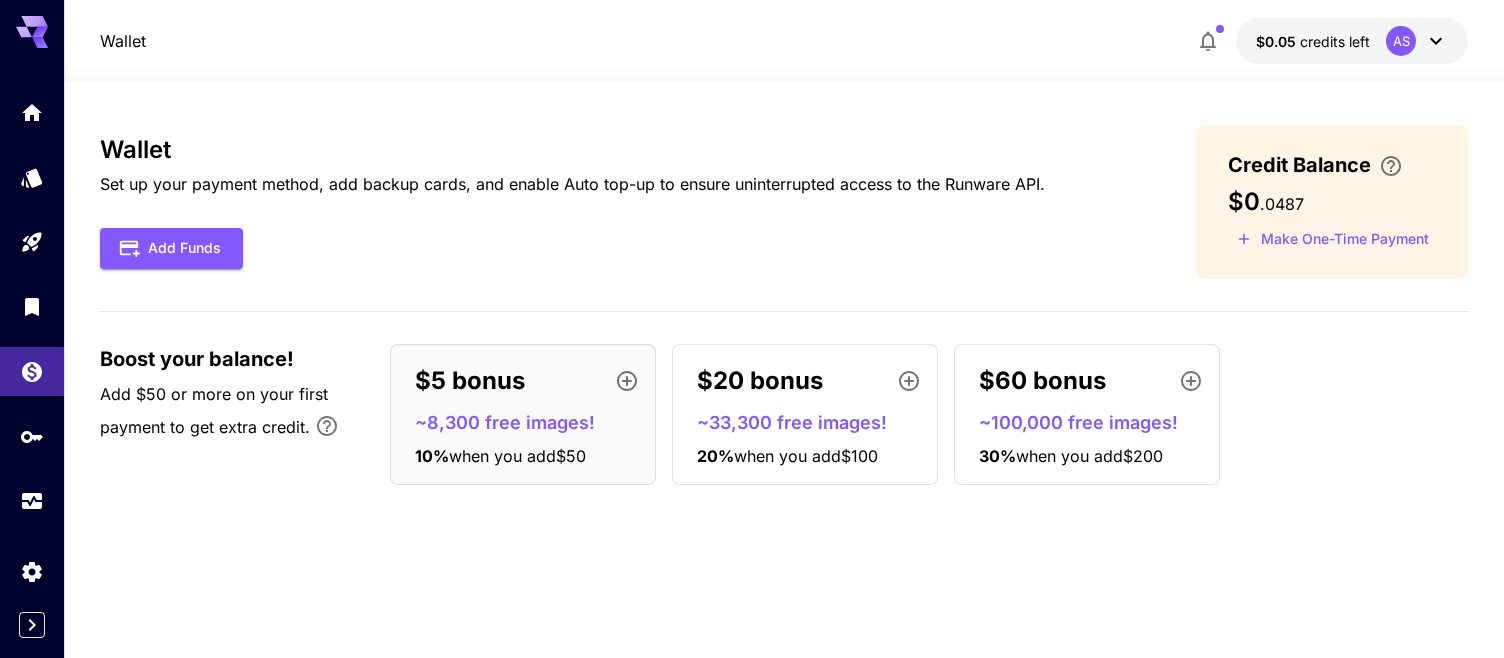 click on "Add $50 or more on your first payment to get extra credit." at bounding box center (214, 410) 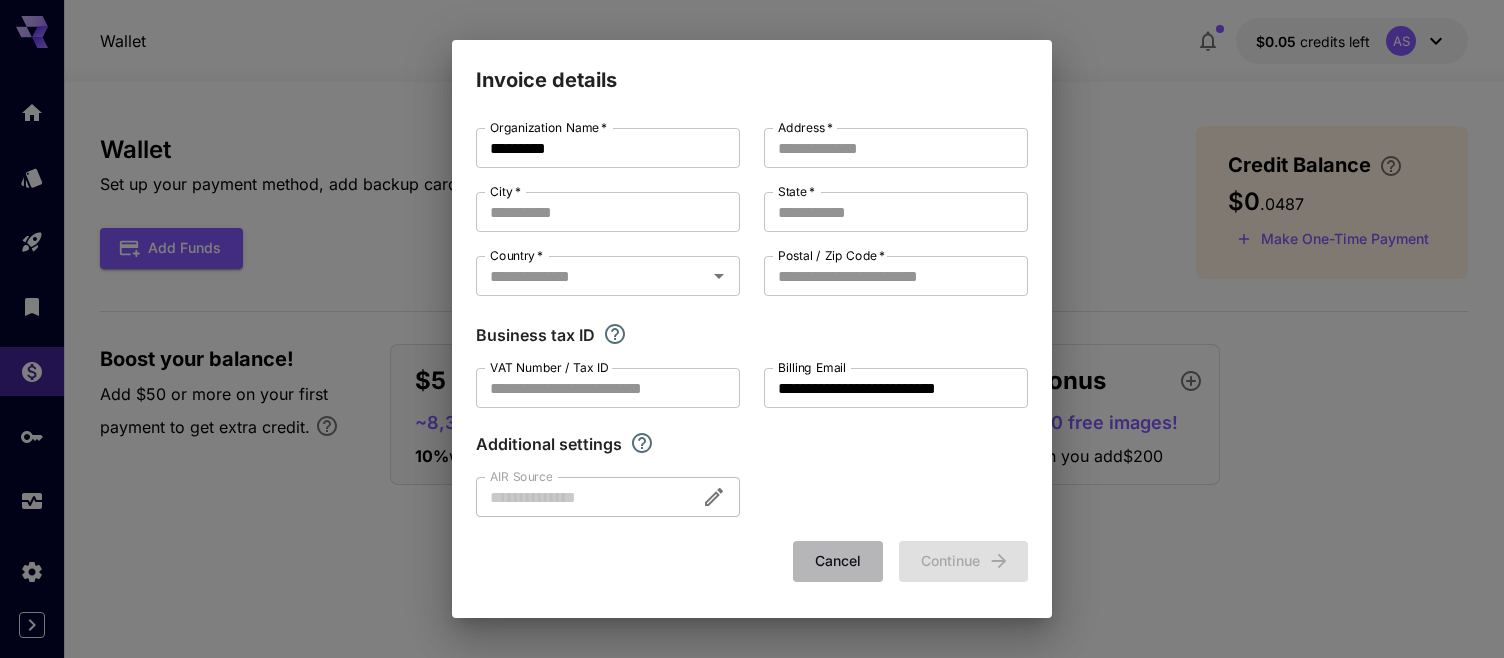 click on "Cancel" at bounding box center [838, 561] 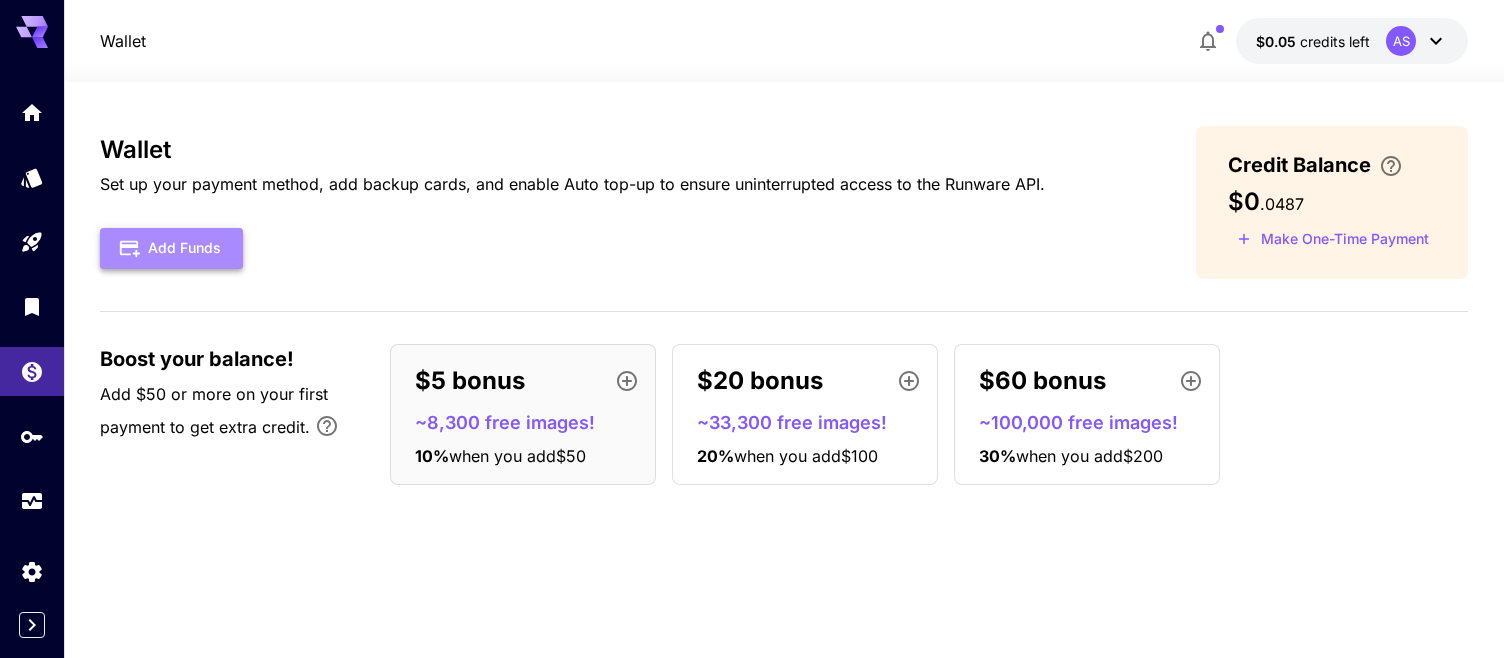 click on "Add Funds" at bounding box center [171, 248] 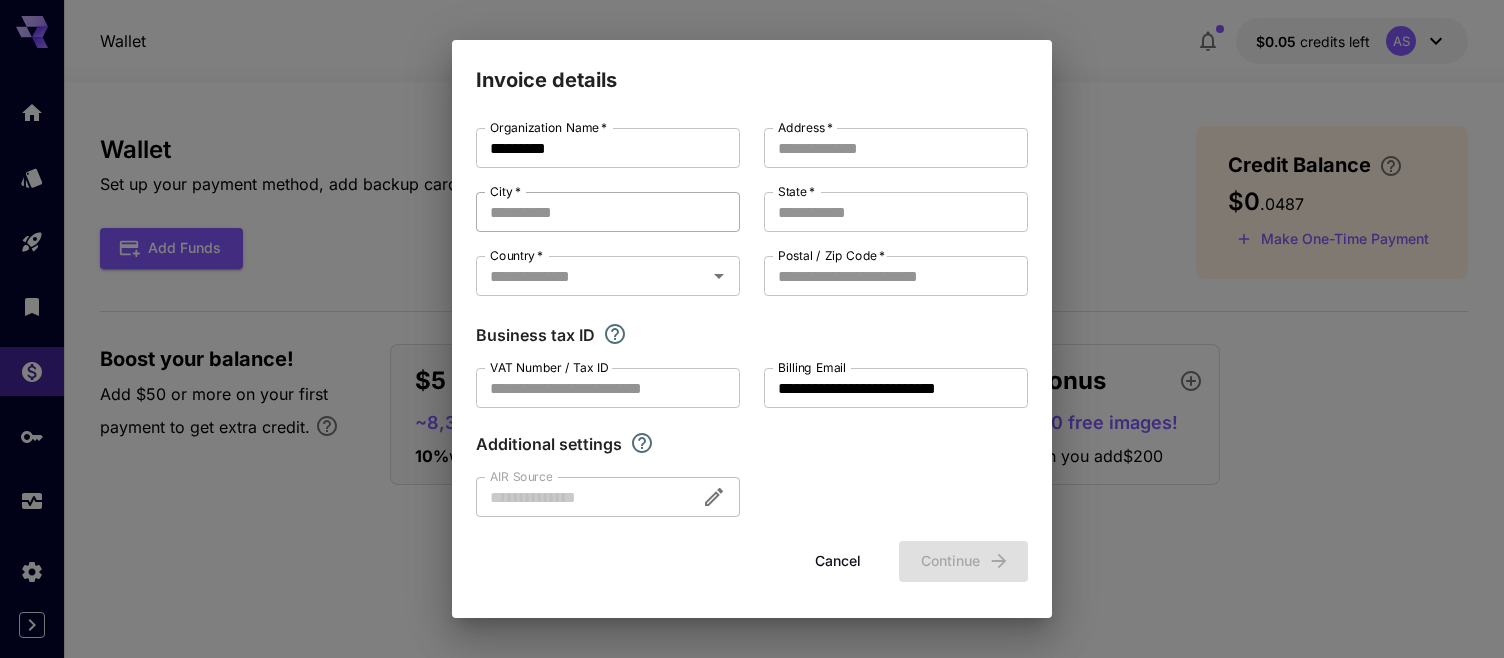 click on "City   *" at bounding box center (608, 212) 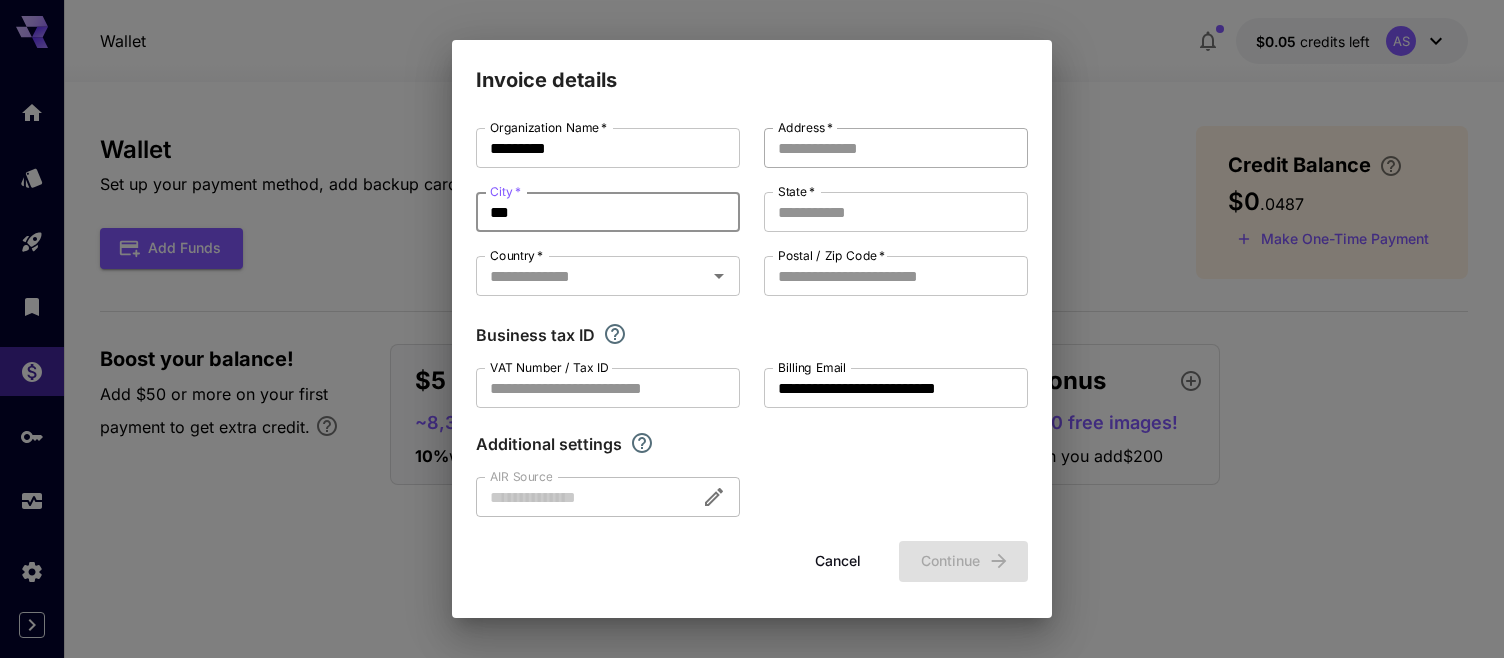 type on "***" 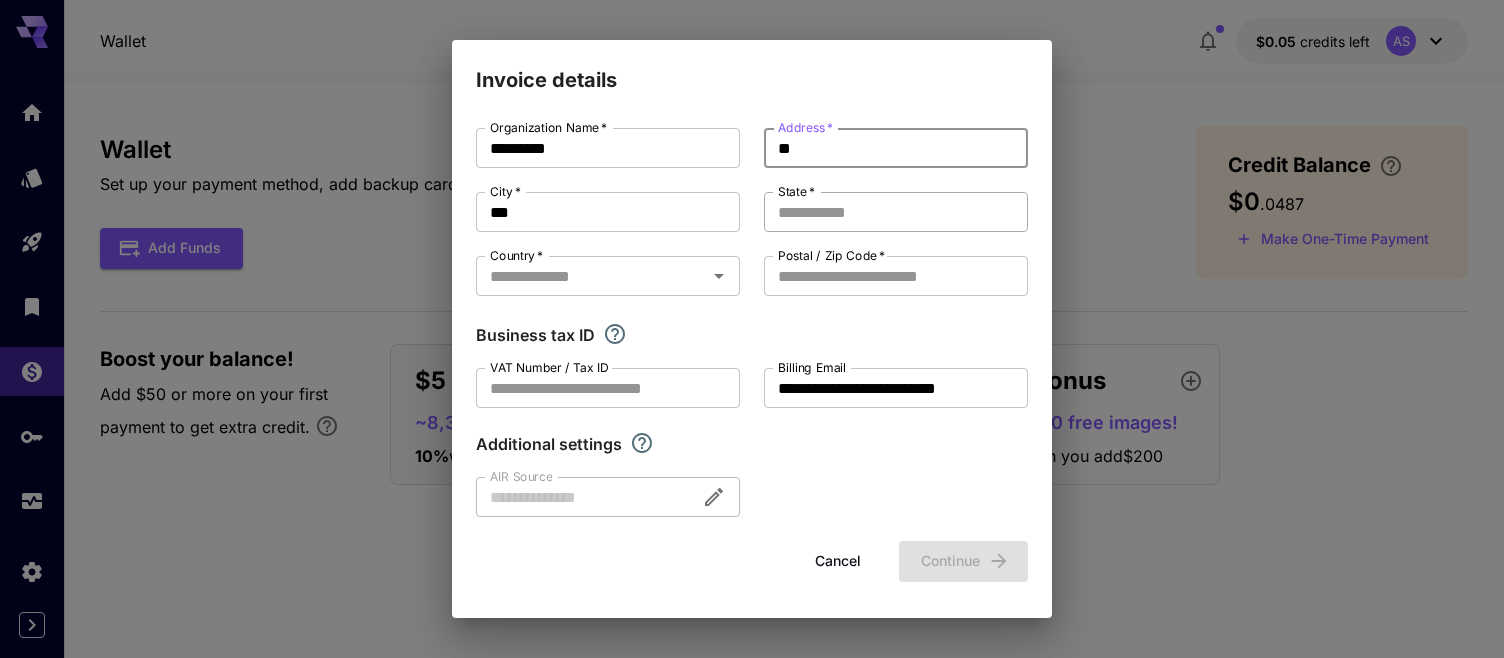 type on "**" 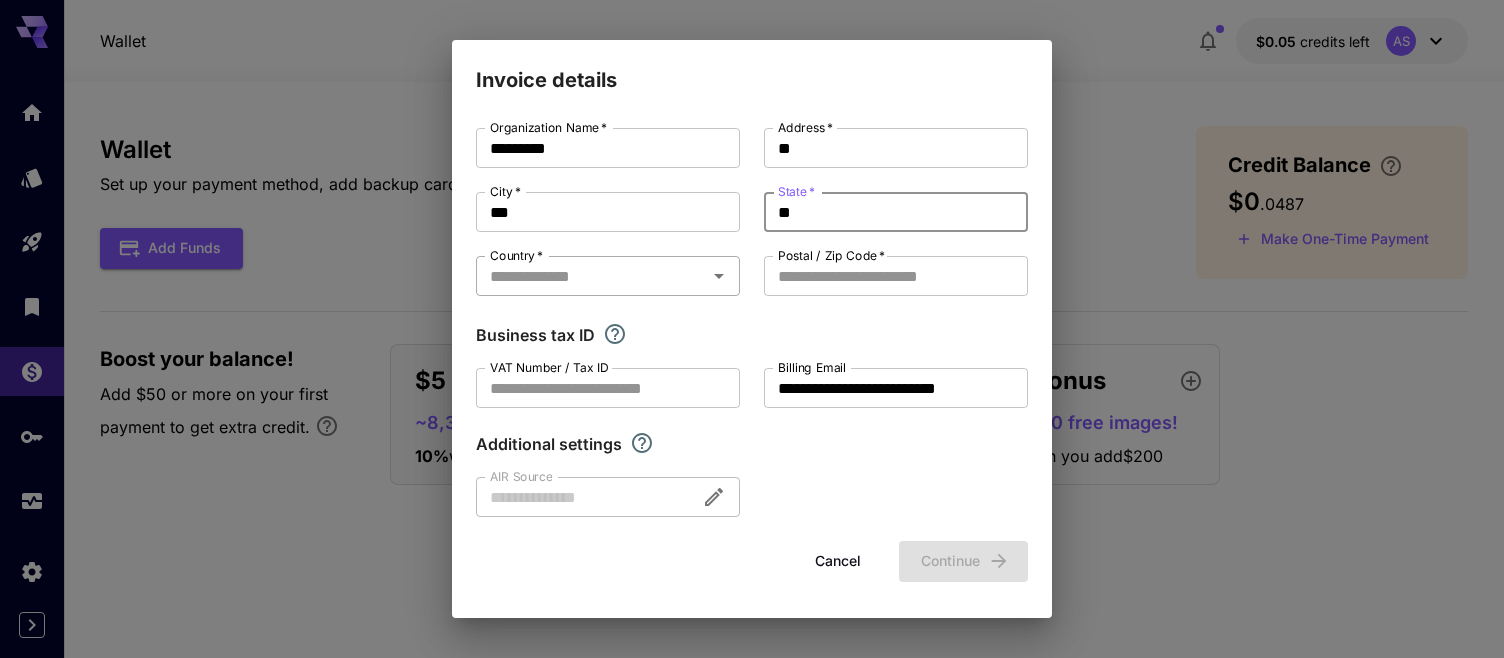 type on "**" 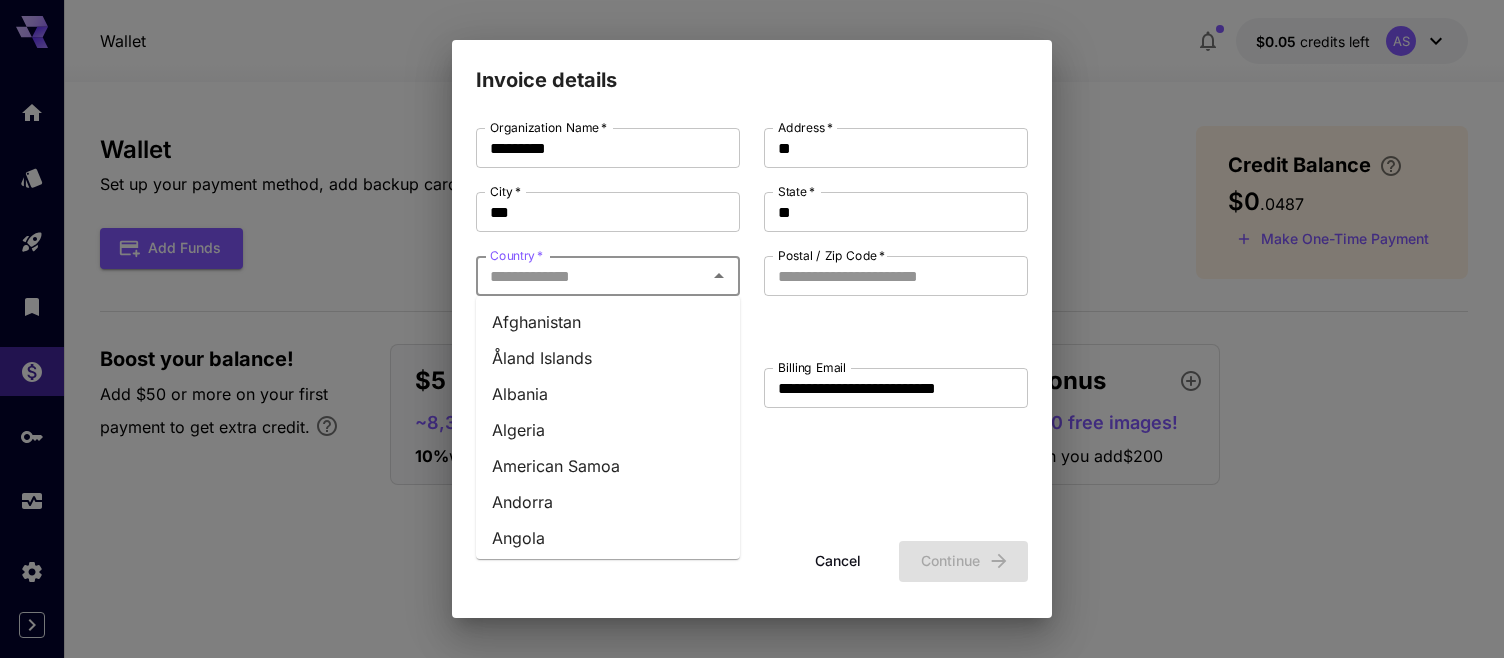 click on "Country   *" at bounding box center [591, 276] 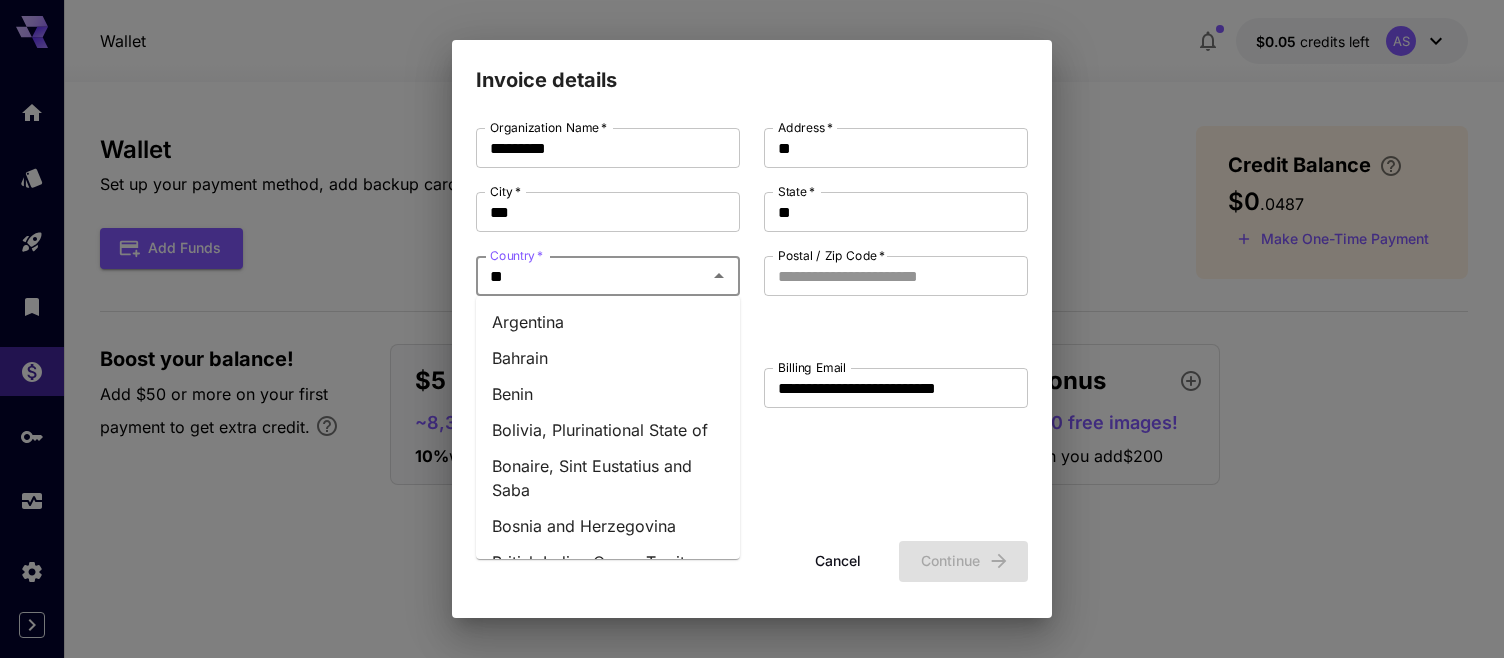type on "***" 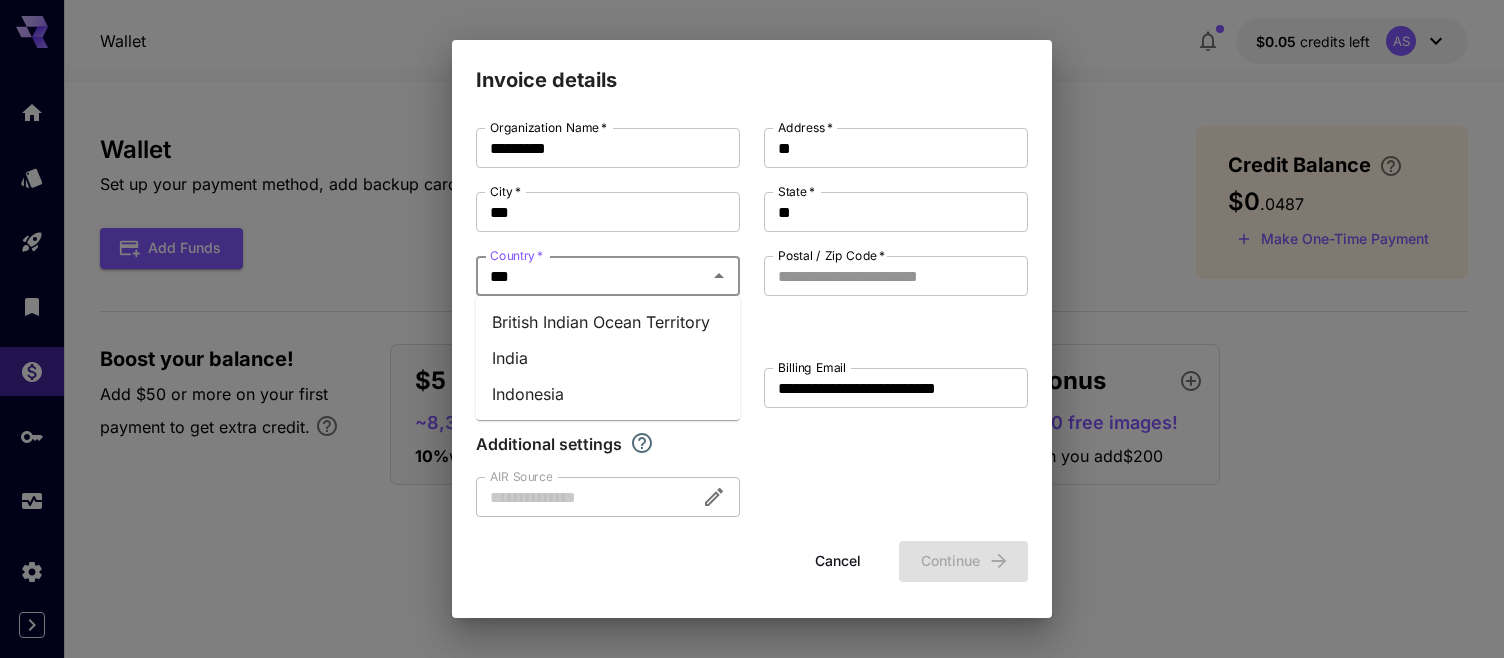 click on "Indonesia" at bounding box center [608, 394] 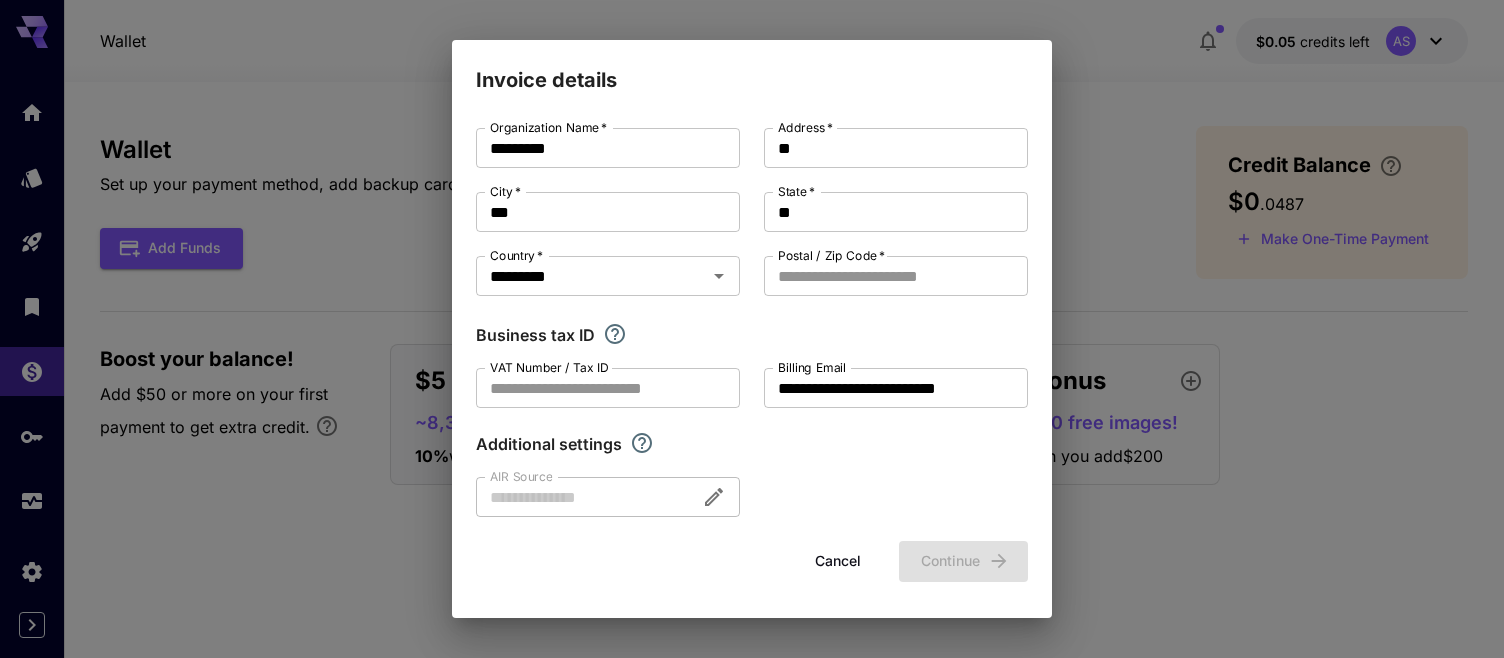 click on "Postal / Zip Code   *" at bounding box center (831, 255) 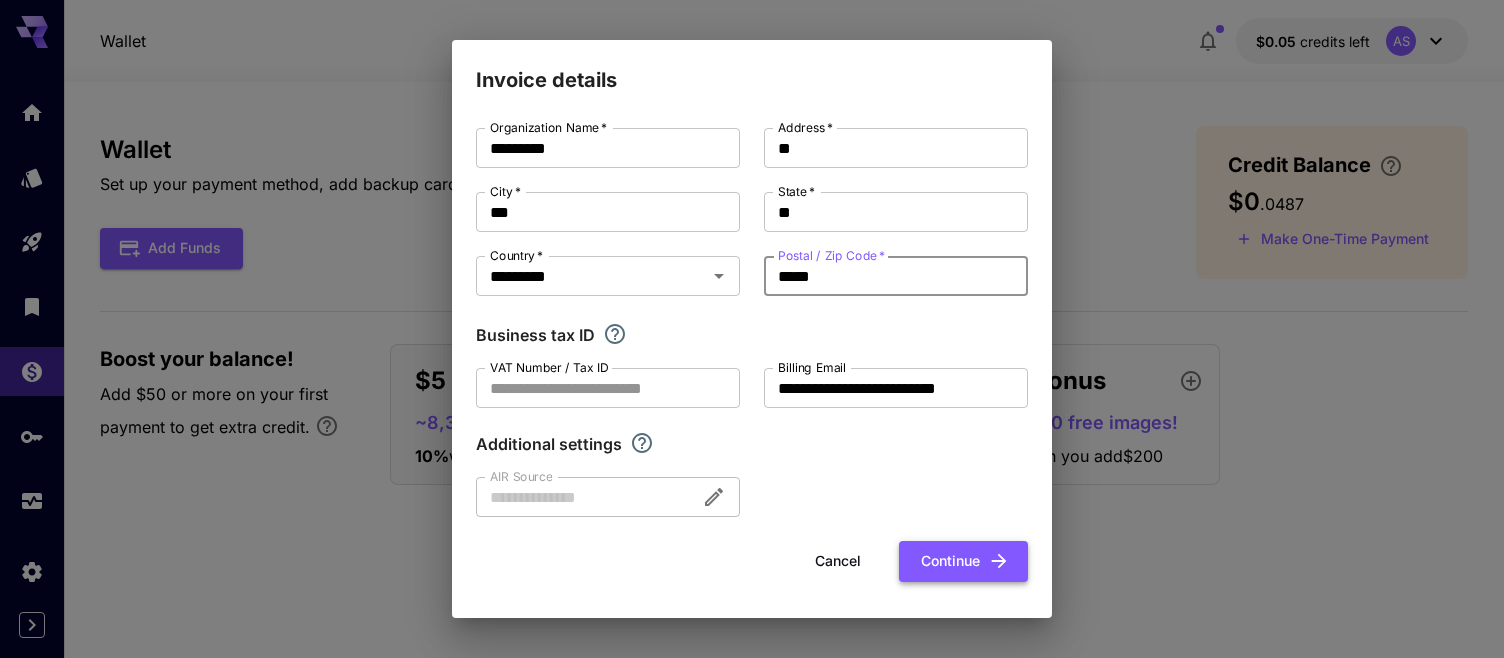 type on "*****" 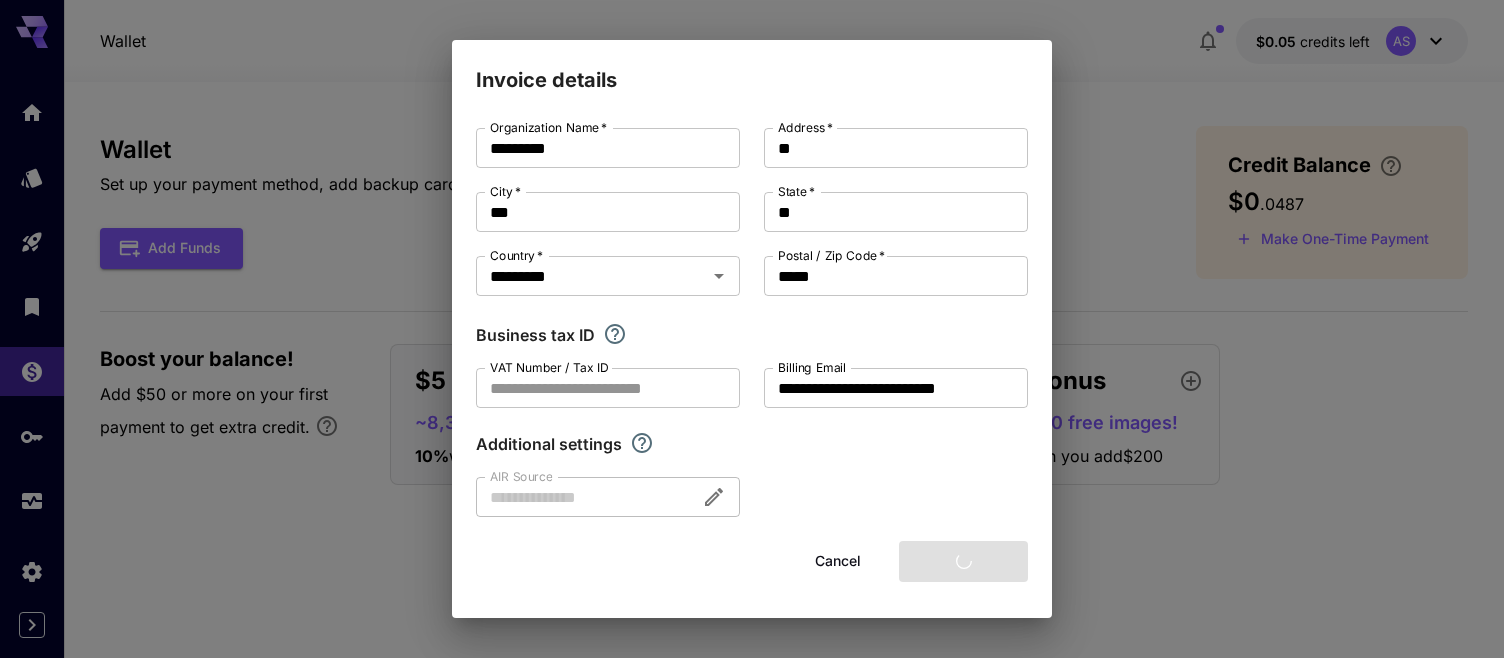 type 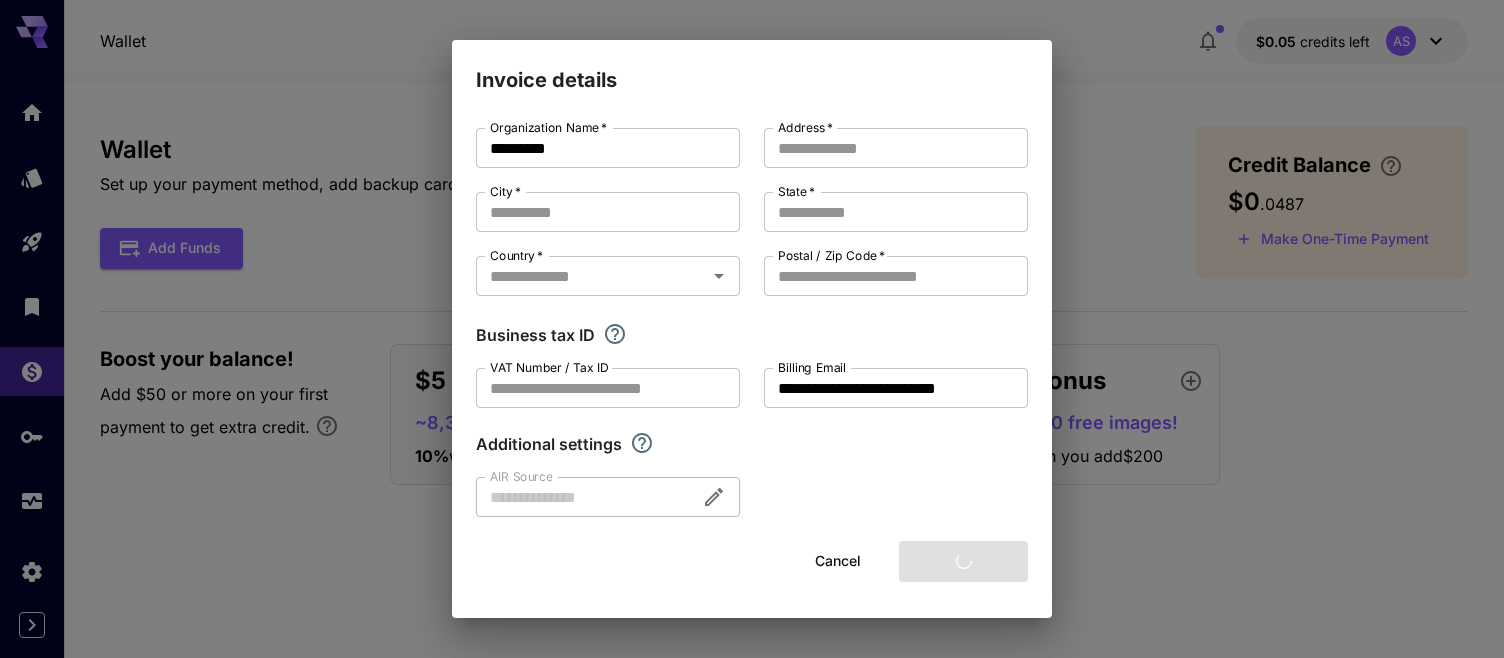 type on "**" 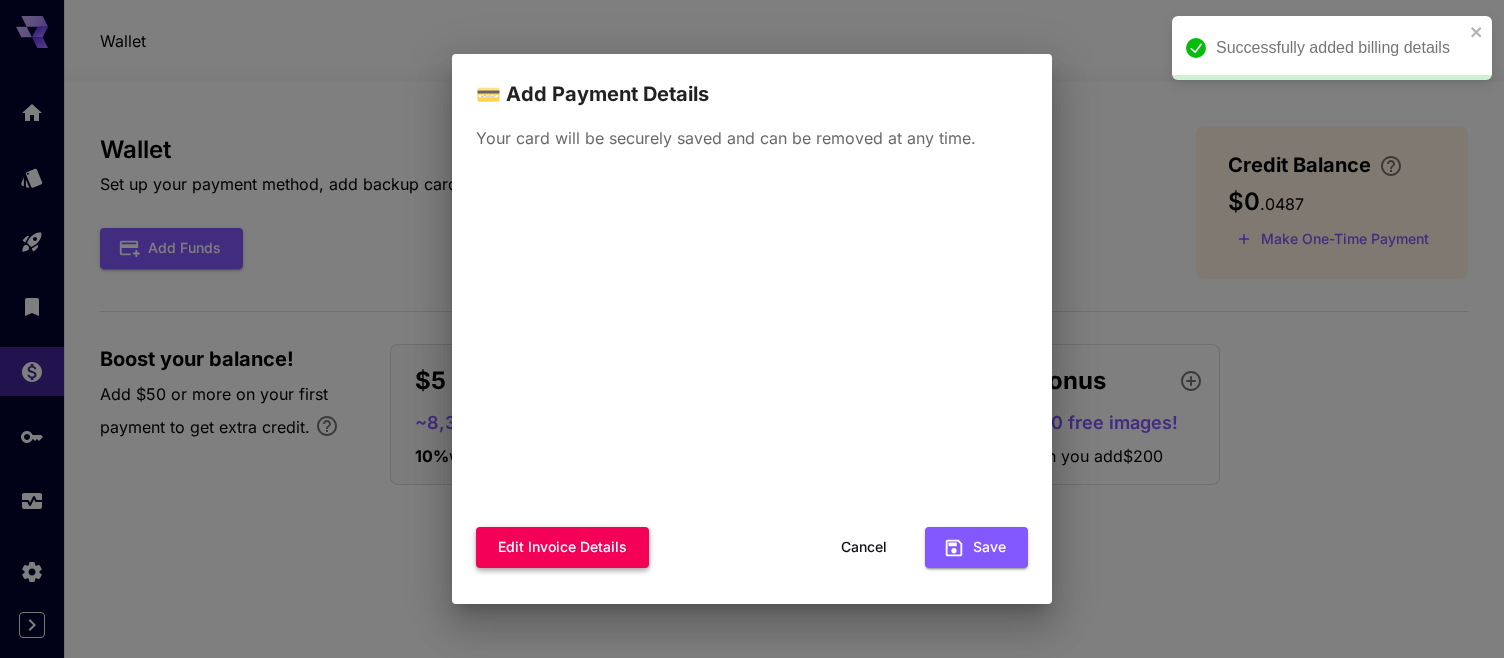 click on "Edit invoice details" at bounding box center [562, 547] 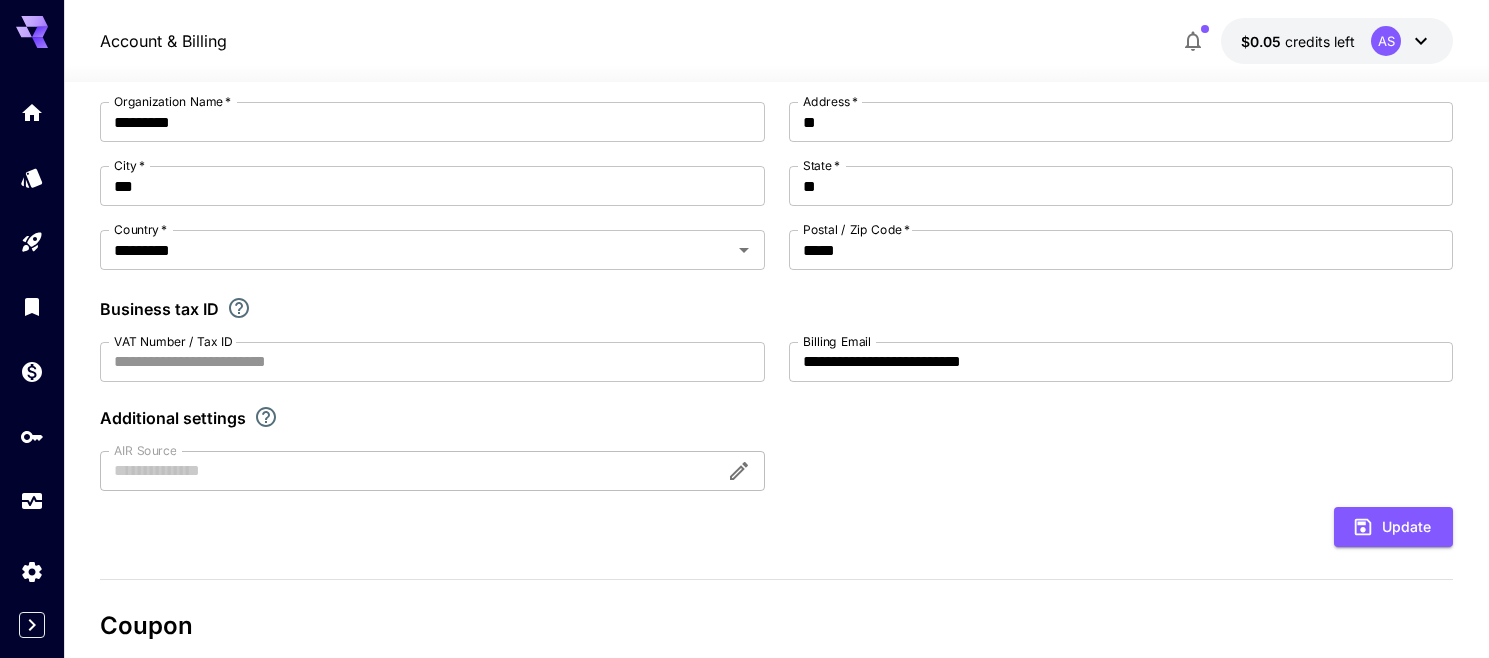 scroll, scrollTop: 0, scrollLeft: 0, axis: both 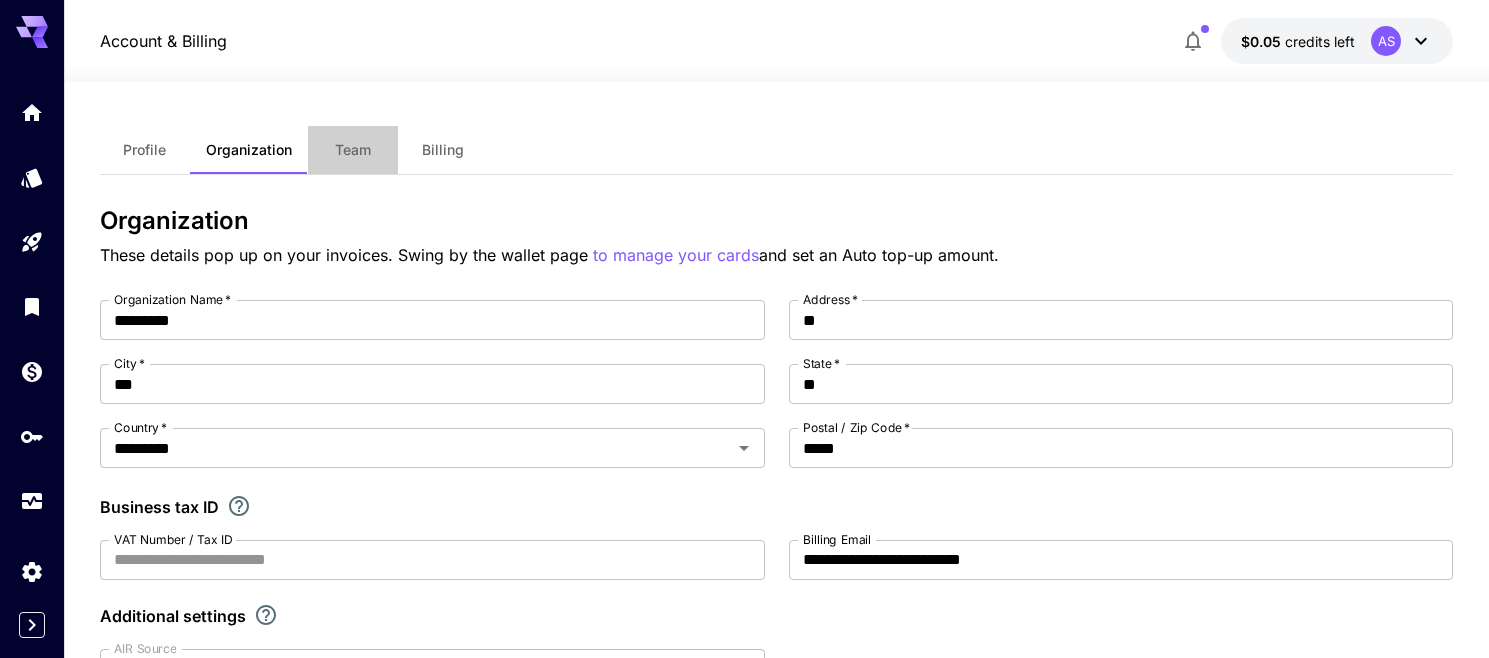 click on "Team" at bounding box center (353, 150) 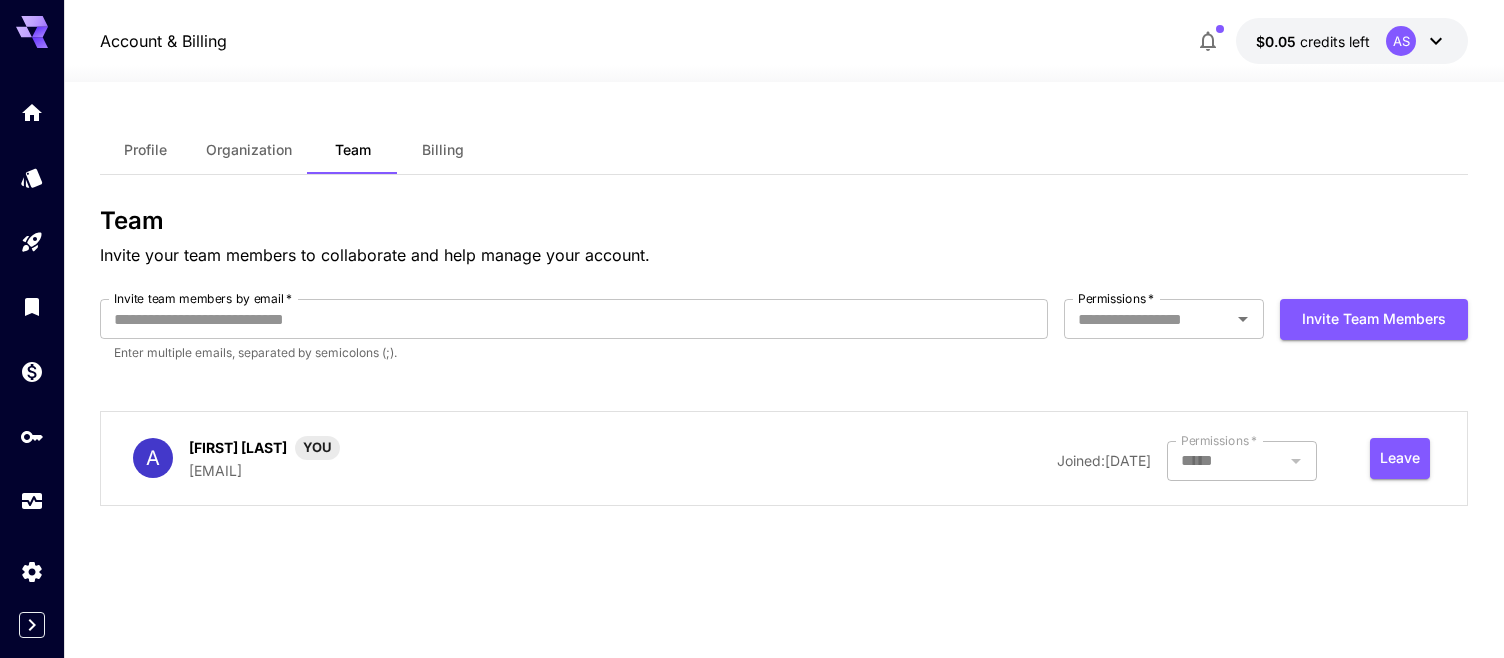 click on "Billing" at bounding box center [443, 150] 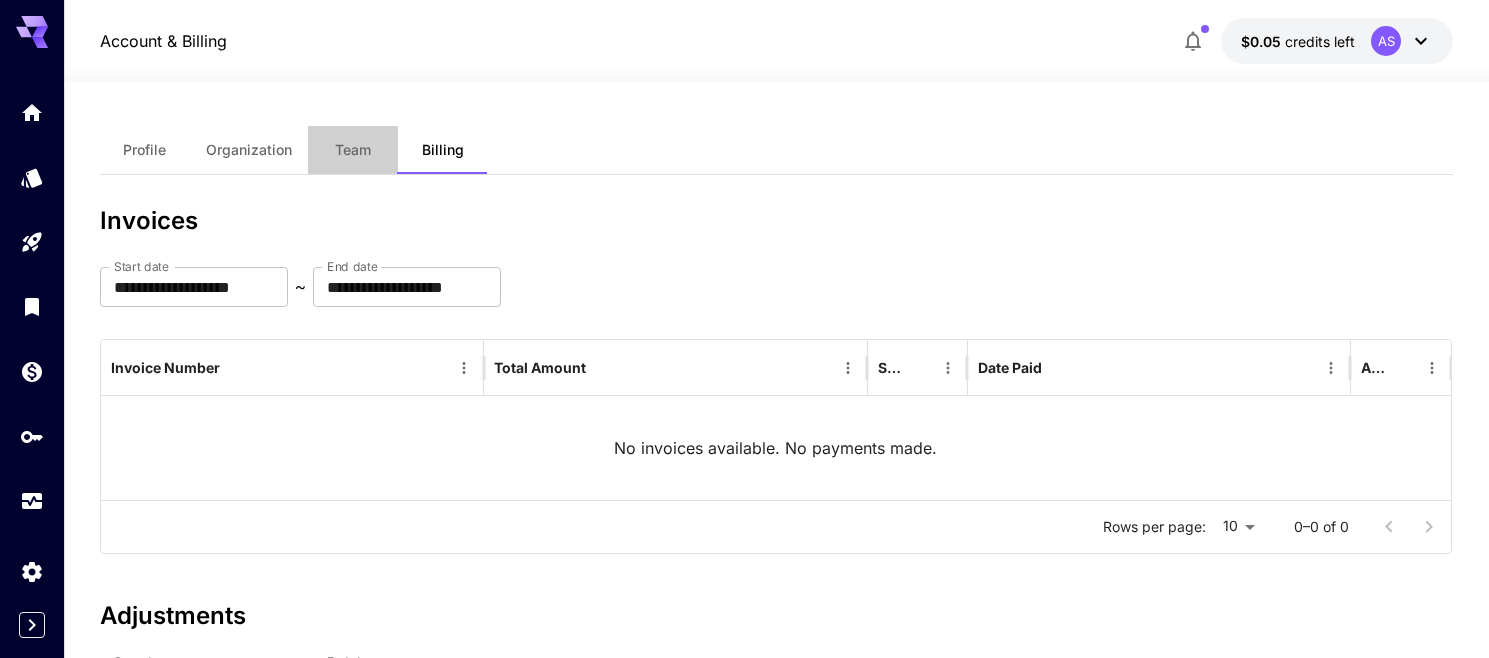 click on "Team" at bounding box center (353, 150) 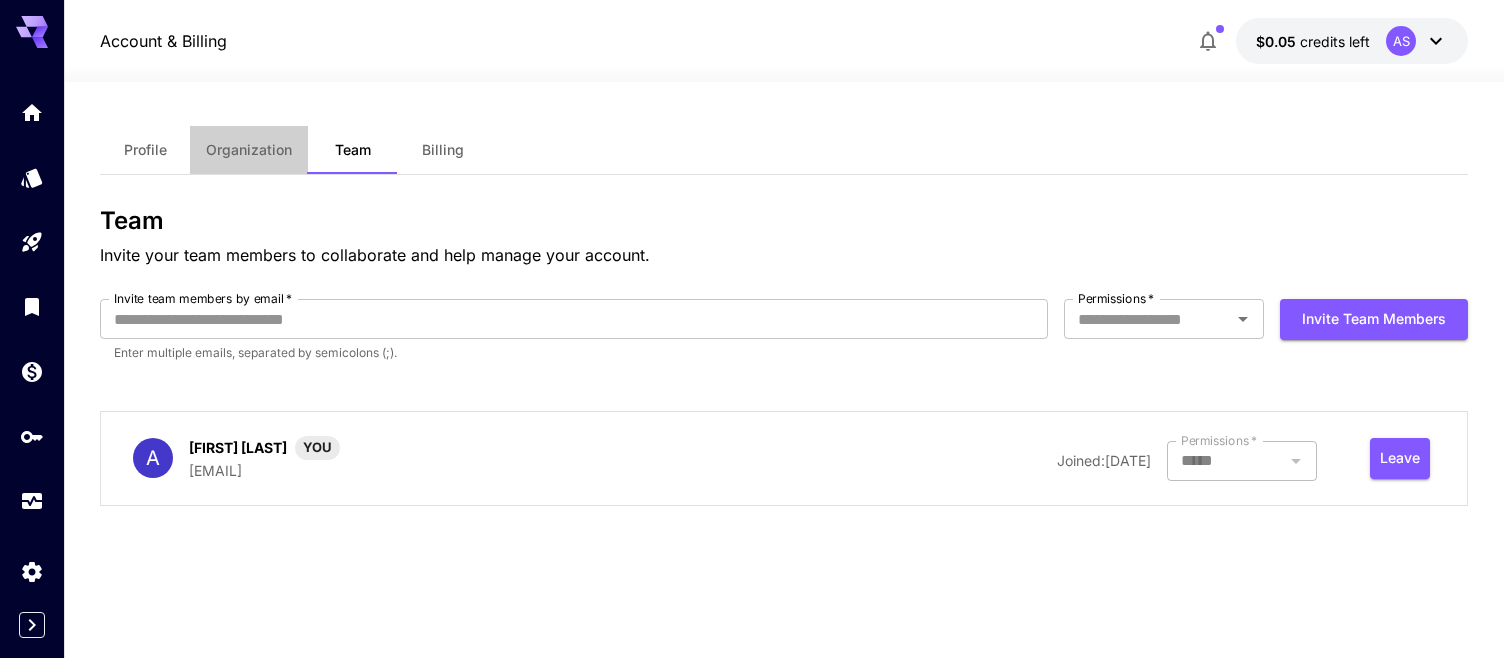 click on "Organization" at bounding box center [249, 150] 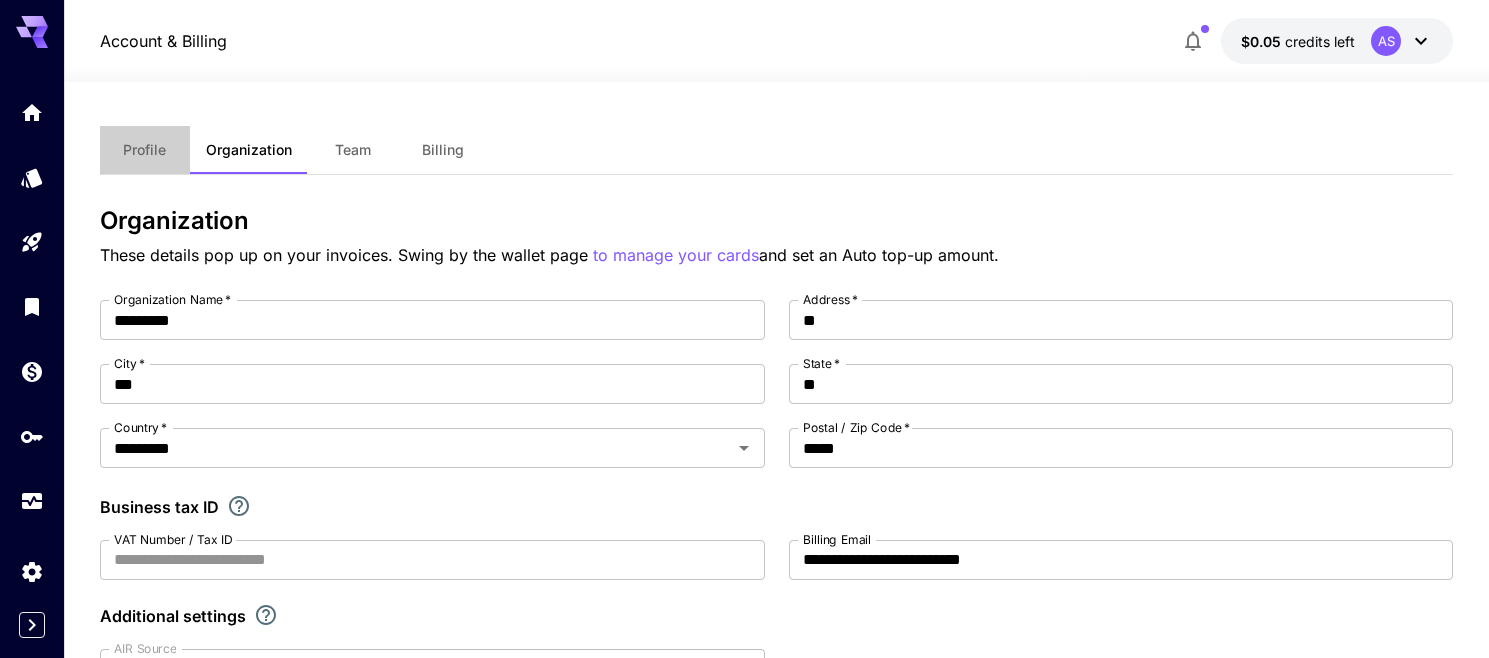 click on "Profile" at bounding box center (144, 150) 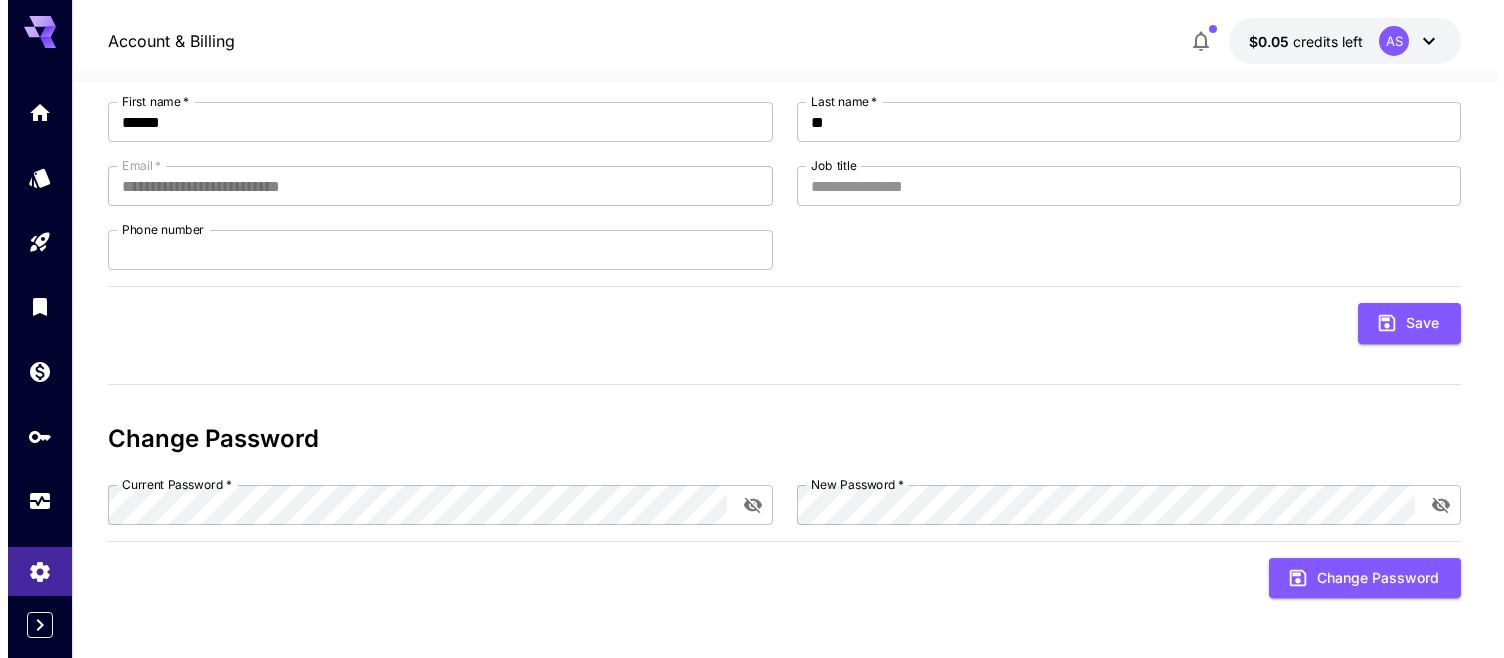 scroll, scrollTop: 0, scrollLeft: 0, axis: both 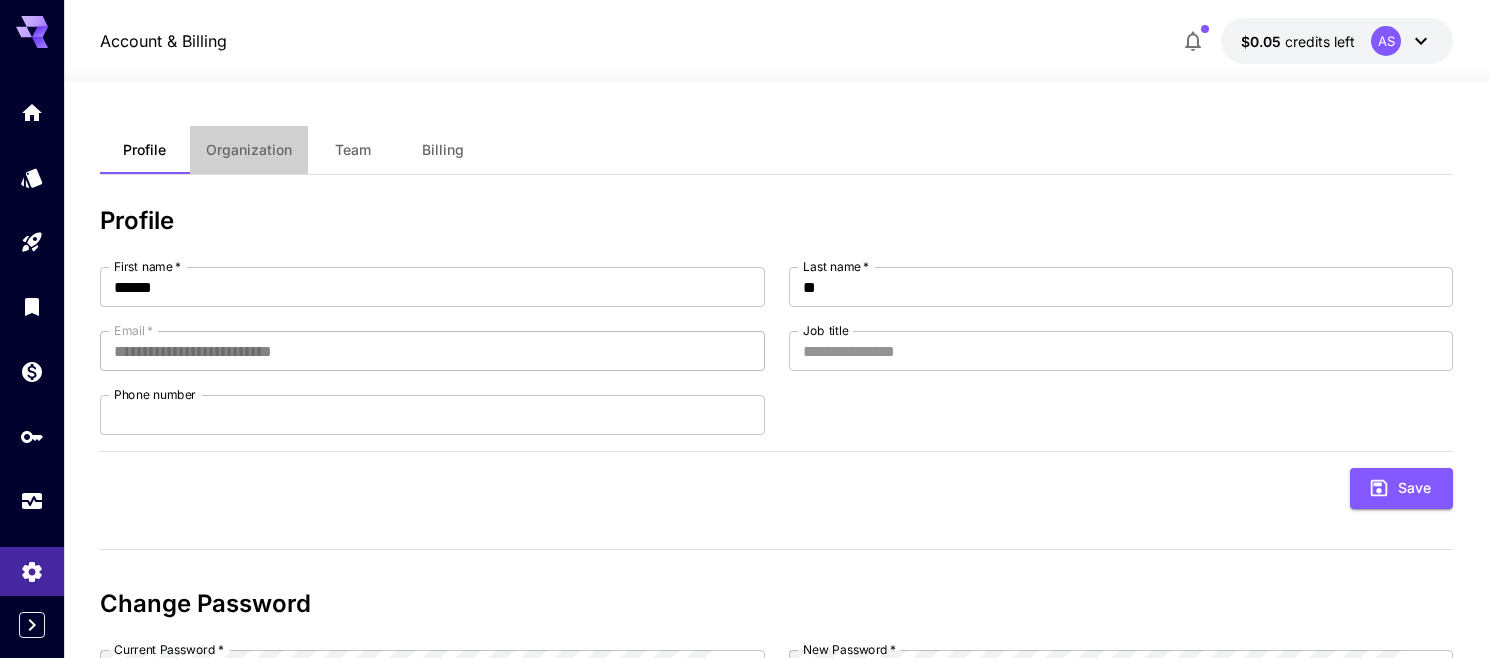 click on "Organization" at bounding box center (249, 150) 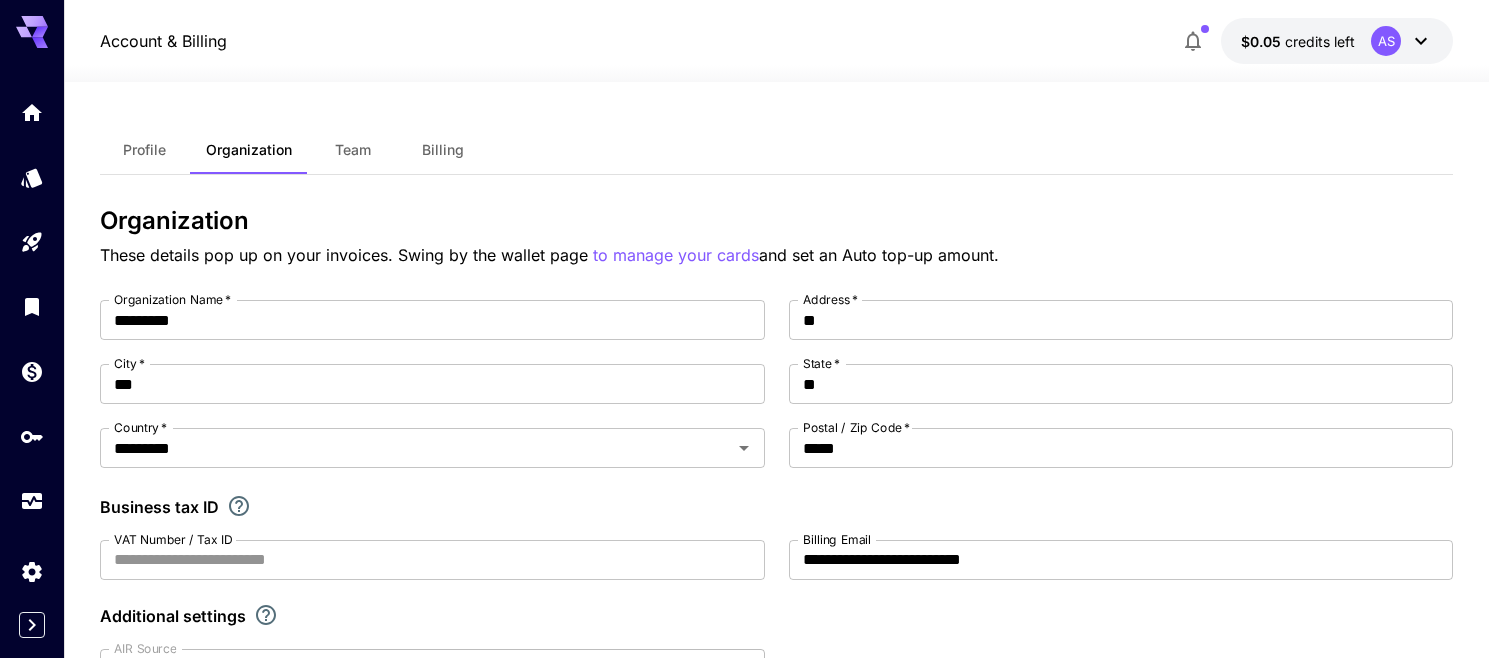 click on "Team" at bounding box center (353, 150) 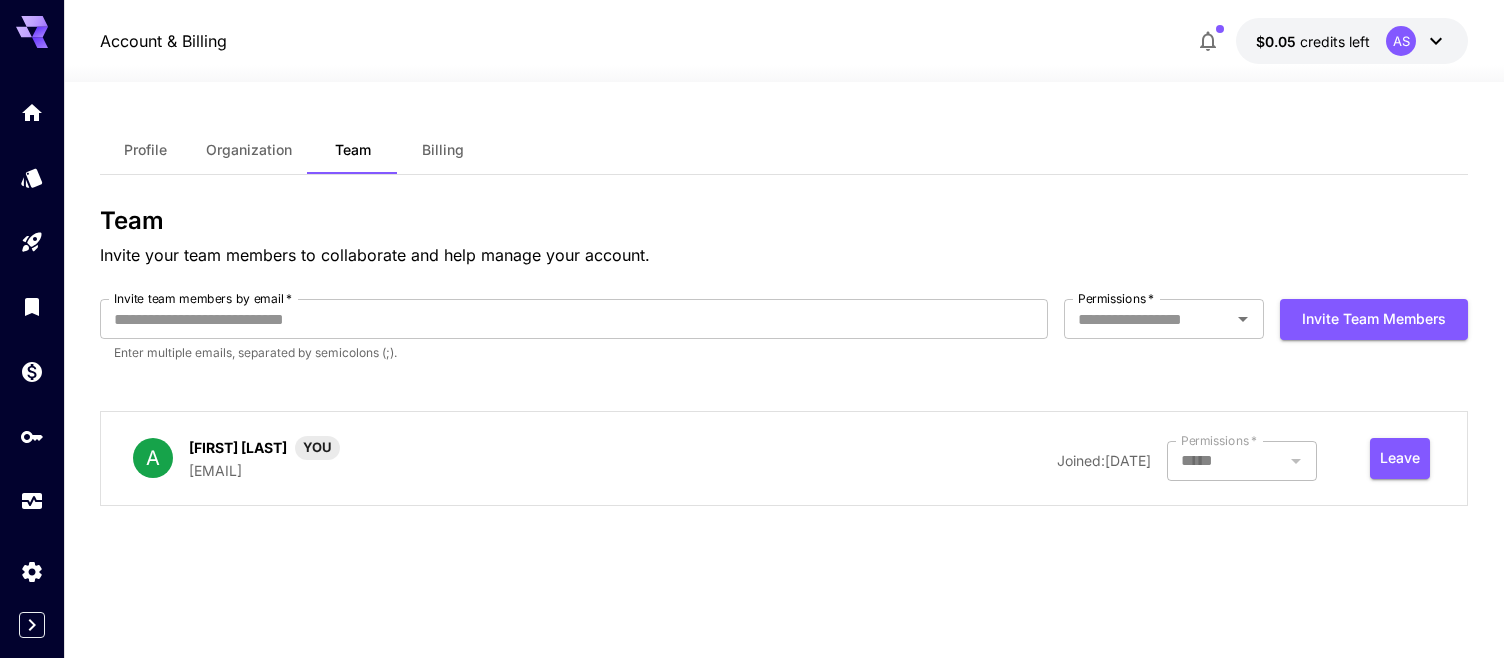click on "Billing" at bounding box center (443, 150) 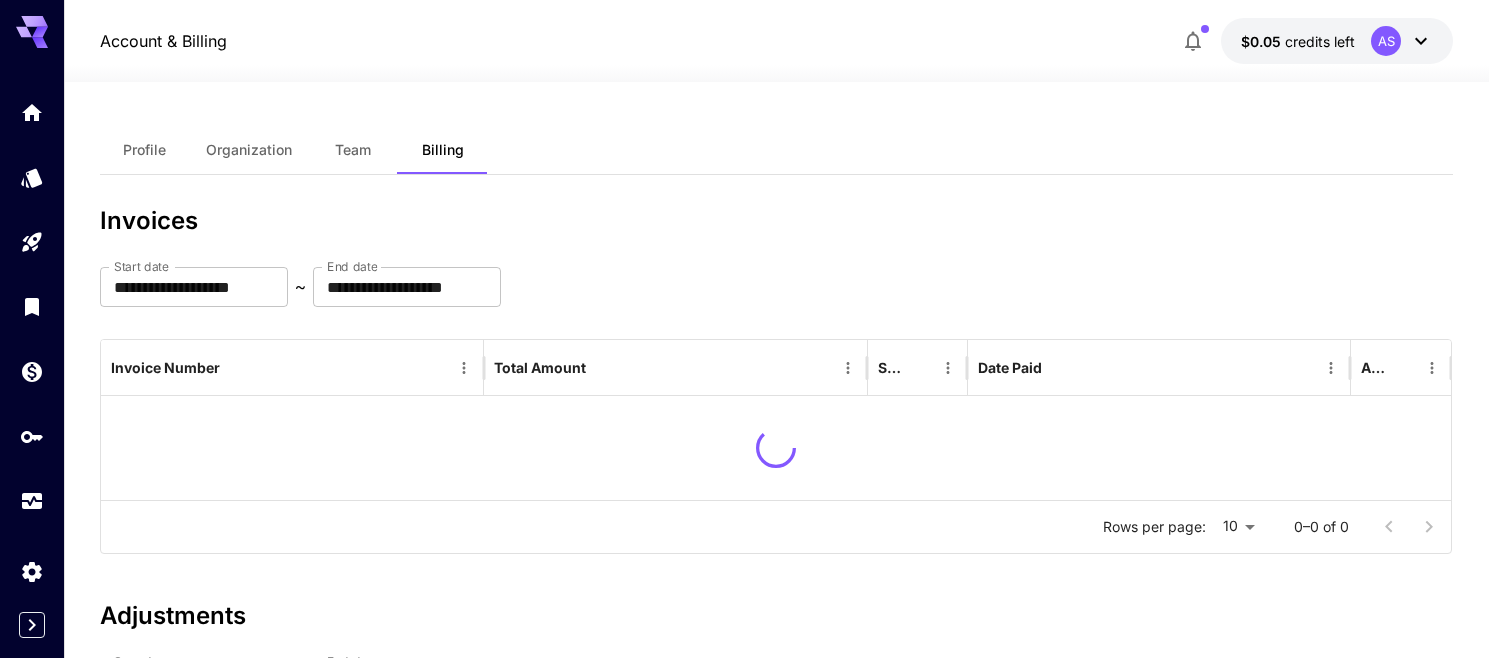 click on "Organization" at bounding box center (249, 150) 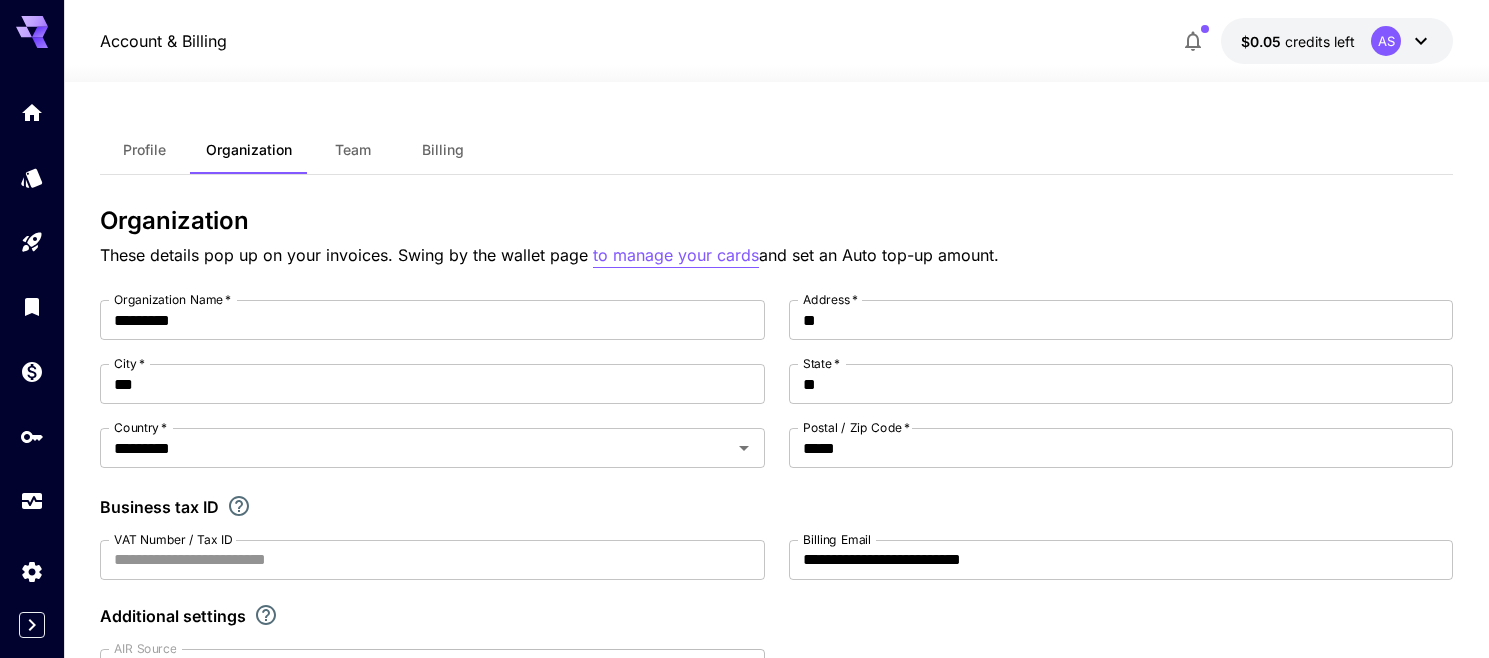 click on "to manage your cards" at bounding box center (676, 255) 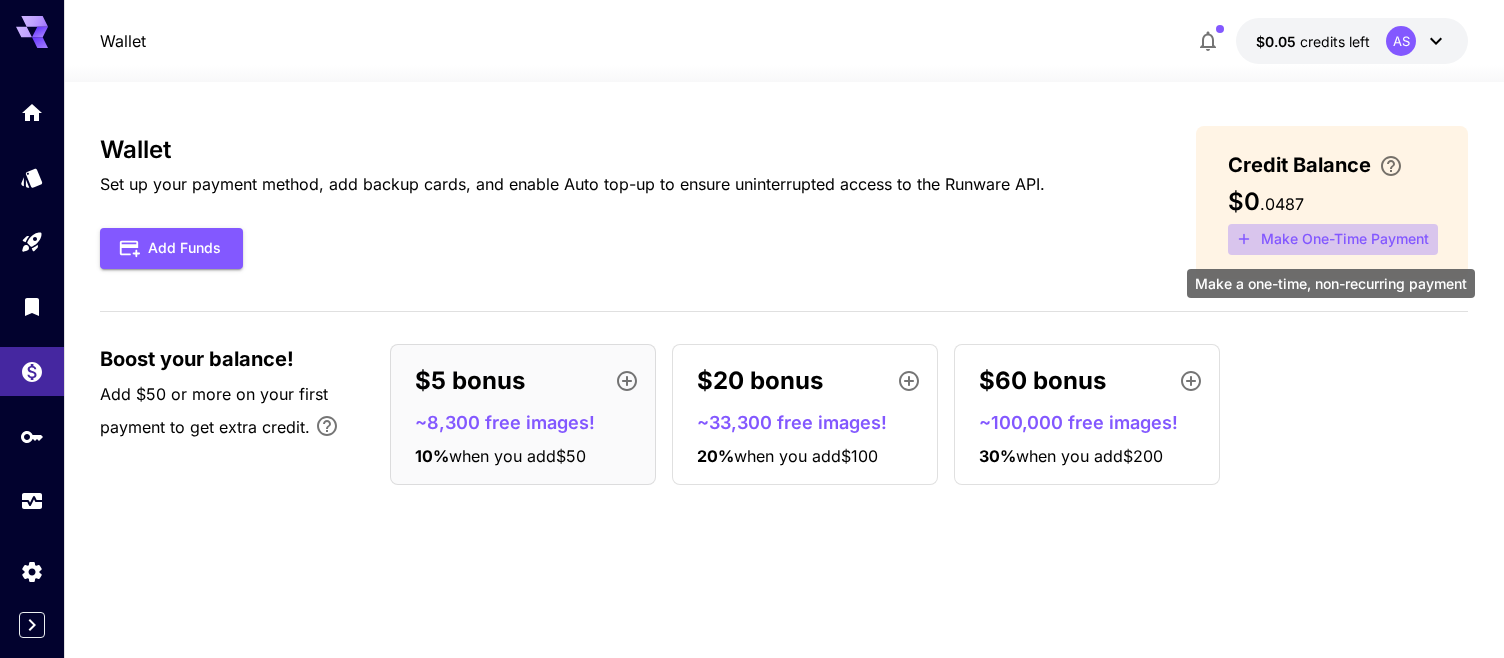 click on "Make One-Time Payment" at bounding box center [1333, 239] 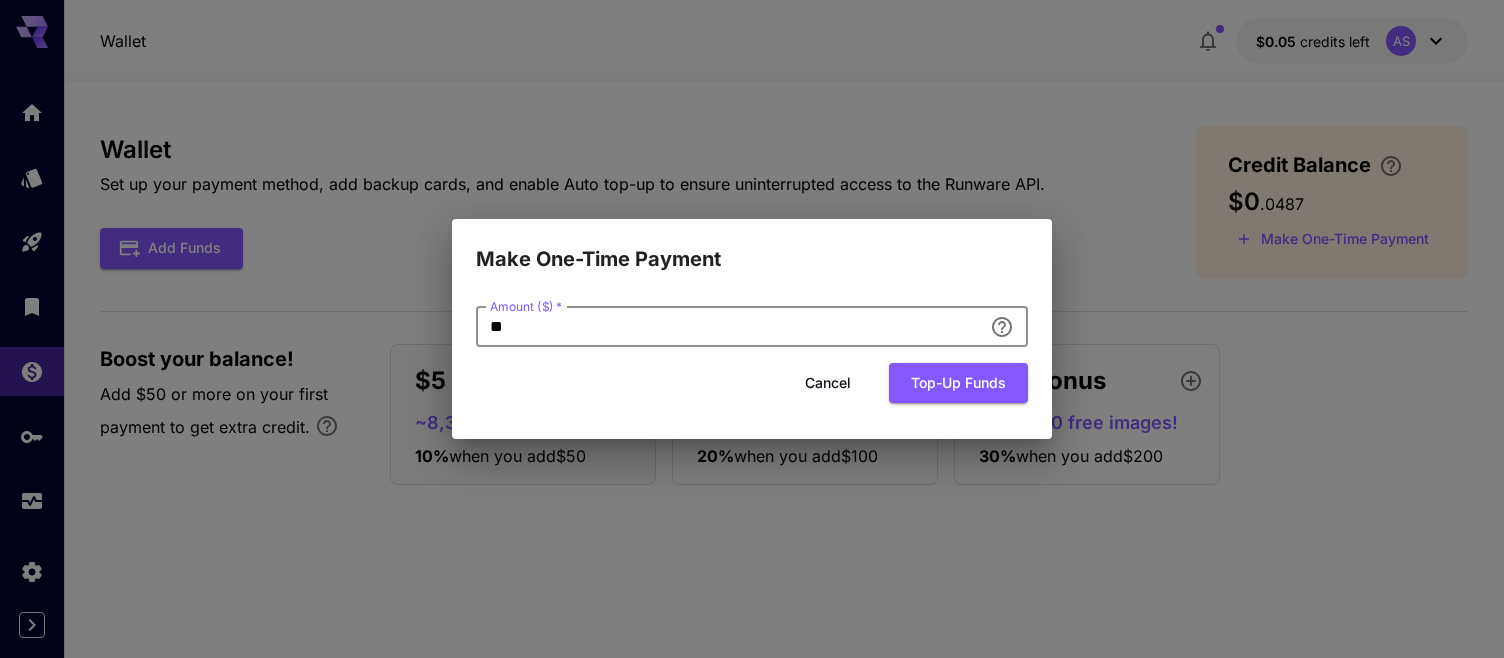 drag, startPoint x: 594, startPoint y: 327, endPoint x: 365, endPoint y: 296, distance: 231.08873 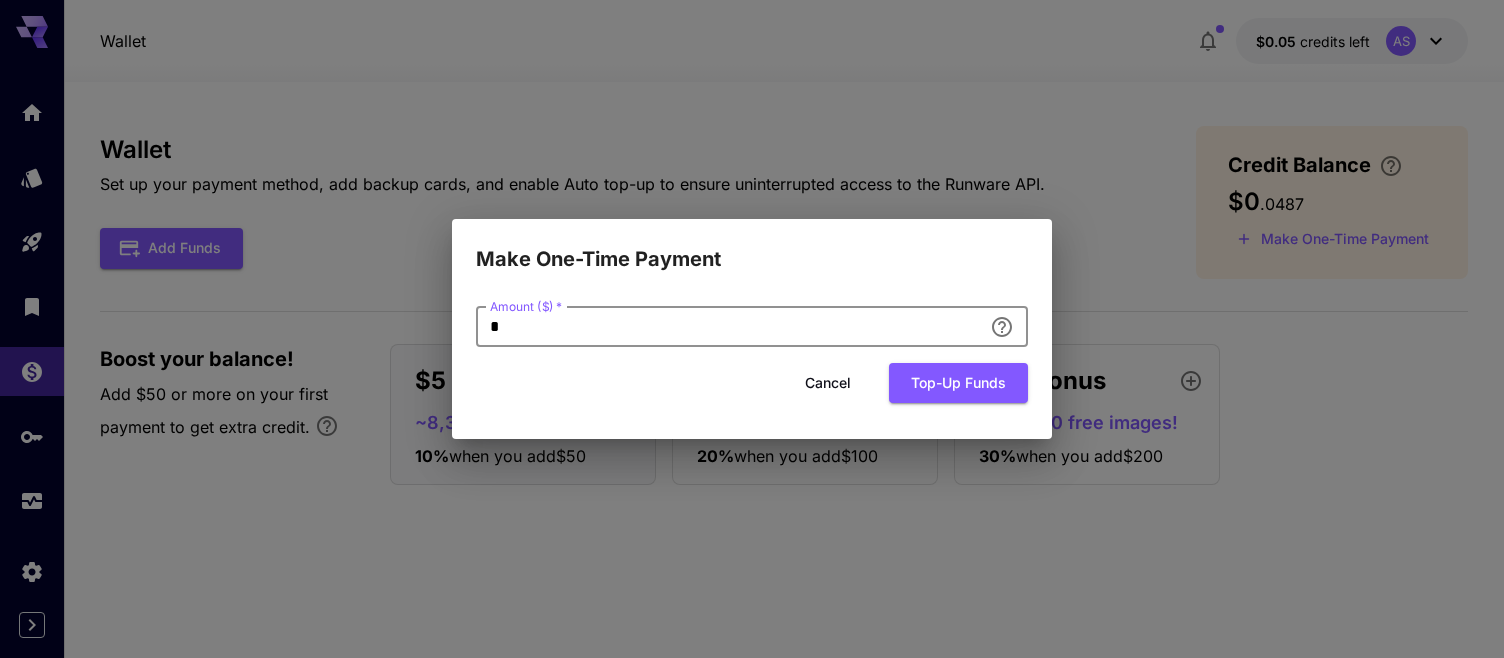 type on "*" 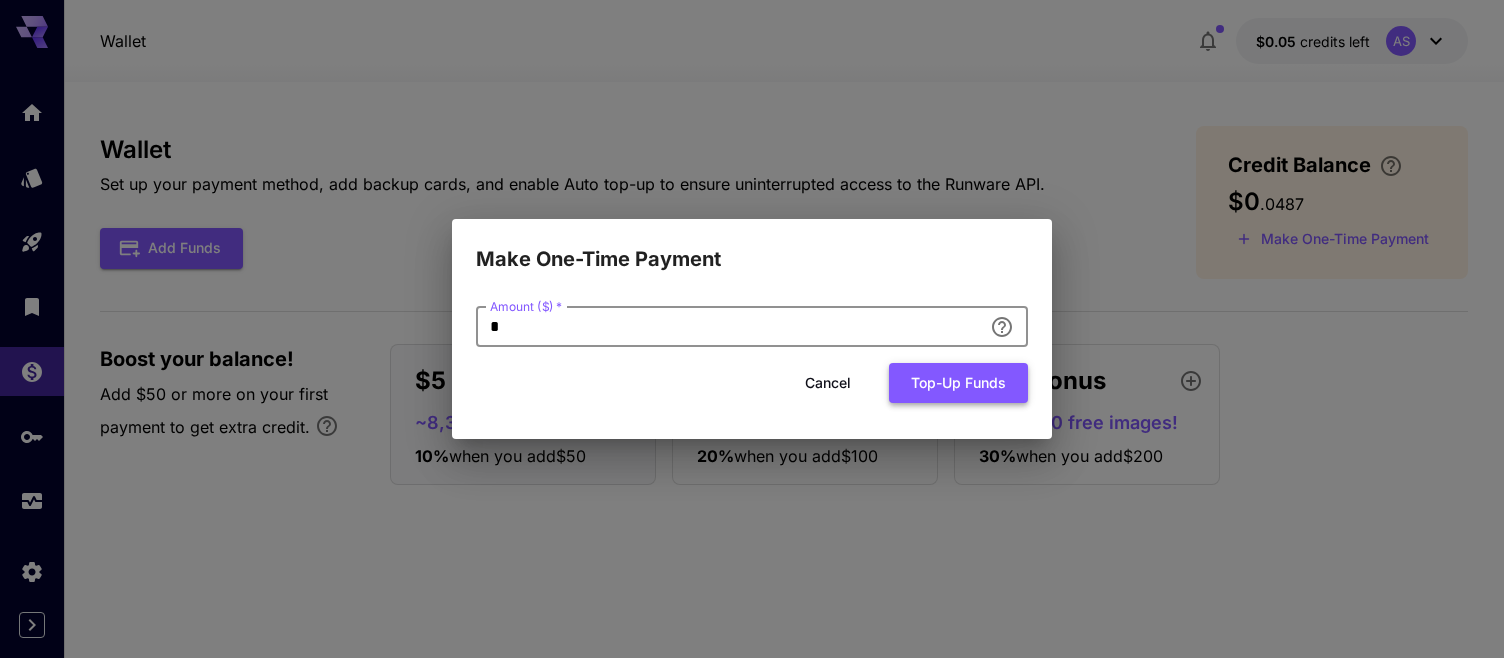 type on "*" 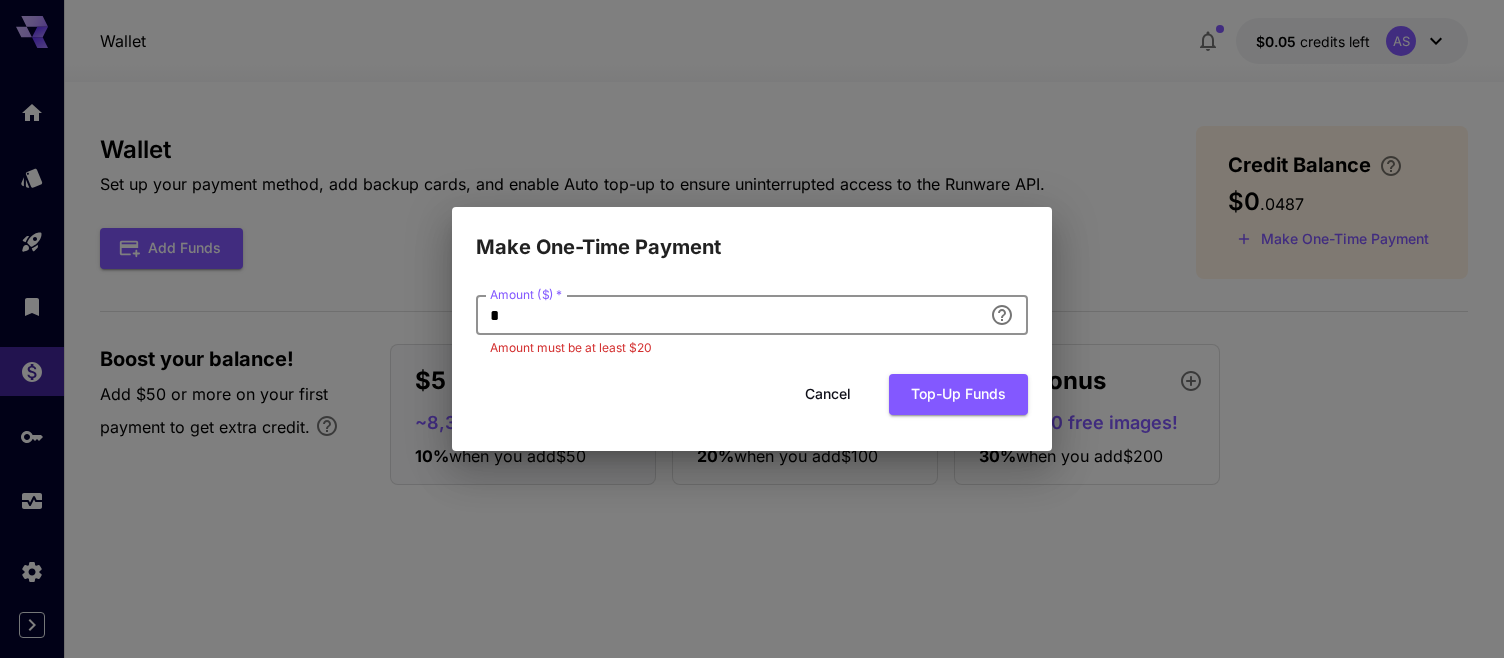 click on "*" at bounding box center [729, 315] 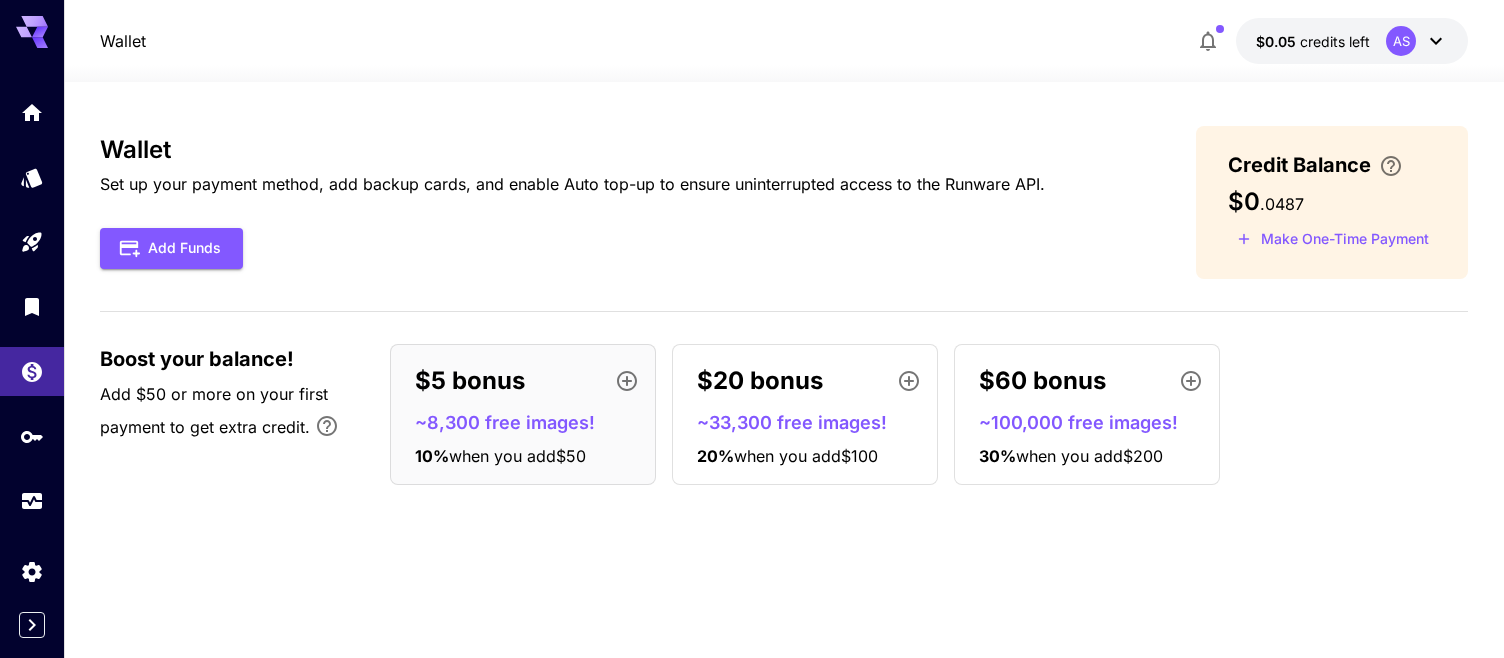 type 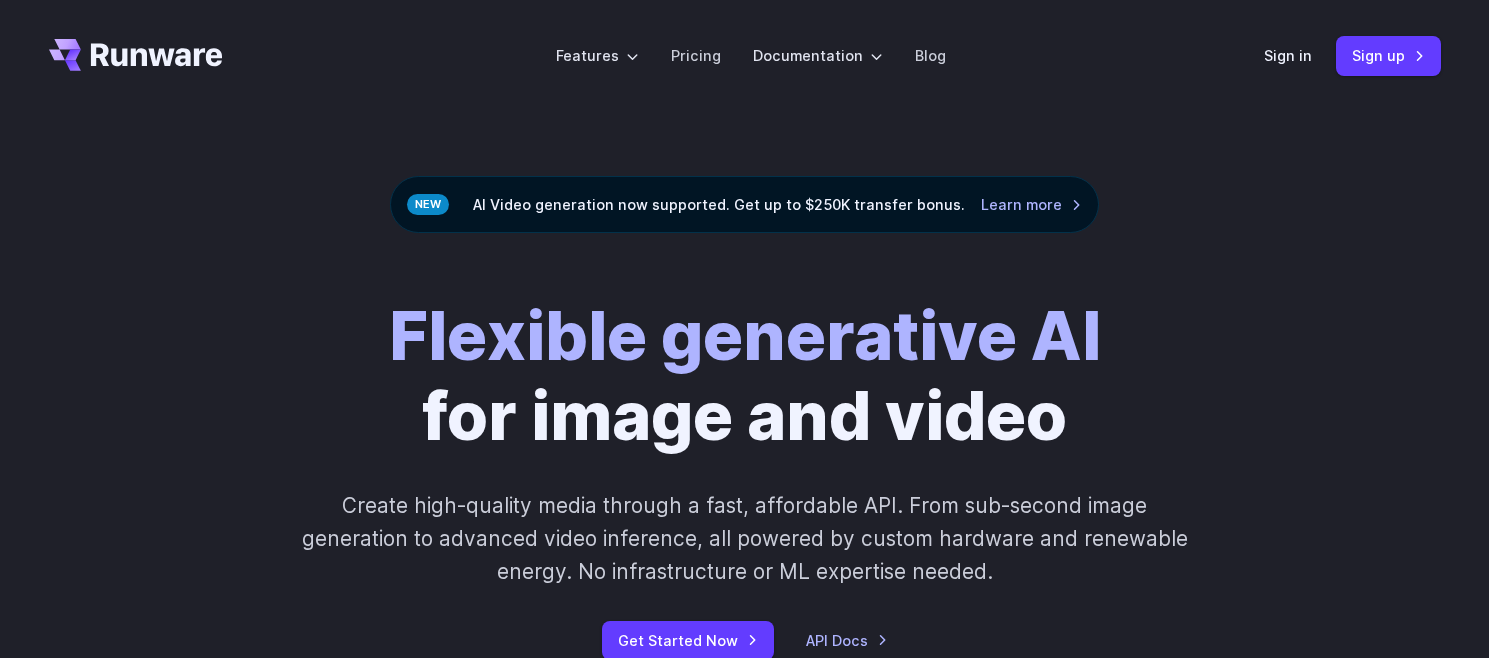scroll, scrollTop: 0, scrollLeft: 0, axis: both 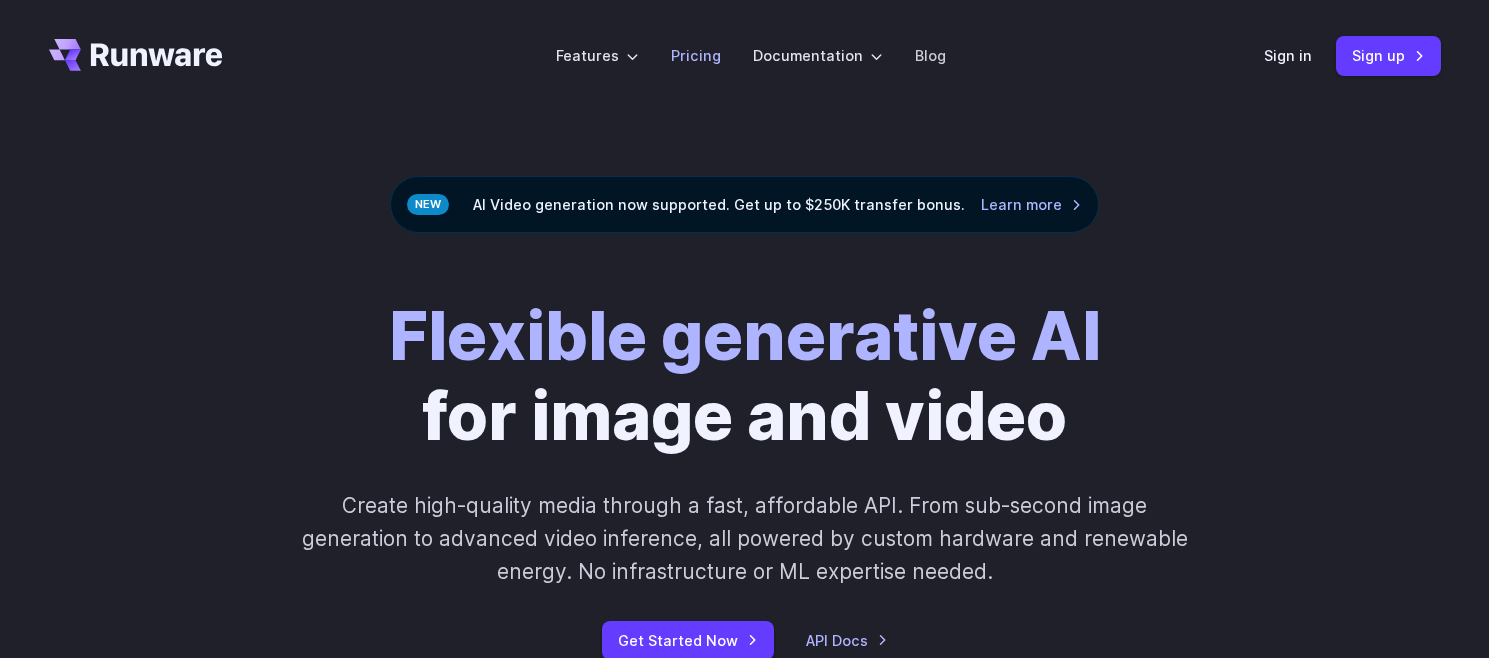click on "Pricing" at bounding box center [696, 55] 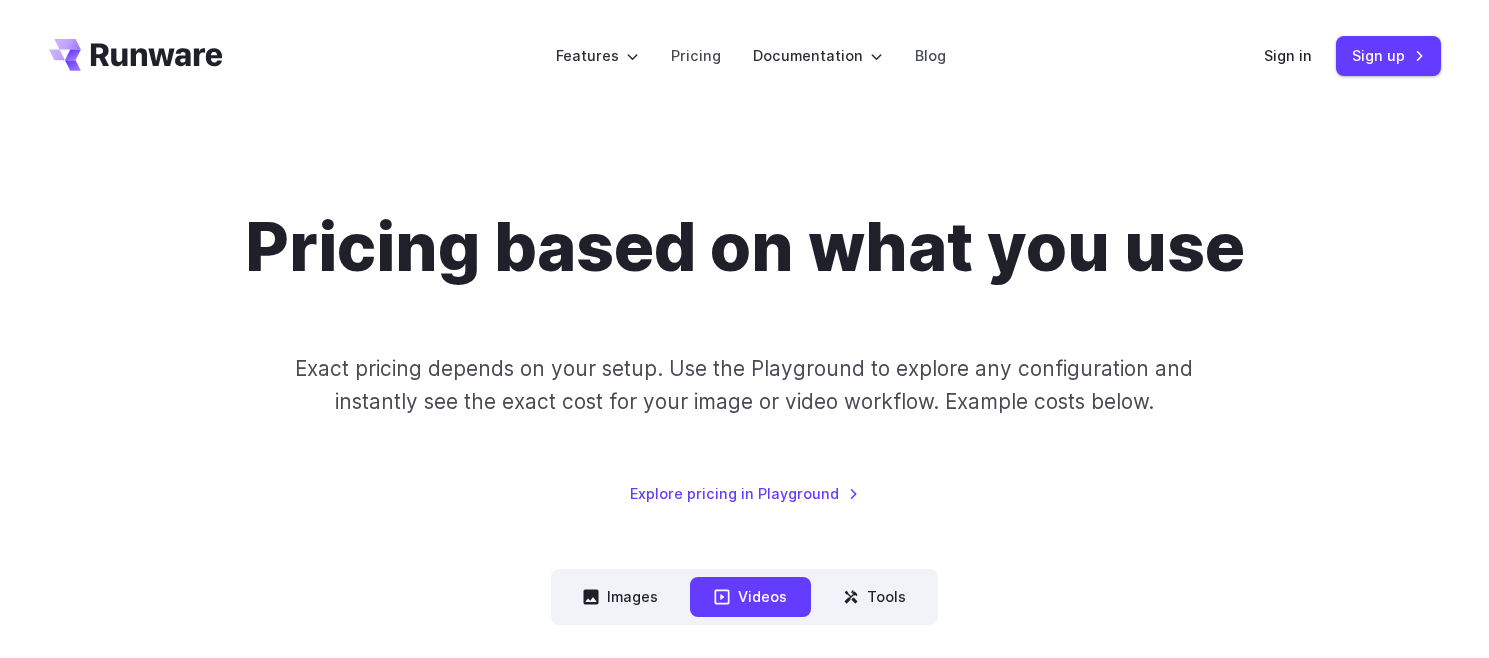 scroll, scrollTop: 0, scrollLeft: 0, axis: both 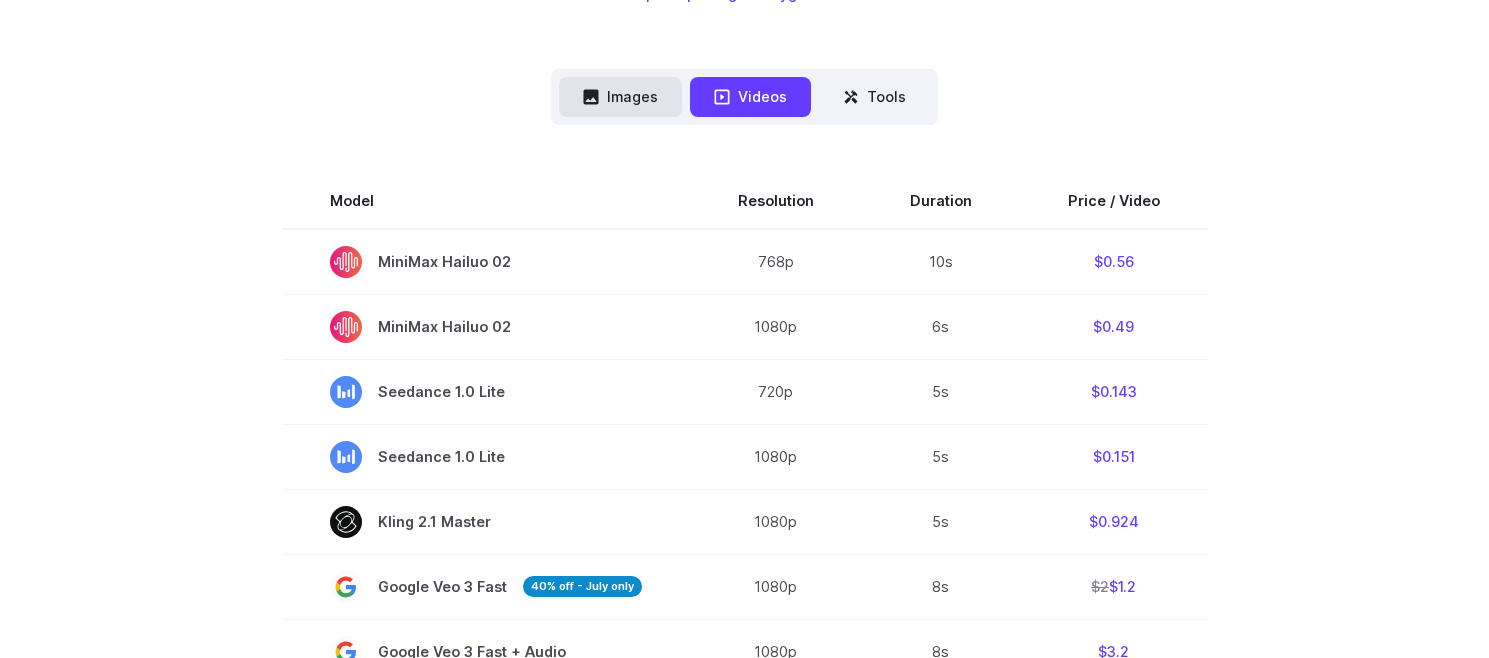 click on "Images" at bounding box center [620, 96] 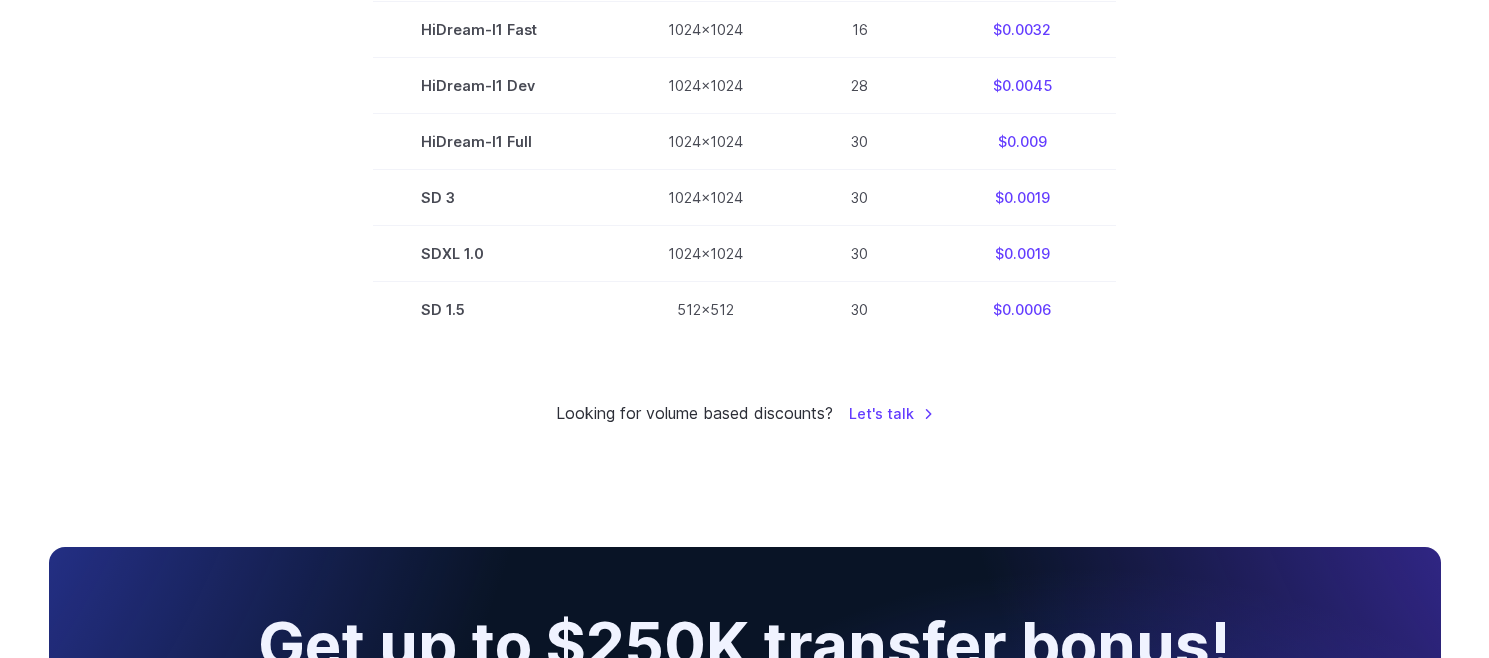 scroll, scrollTop: 1000, scrollLeft: 0, axis: vertical 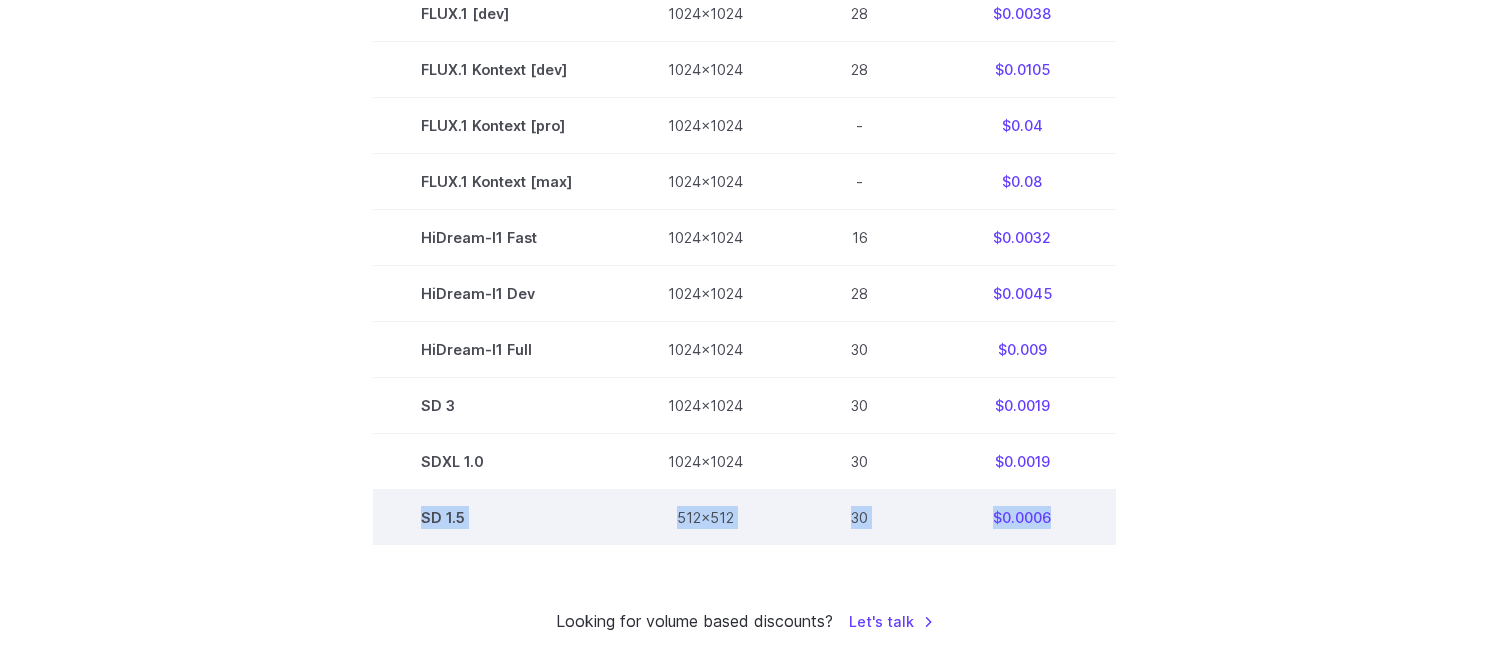 drag, startPoint x: 406, startPoint y: 517, endPoint x: 1075, endPoint y: 529, distance: 669.1076 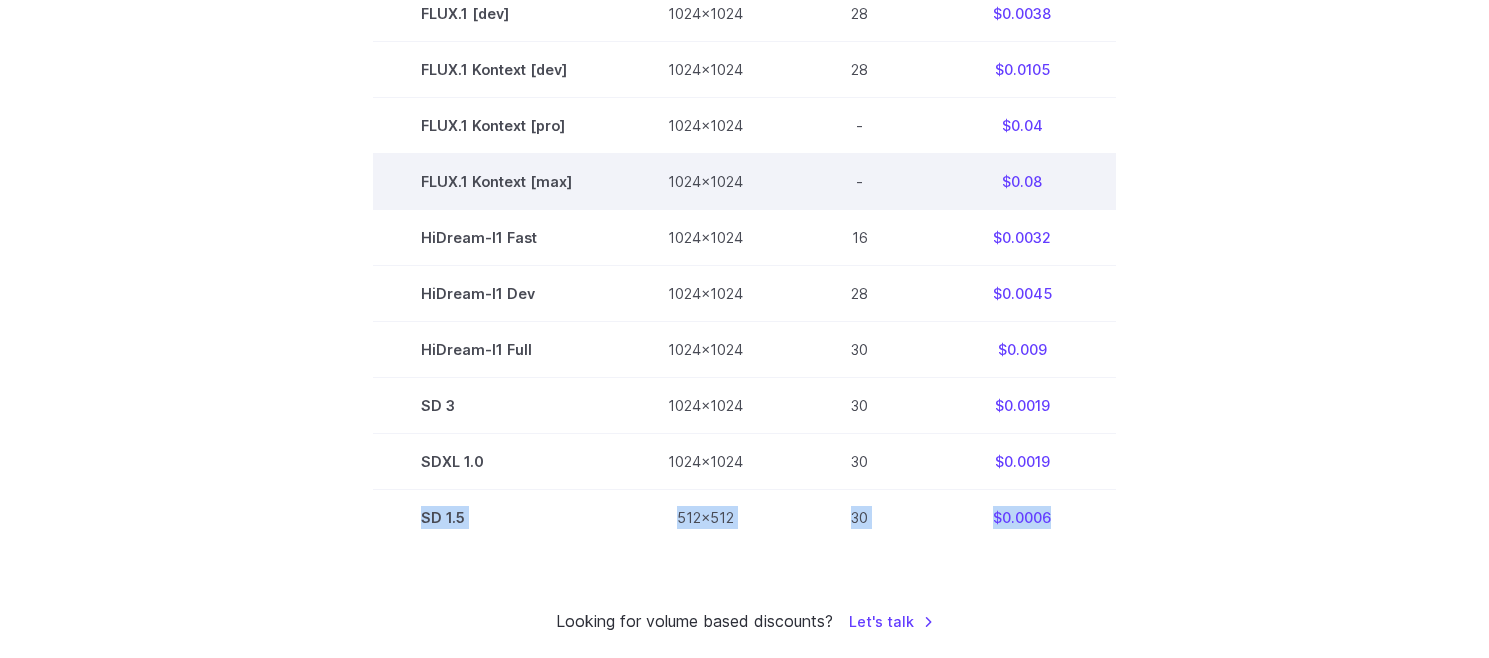 copy on "SD 1.5   512x512   30   $0.0006" 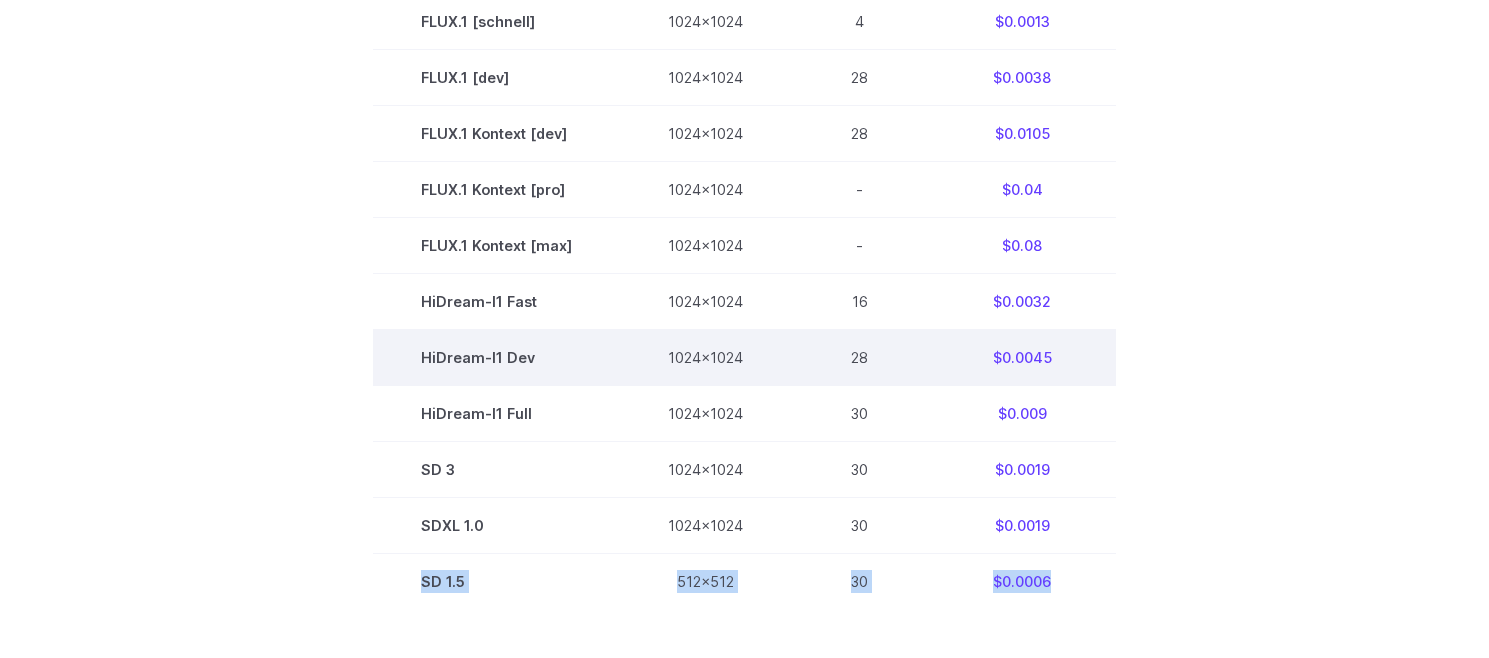 scroll, scrollTop: 700, scrollLeft: 0, axis: vertical 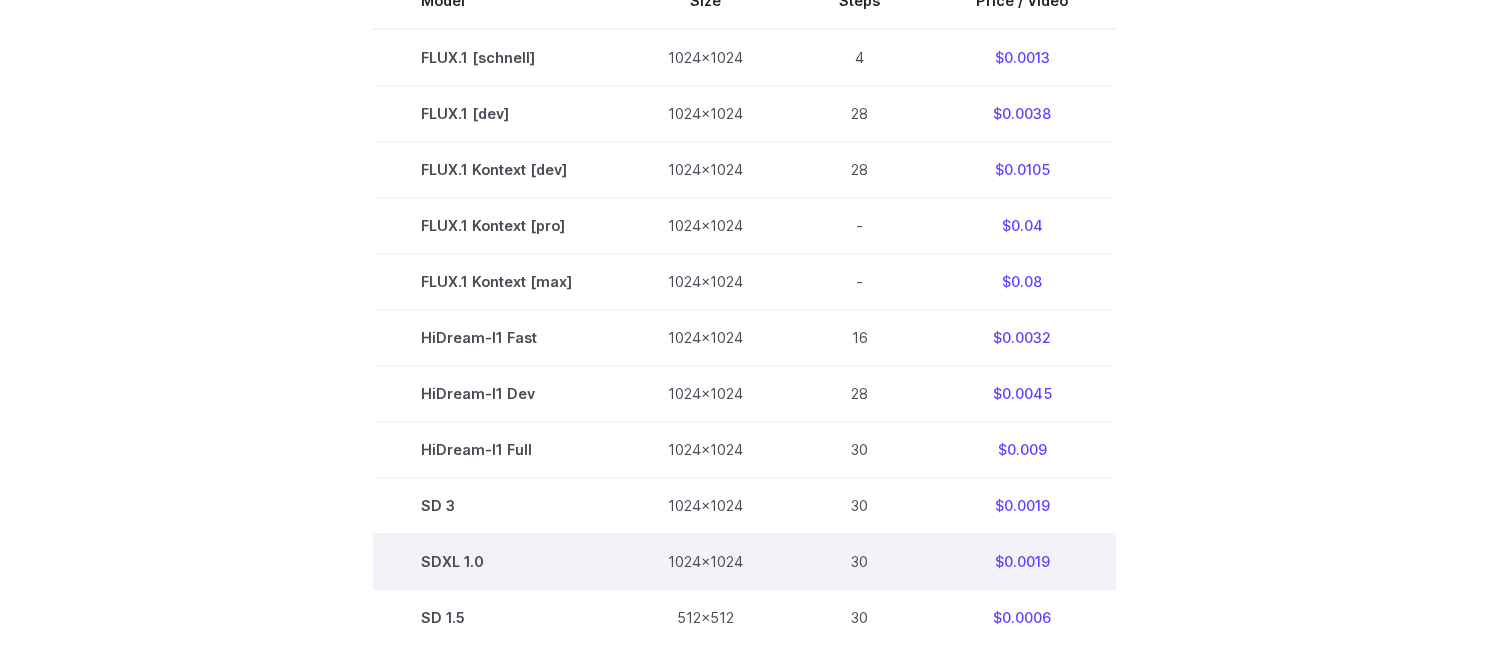 click on "30" at bounding box center [859, 561] 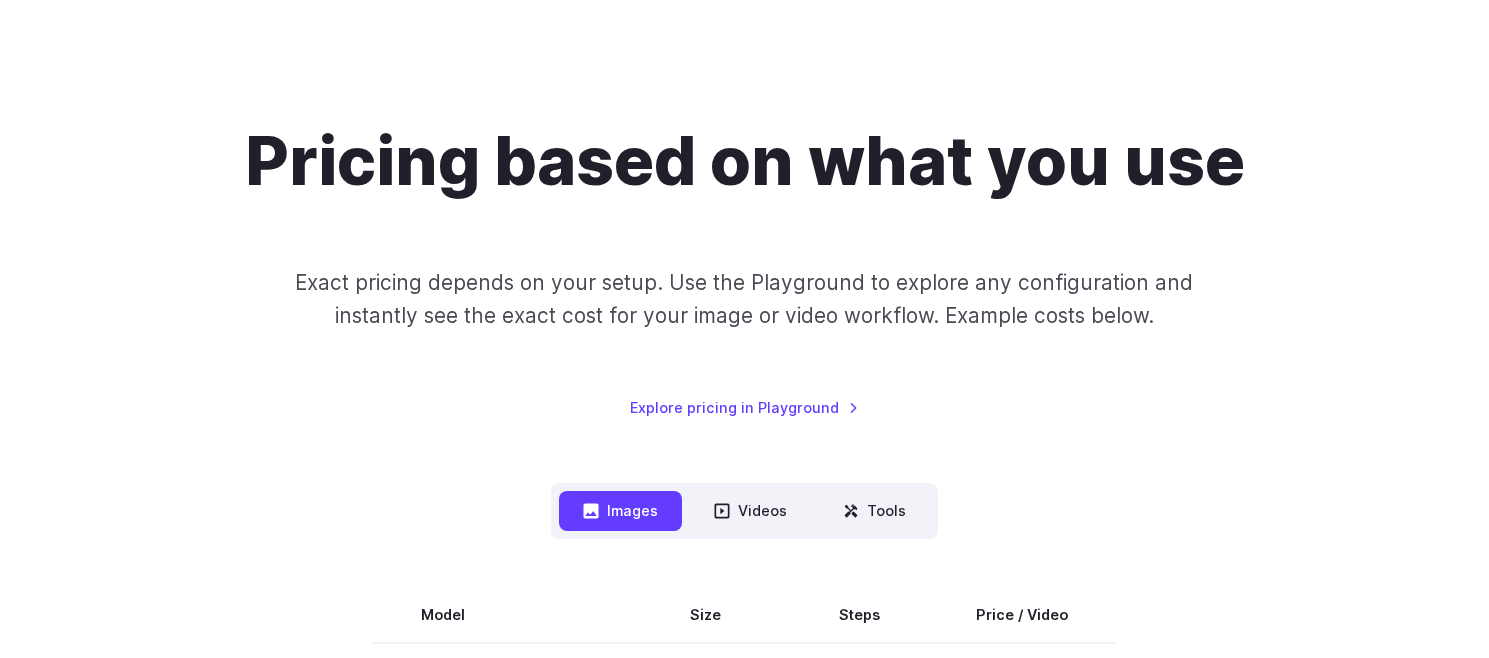 scroll, scrollTop: 0, scrollLeft: 0, axis: both 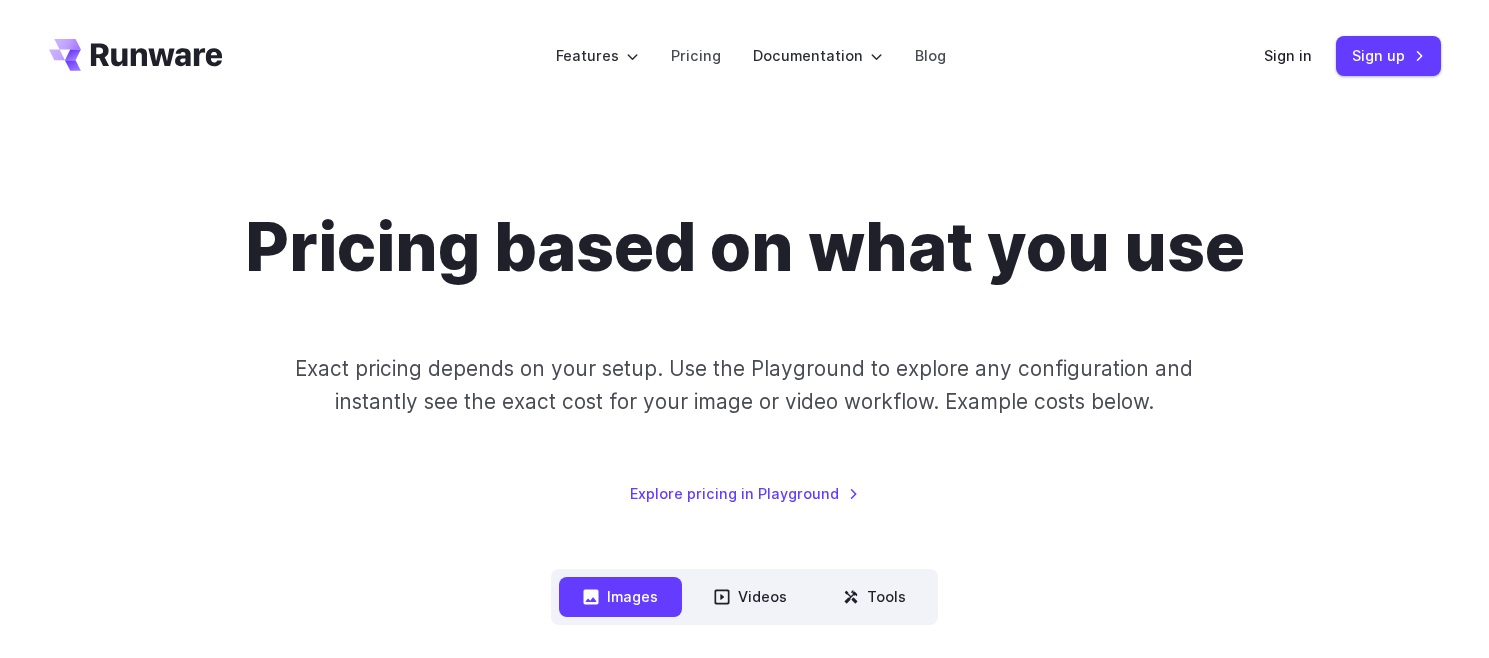 drag, startPoint x: 257, startPoint y: 68, endPoint x: 110, endPoint y: 56, distance: 147.48898 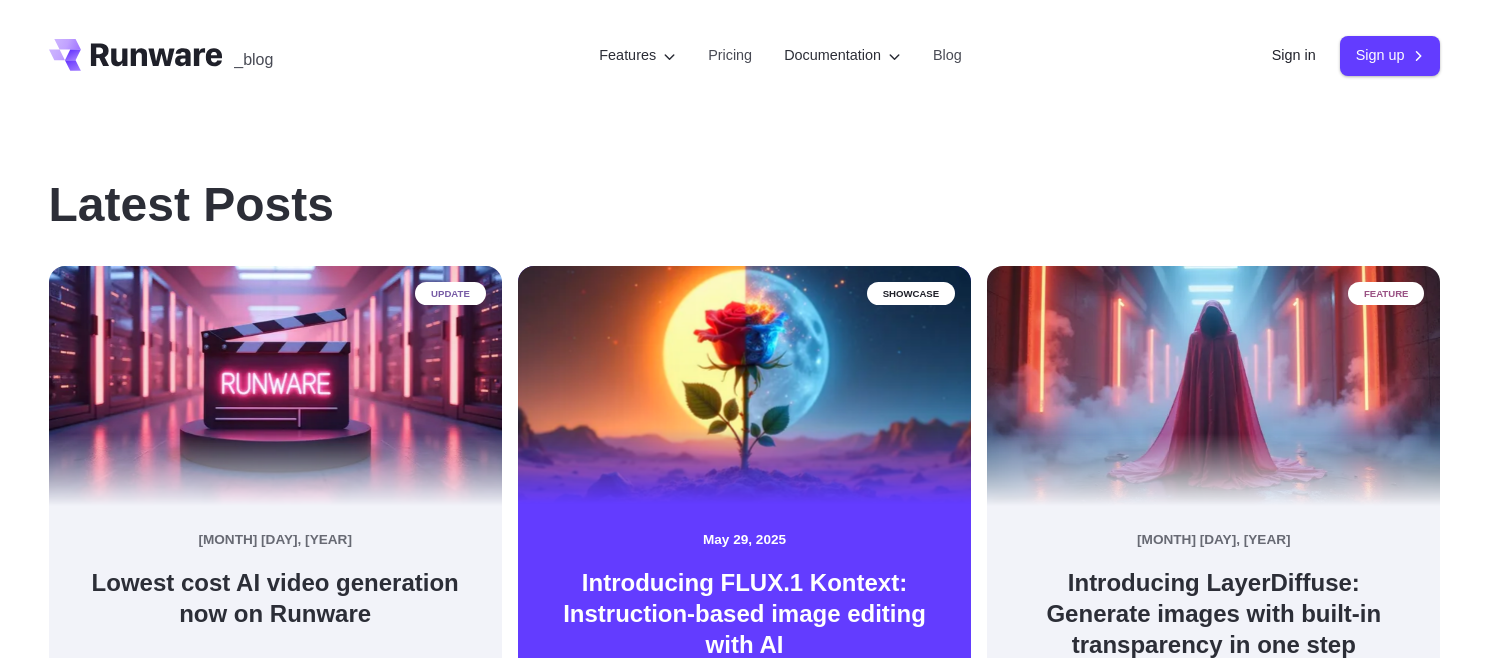 scroll, scrollTop: 0, scrollLeft: 0, axis: both 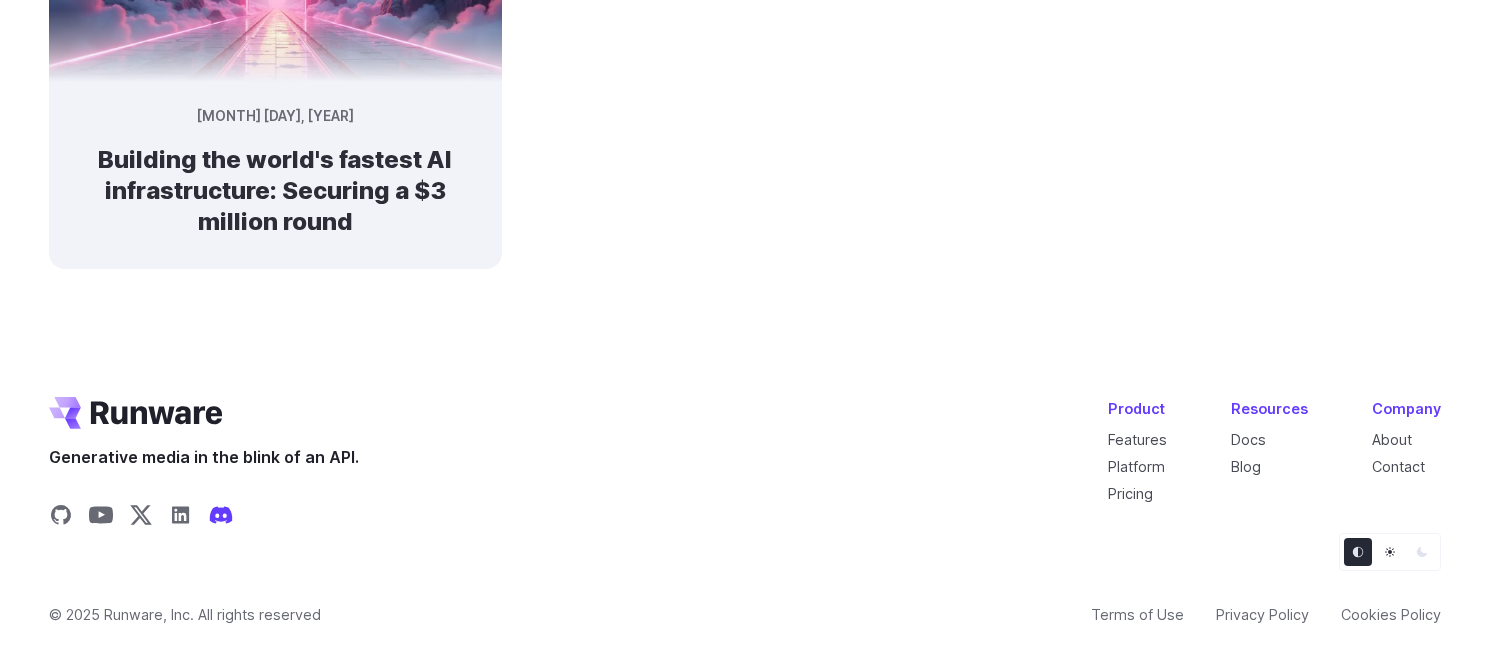 click 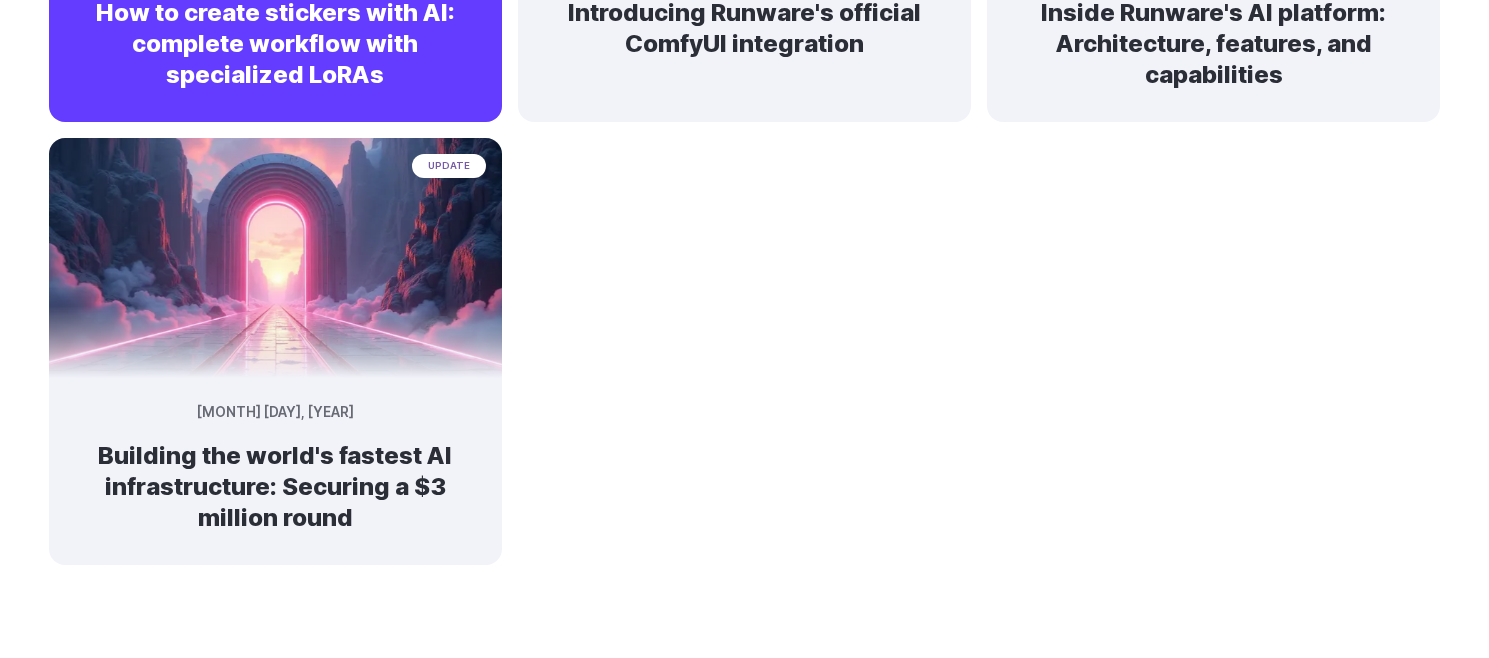 scroll, scrollTop: 1452, scrollLeft: 0, axis: vertical 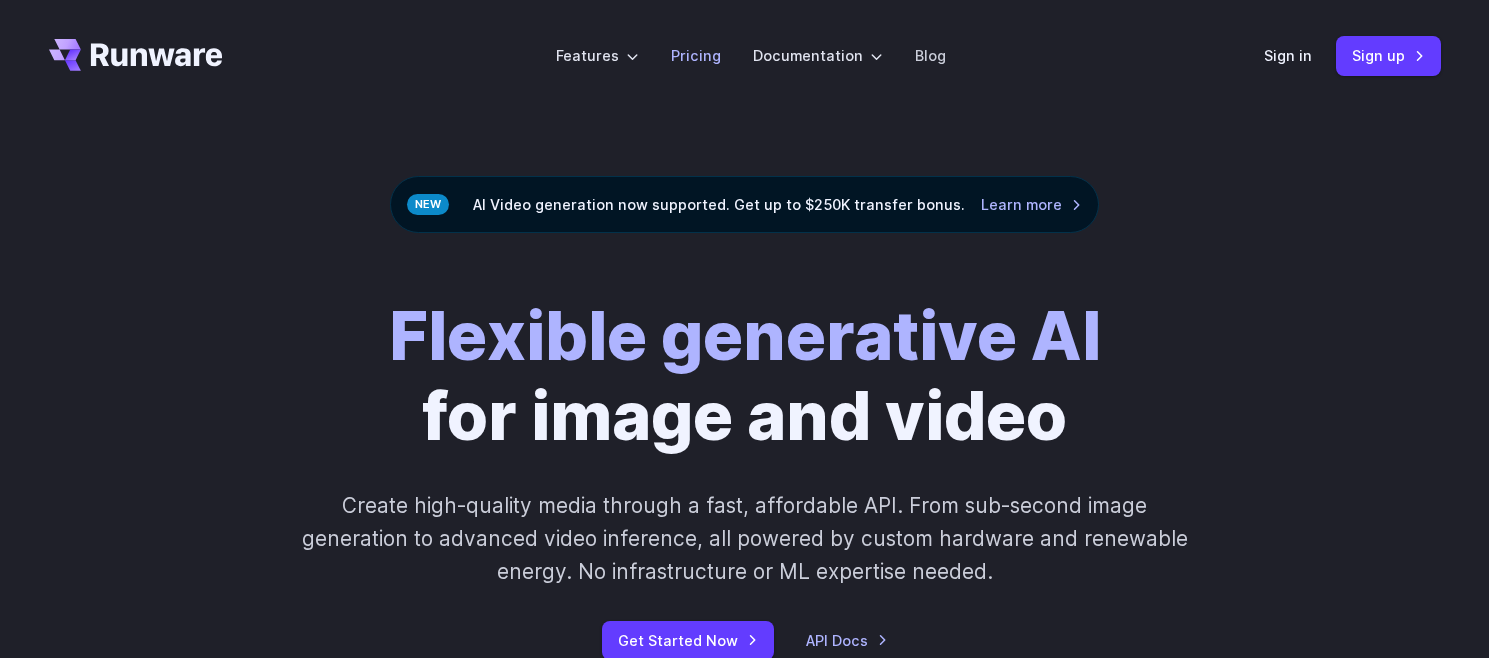 click on "Pricing" at bounding box center (696, 55) 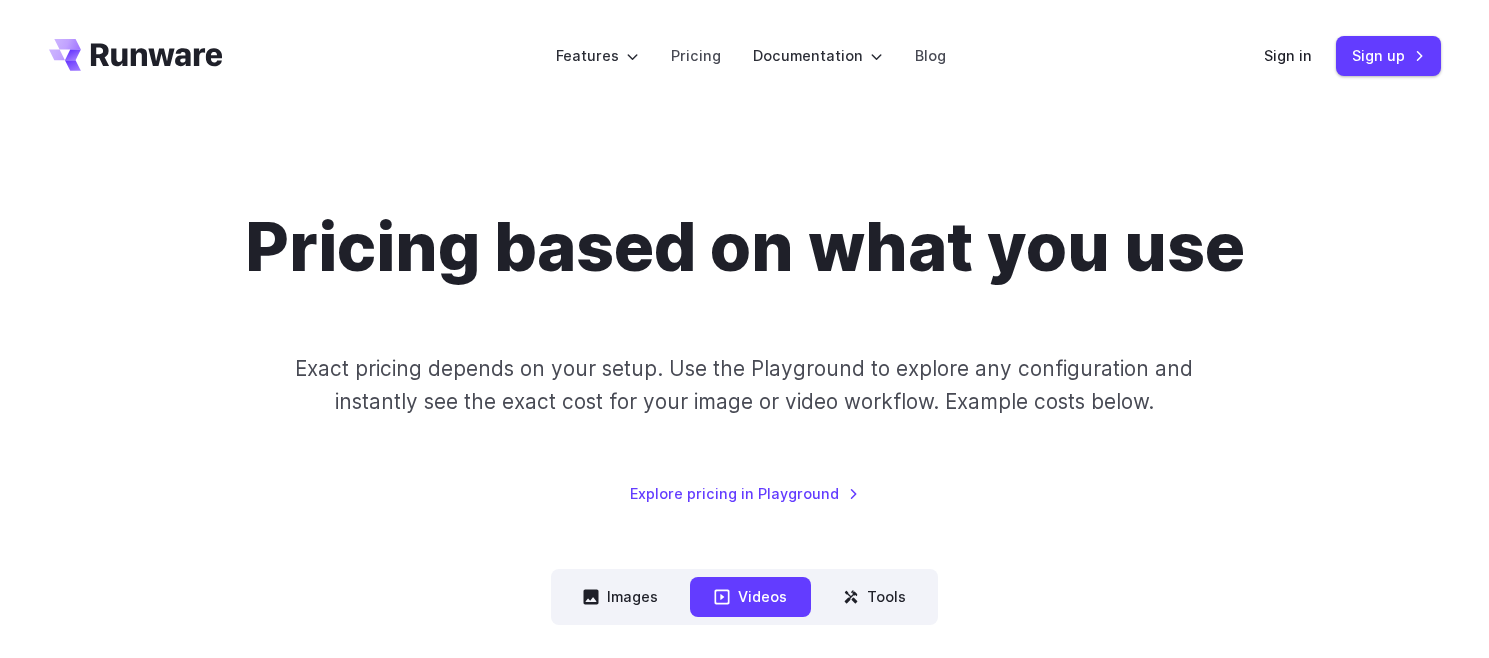 scroll, scrollTop: 0, scrollLeft: 0, axis: both 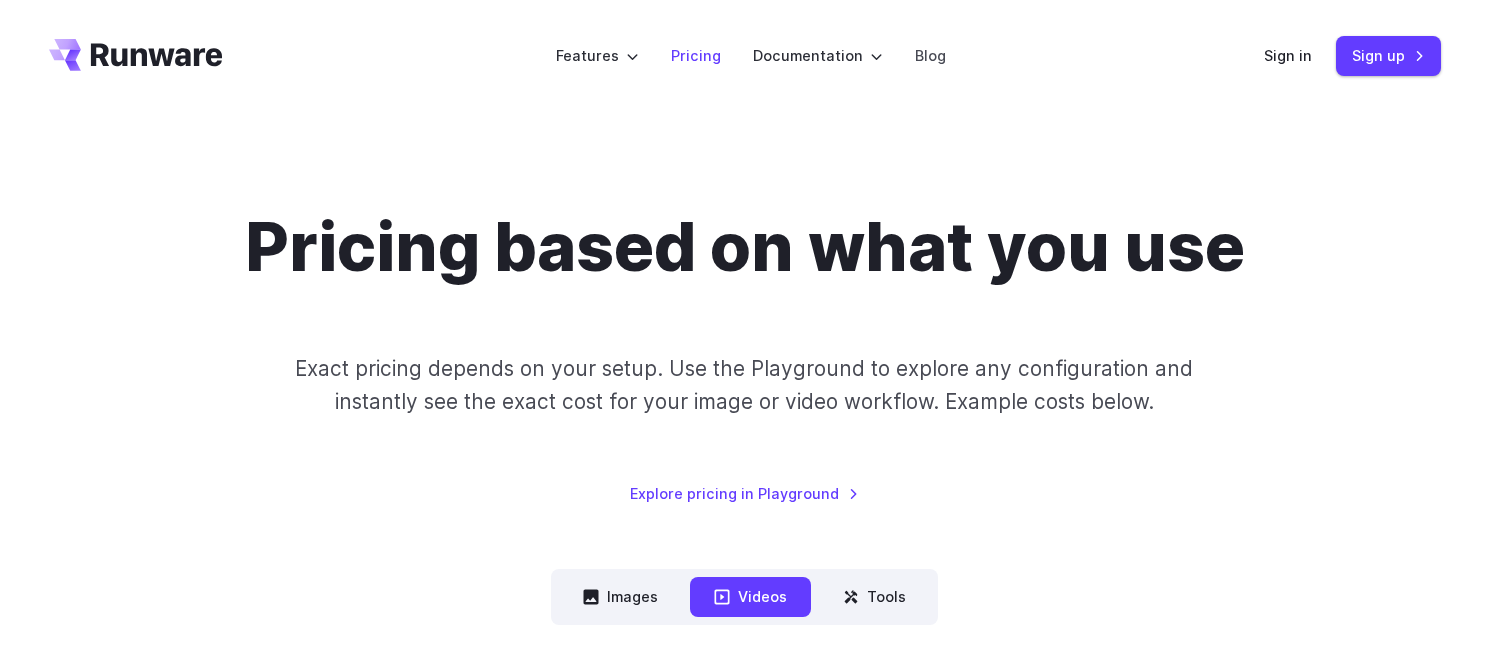 click on "Pricing" at bounding box center (696, 55) 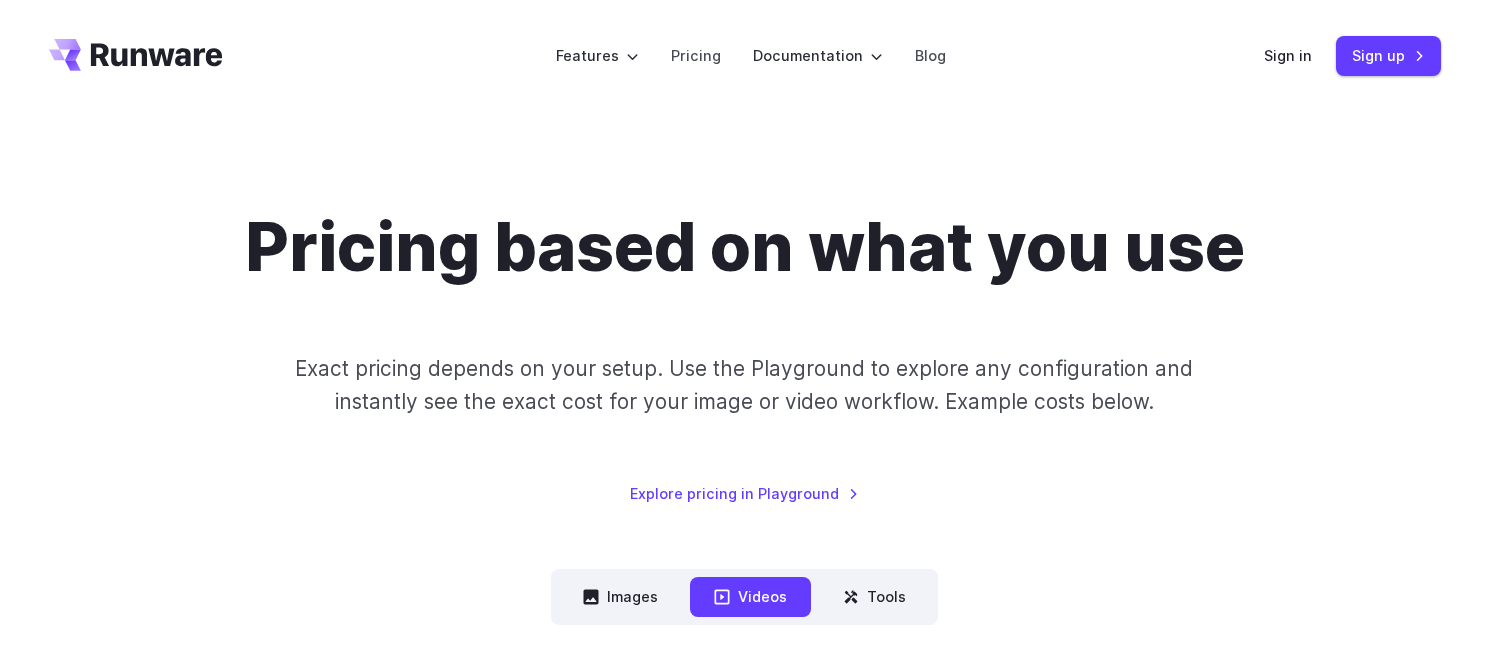 scroll, scrollTop: 0, scrollLeft: 0, axis: both 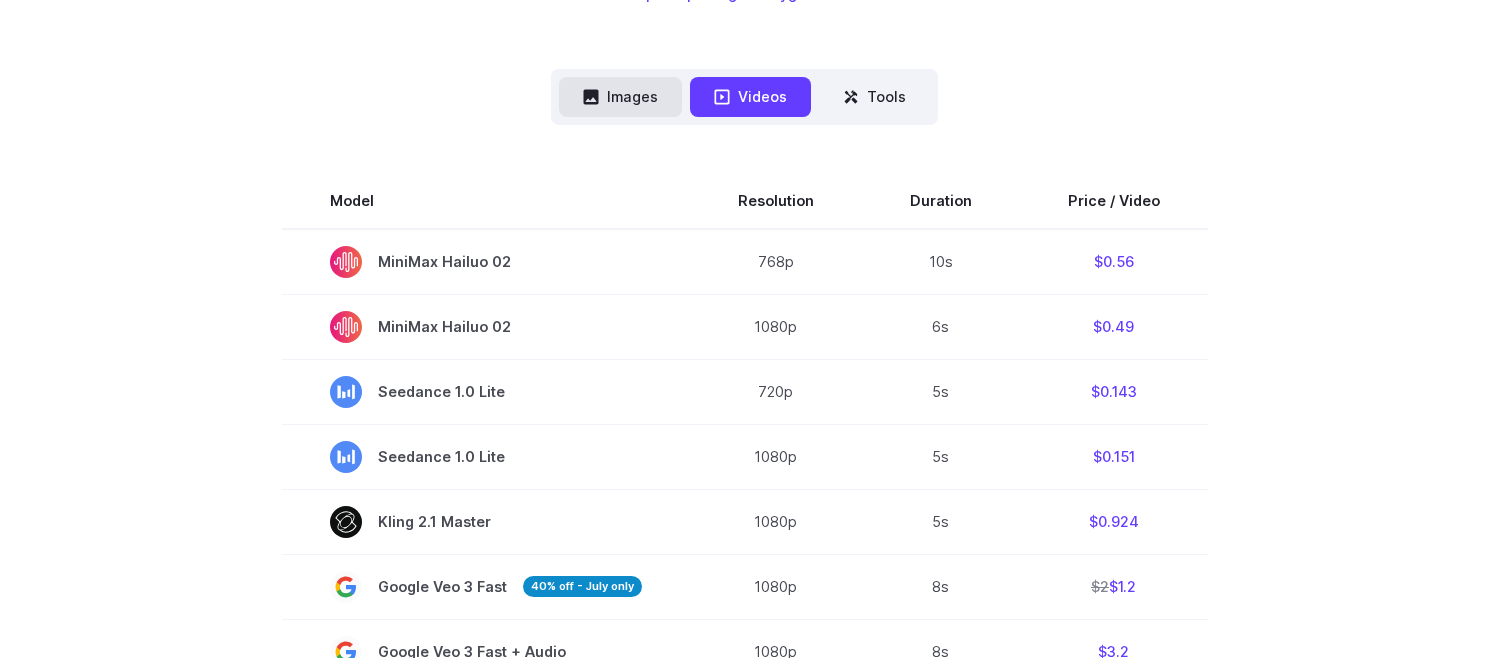 click on "Images" at bounding box center [620, 96] 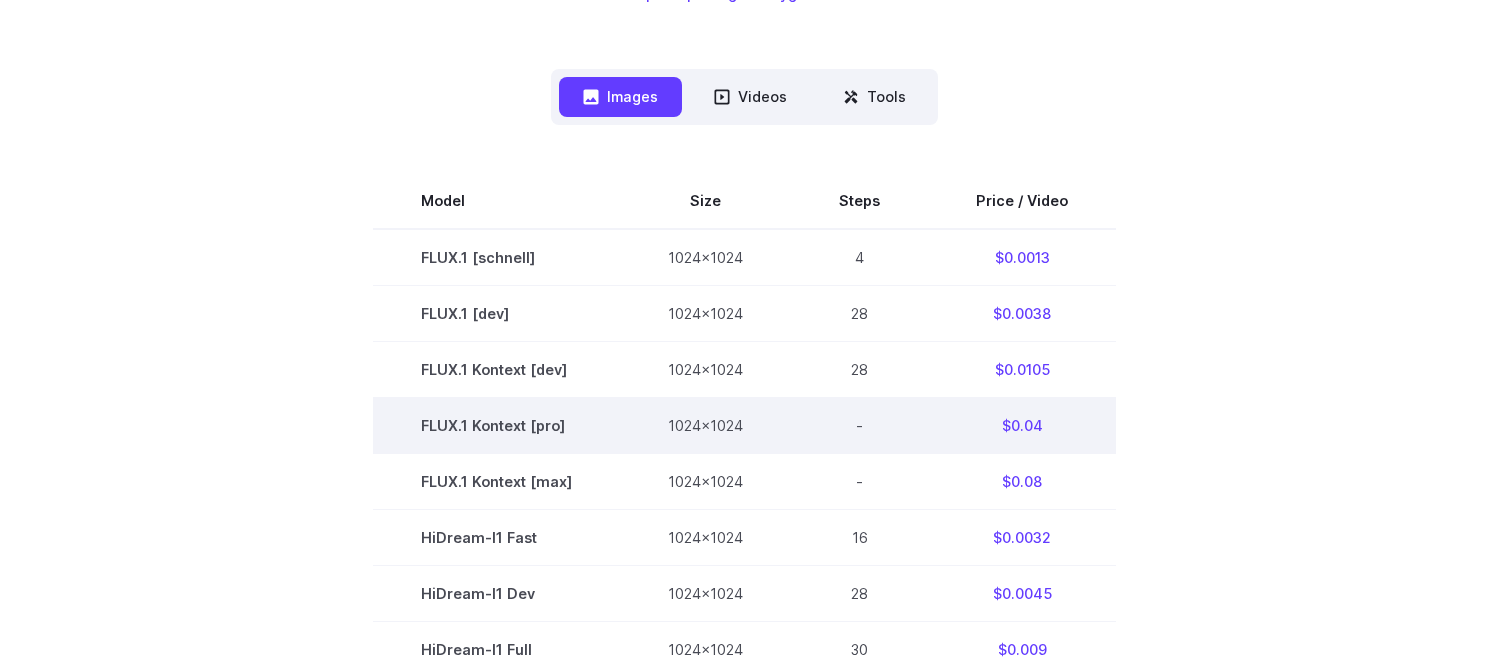 scroll, scrollTop: 800, scrollLeft: 0, axis: vertical 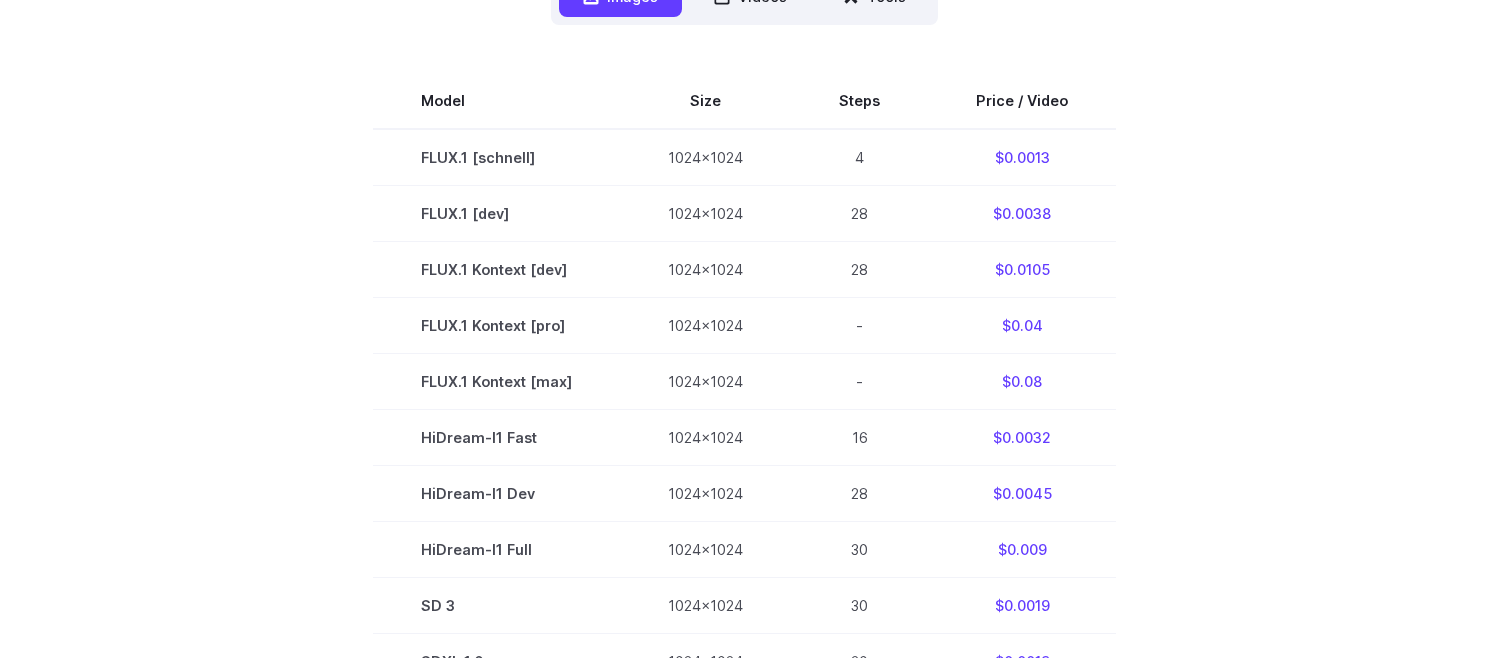 type 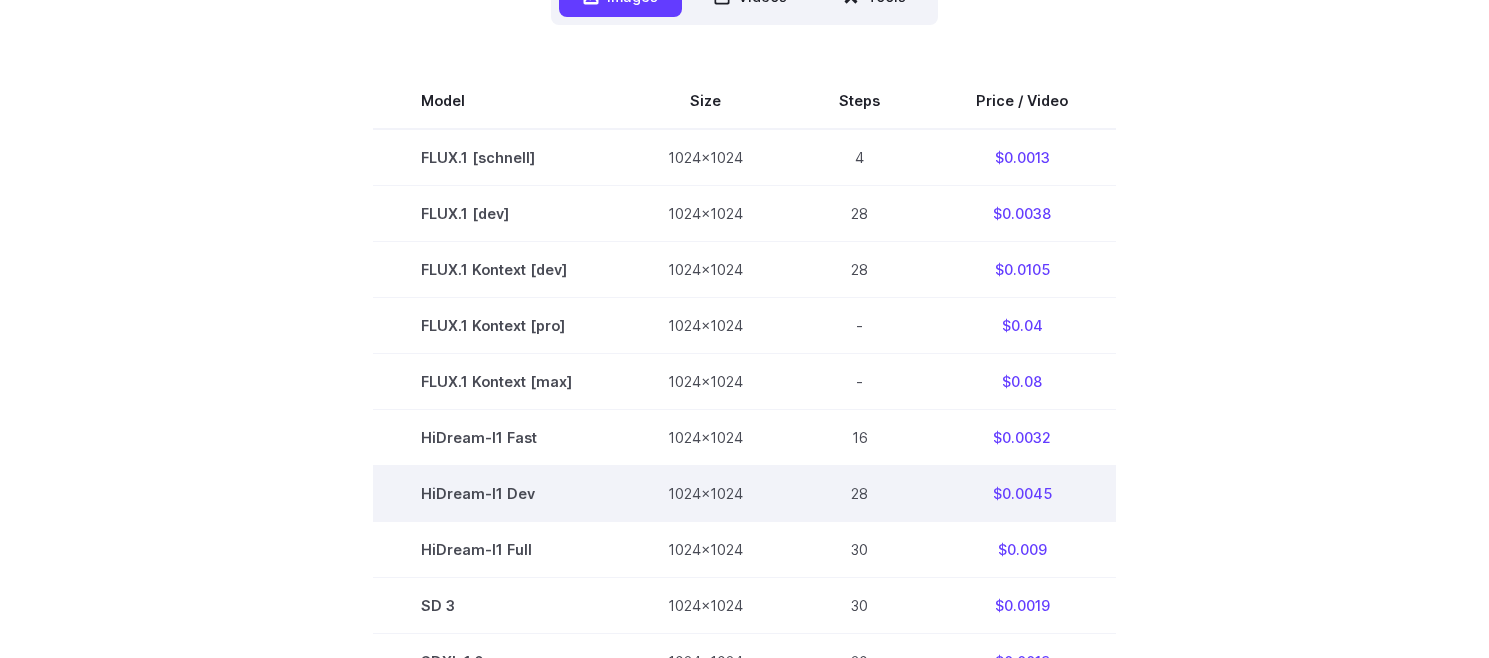drag, startPoint x: 1115, startPoint y: 474, endPoint x: 1098, endPoint y: 474, distance: 17 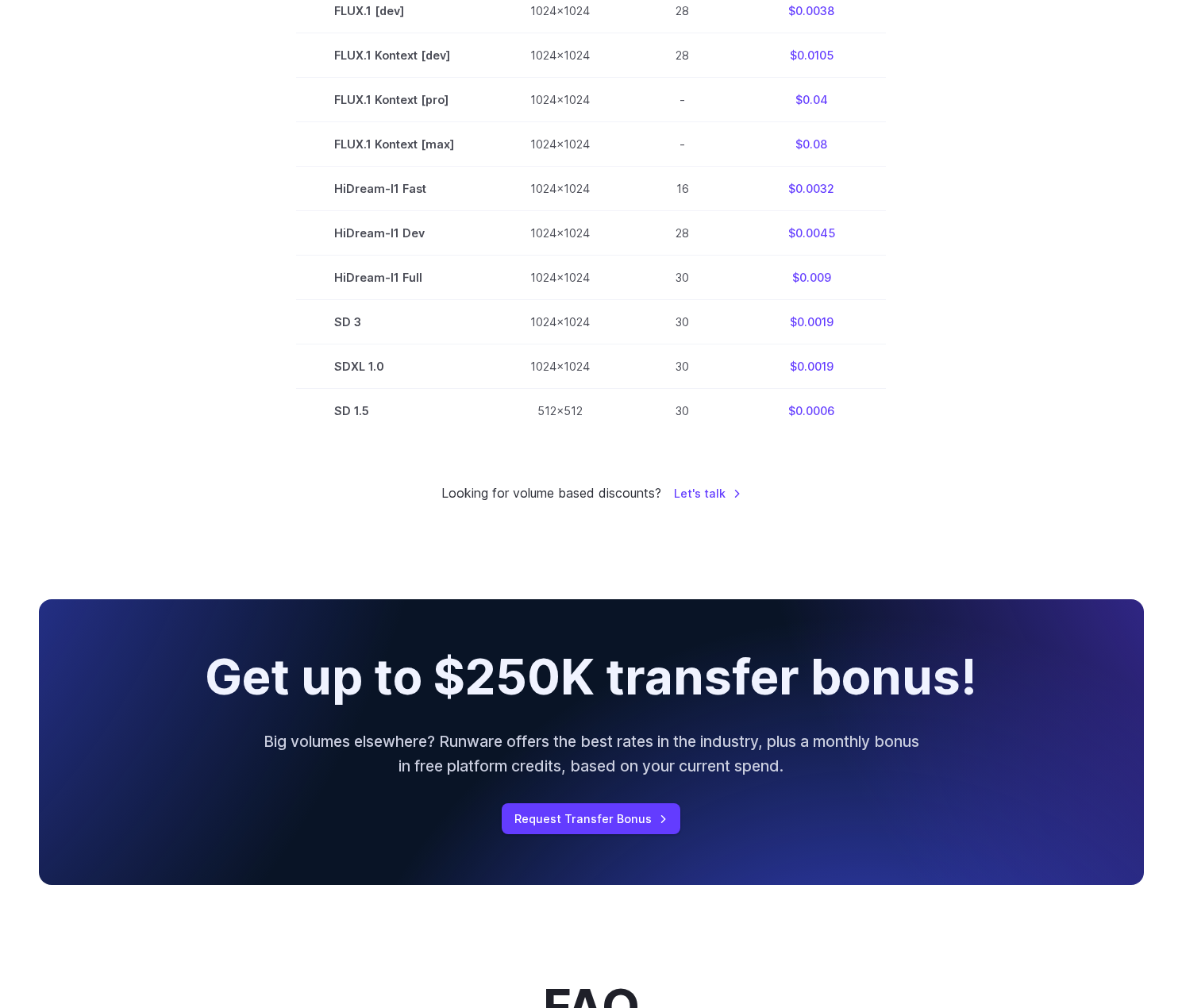 scroll, scrollTop: 714, scrollLeft: 0, axis: vertical 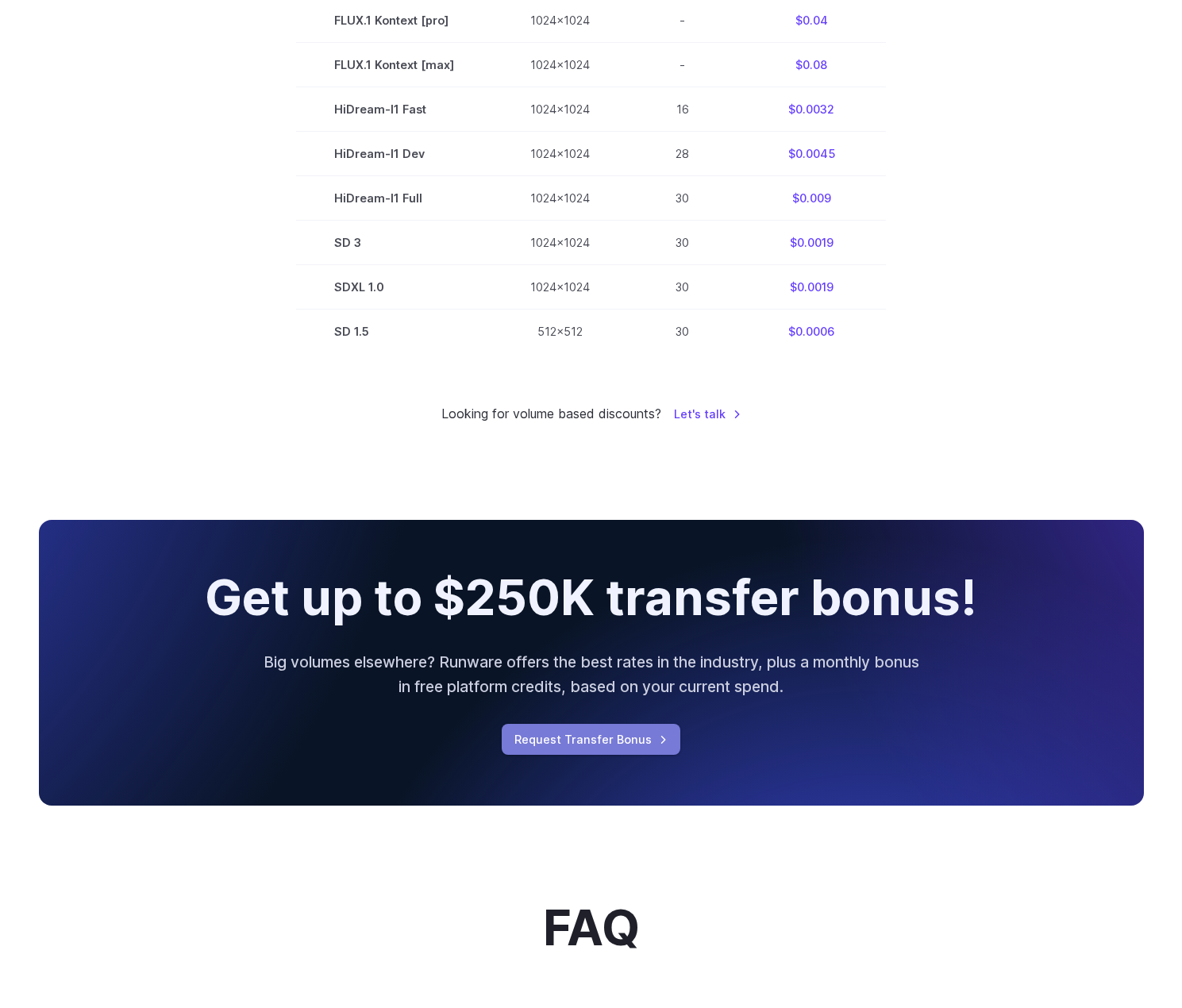 click on "Request Transfer Bonus" at bounding box center [591, 739] 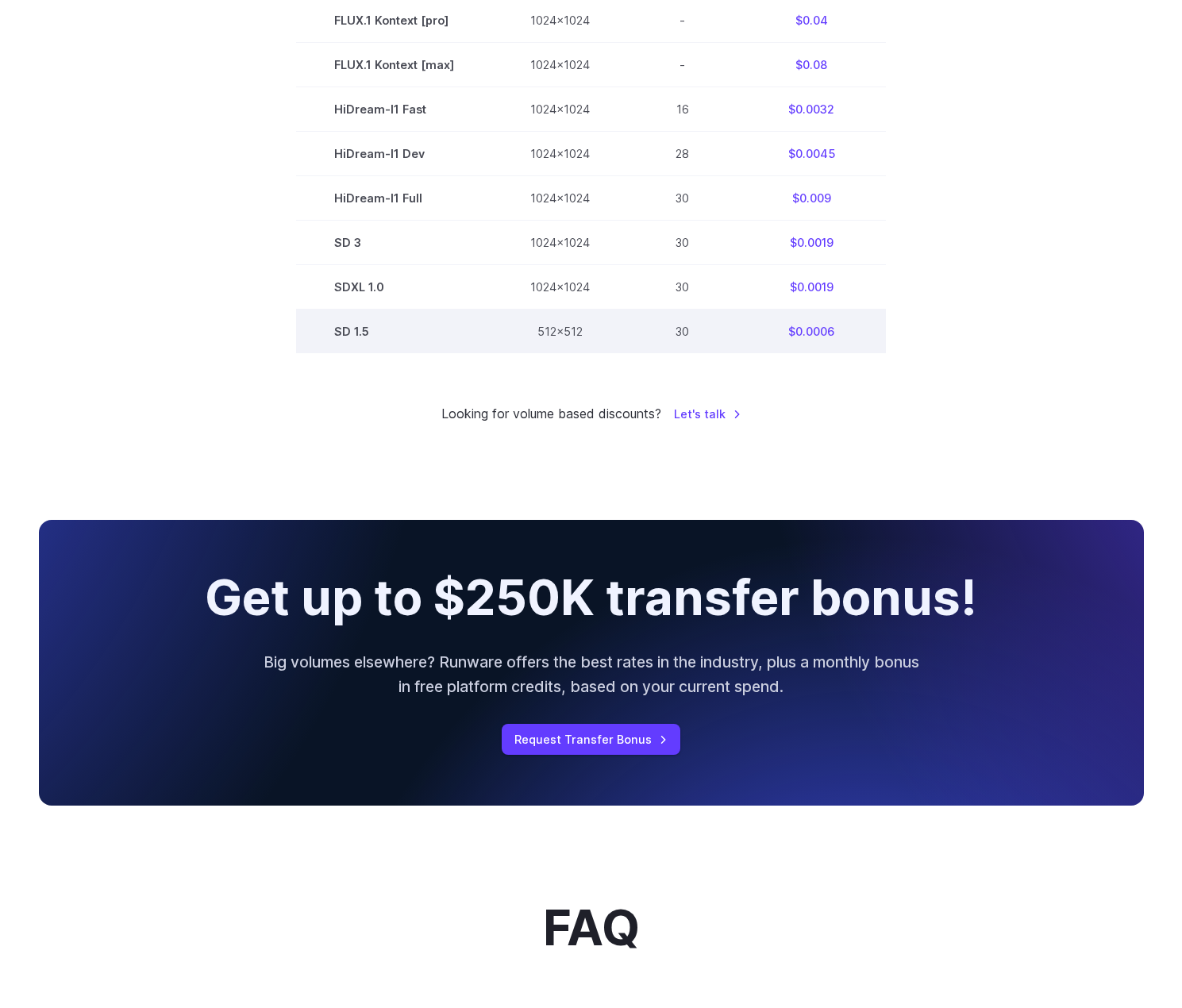 click on "$0.0006" at bounding box center [811, 332] 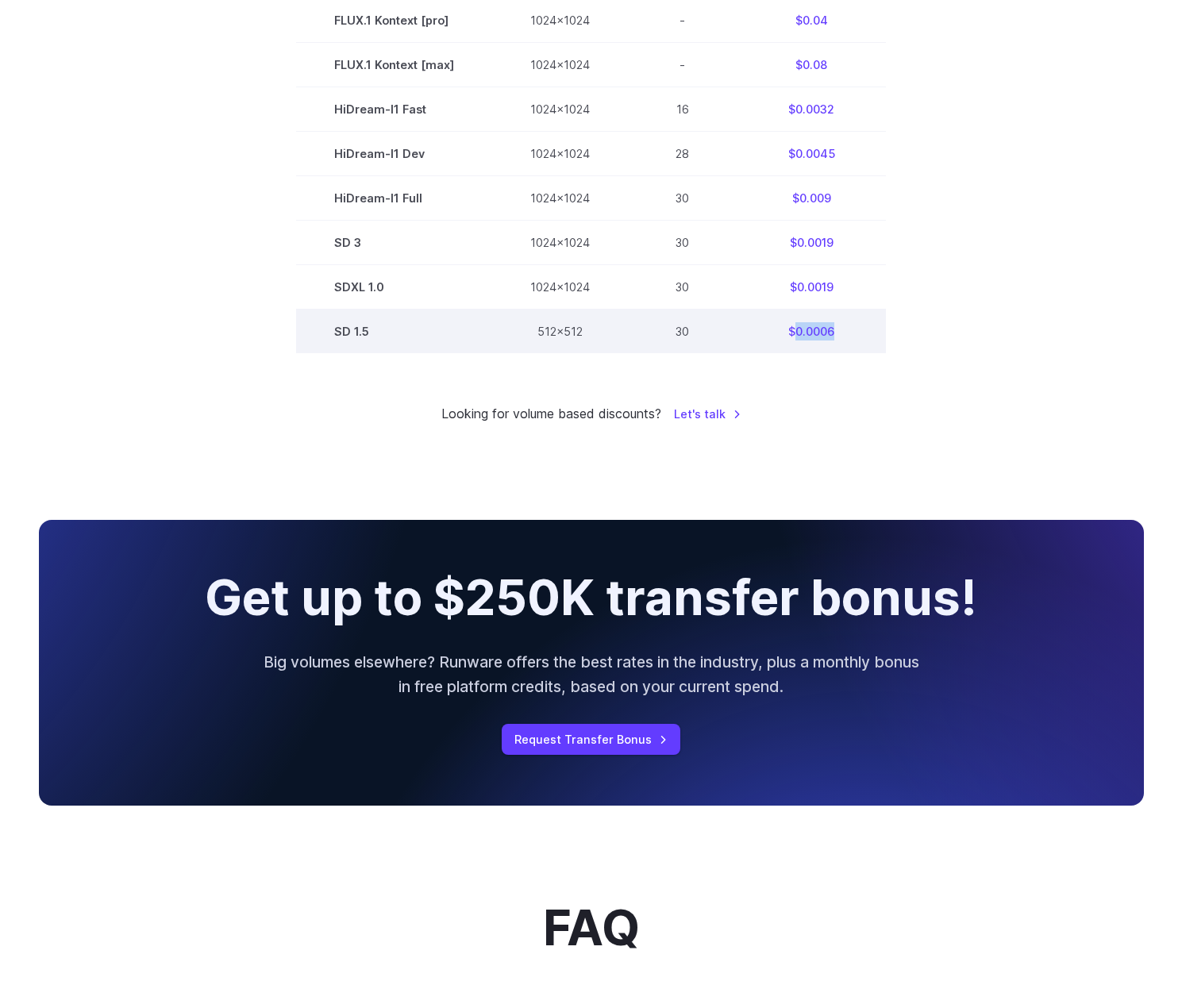 click on "$0.0006" at bounding box center (811, 332) 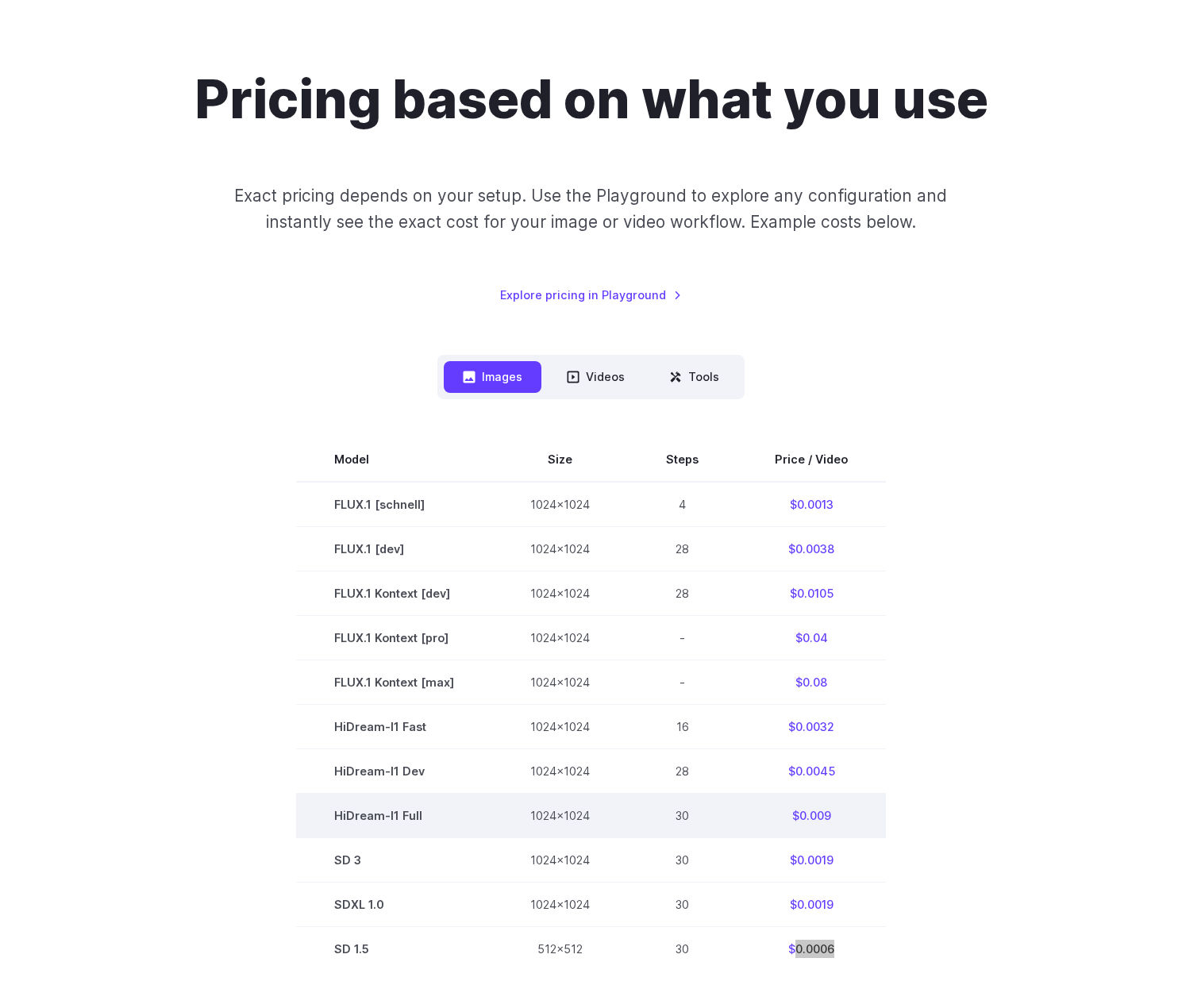 scroll, scrollTop: 0, scrollLeft: 0, axis: both 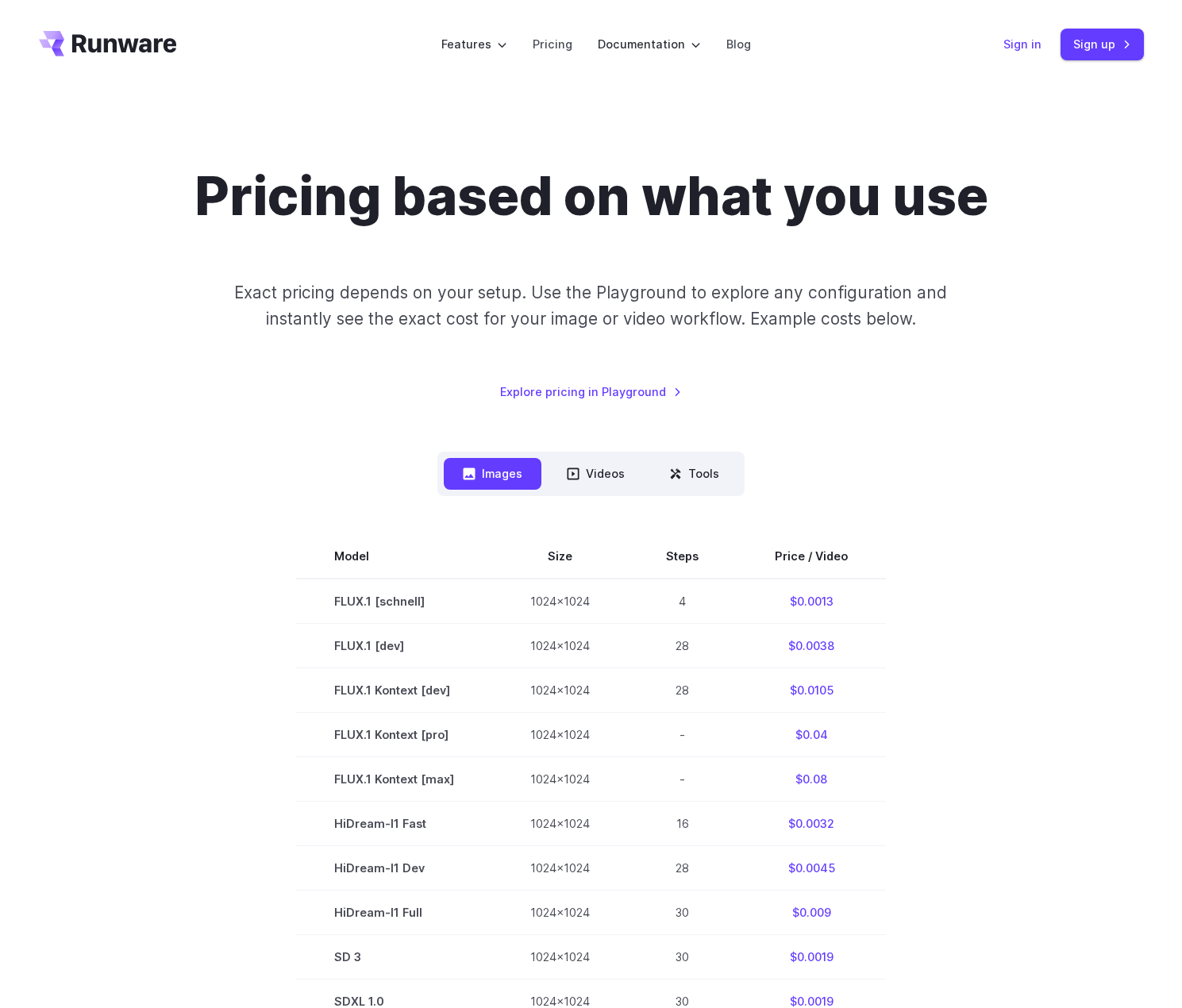 click on "Sign in" at bounding box center (1022, 44) 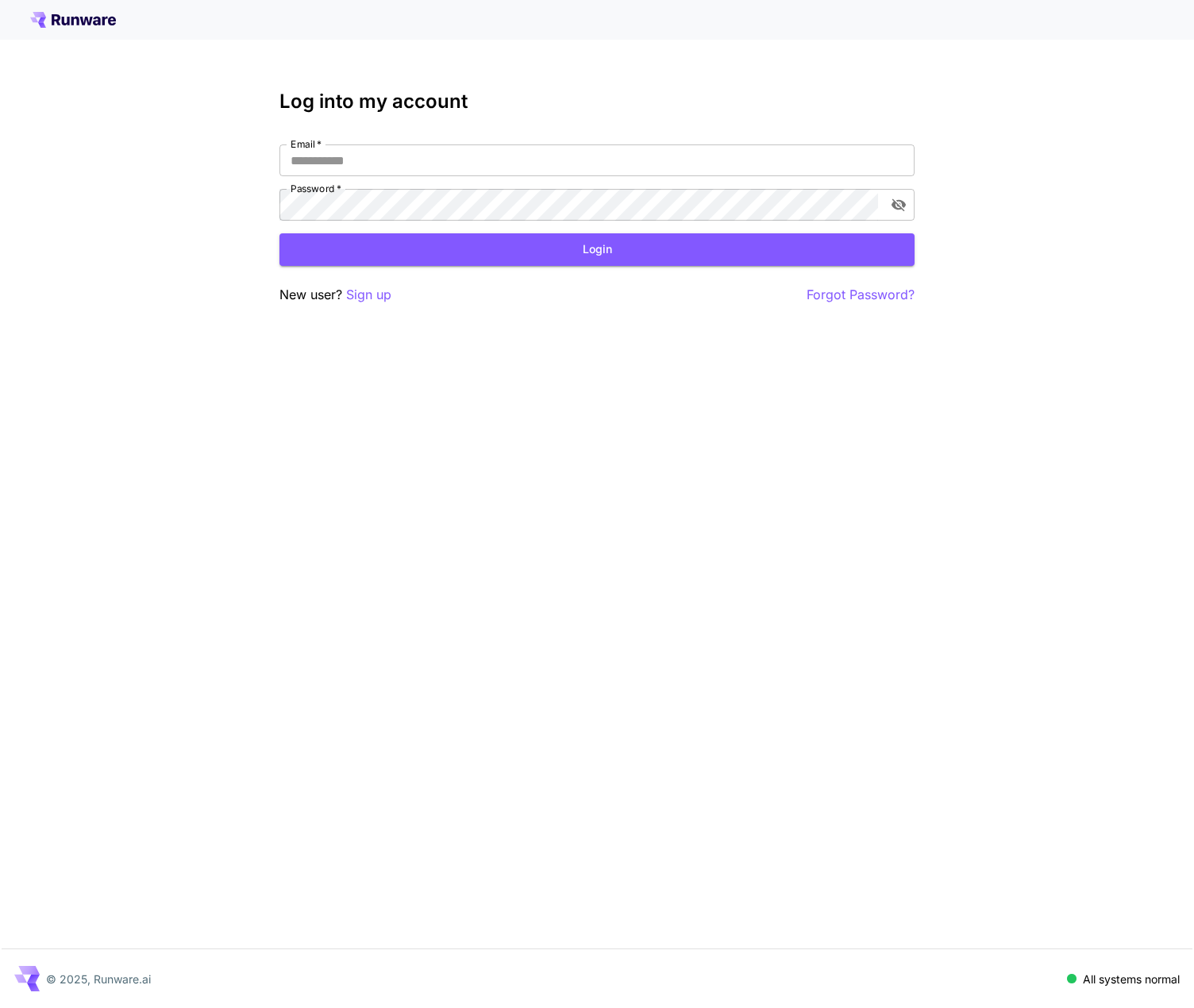 scroll, scrollTop: 0, scrollLeft: 0, axis: both 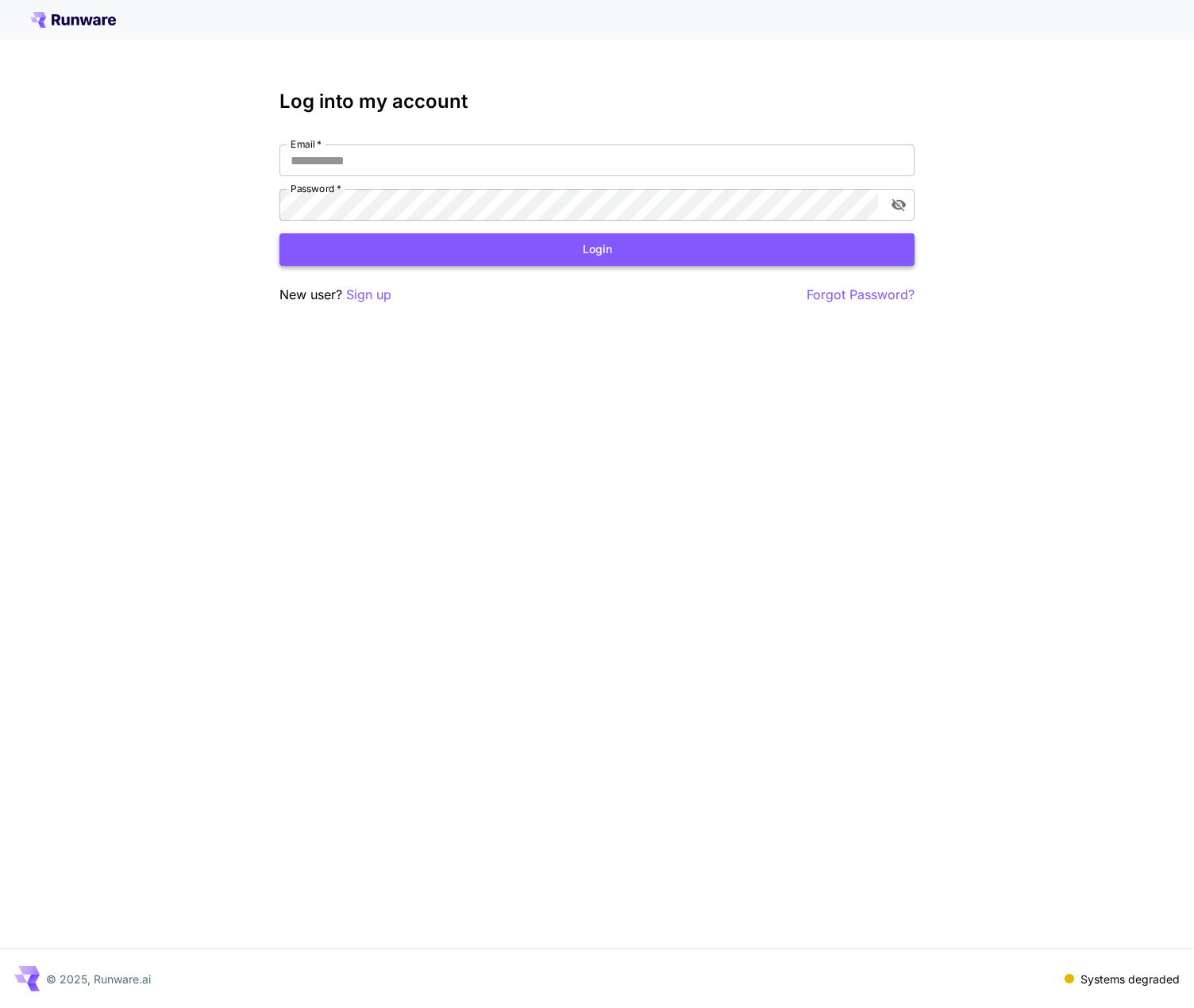 type on "**********" 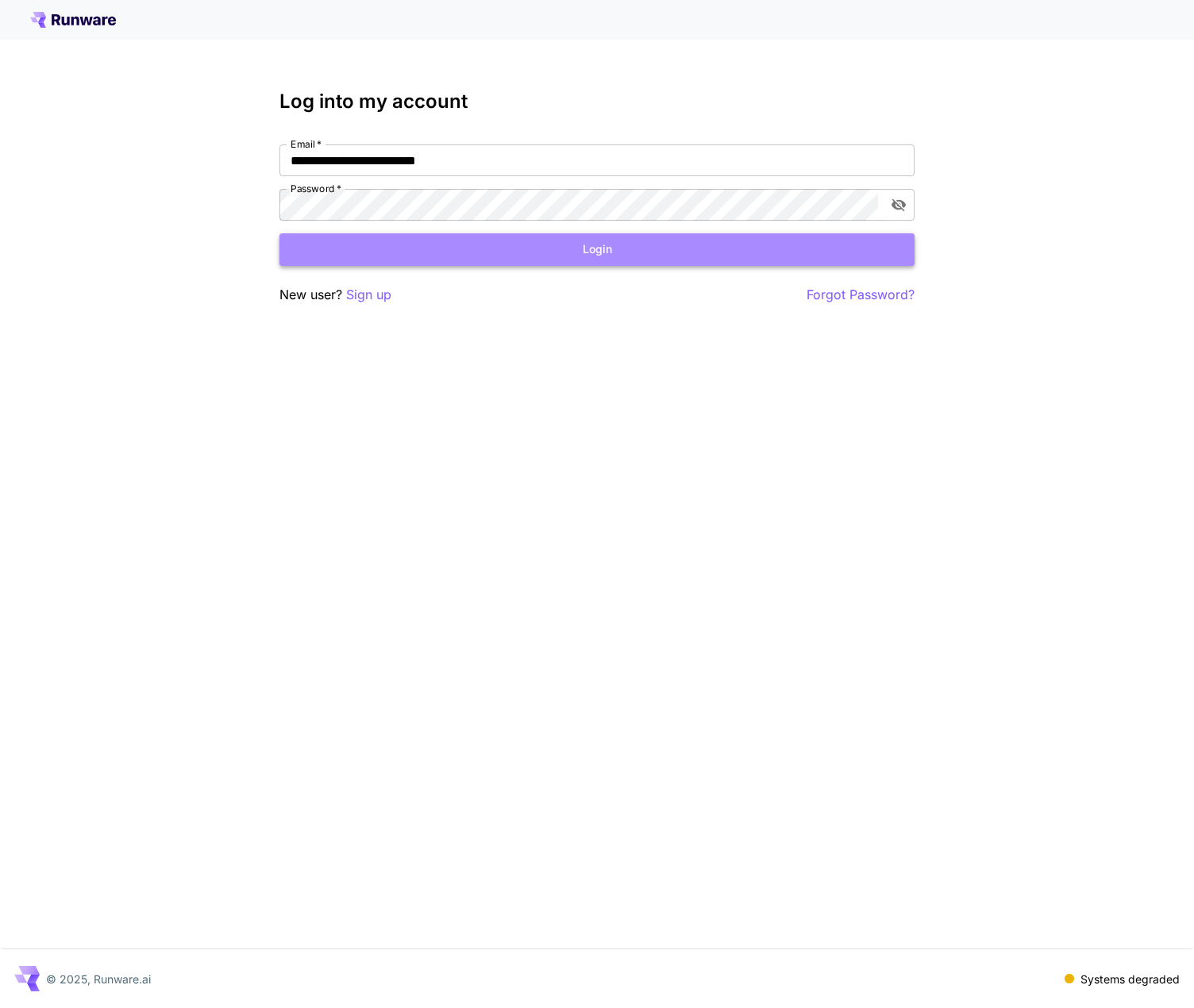 click on "Login" at bounding box center [597, 249] 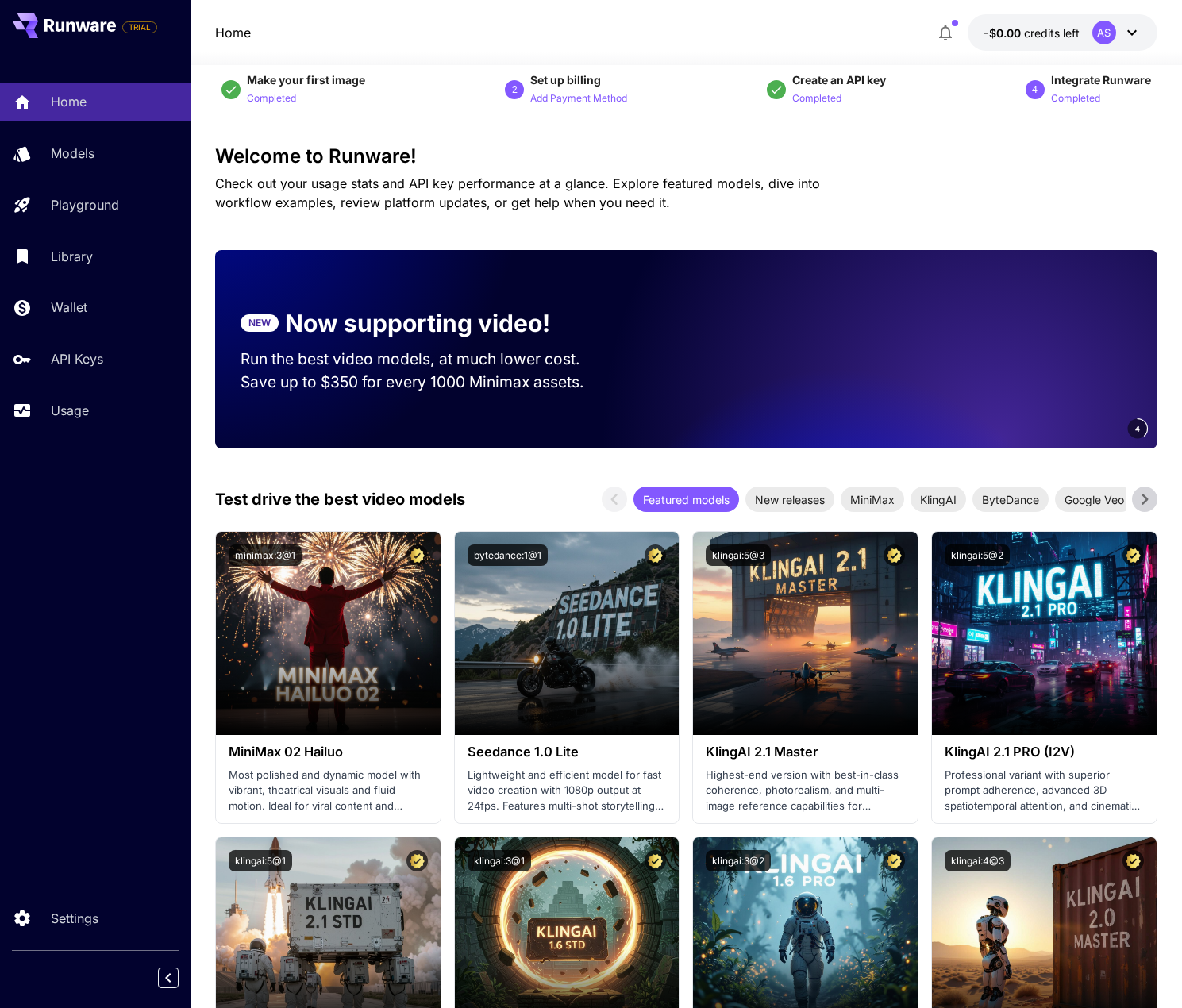scroll, scrollTop: 0, scrollLeft: 0, axis: both 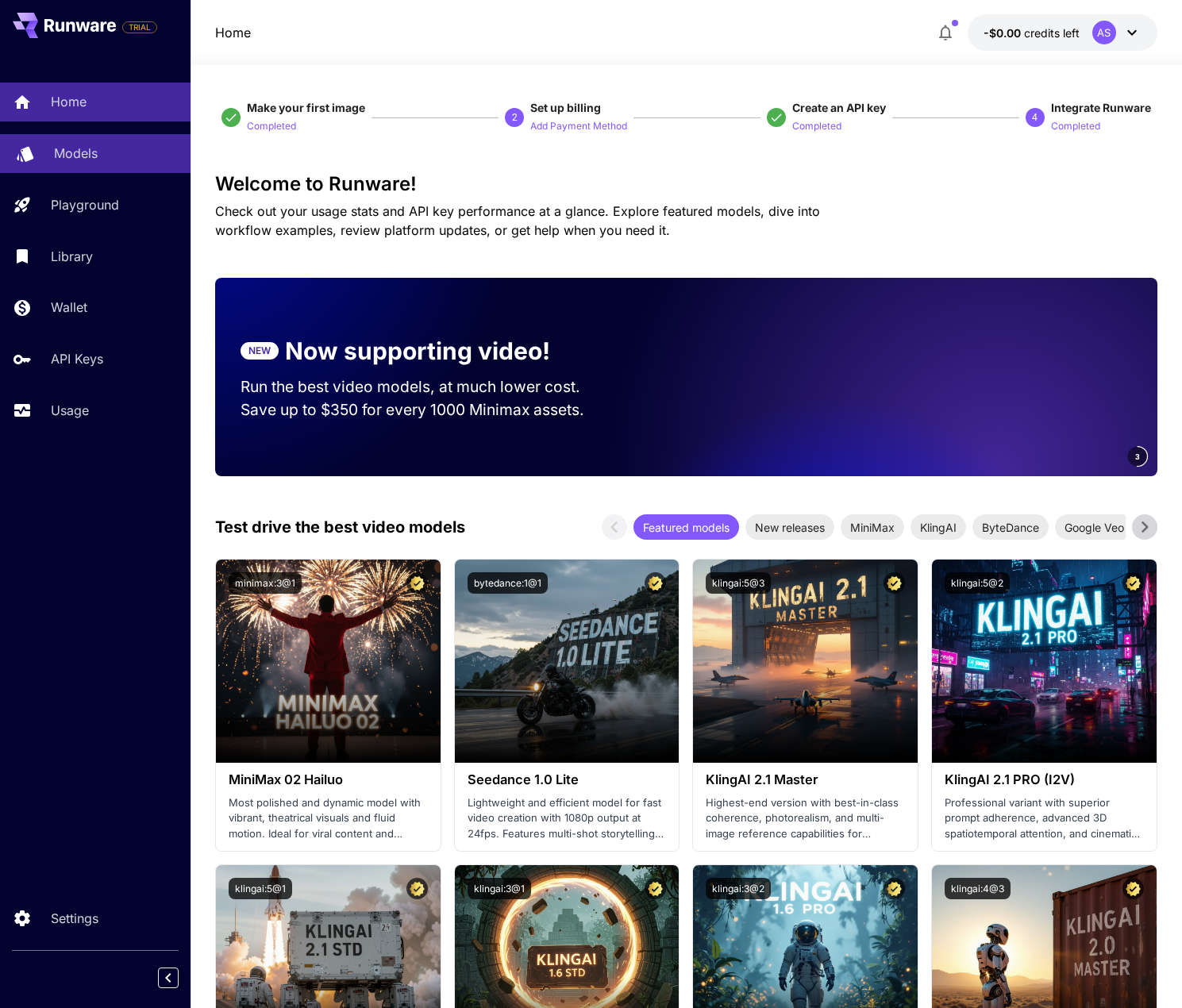 click on "Models" at bounding box center (75, 153) 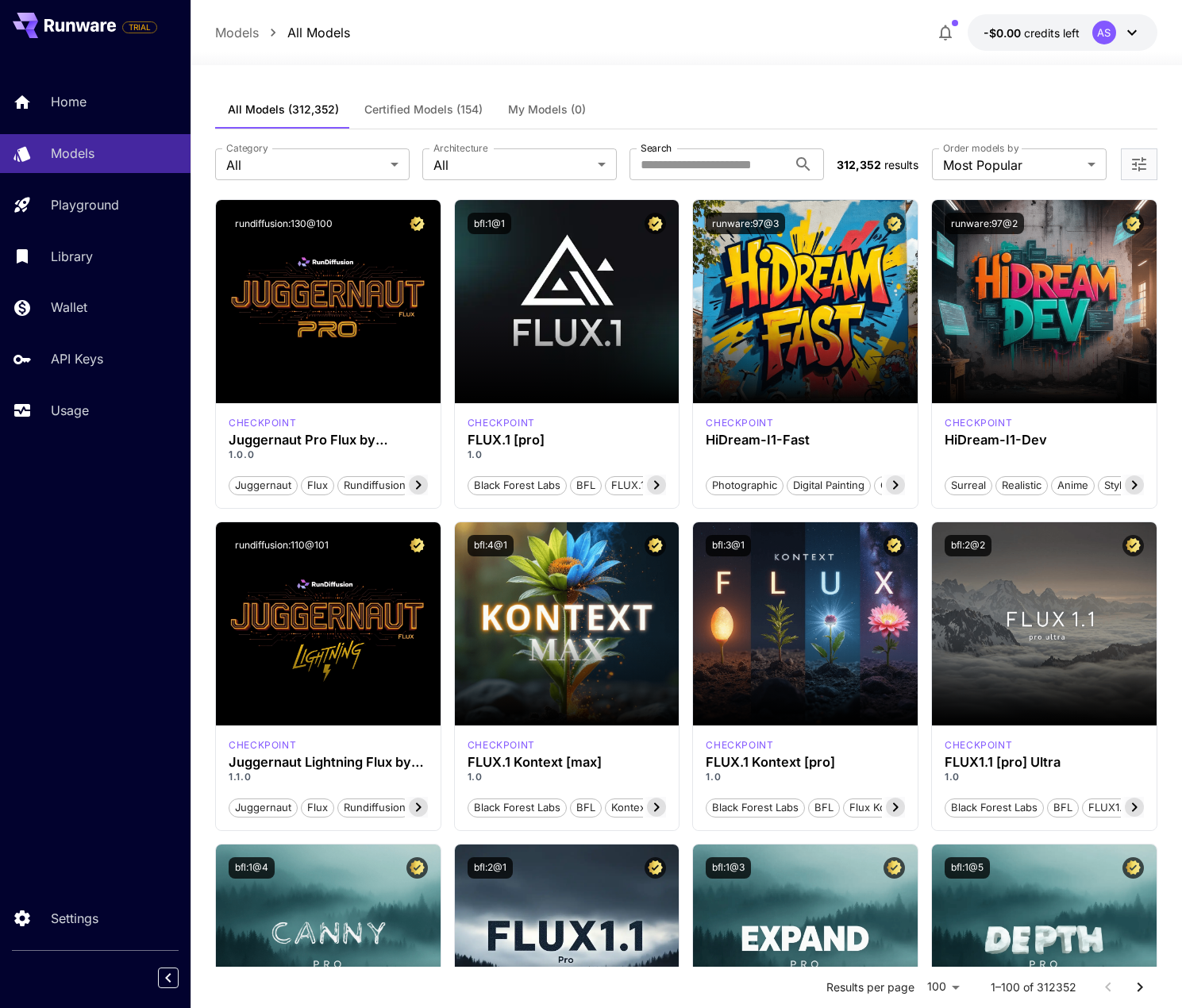 click on "**********" at bounding box center (686, 164) 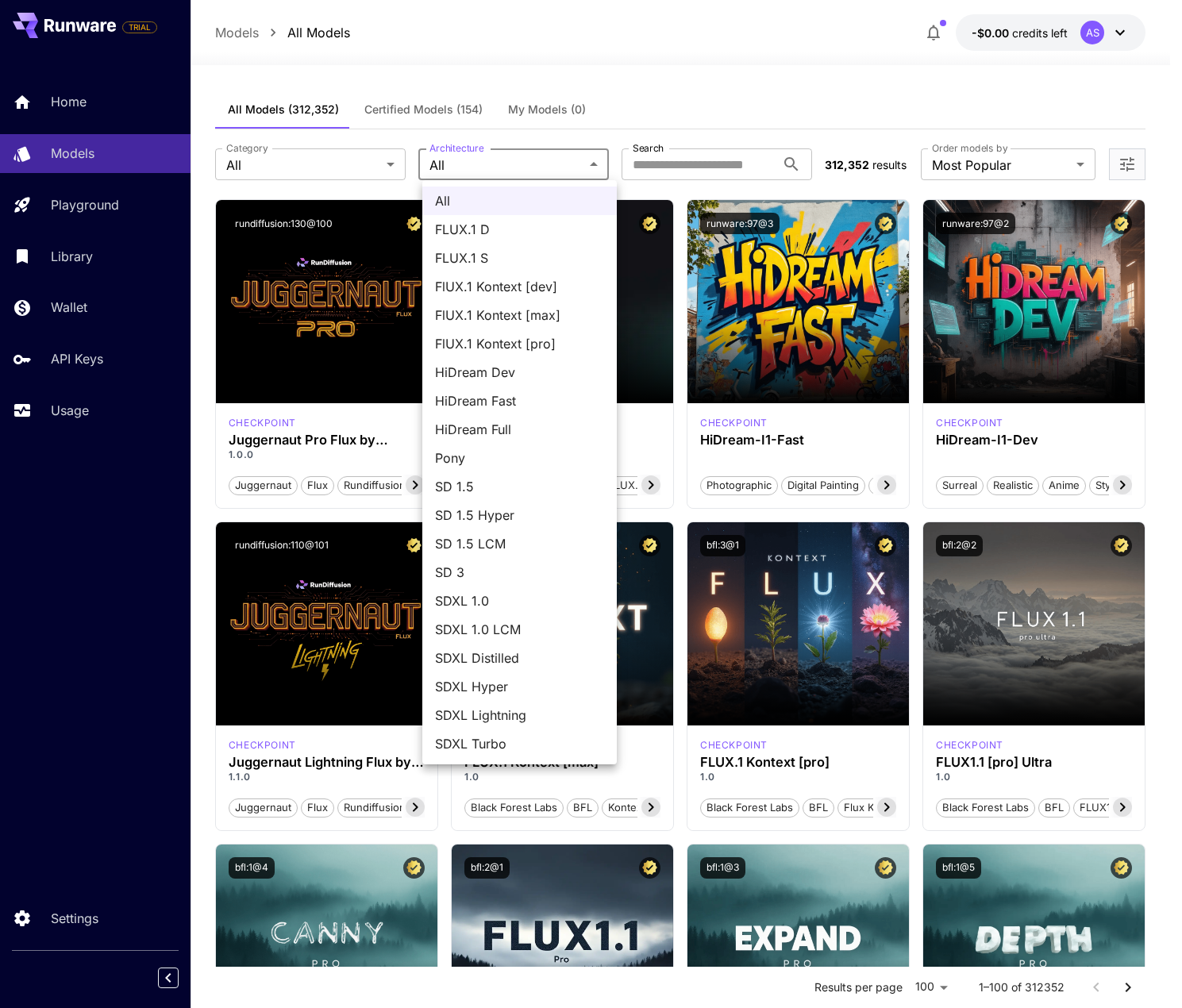 click on "**********" at bounding box center (591, 7420) 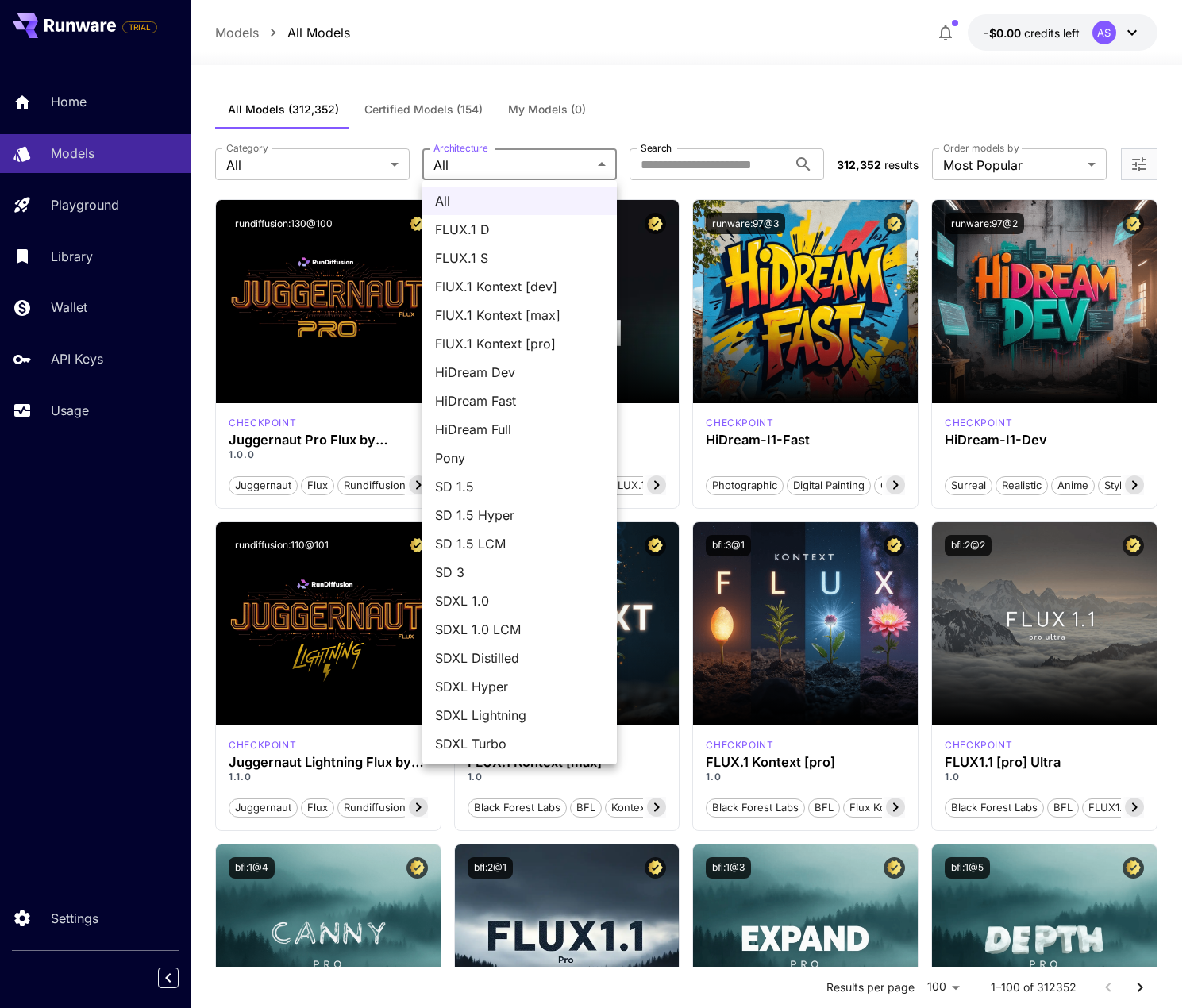 click on "SD 1.5" at bounding box center [519, 487] 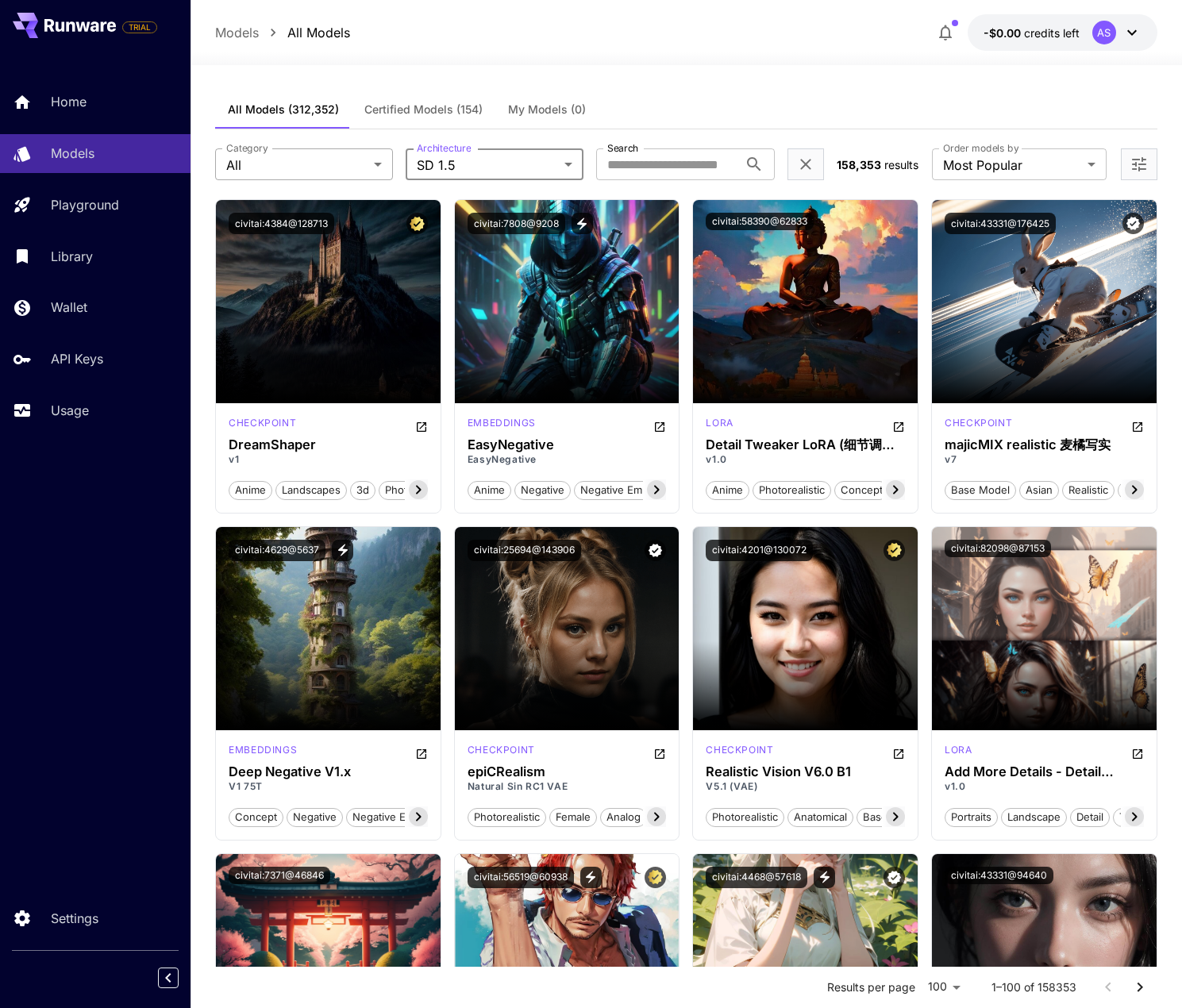 click on "**********" at bounding box center [591, 7431] 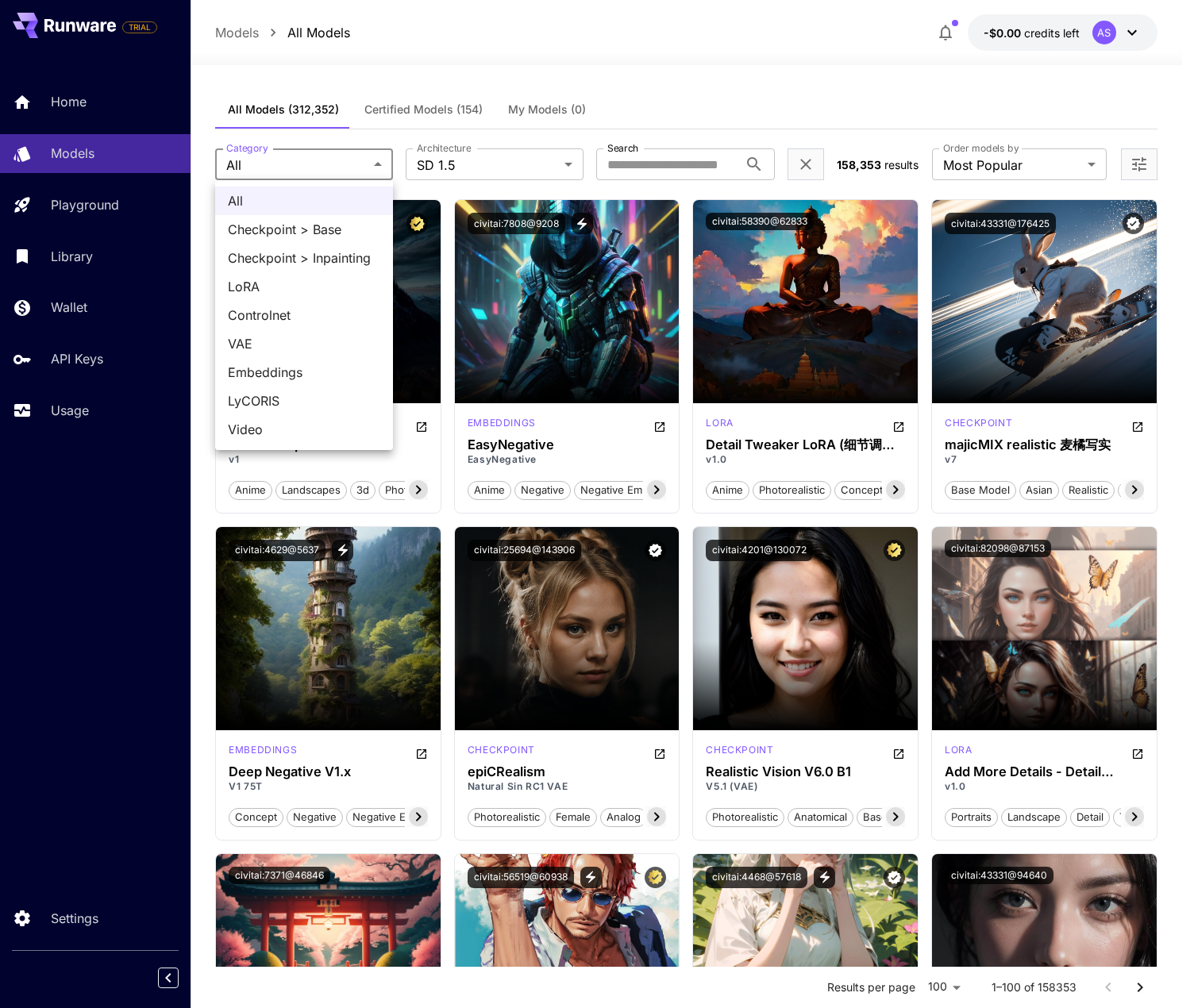 click at bounding box center [597, 504] 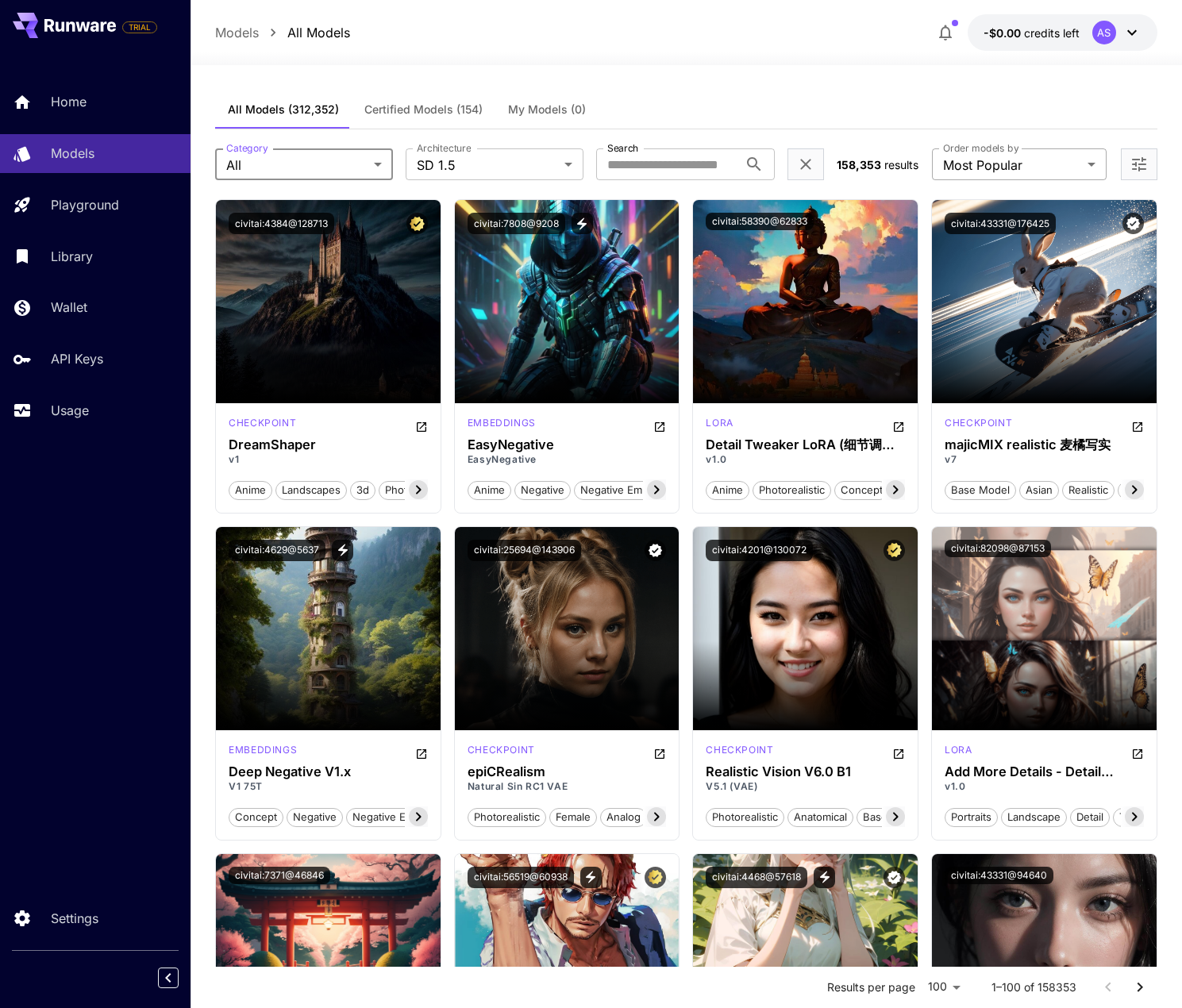 click on "**********" at bounding box center [591, 7431] 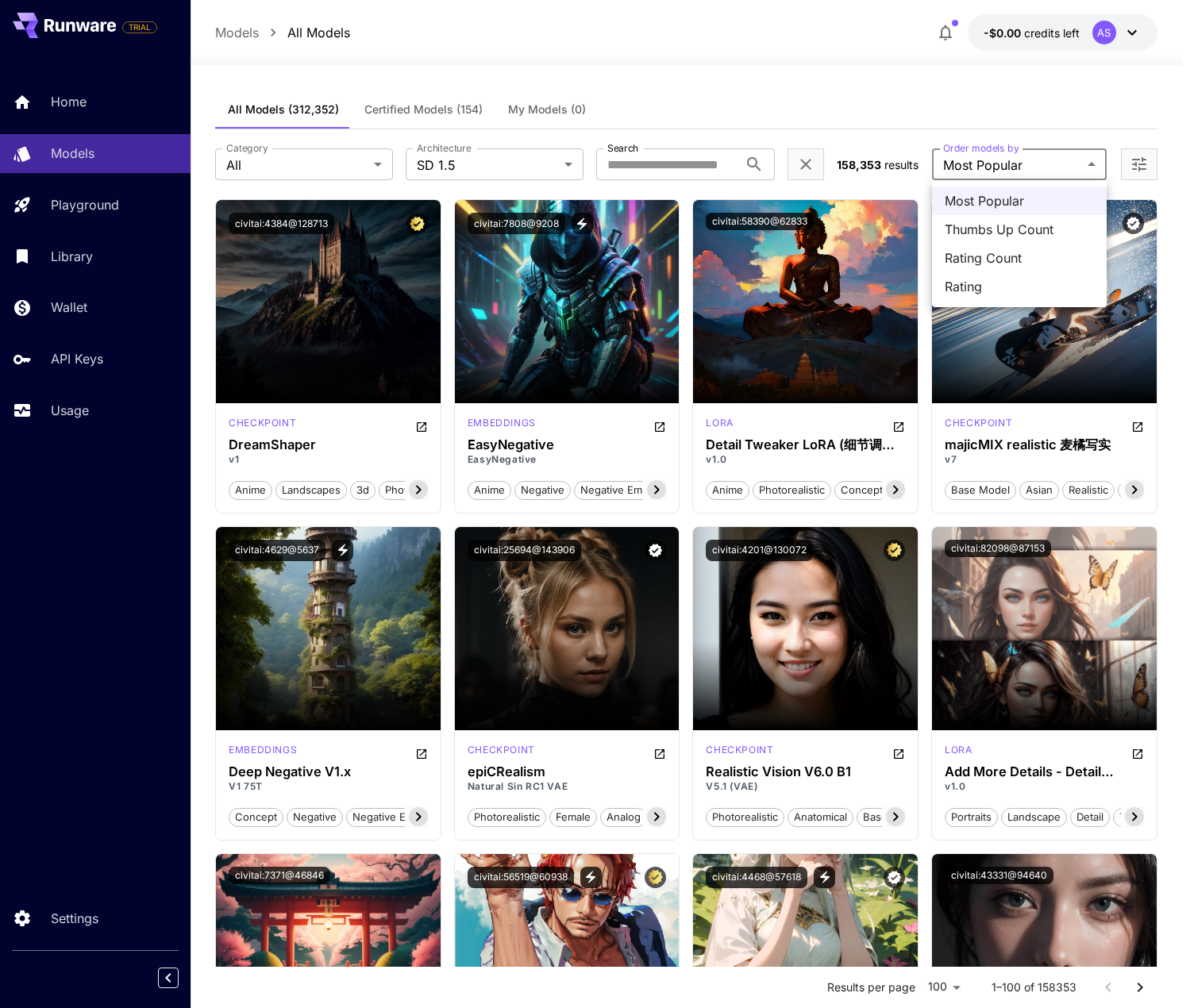 click at bounding box center (597, 504) 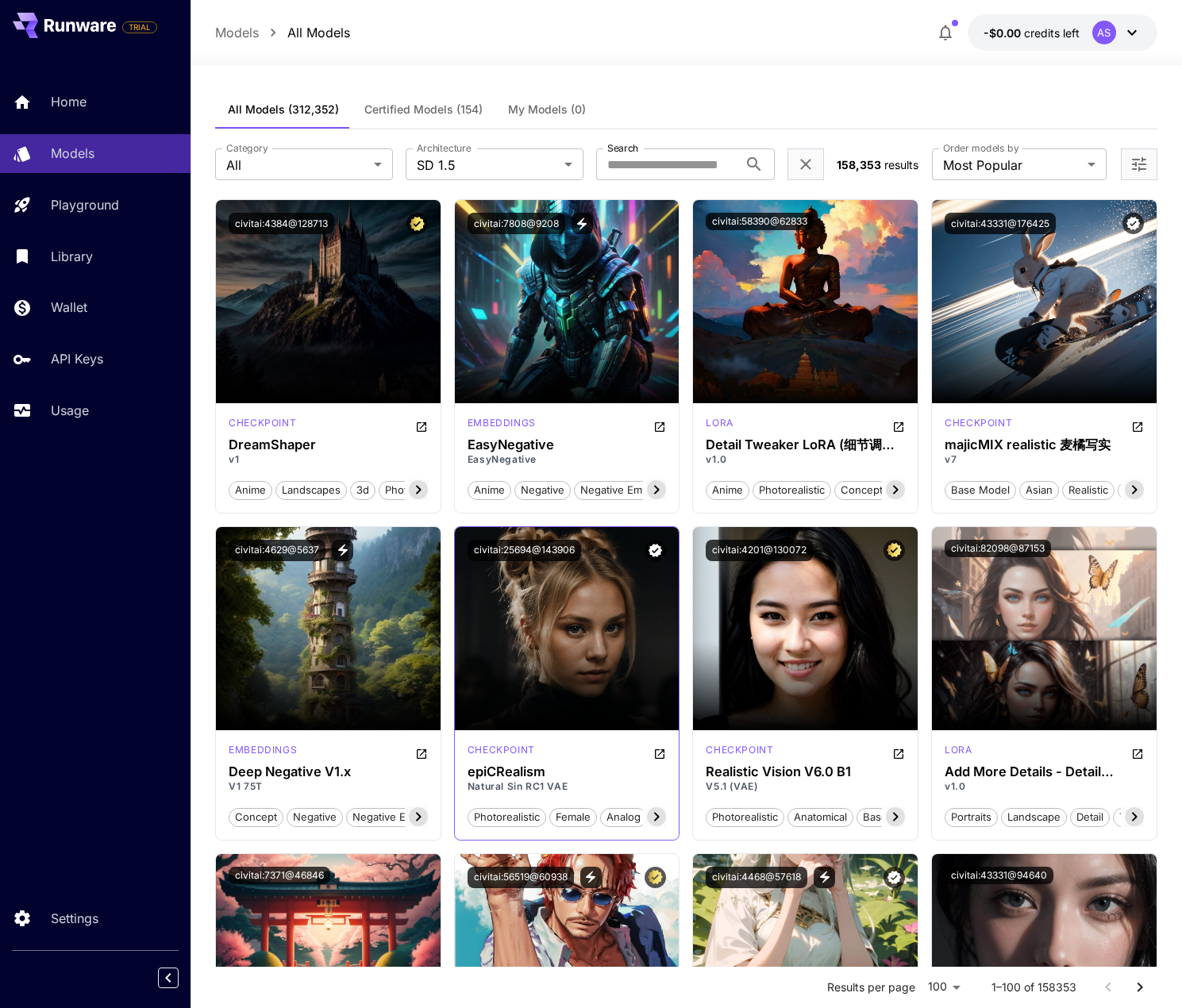click 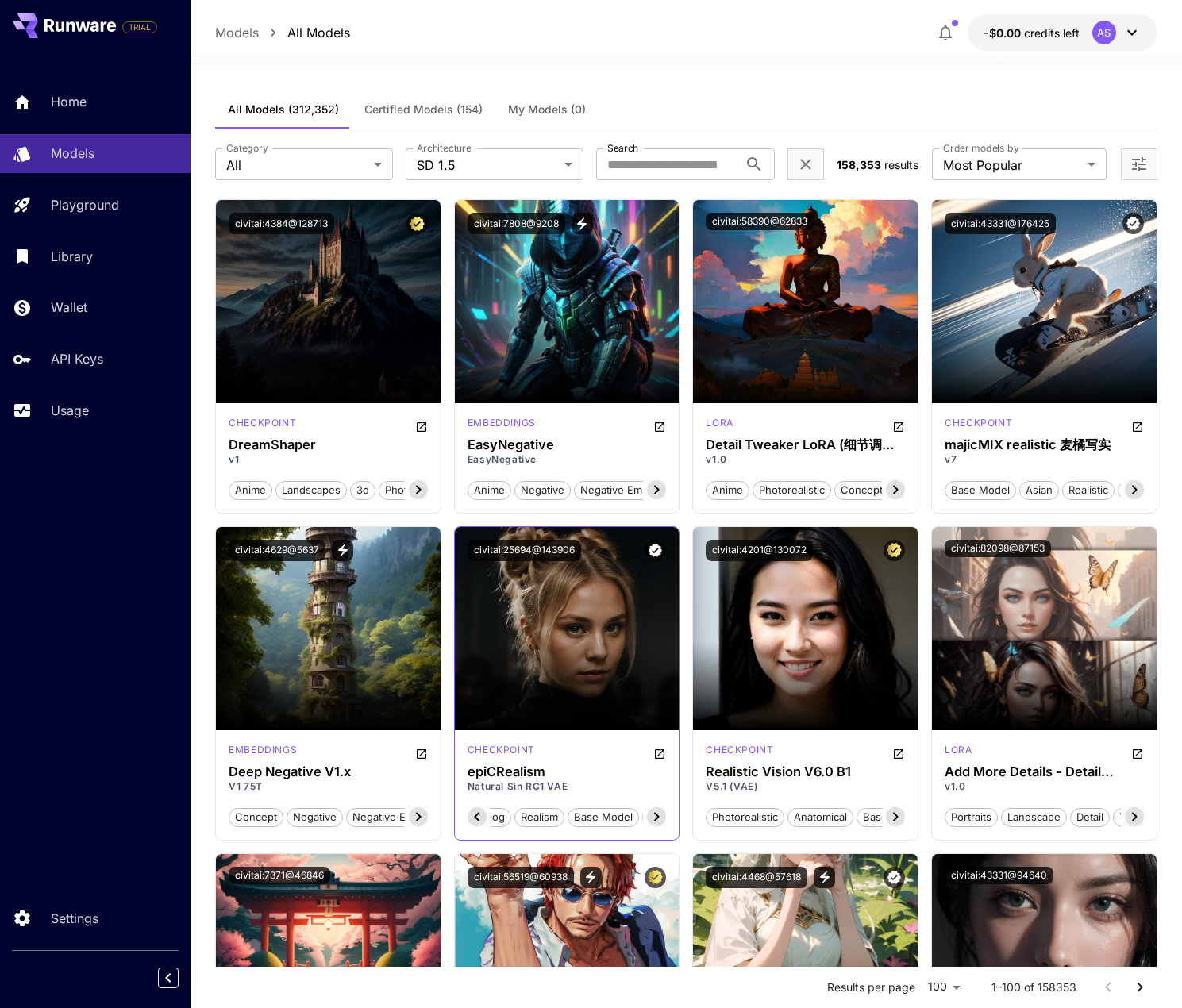 click 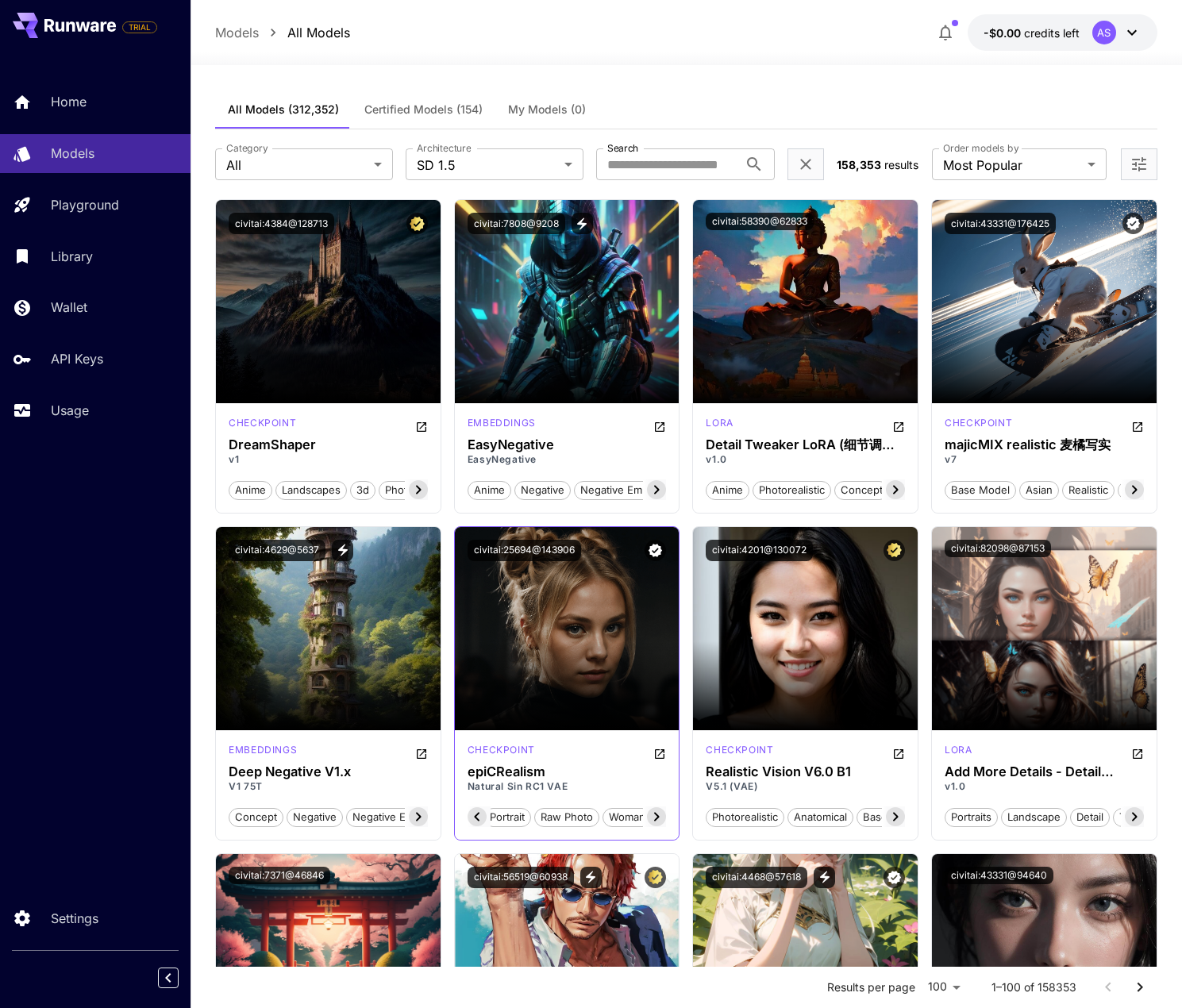 click 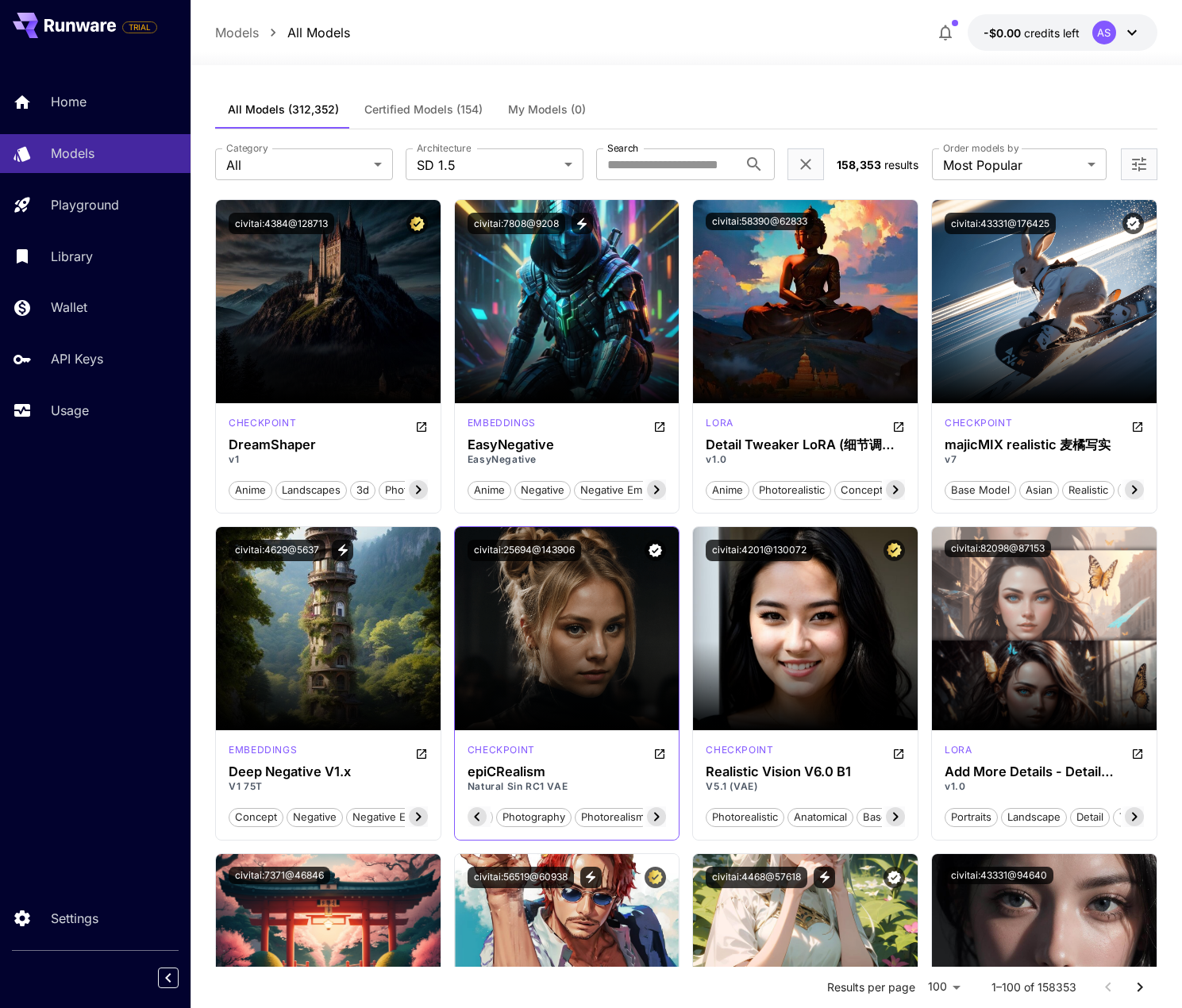 click 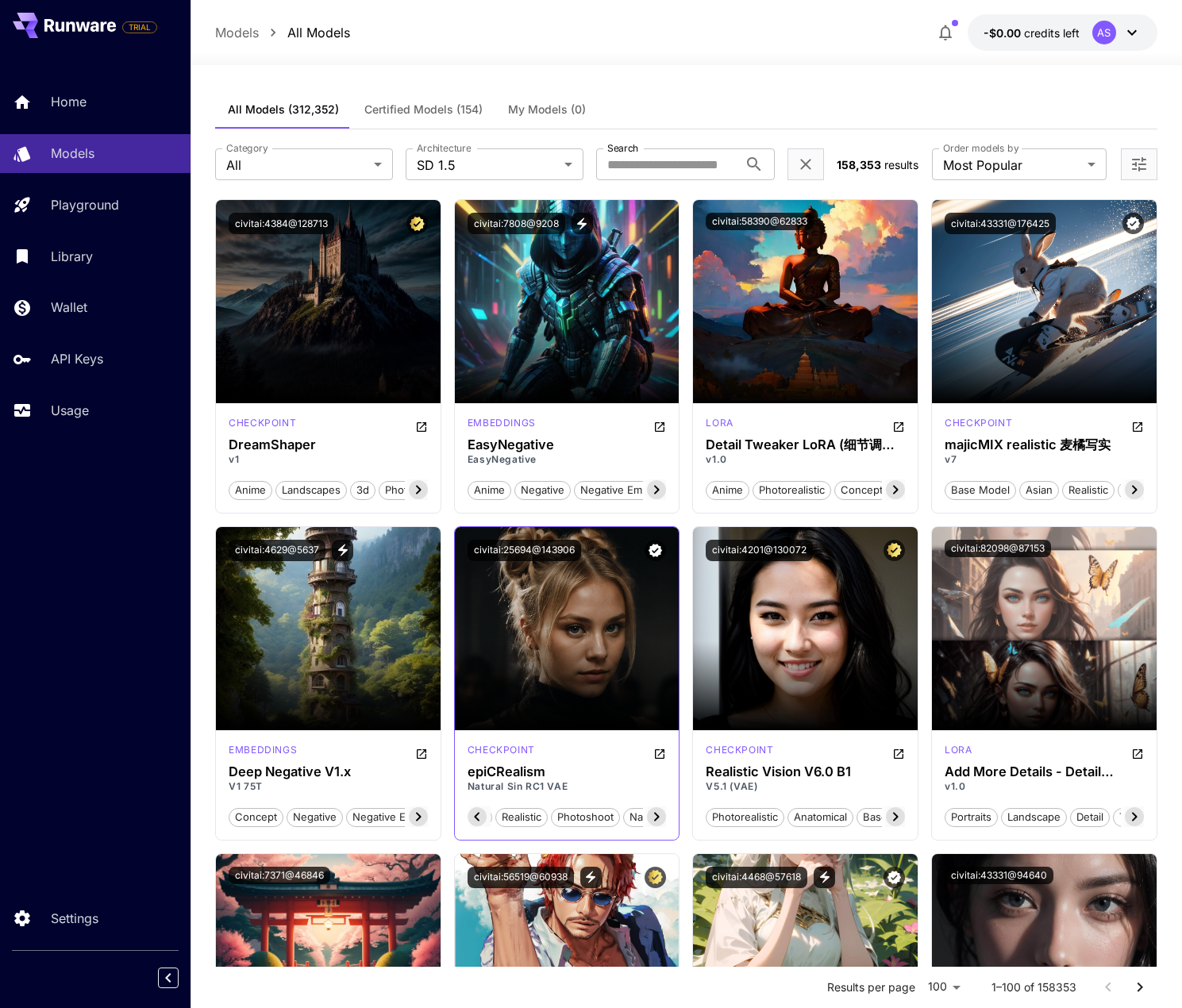 click 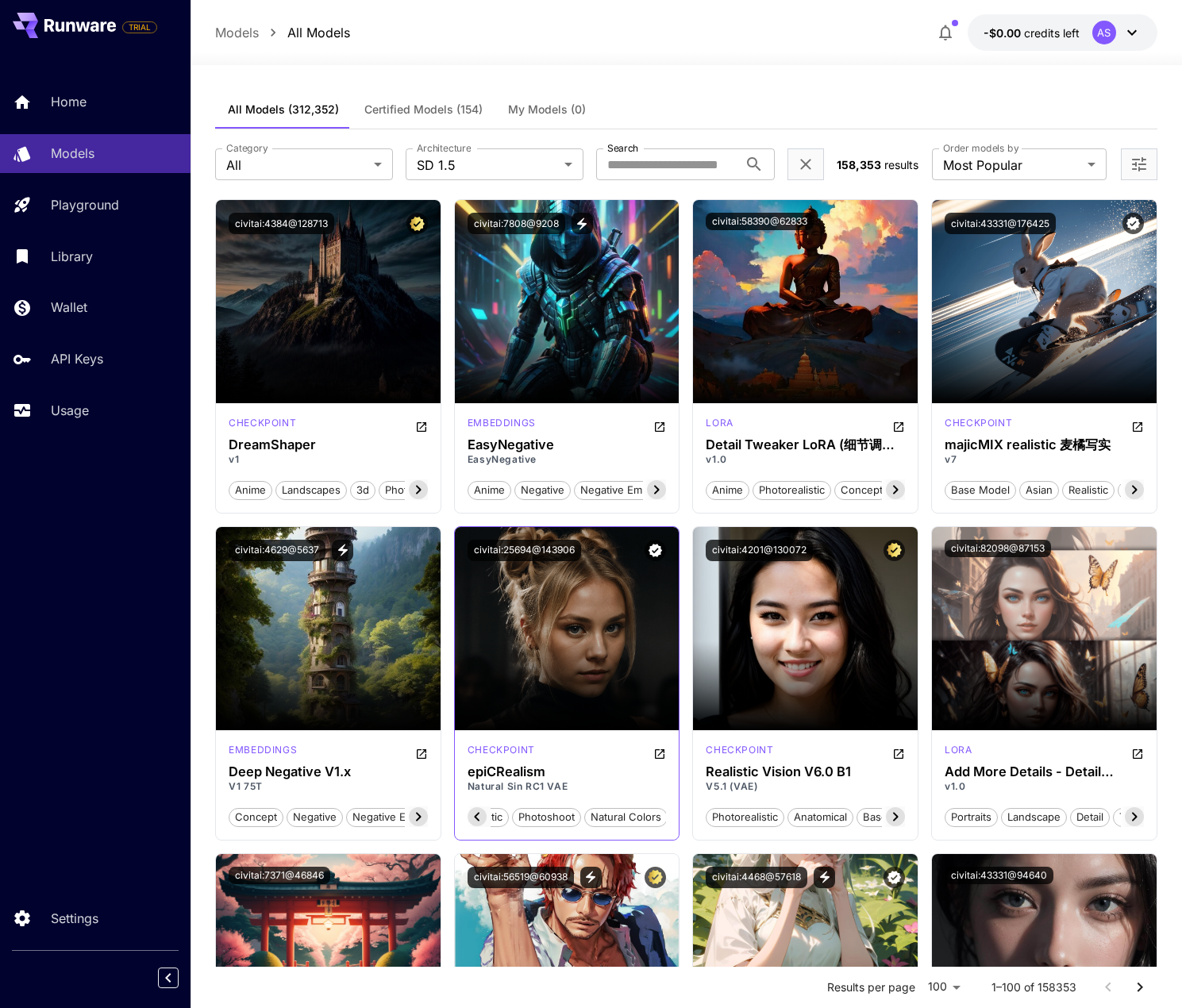 click on "natural colors" at bounding box center [626, 818] 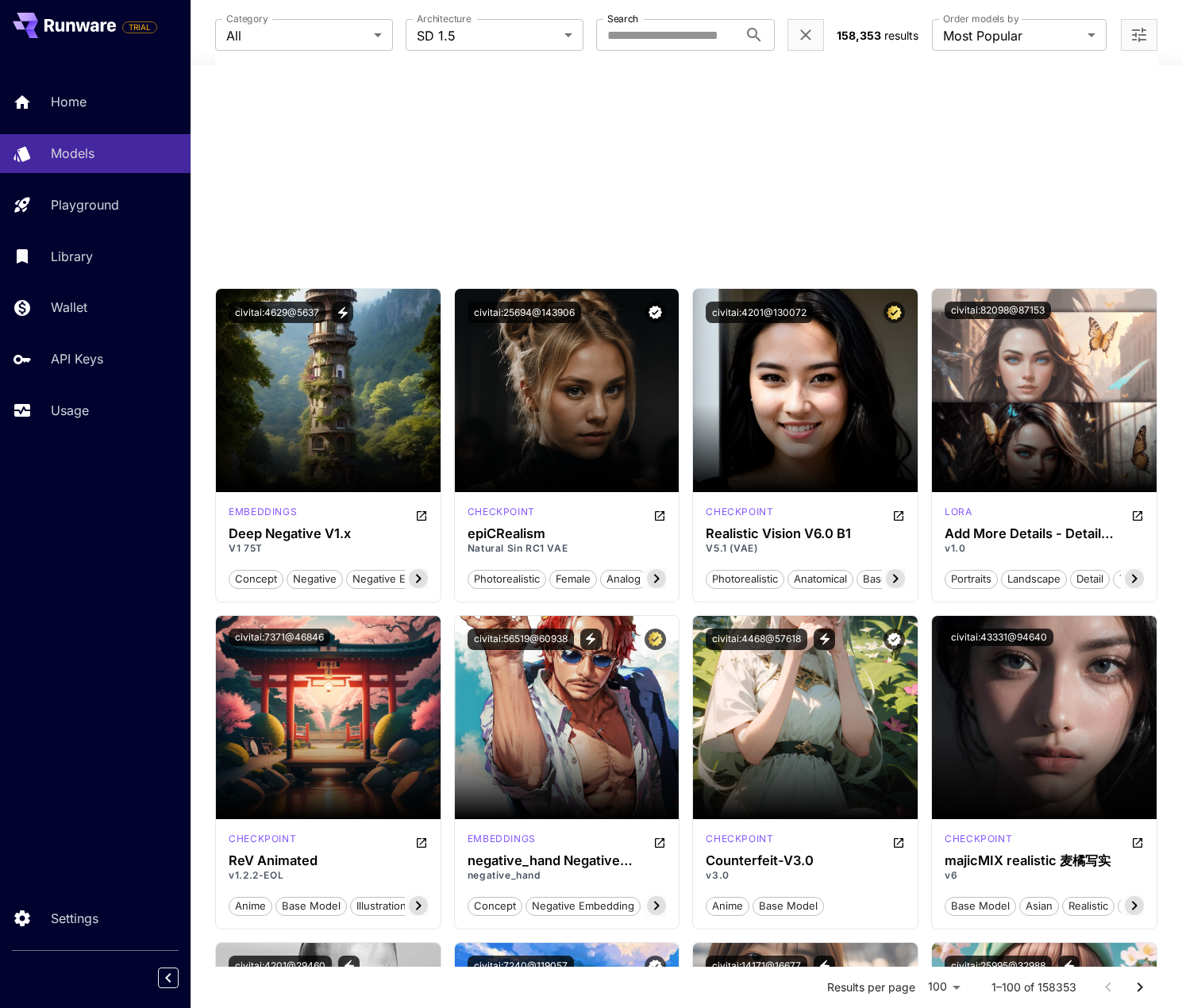 scroll, scrollTop: 0, scrollLeft: 0, axis: both 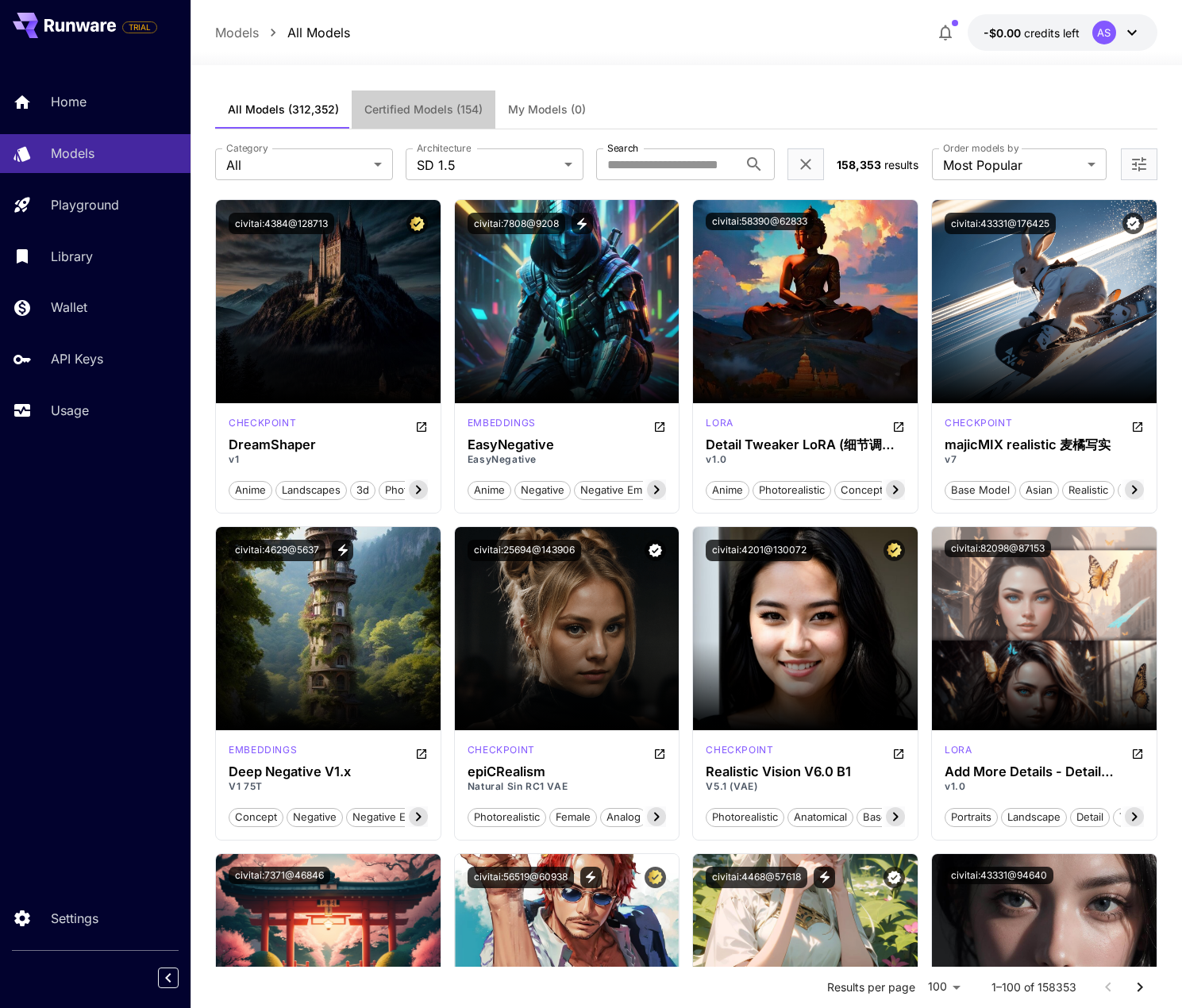 click on "Certified Models (154)" at bounding box center [423, 110] 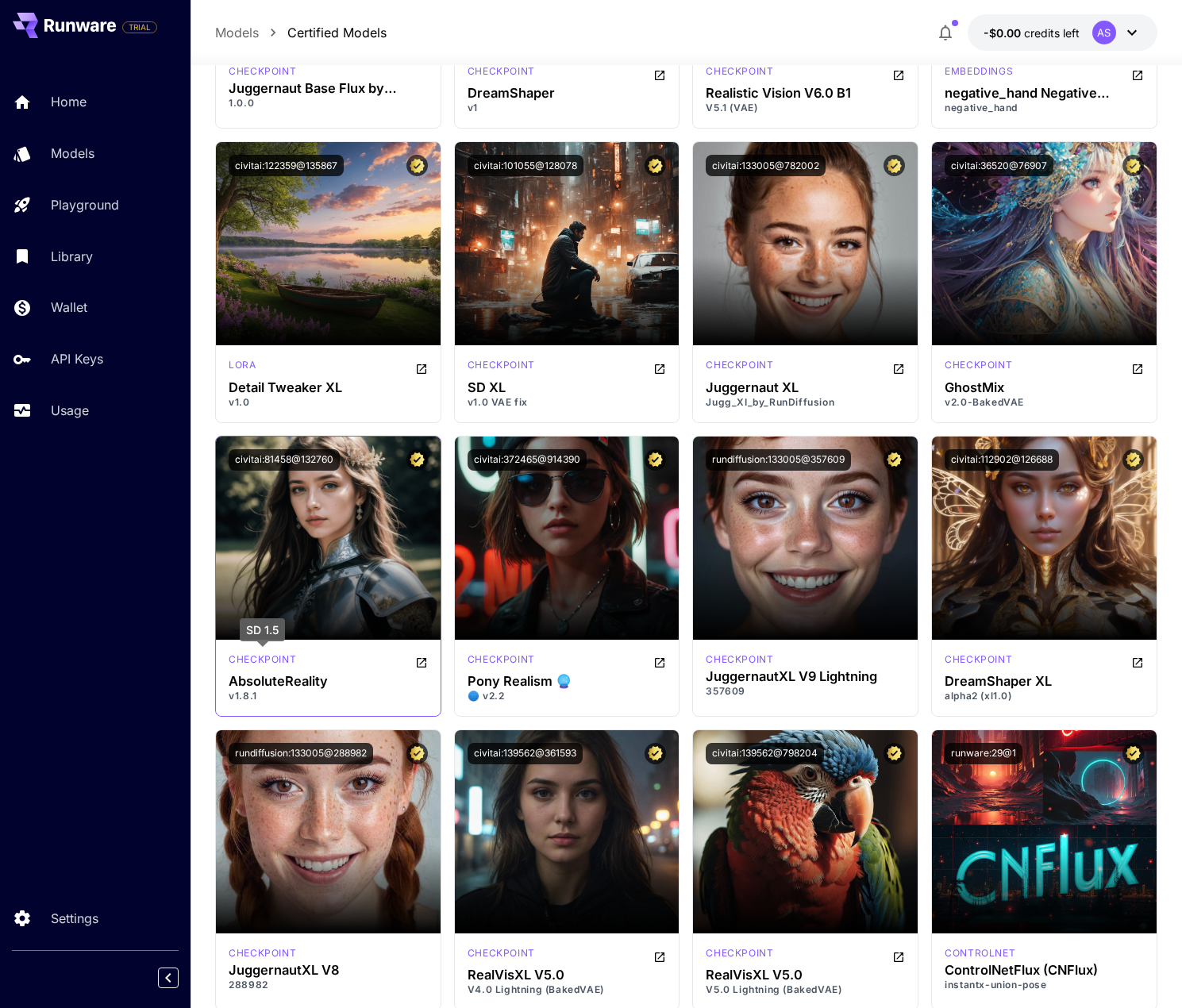 scroll, scrollTop: 2143, scrollLeft: 0, axis: vertical 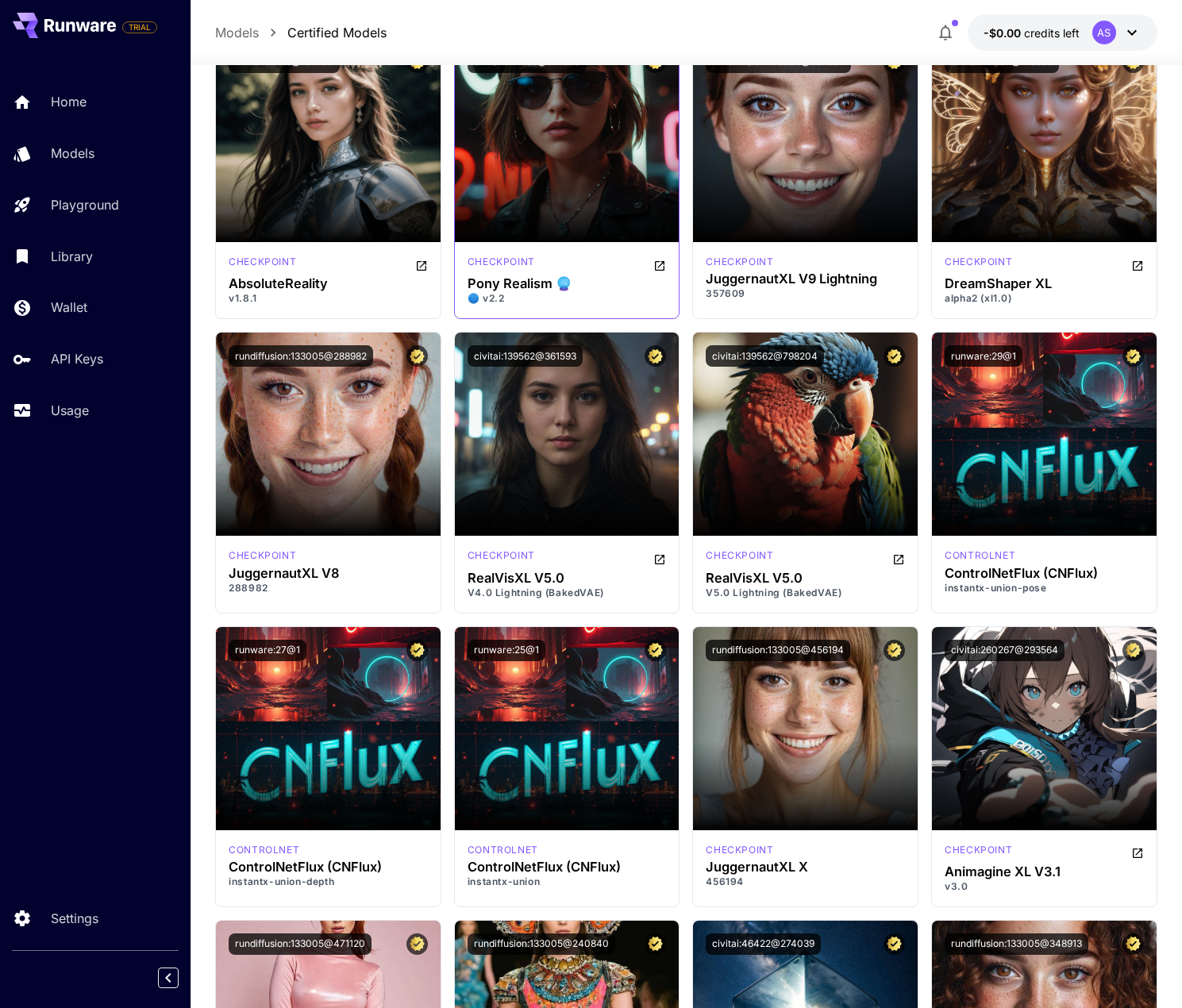 click on "🌐 v2.2" at bounding box center (567, 298) 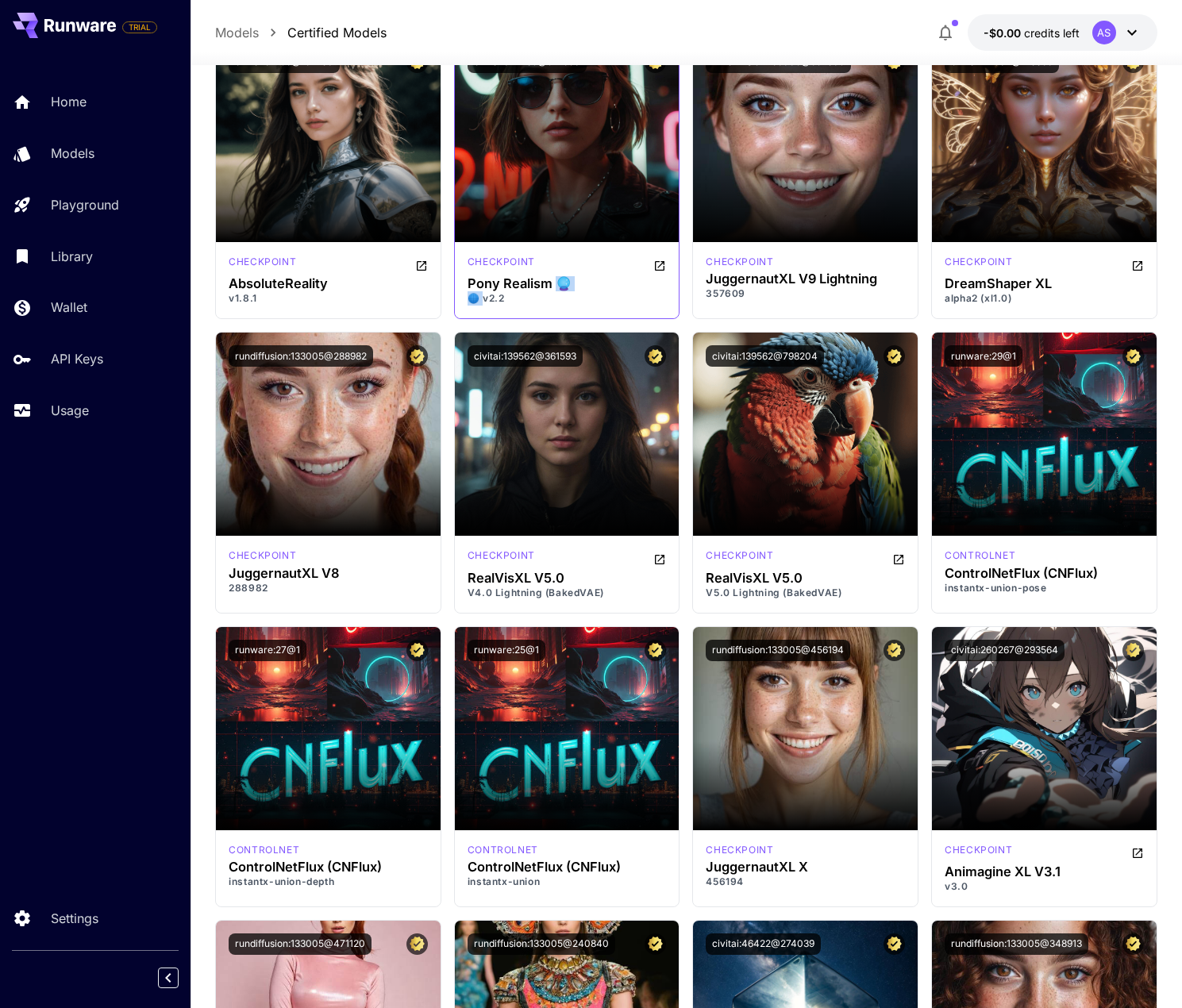 click on "🌐 v2.2" at bounding box center [567, 298] 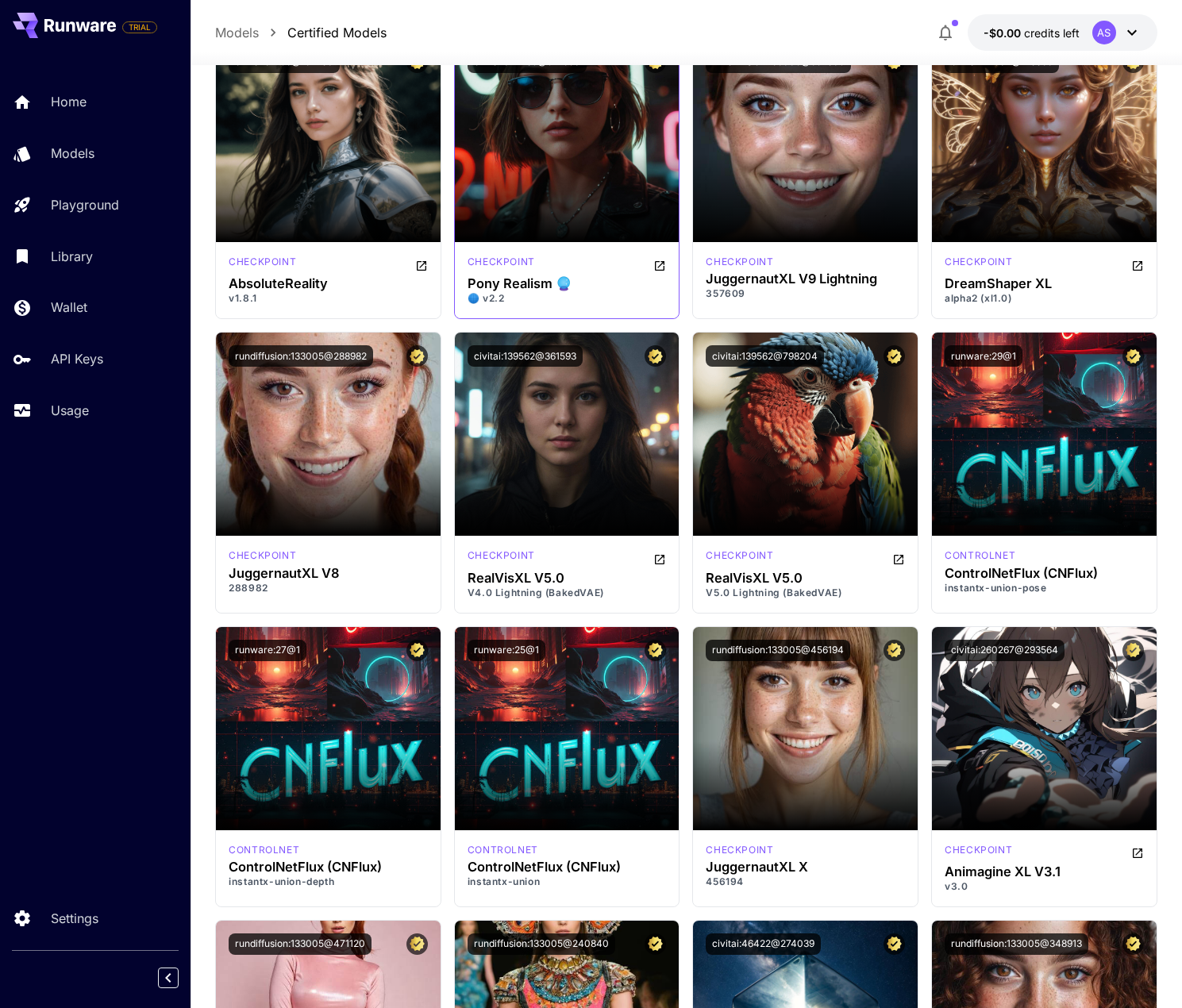click on "🌐 v2.2" at bounding box center (567, 298) 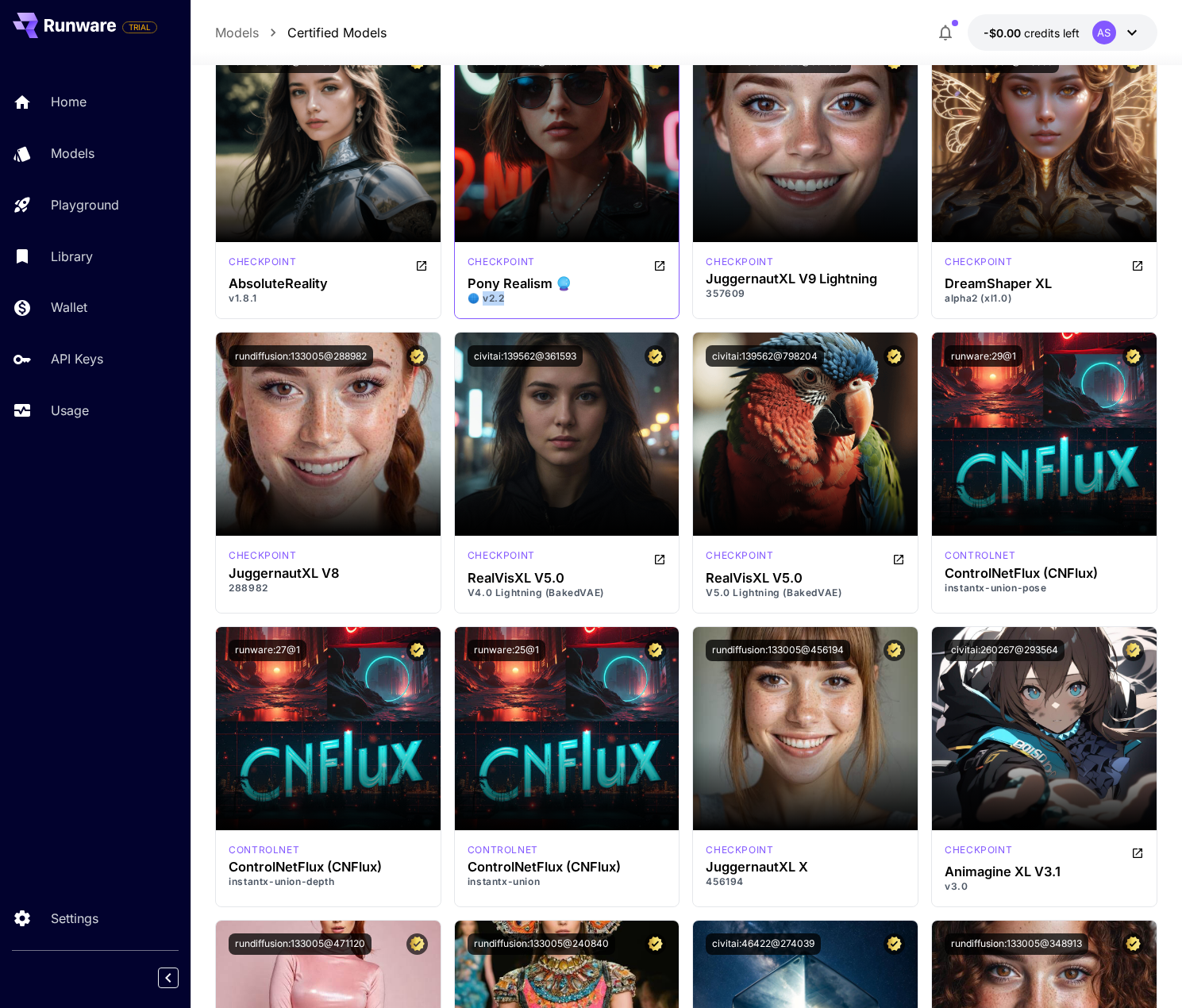 drag, startPoint x: 491, startPoint y: 300, endPoint x: 525, endPoint y: 291, distance: 35.171011 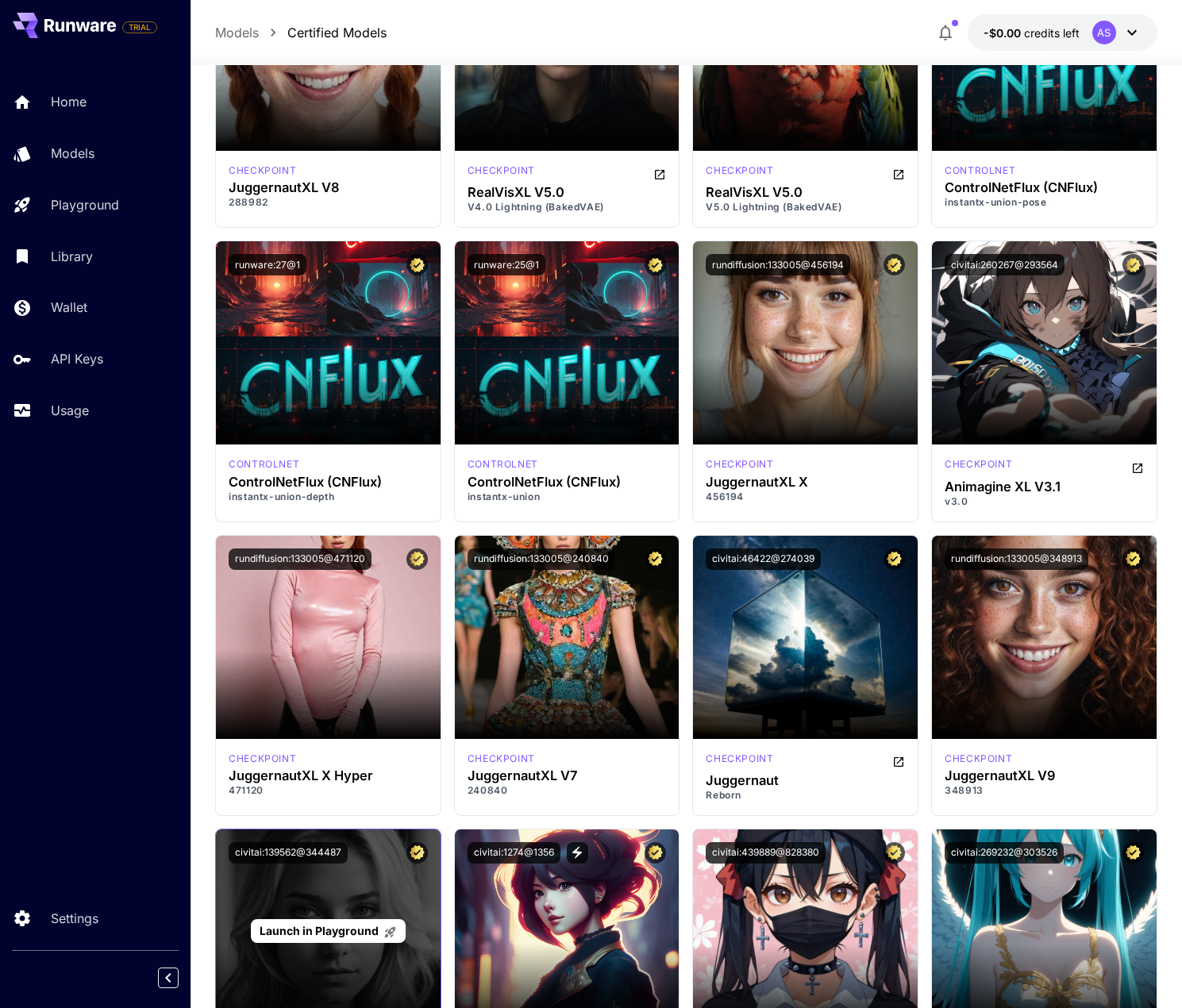 scroll, scrollTop: 2778, scrollLeft: 0, axis: vertical 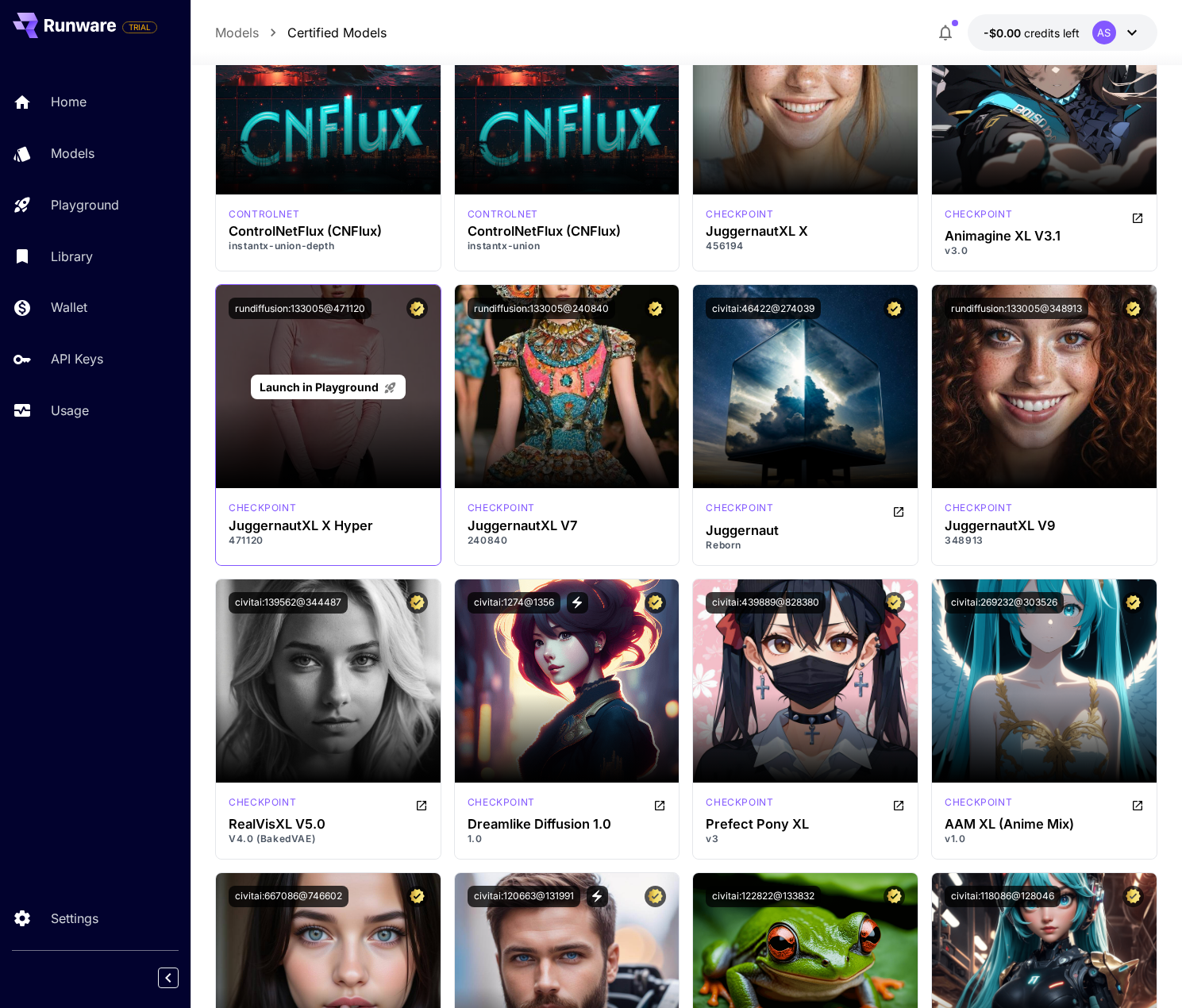 click on "Launch in Playground" at bounding box center (328, 387) 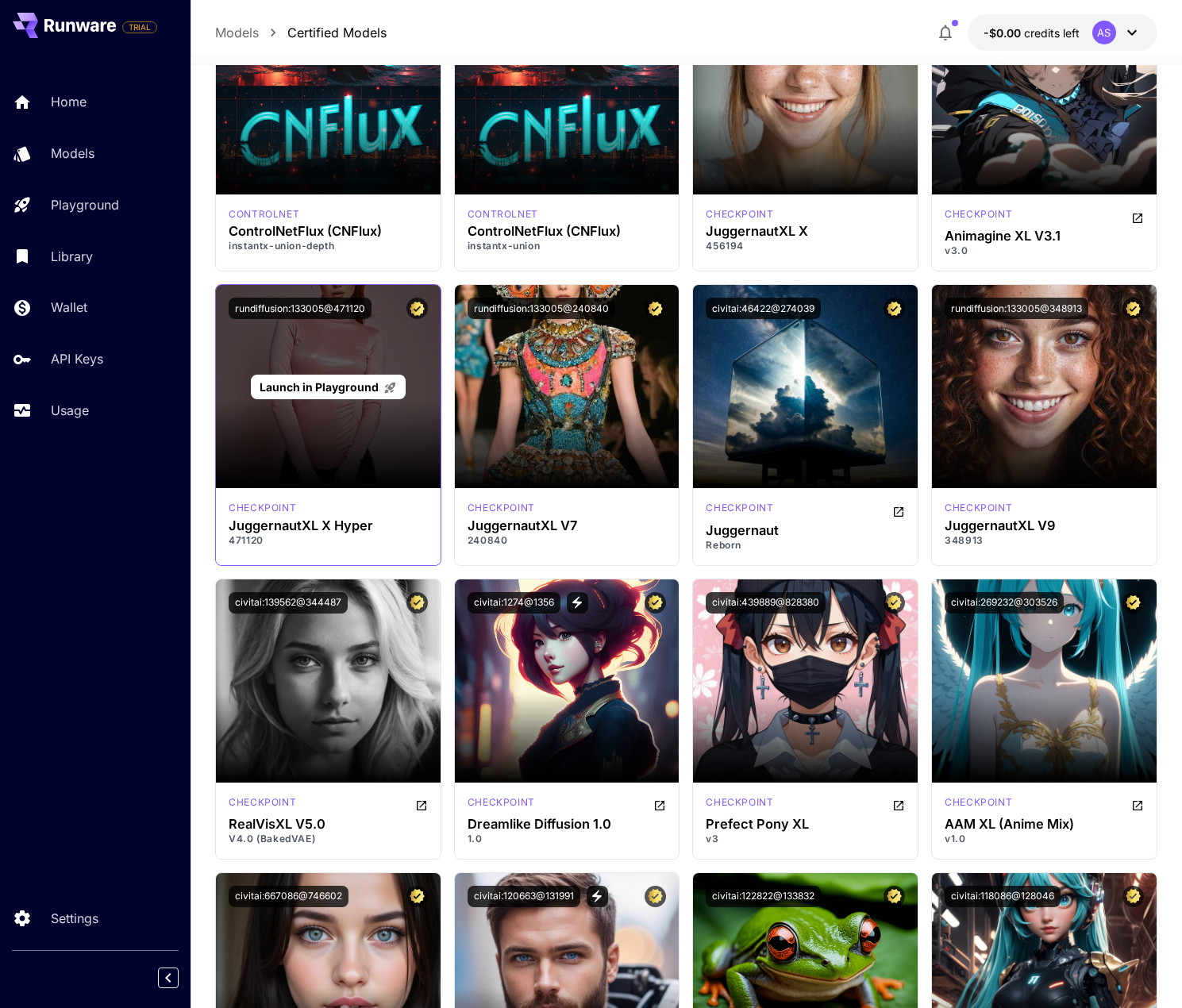 click on "Launch in Playground" at bounding box center (319, 387) 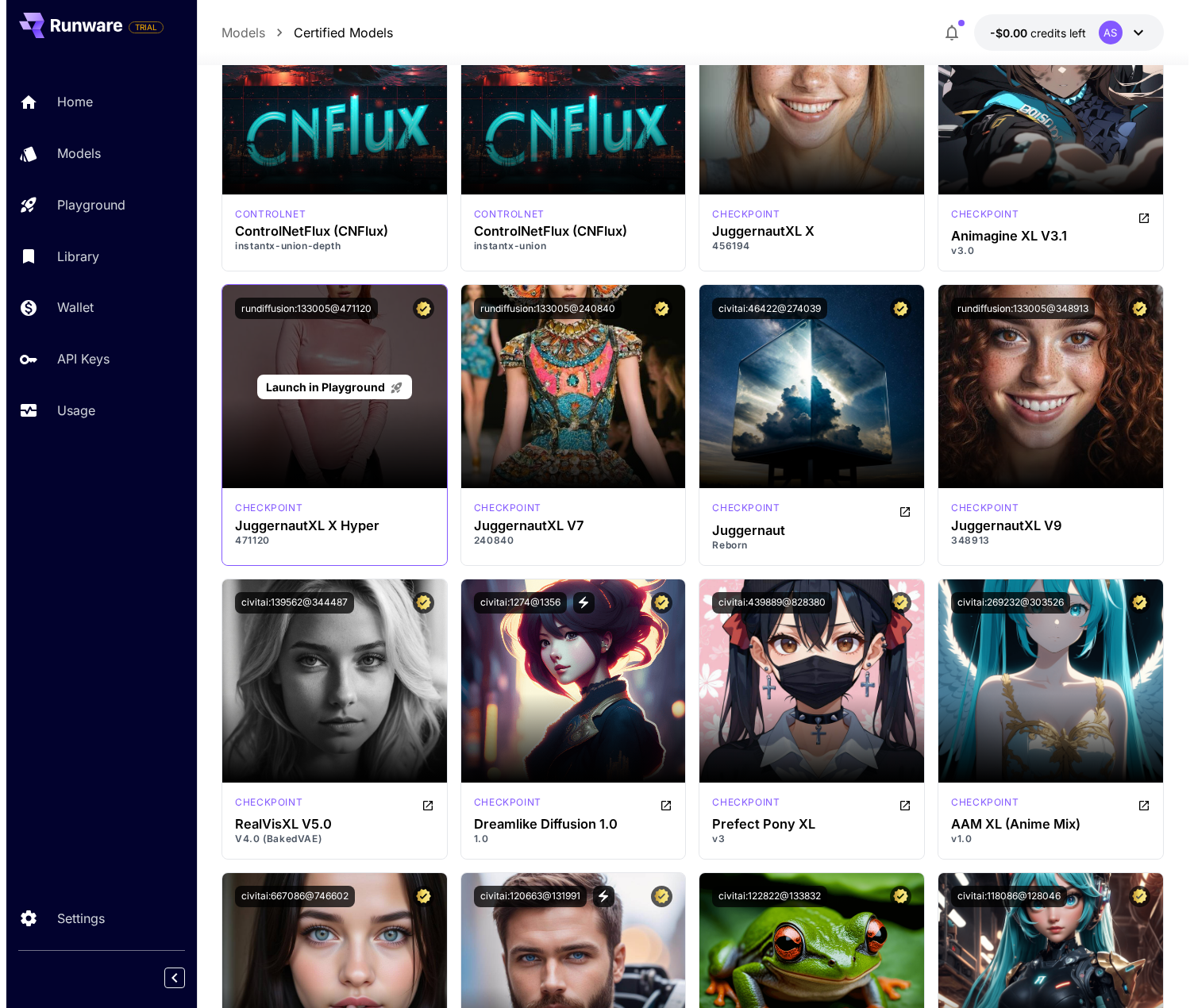 scroll, scrollTop: 0, scrollLeft: 0, axis: both 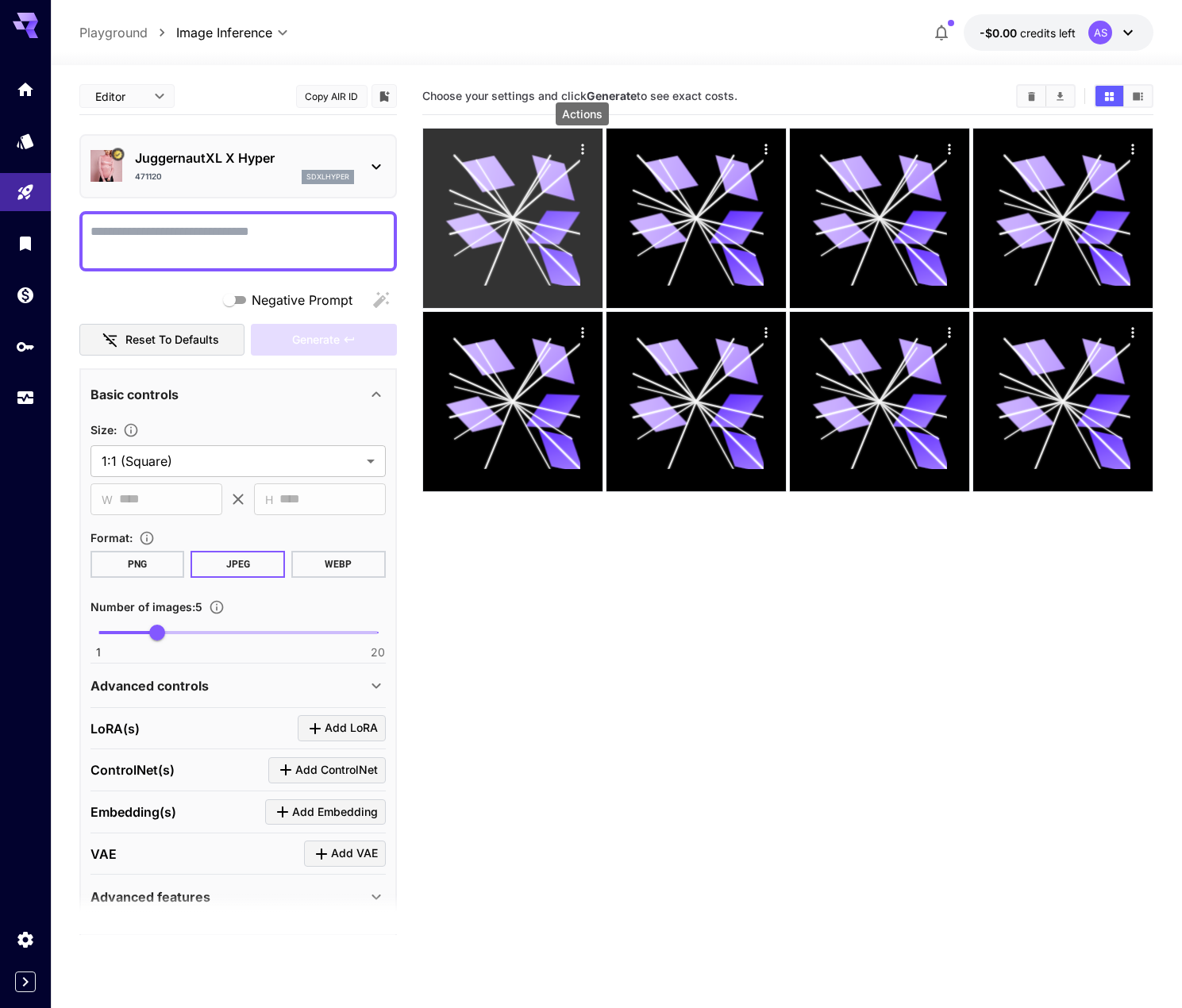 click 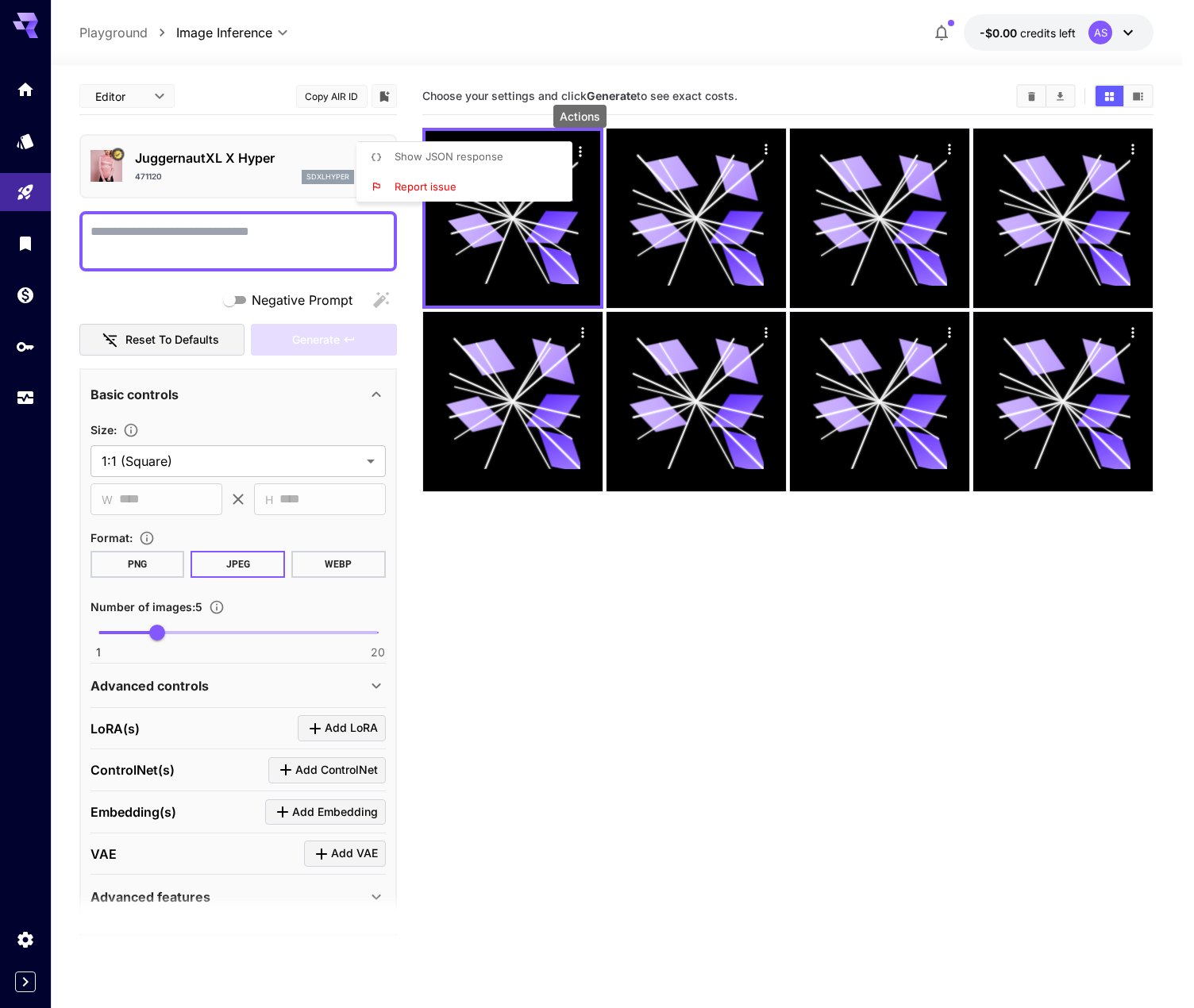 click at bounding box center [597, 504] 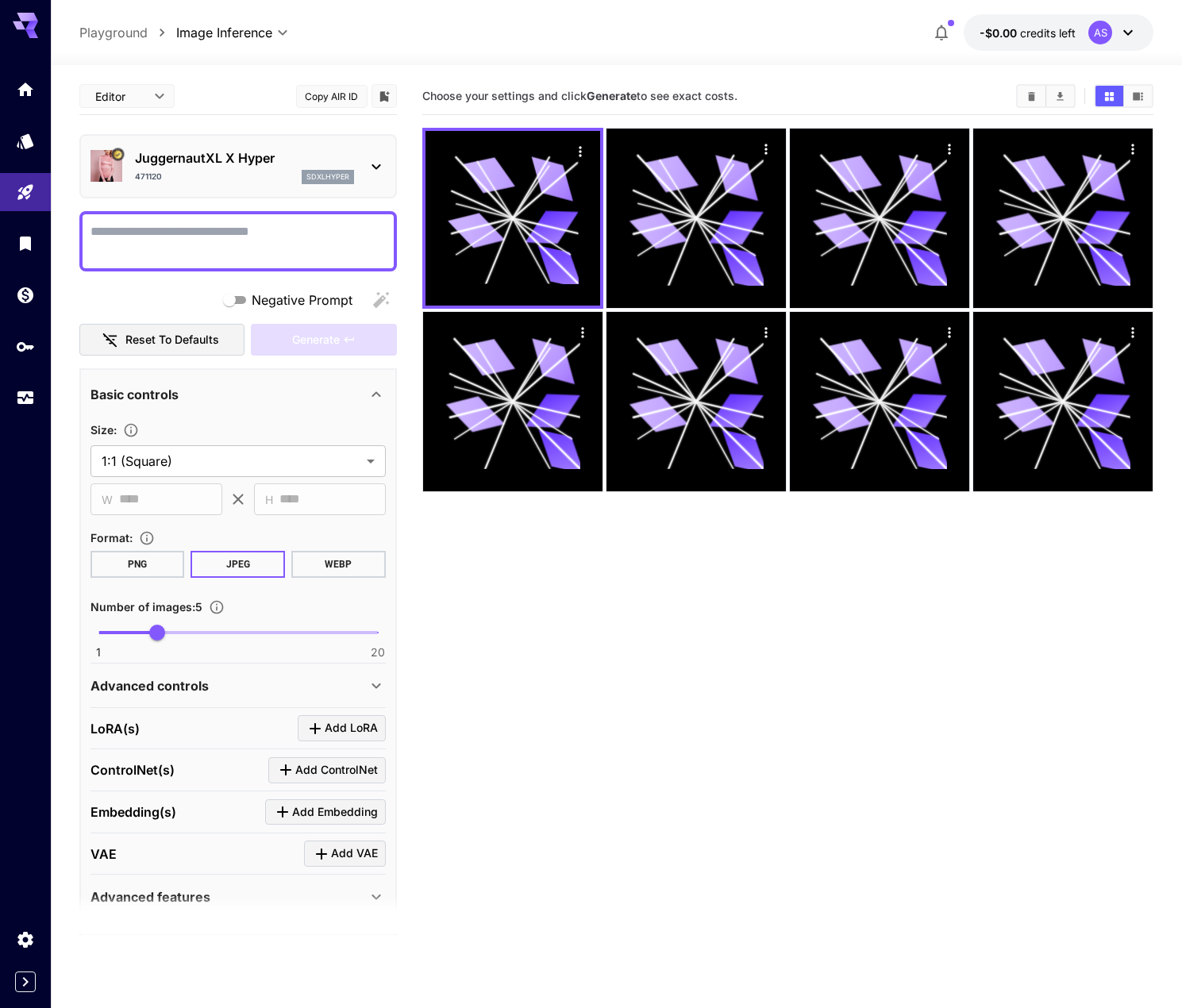 click at bounding box center (1031, 96) 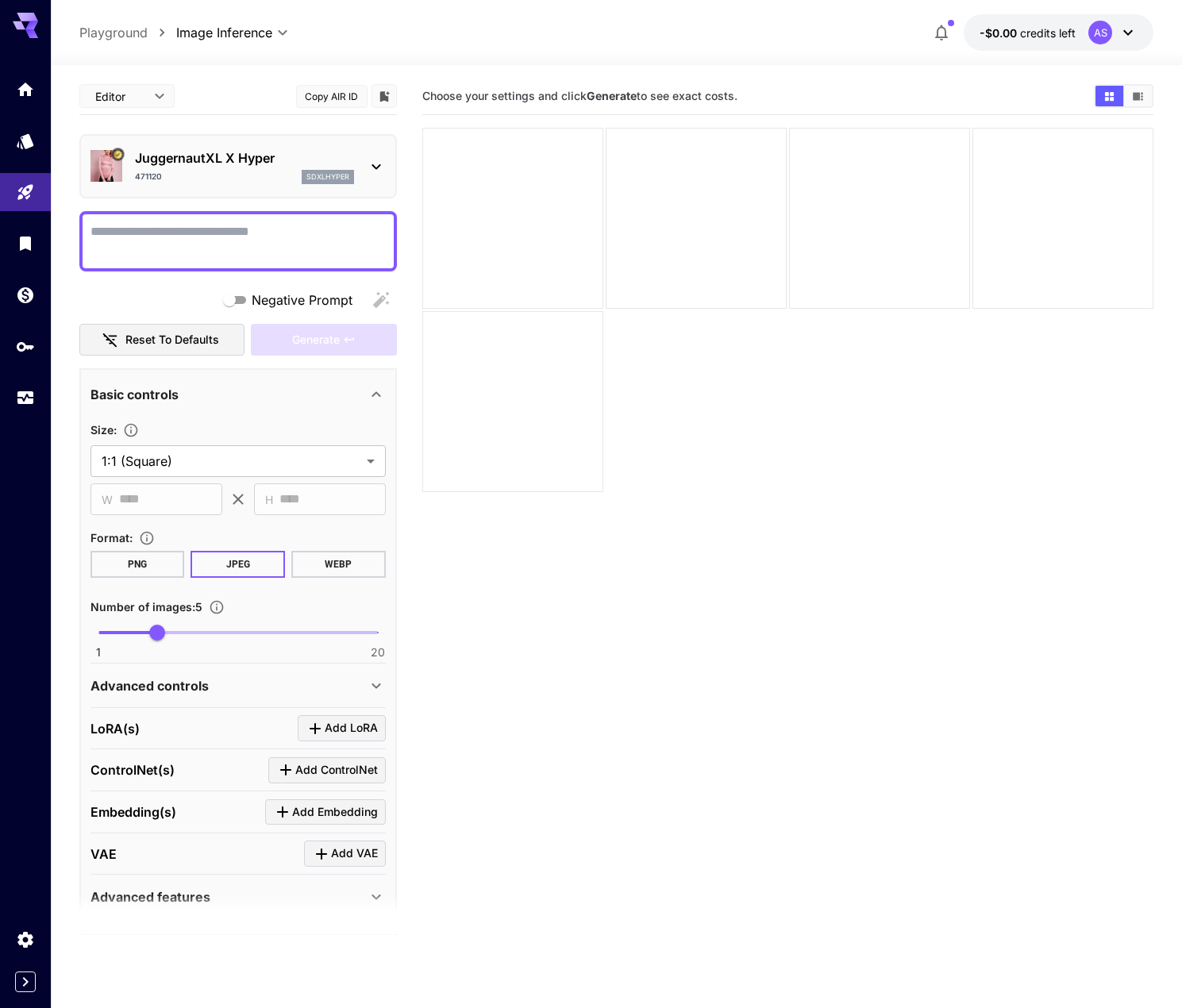 click on "JuggernautXL X Hyper" at bounding box center (244, 158) 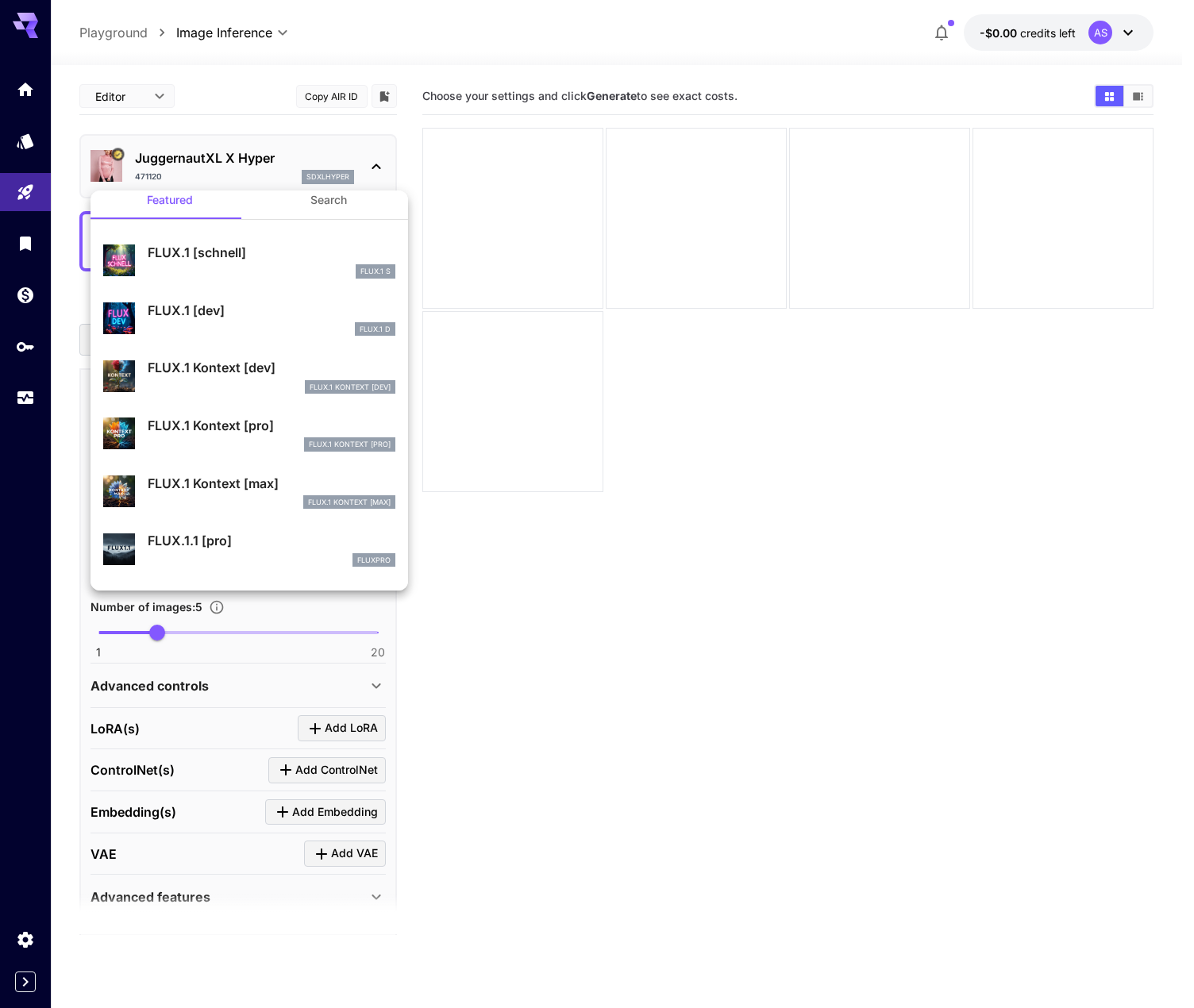 scroll, scrollTop: 0, scrollLeft: 0, axis: both 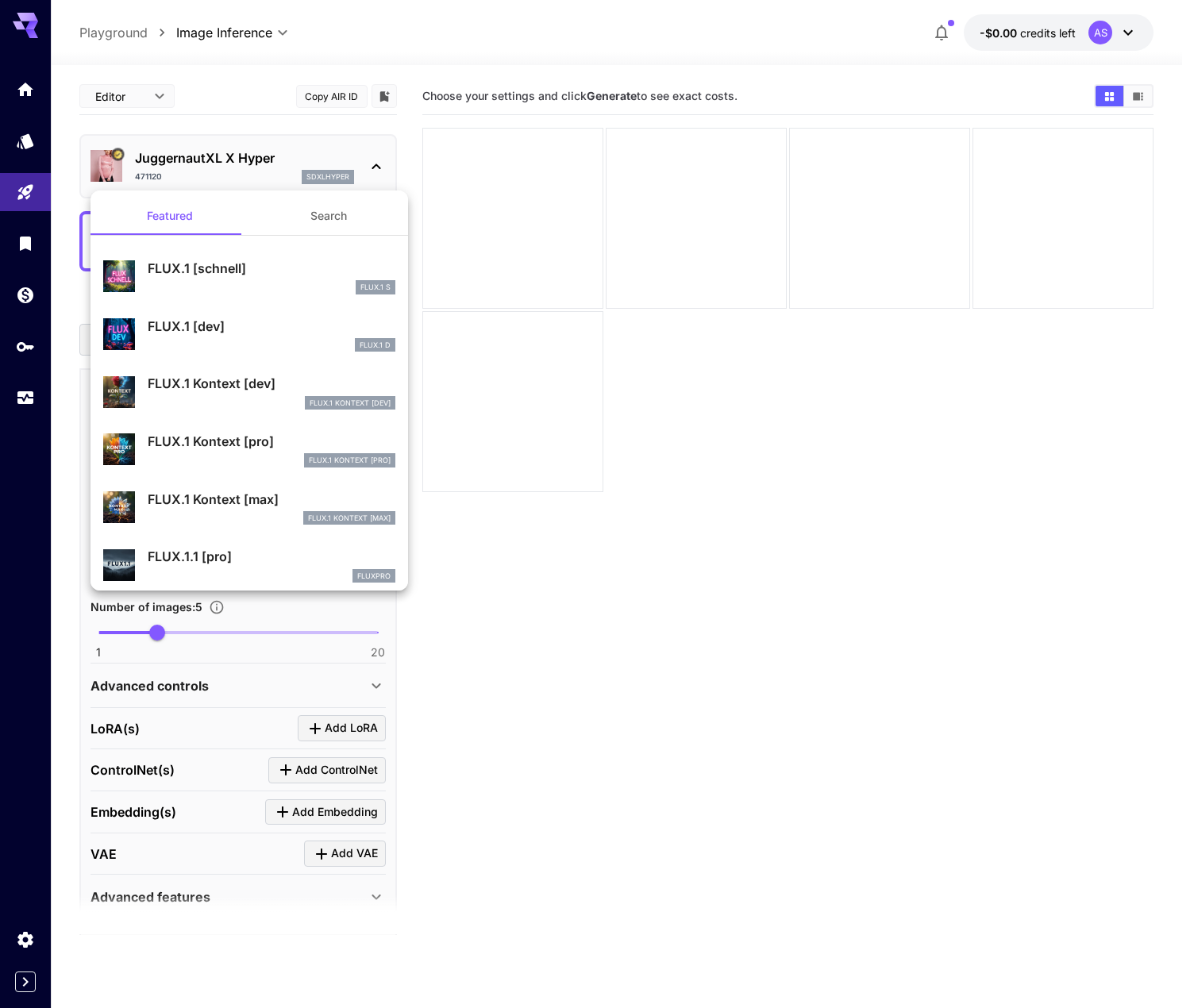click on "FLUX.1 S" at bounding box center [272, 287] 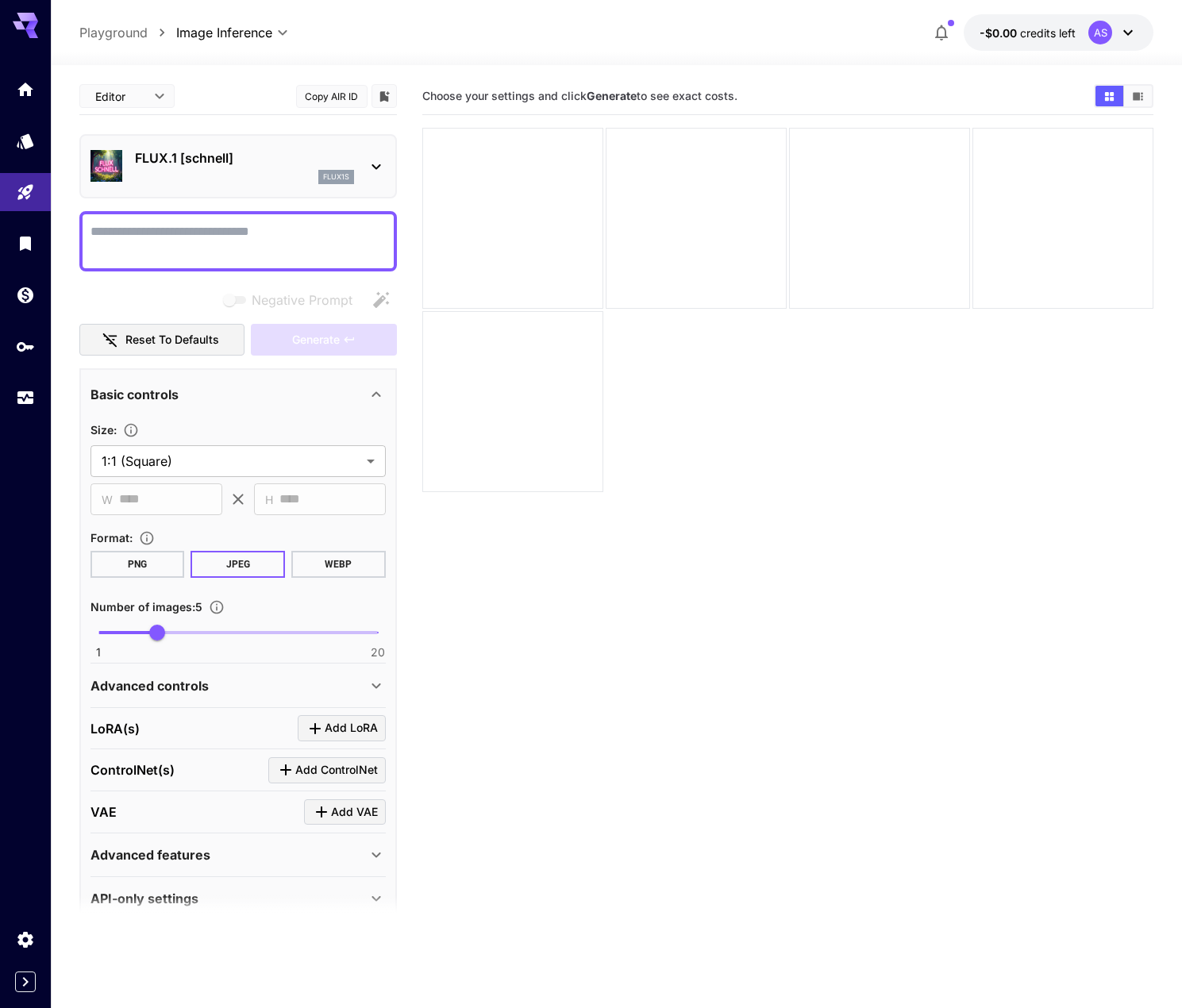 click on "FLUX.1 [schnell]" at bounding box center [244, 158] 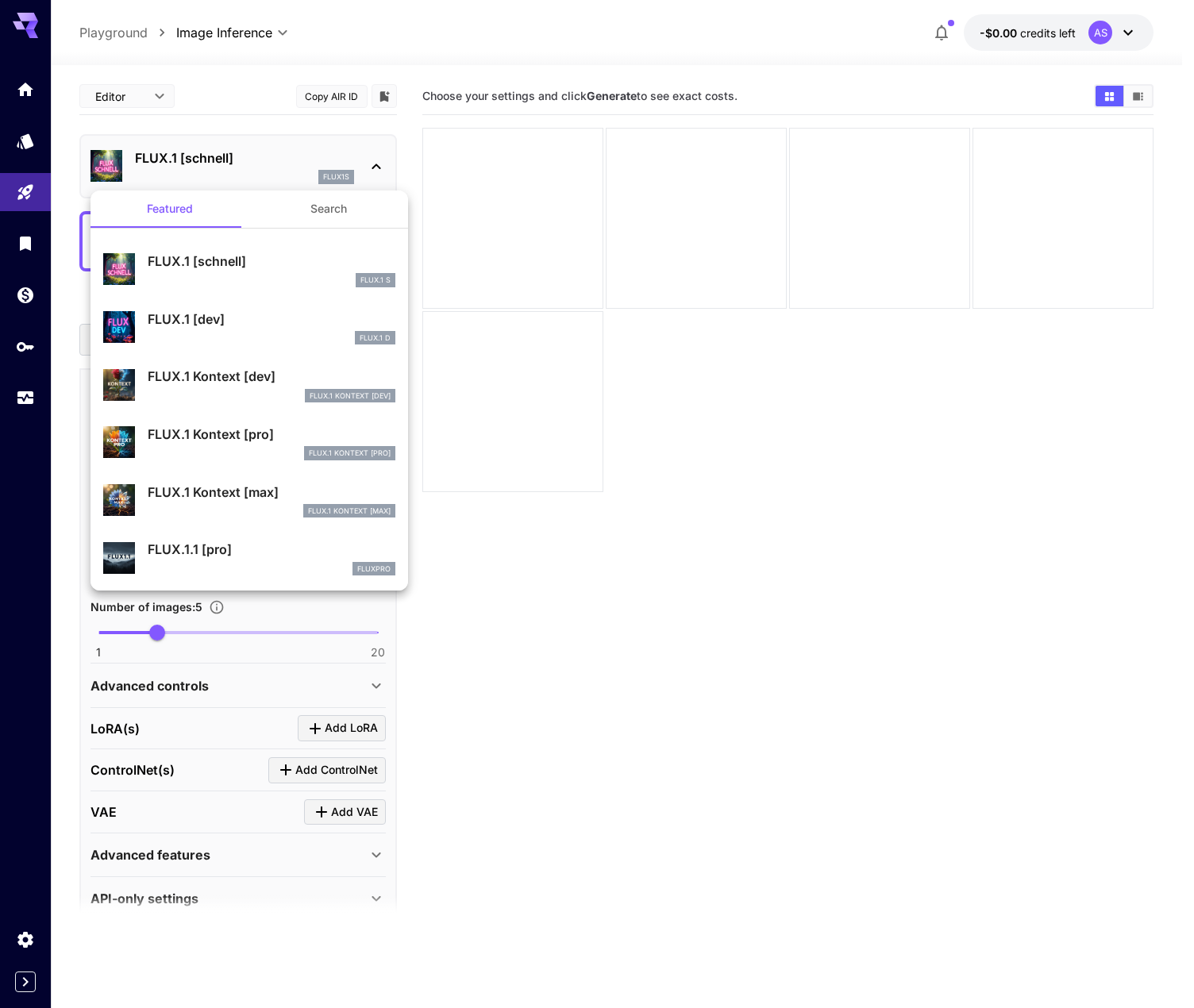 scroll, scrollTop: 0, scrollLeft: 0, axis: both 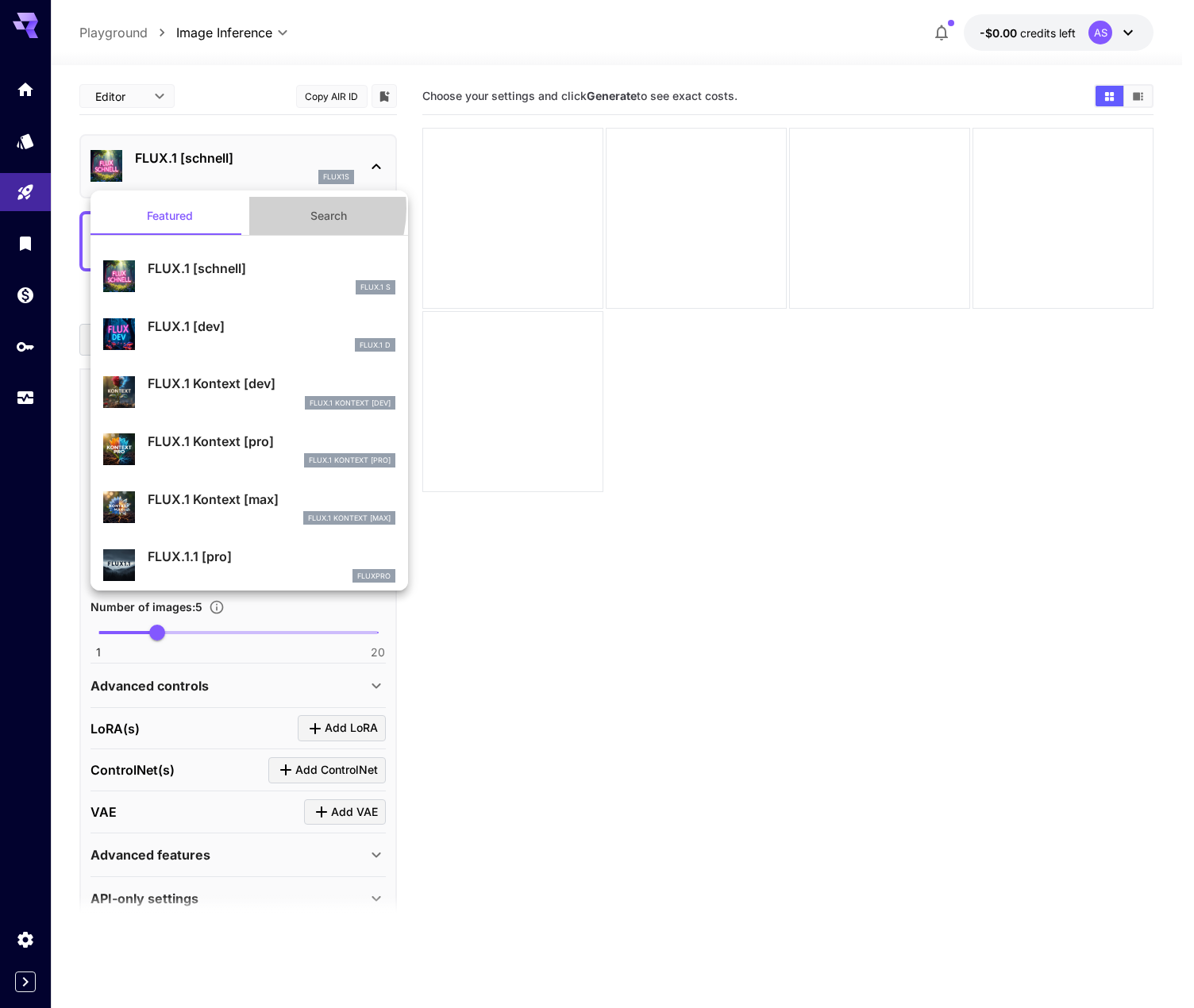 click on "Search" at bounding box center (329, 216) 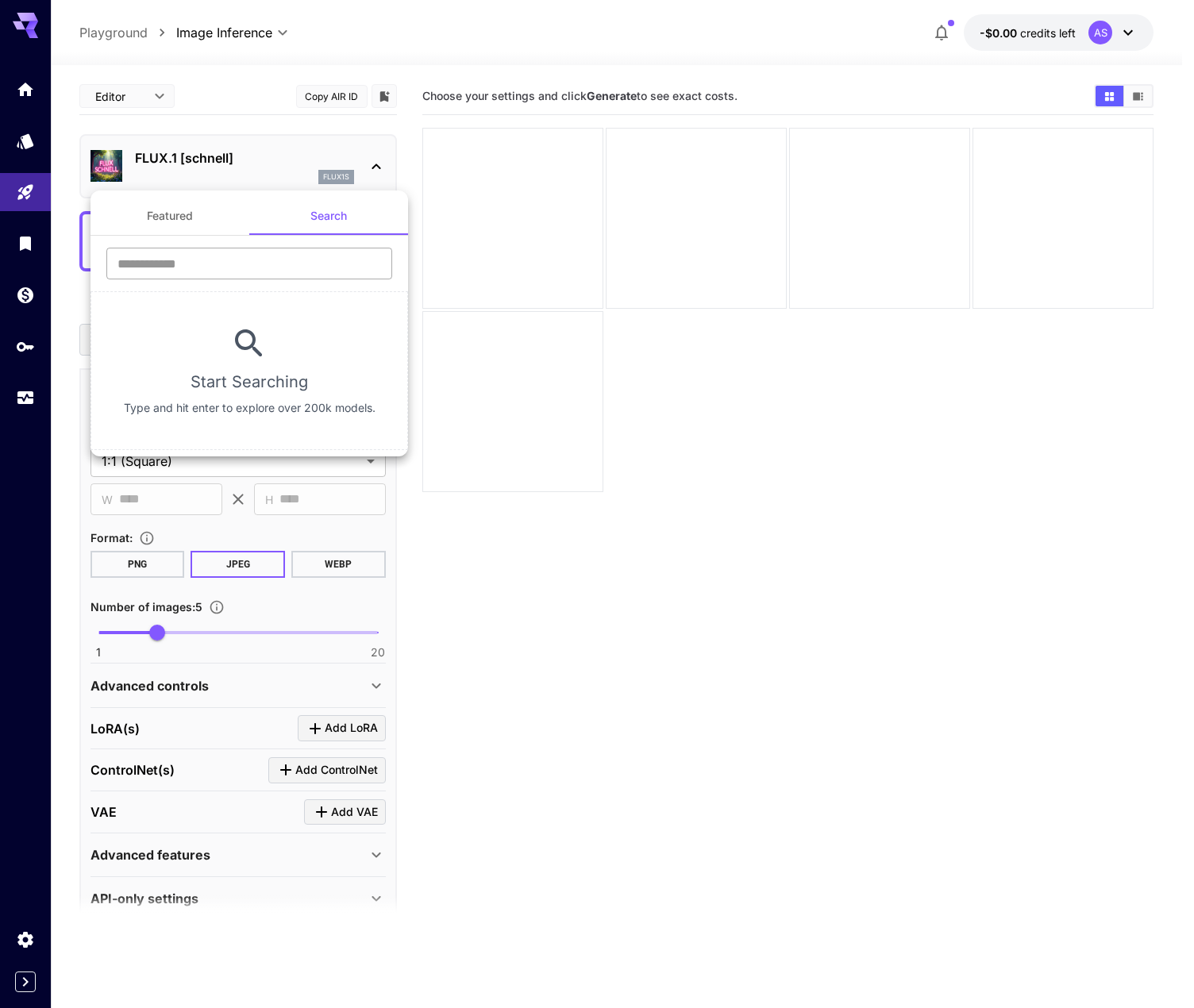 click at bounding box center (249, 264) 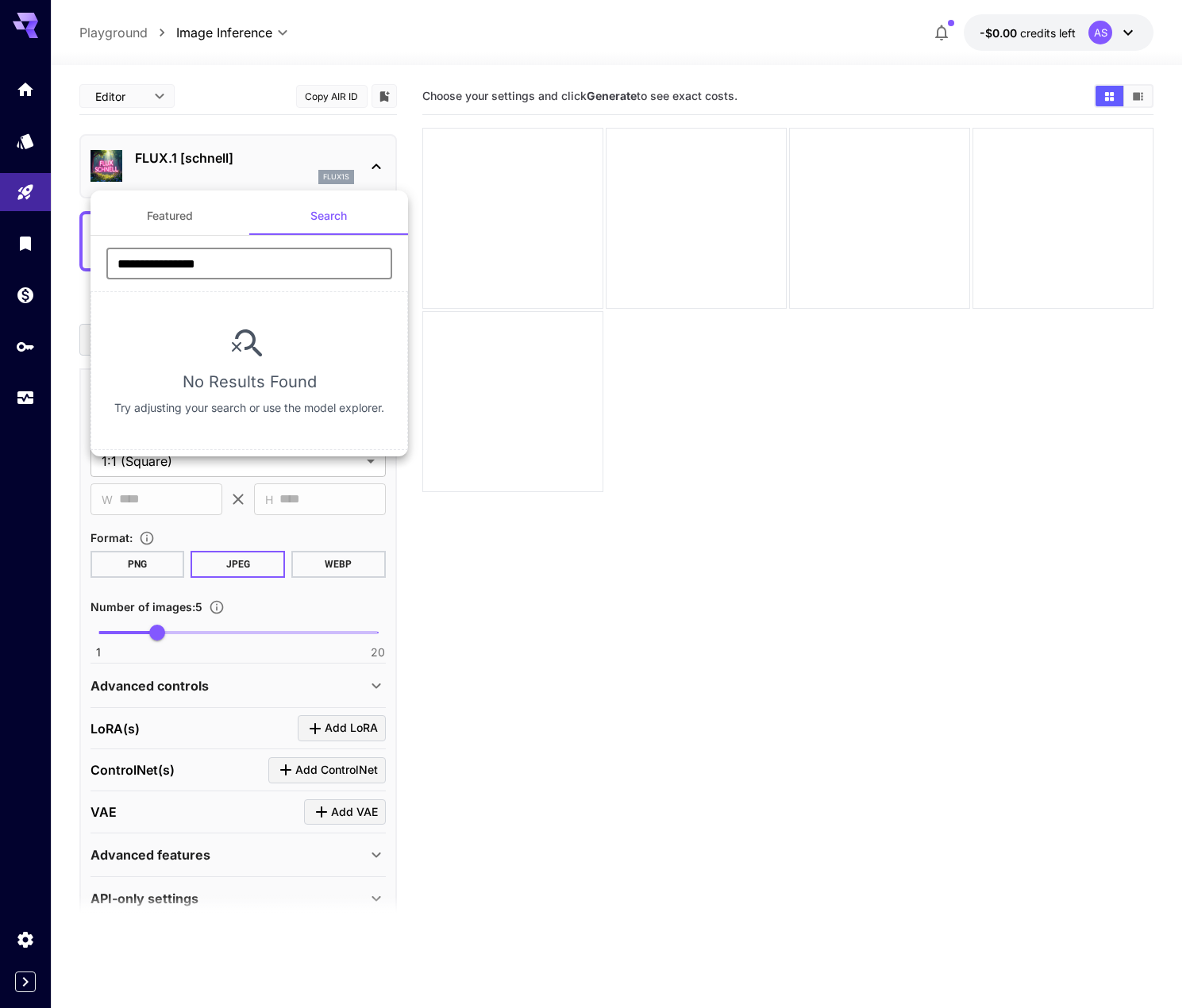 type on "**********" 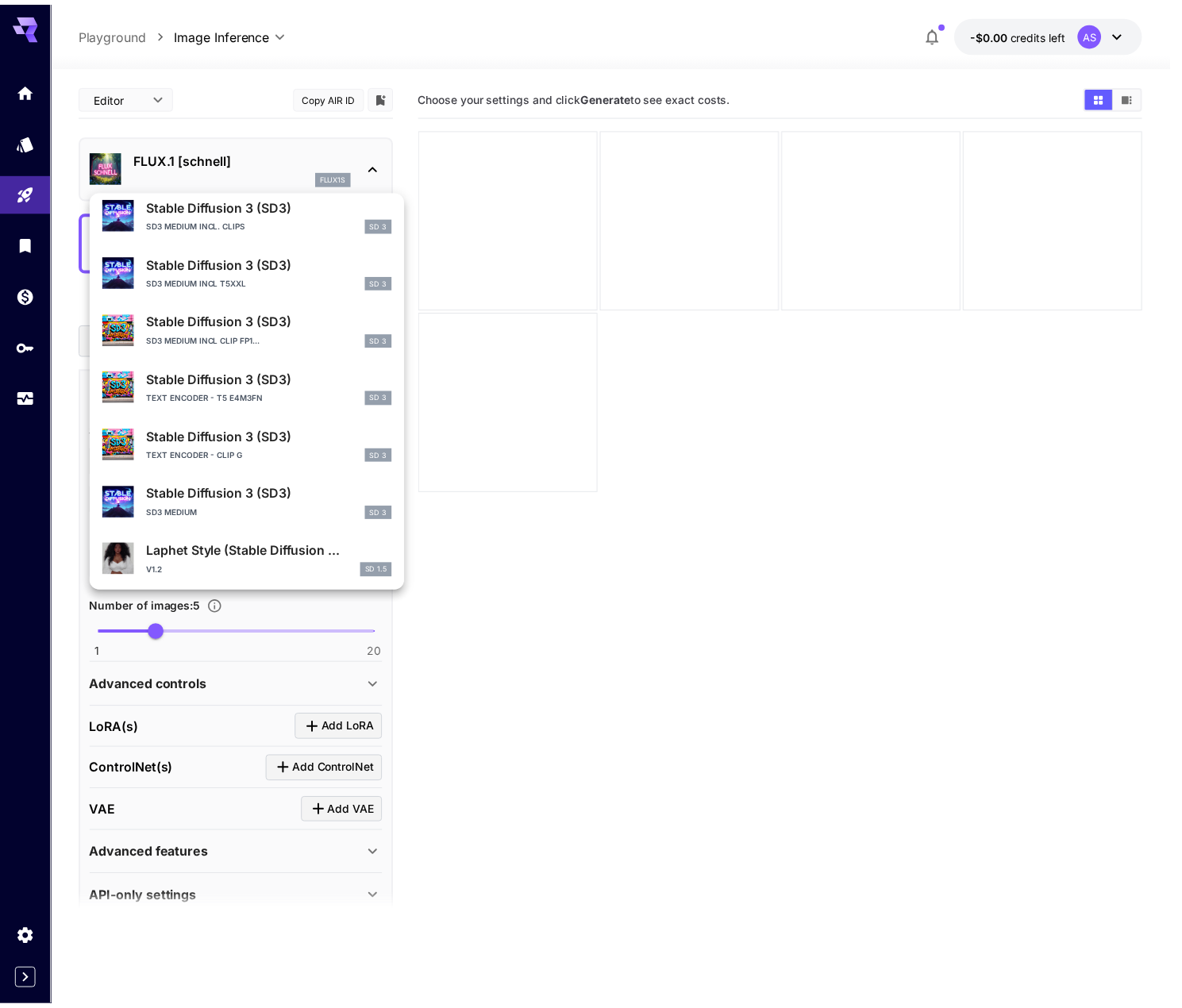 scroll, scrollTop: 1096, scrollLeft: 0, axis: vertical 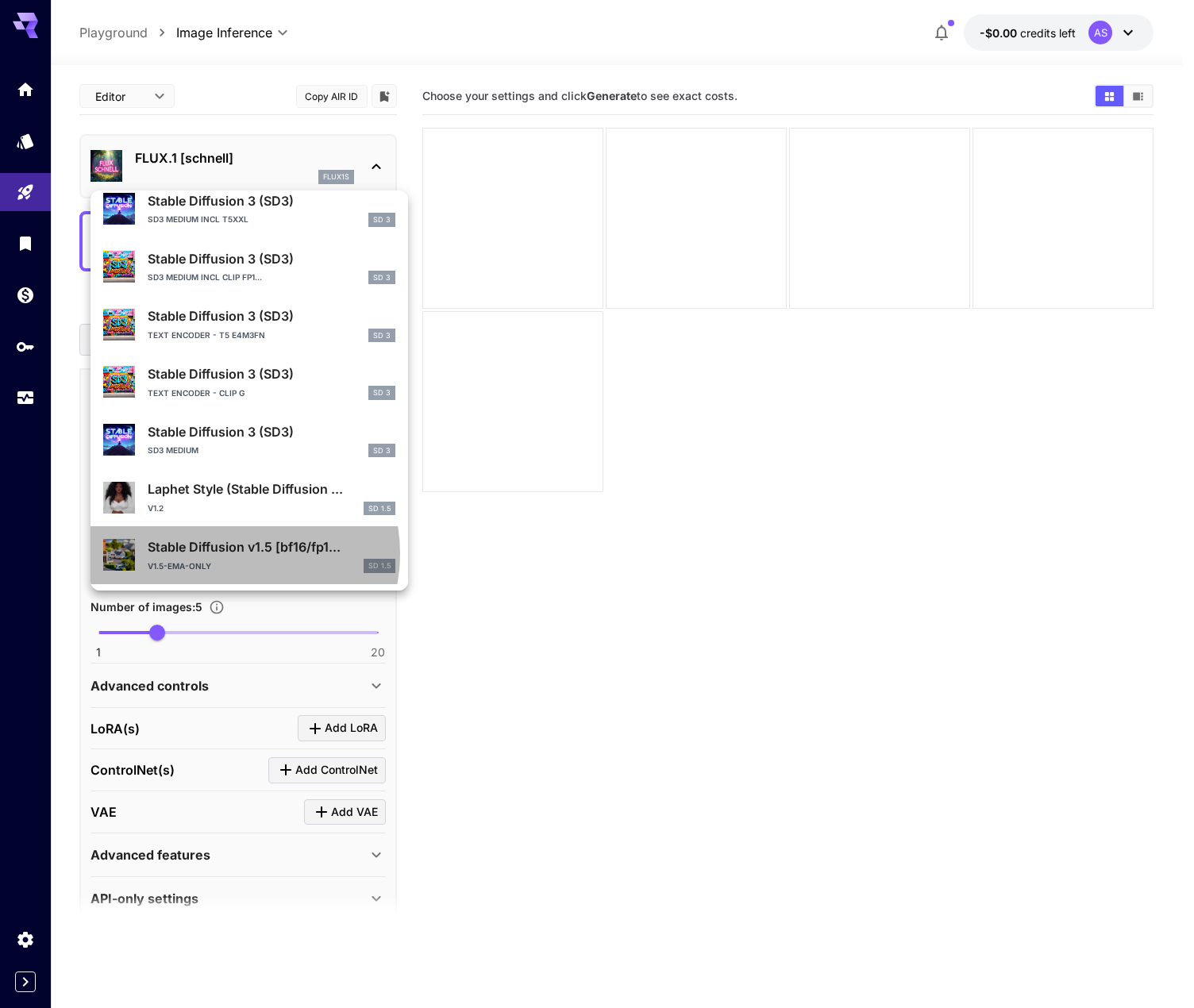 click on "Stable Diffusion v1.5 [bf16/fp1..." at bounding box center [272, 547] 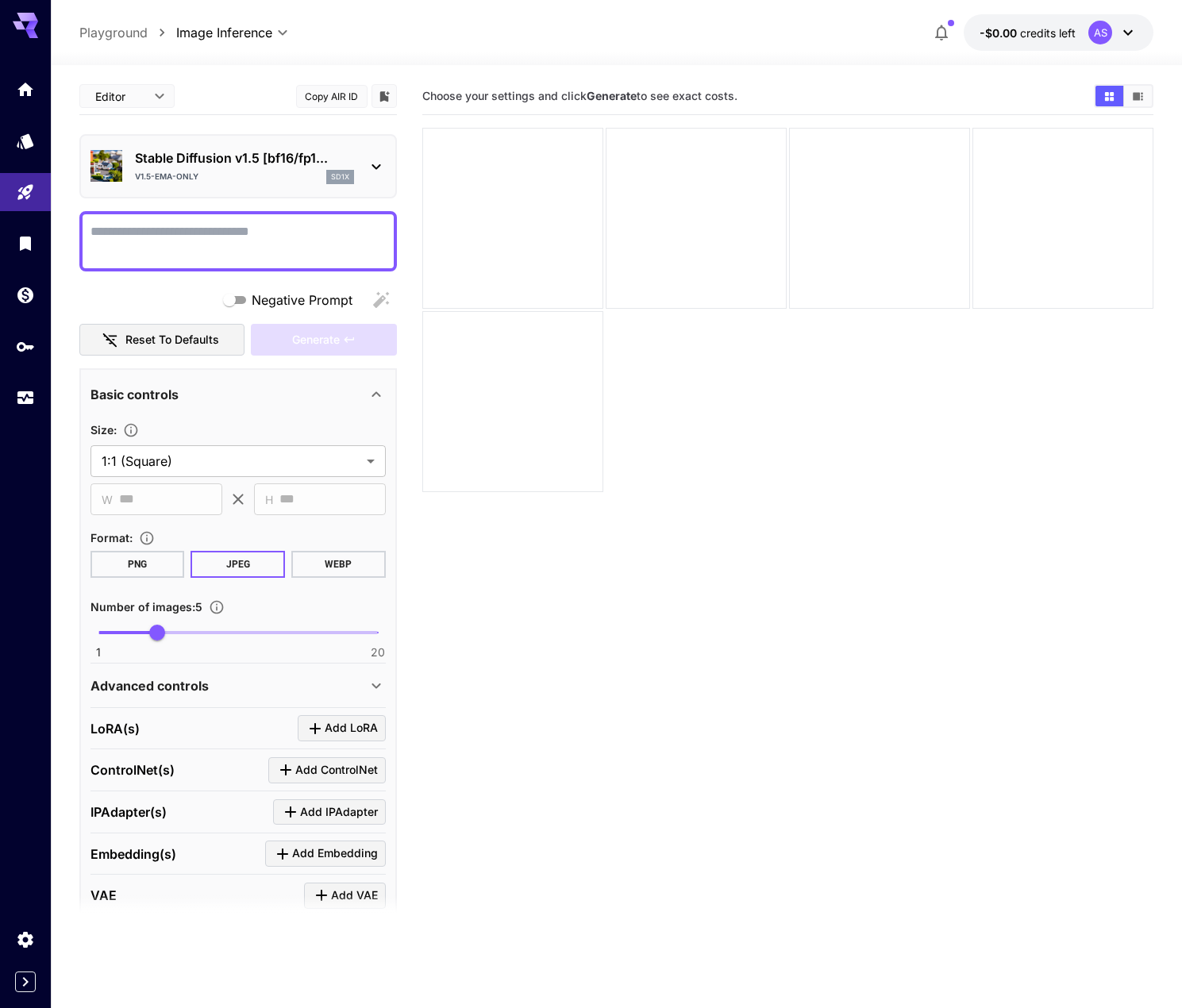 click at bounding box center [106, 166] 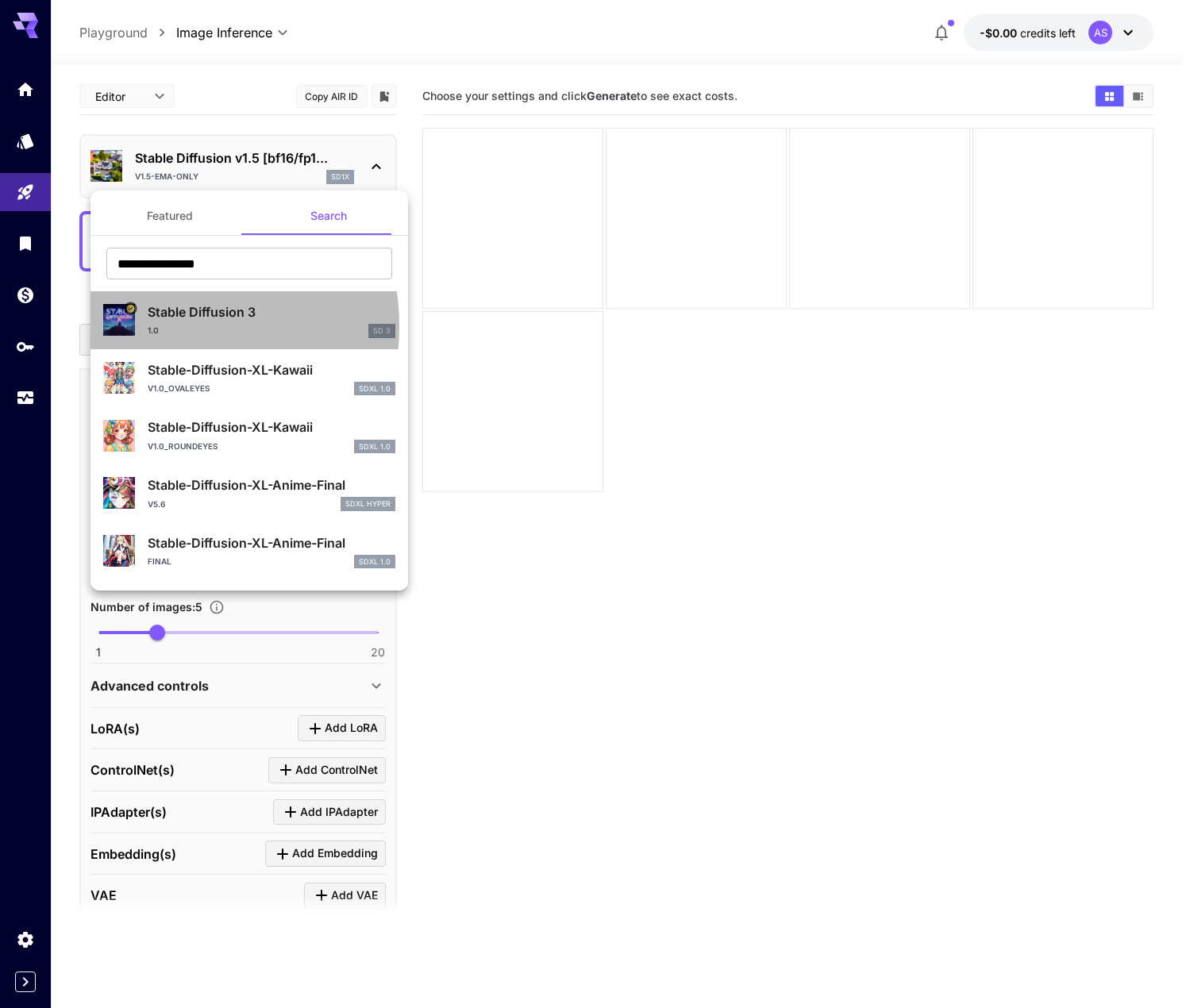 click on "1.0" at bounding box center (153, 330) 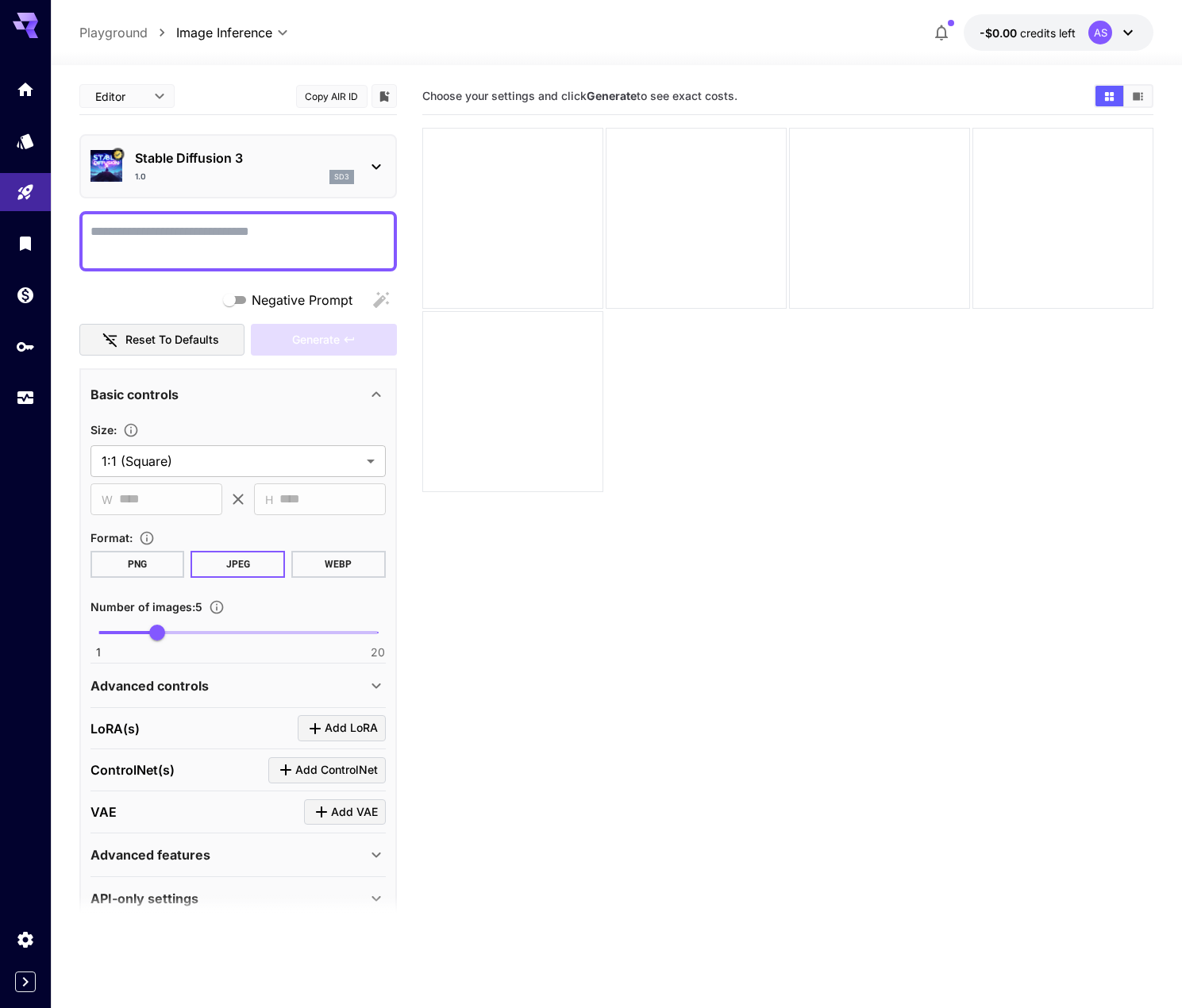 click 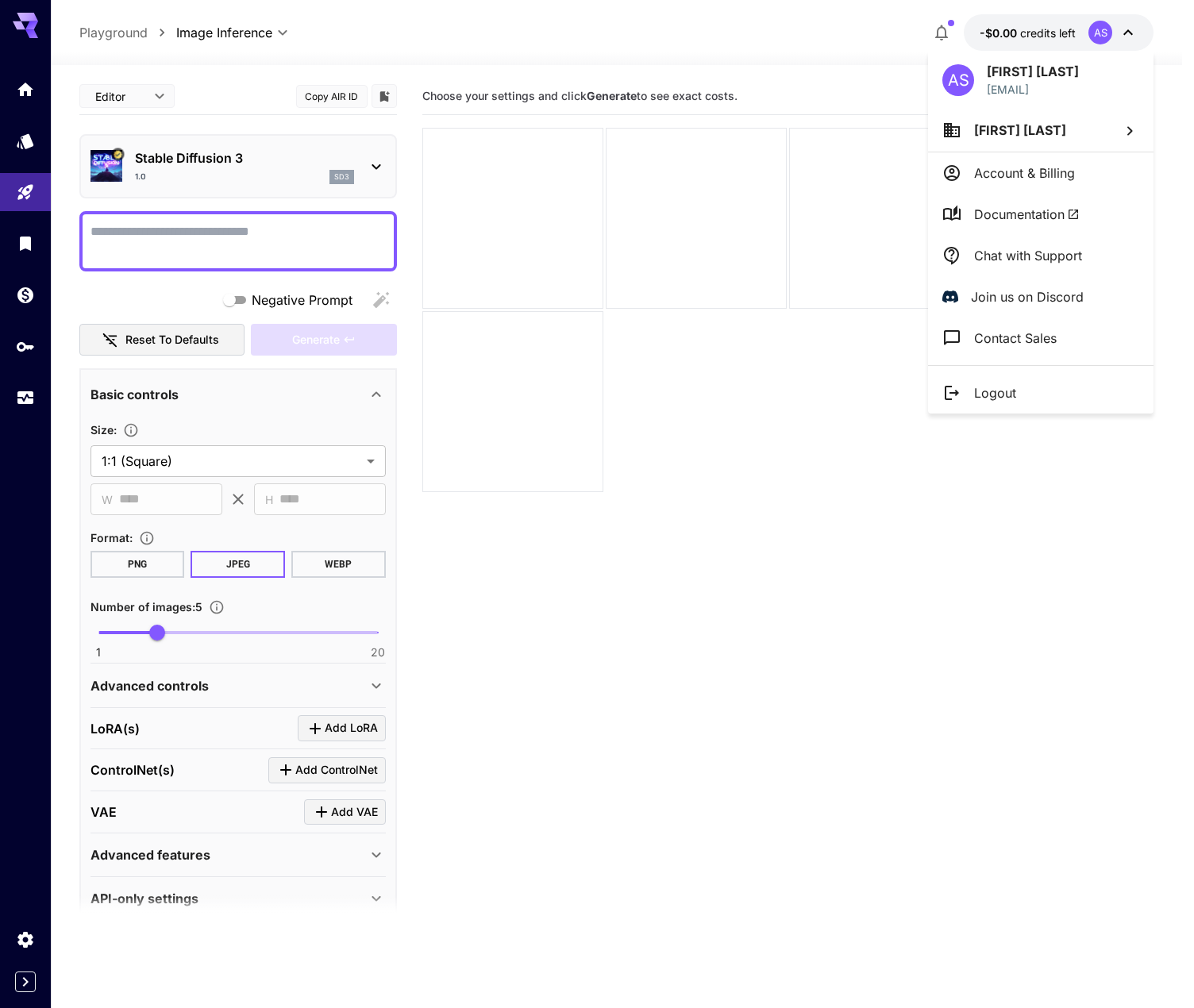 click at bounding box center (597, 504) 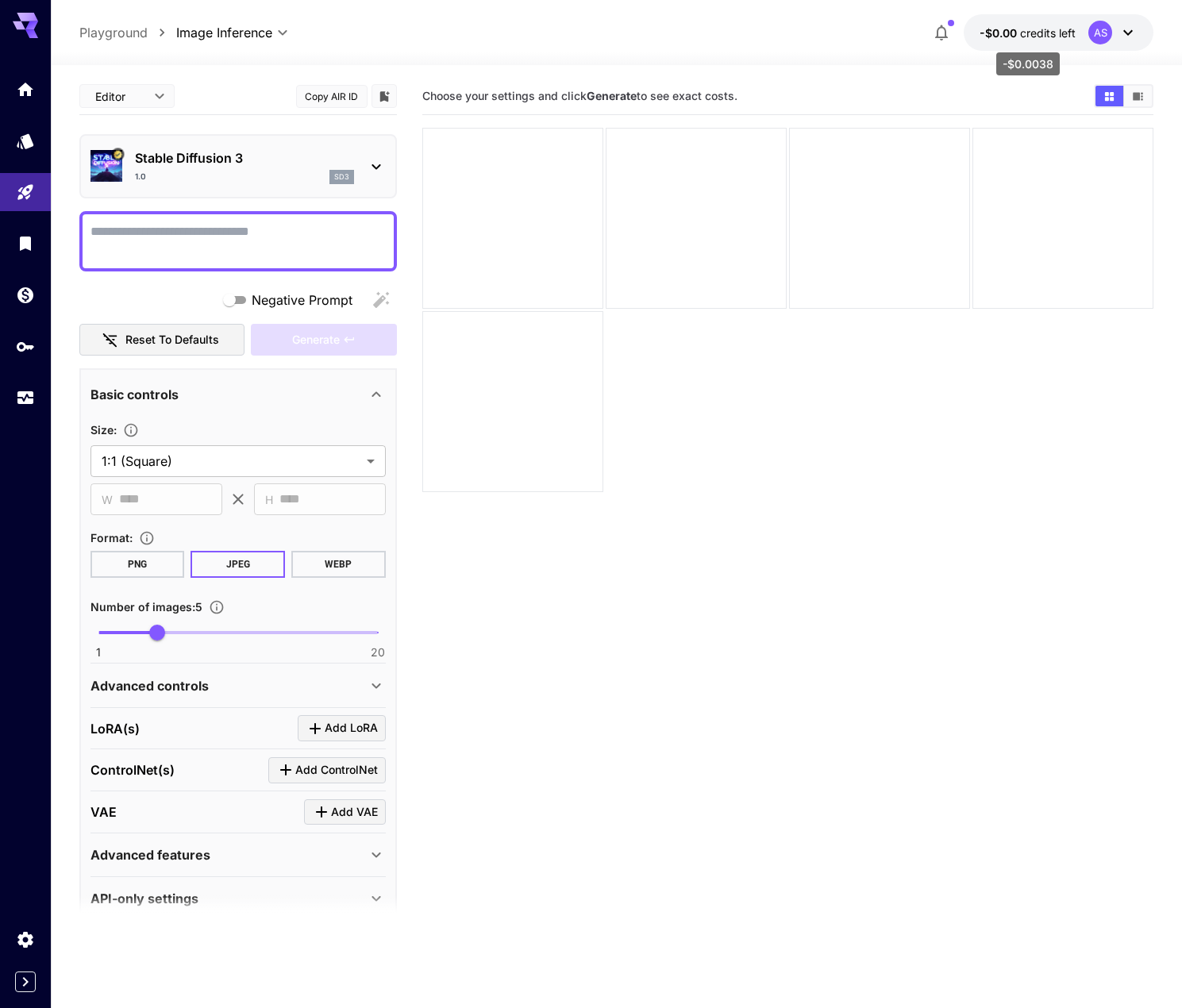 click on "-$0.00" at bounding box center [999, 33] 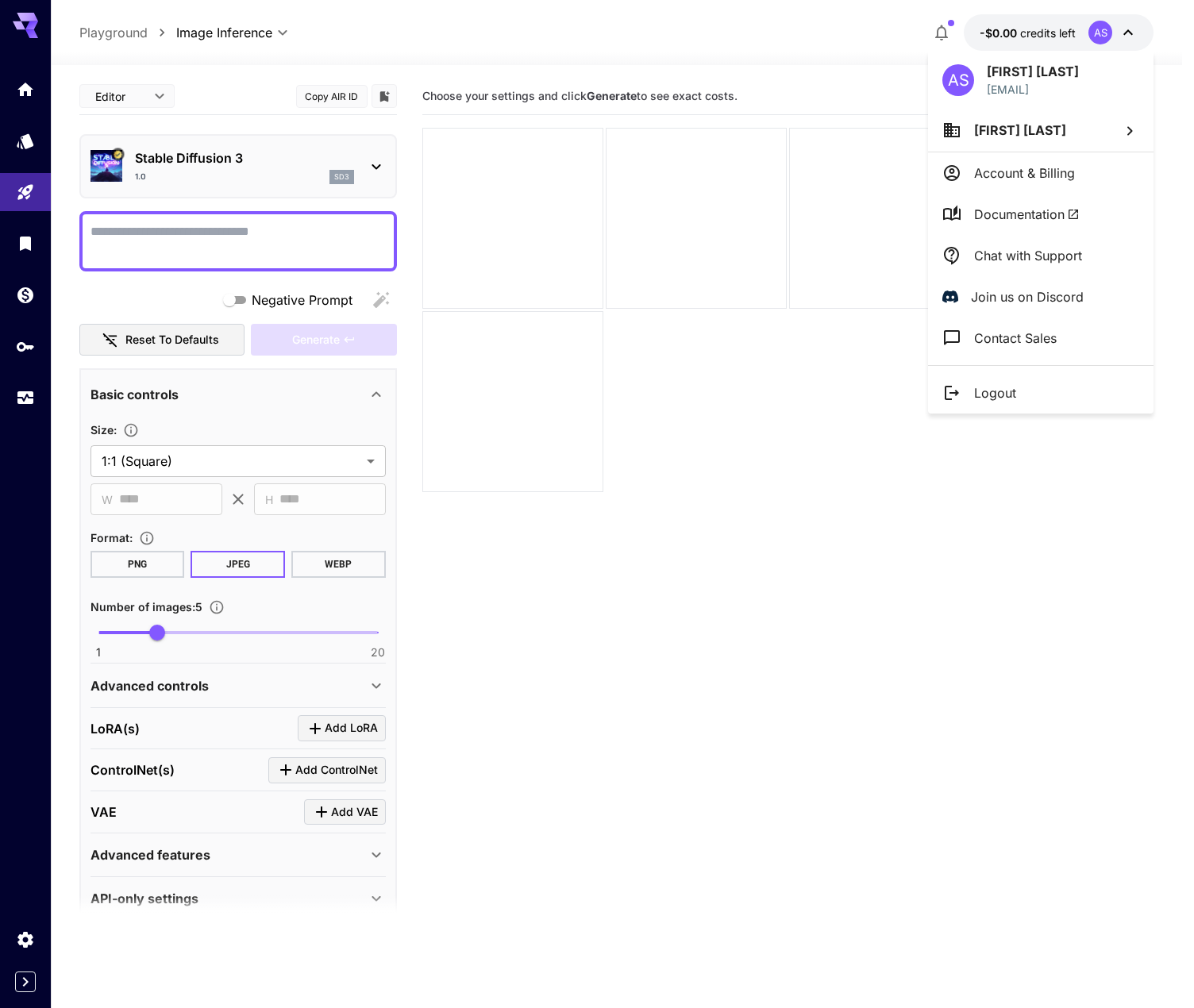 click at bounding box center (597, 504) 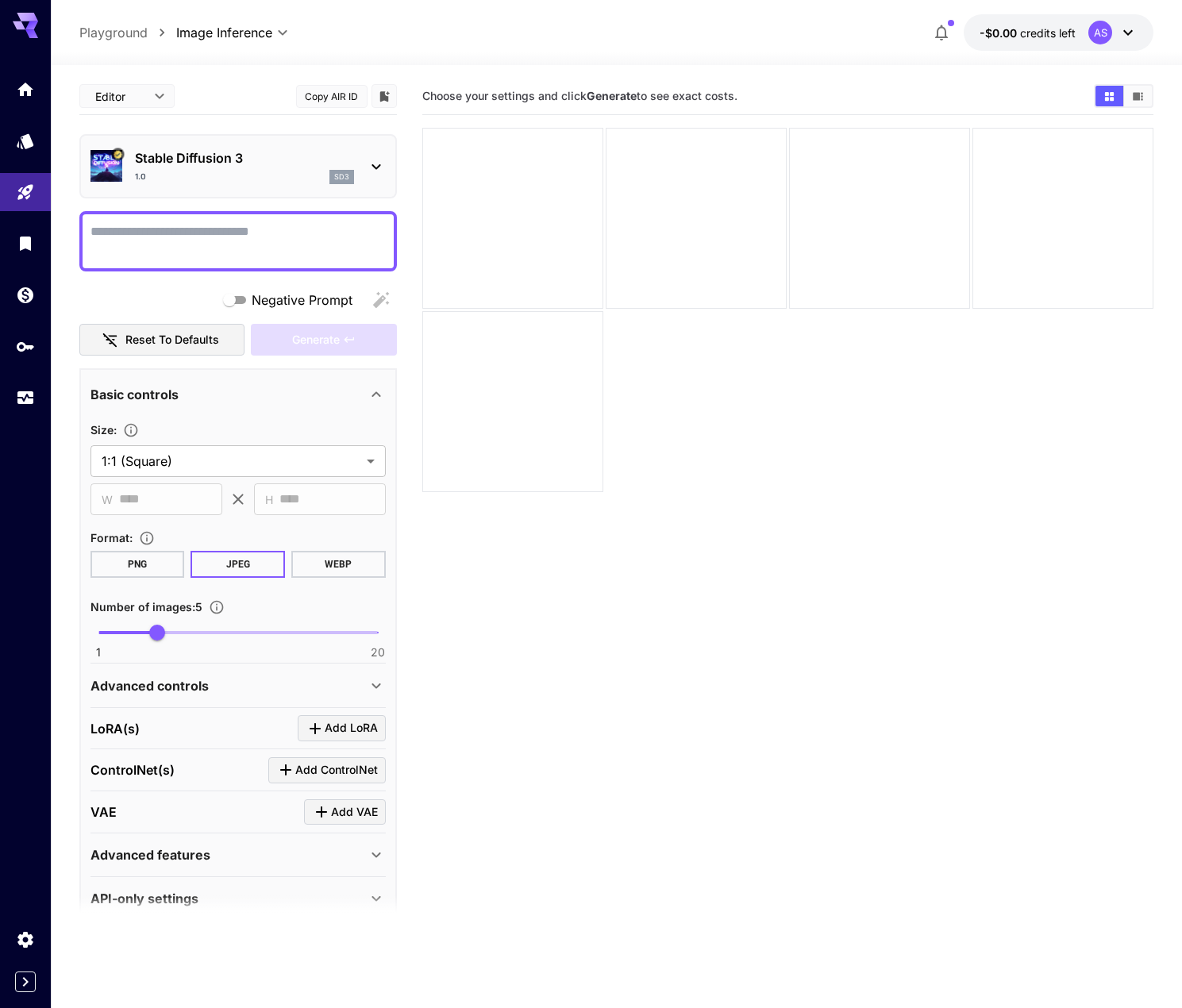 click 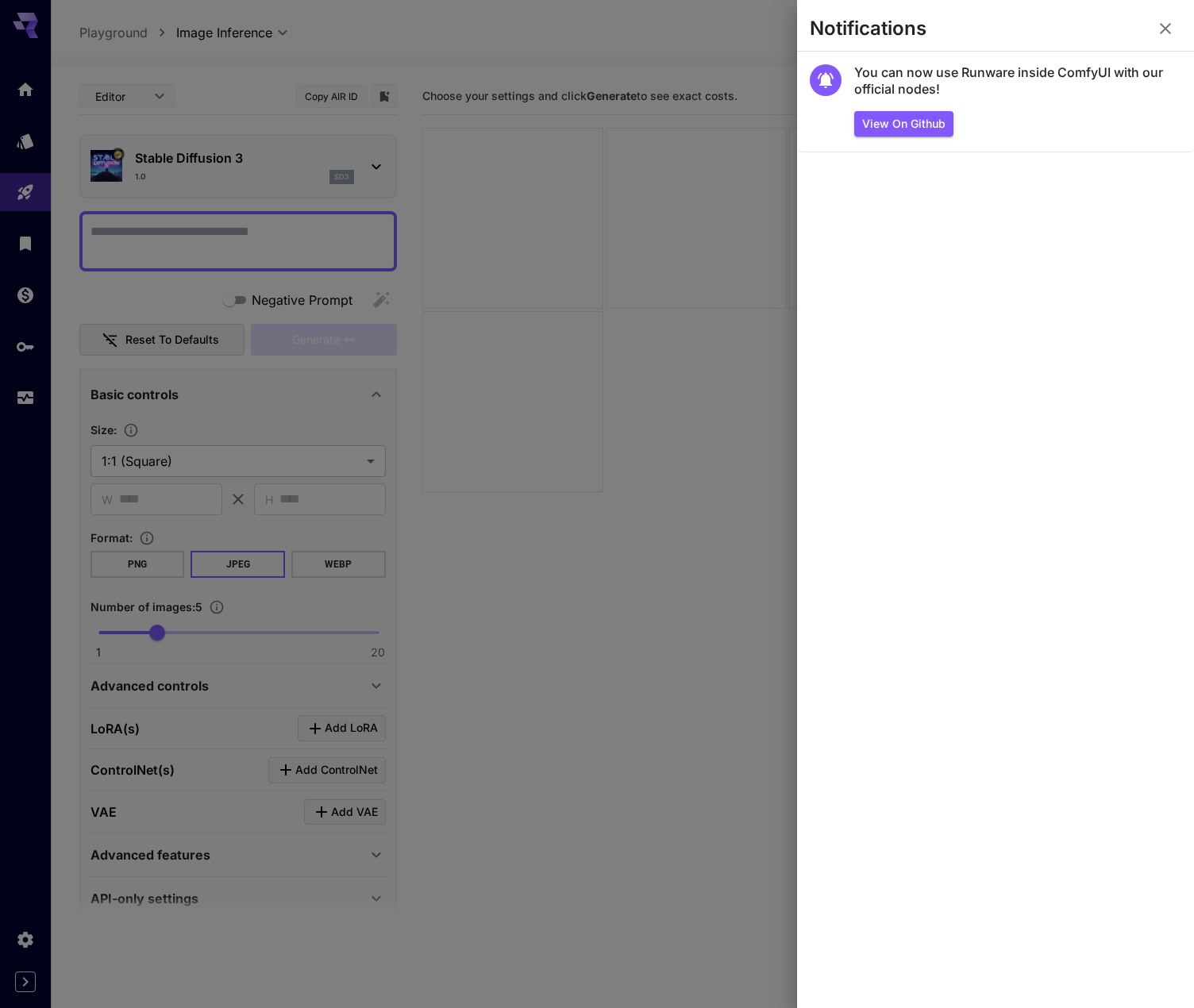 click 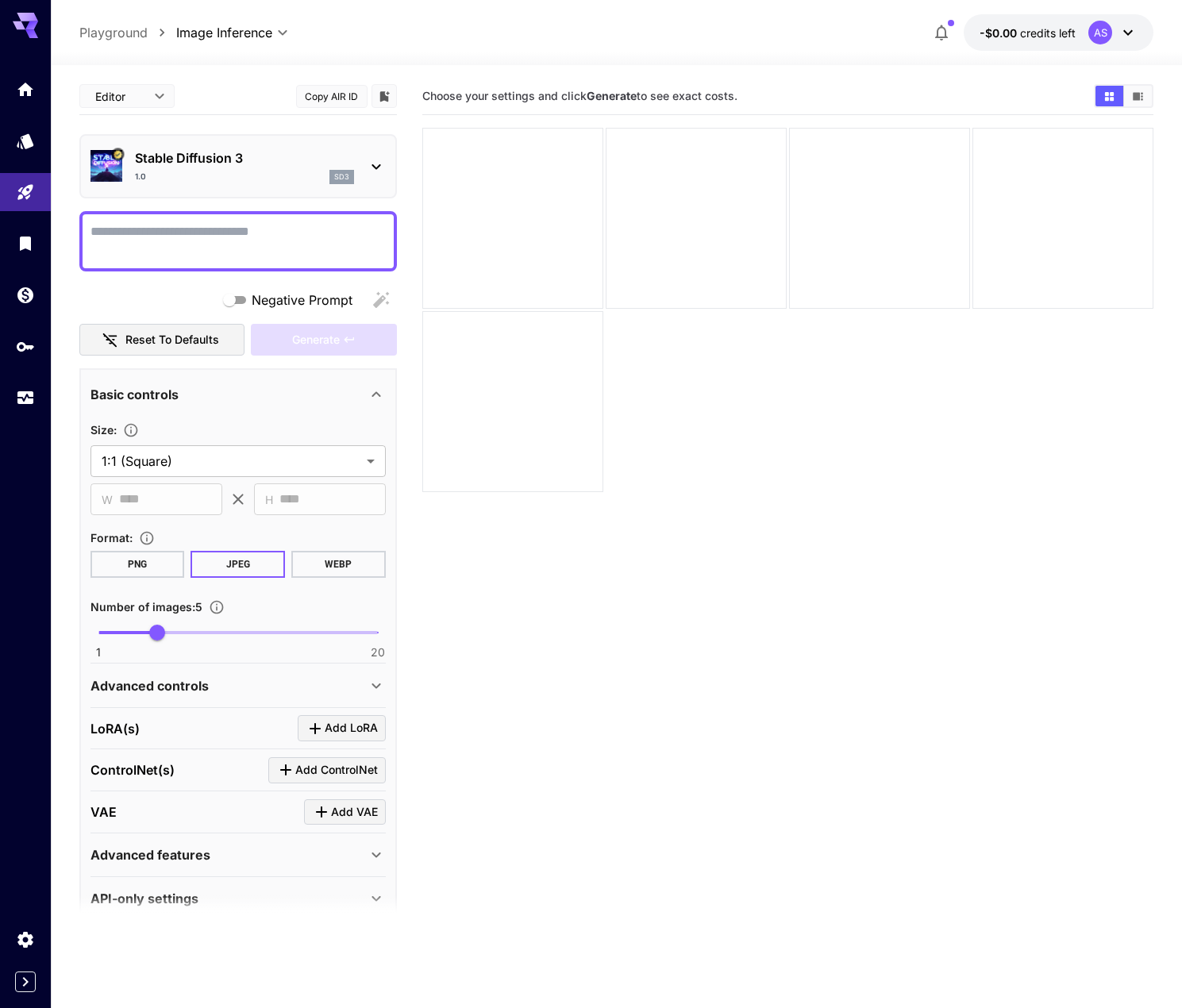 click on "credits left" at bounding box center [1048, 33] 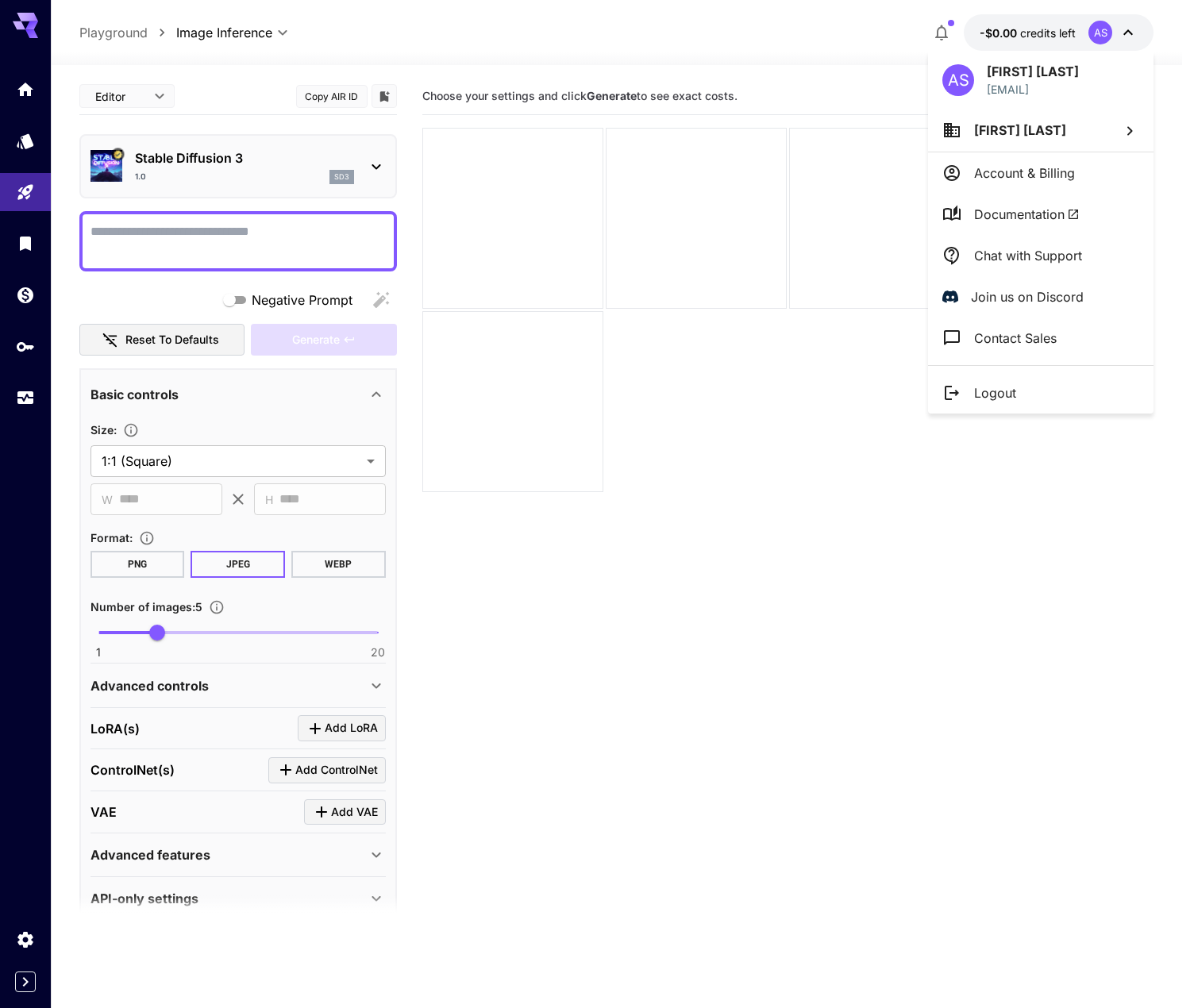 click at bounding box center [597, 504] 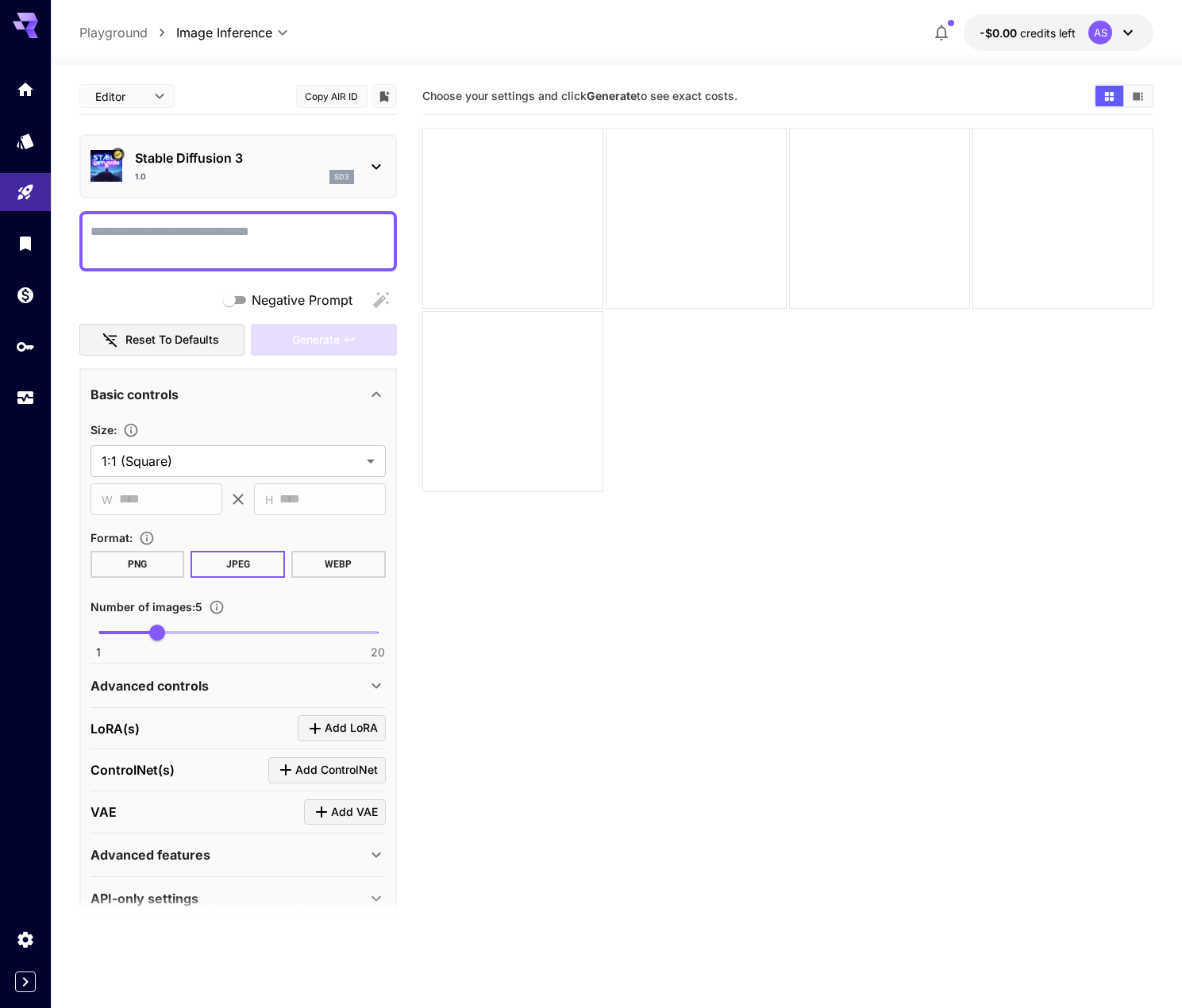 click 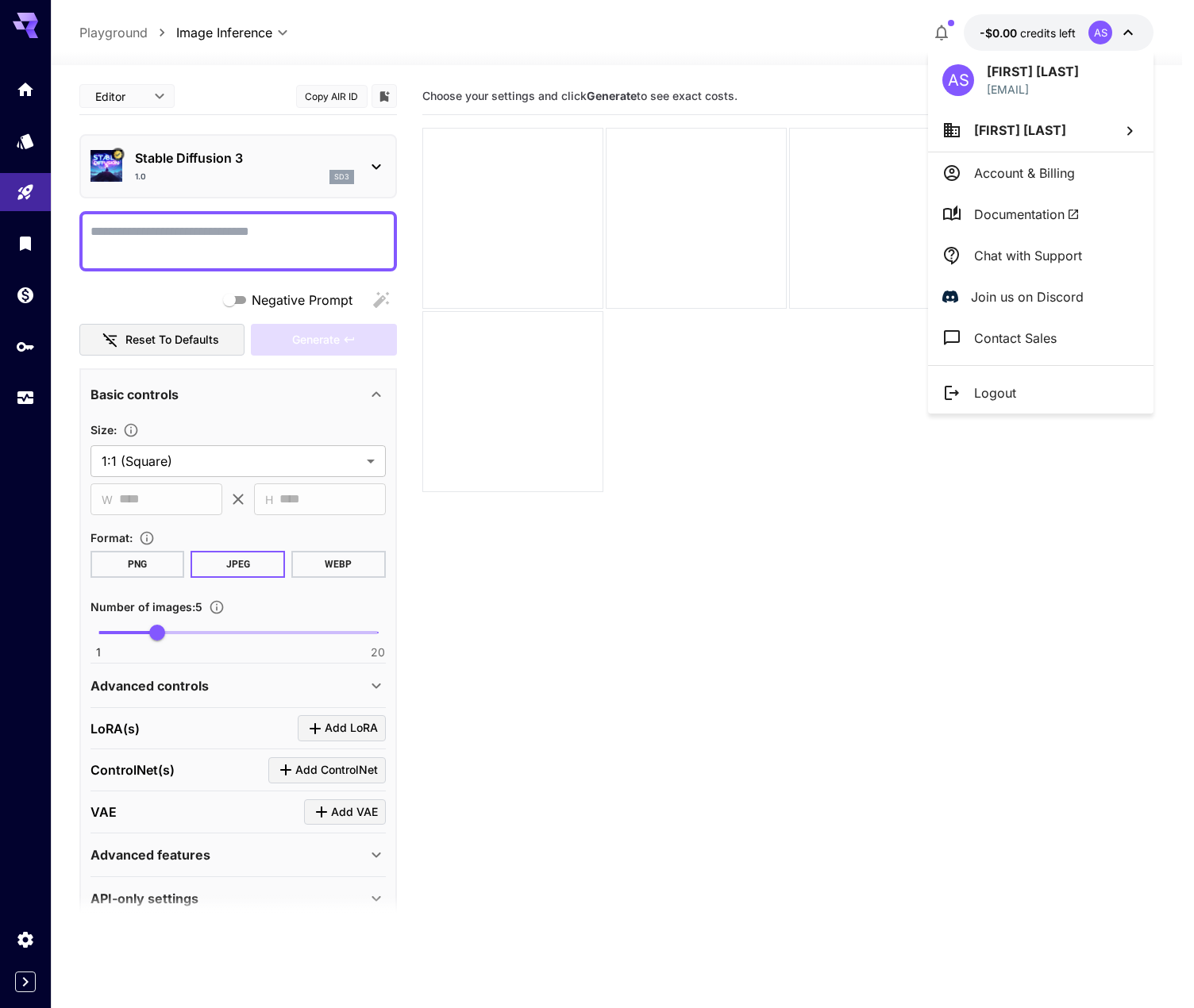 click on "Andika Sy" at bounding box center (1041, 130) 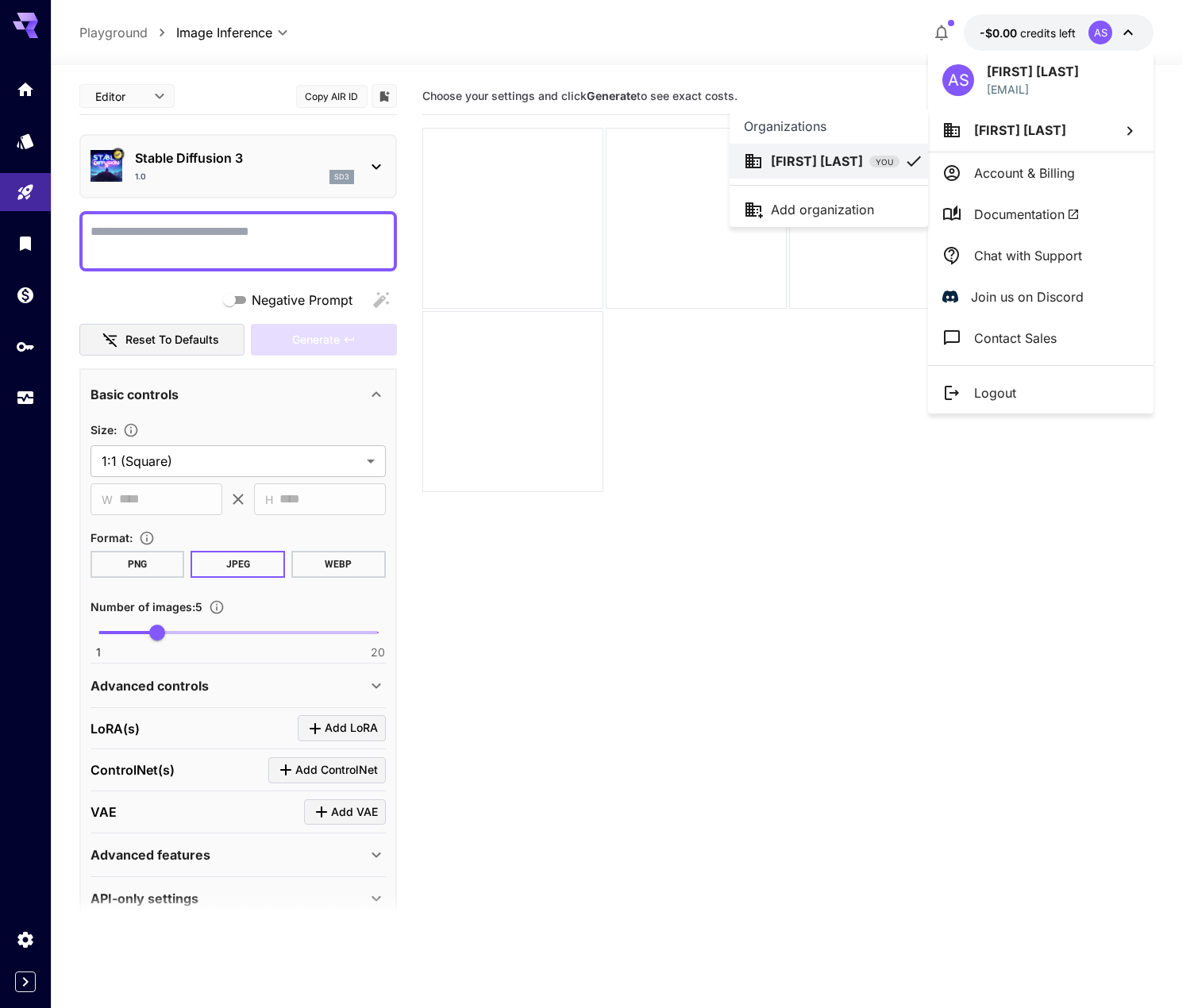 click at bounding box center (597, 504) 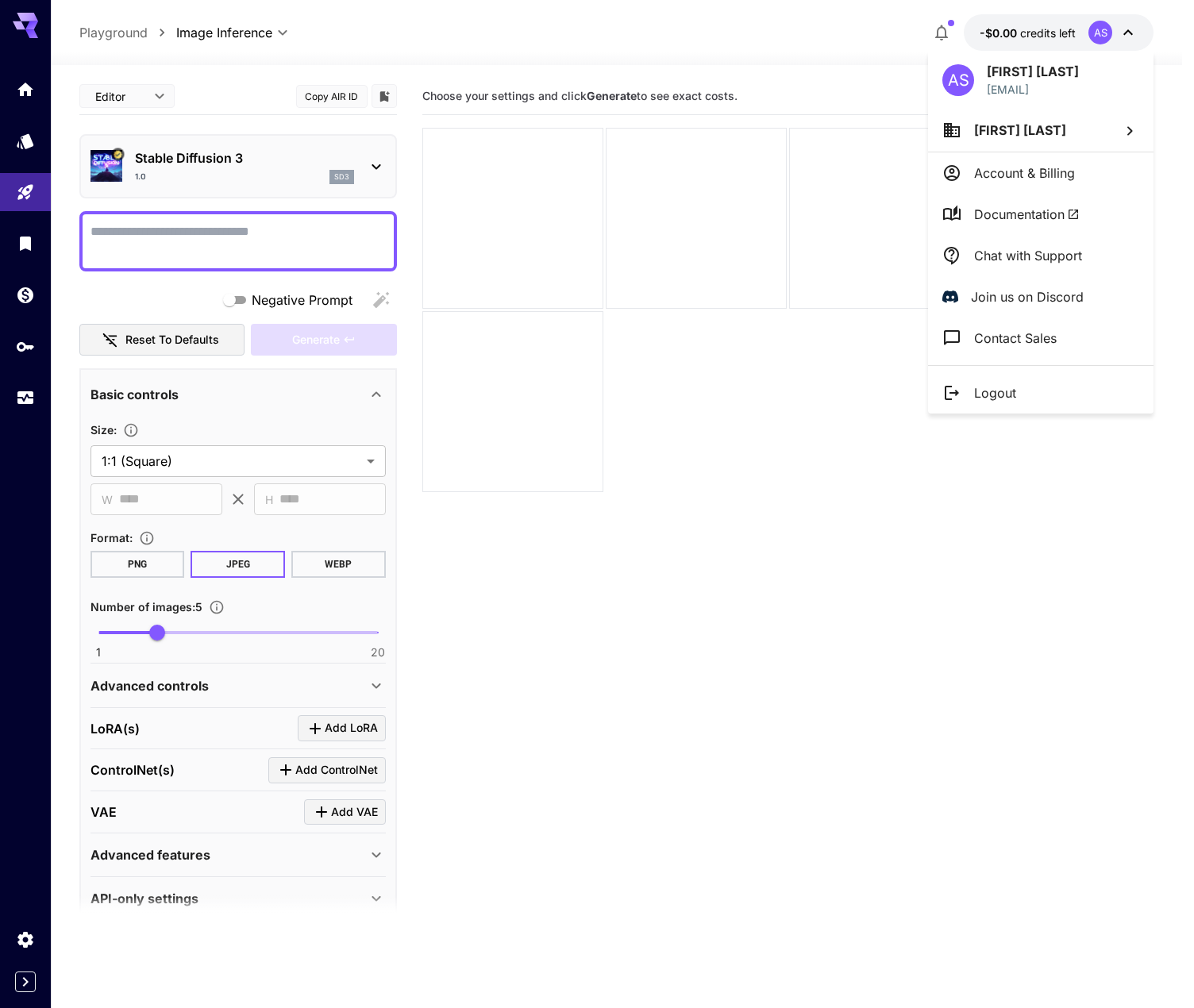 click at bounding box center [597, 504] 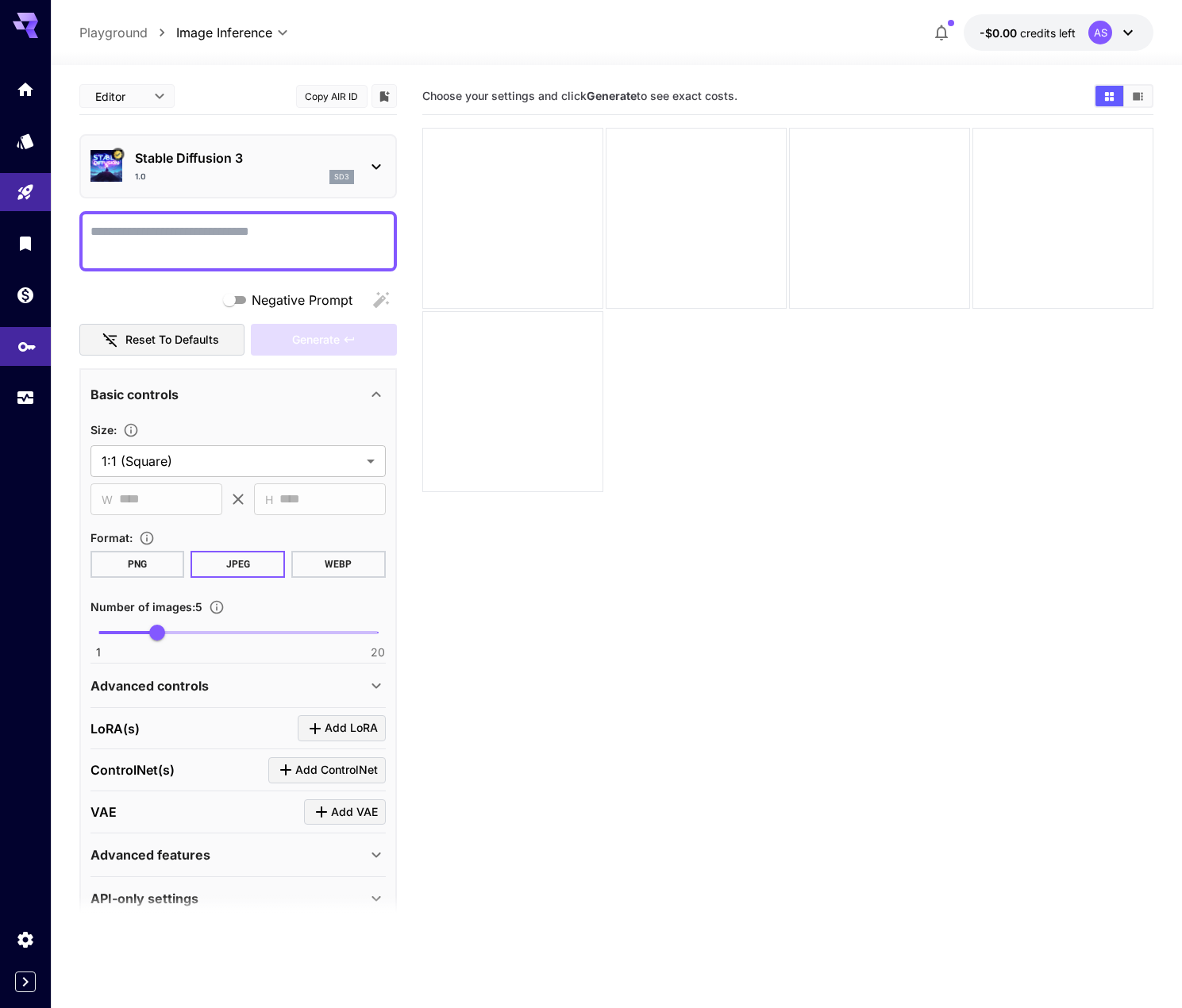 click 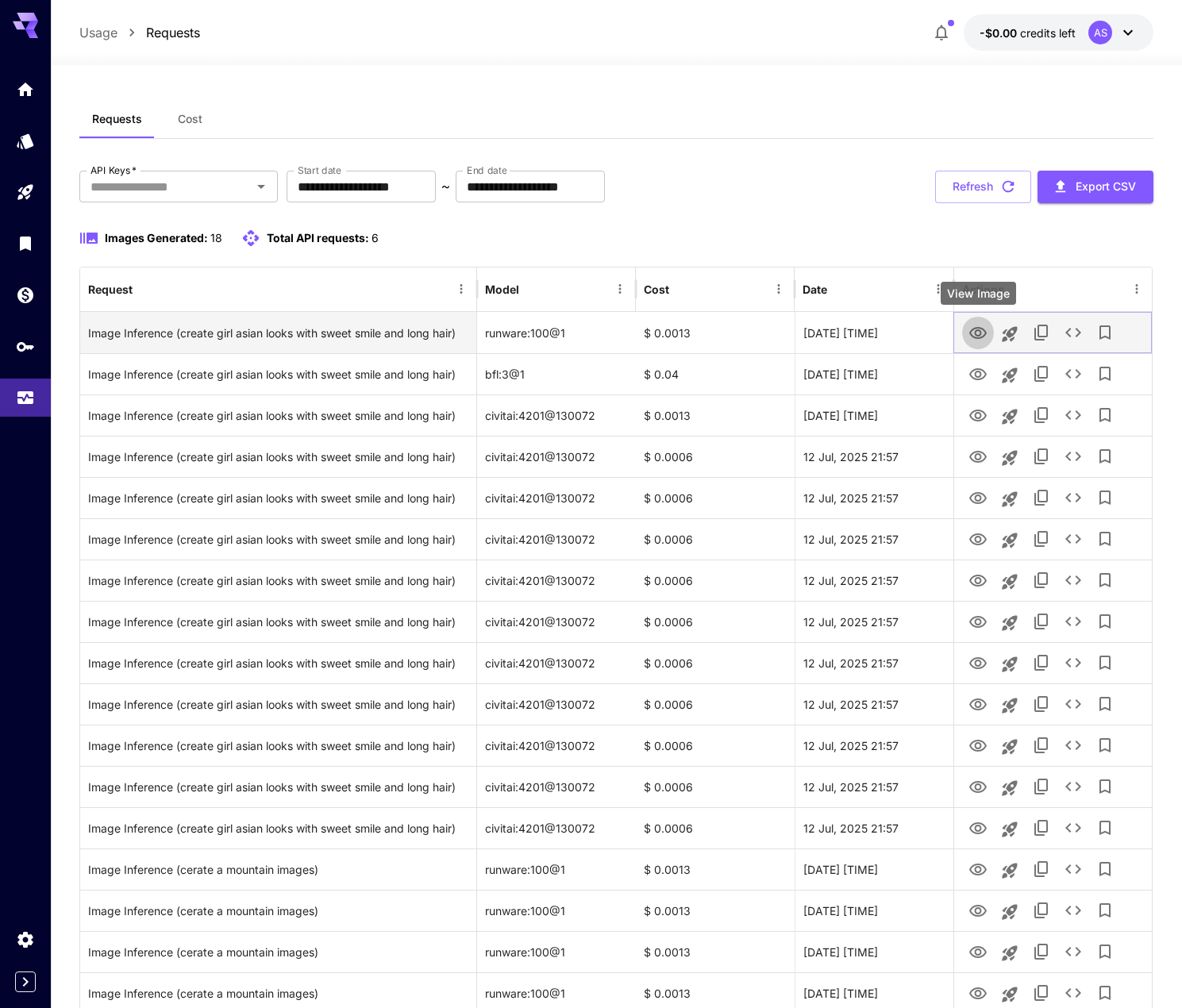 click 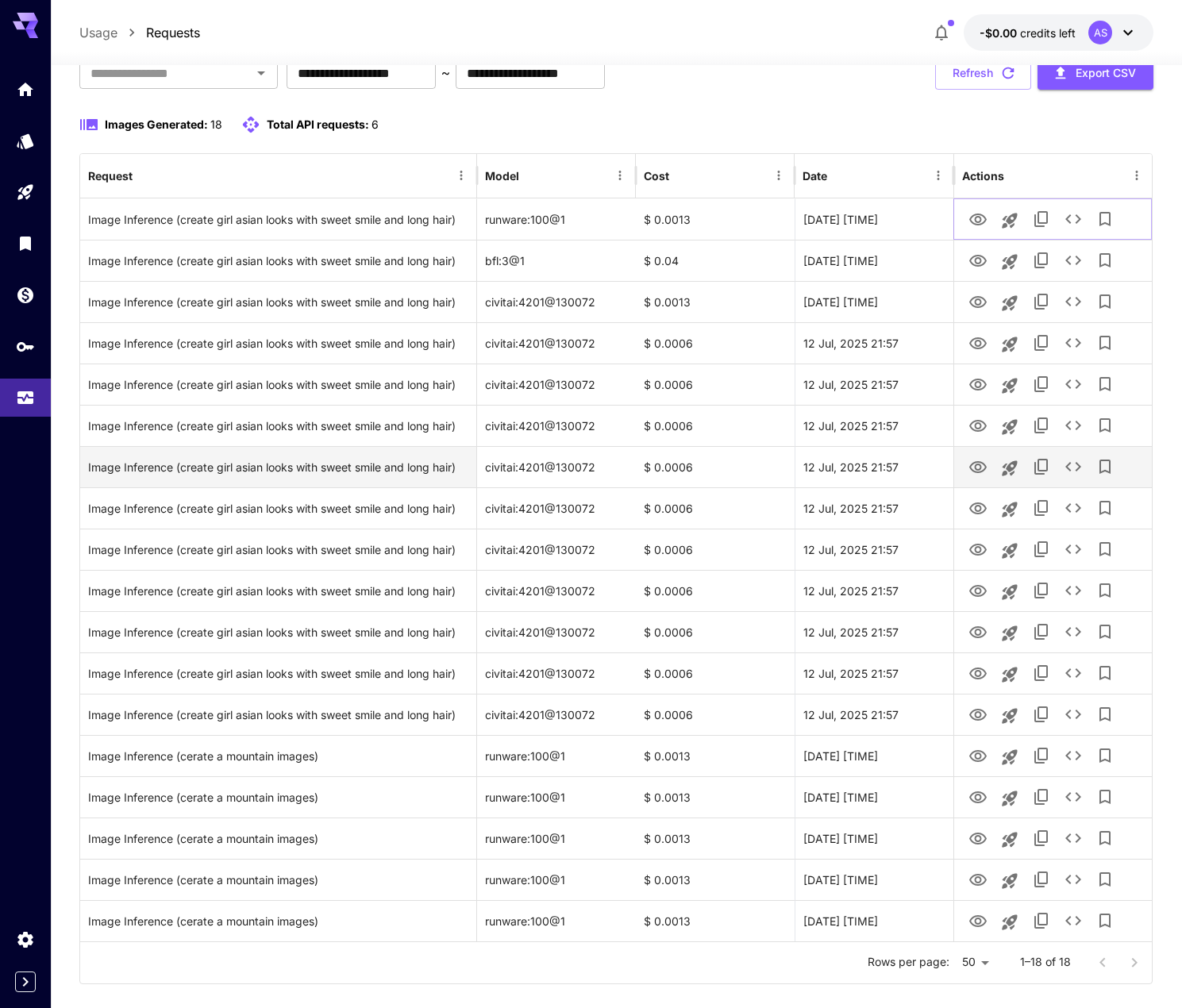 scroll, scrollTop: 137, scrollLeft: 0, axis: vertical 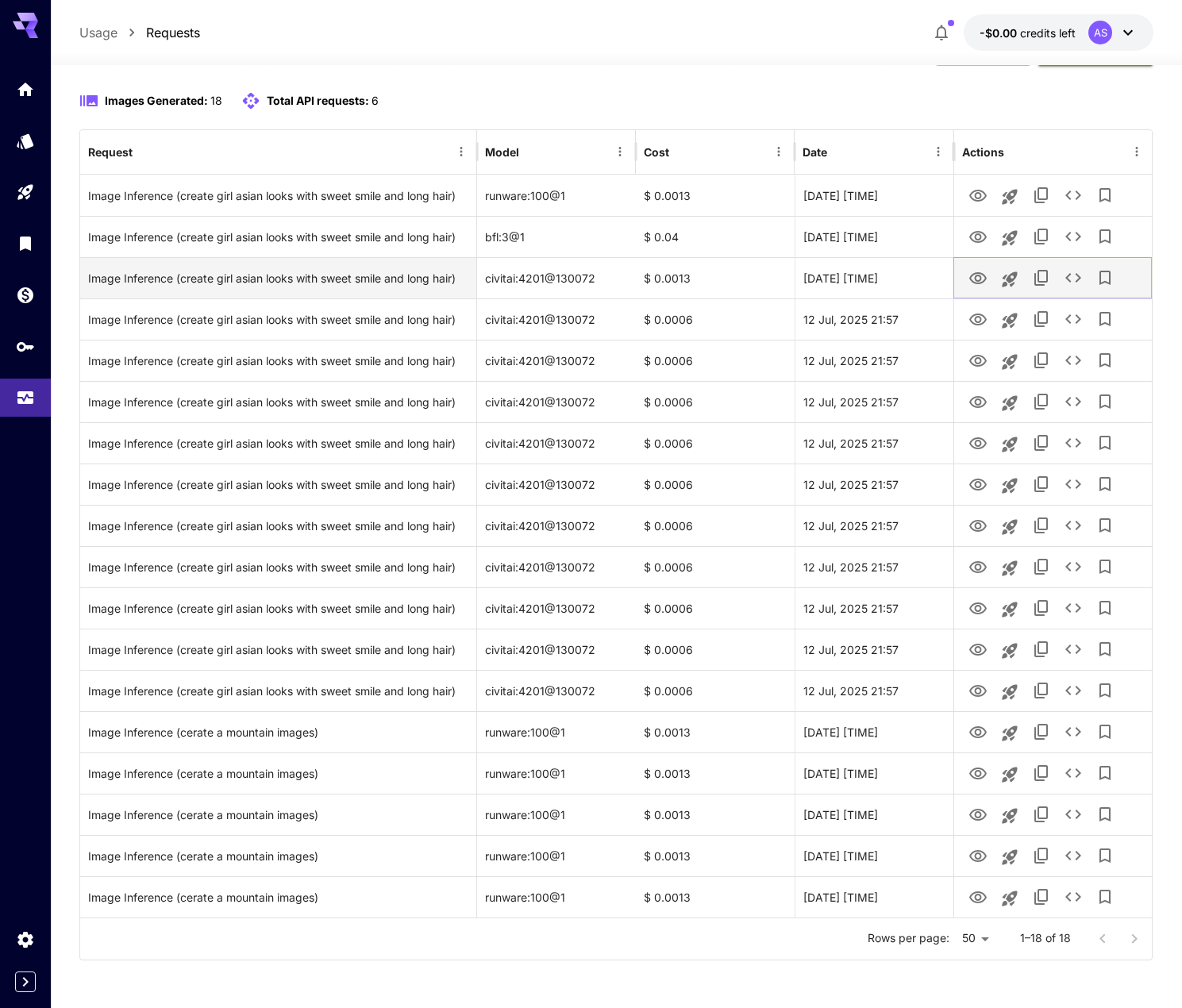 click 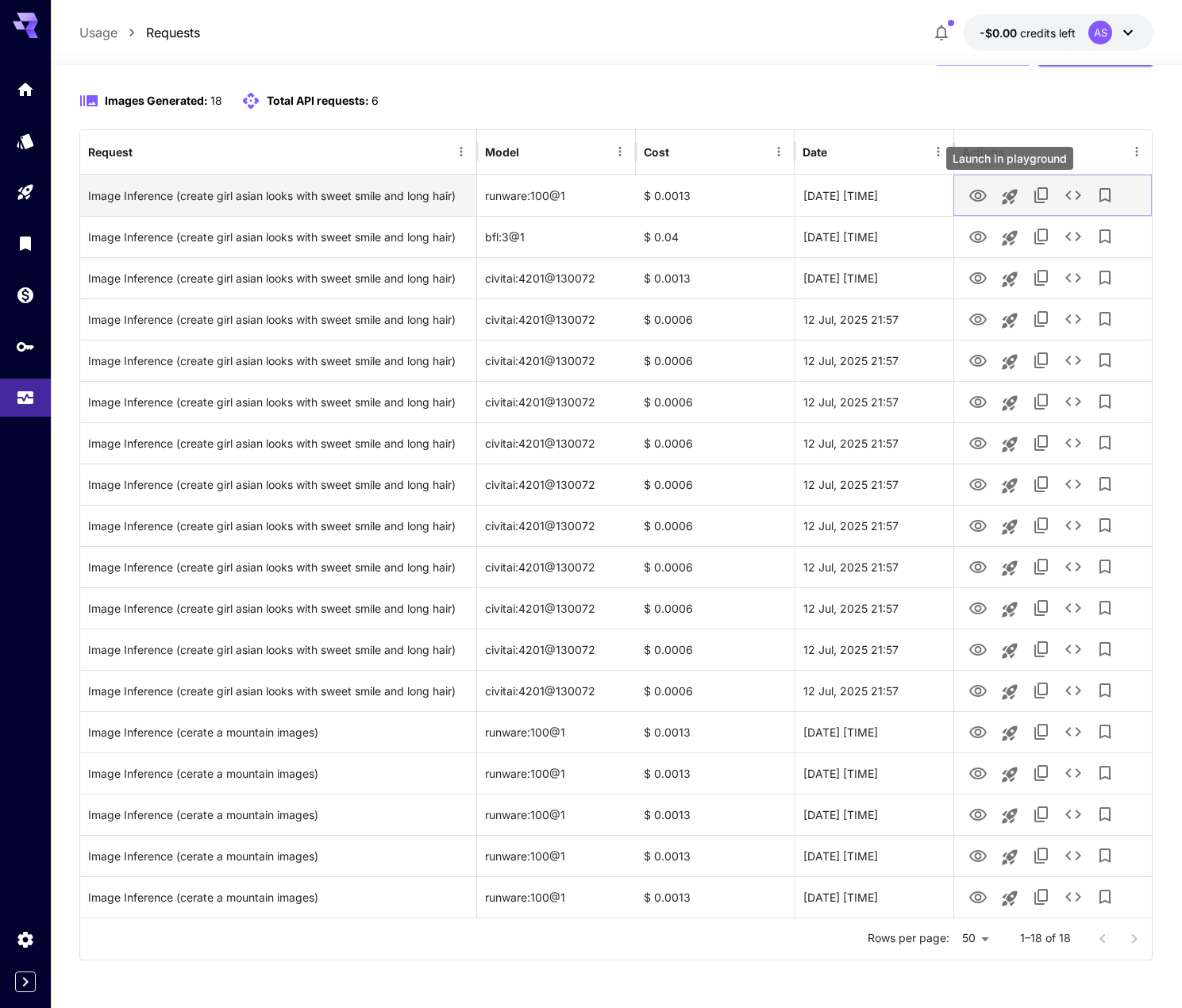 click 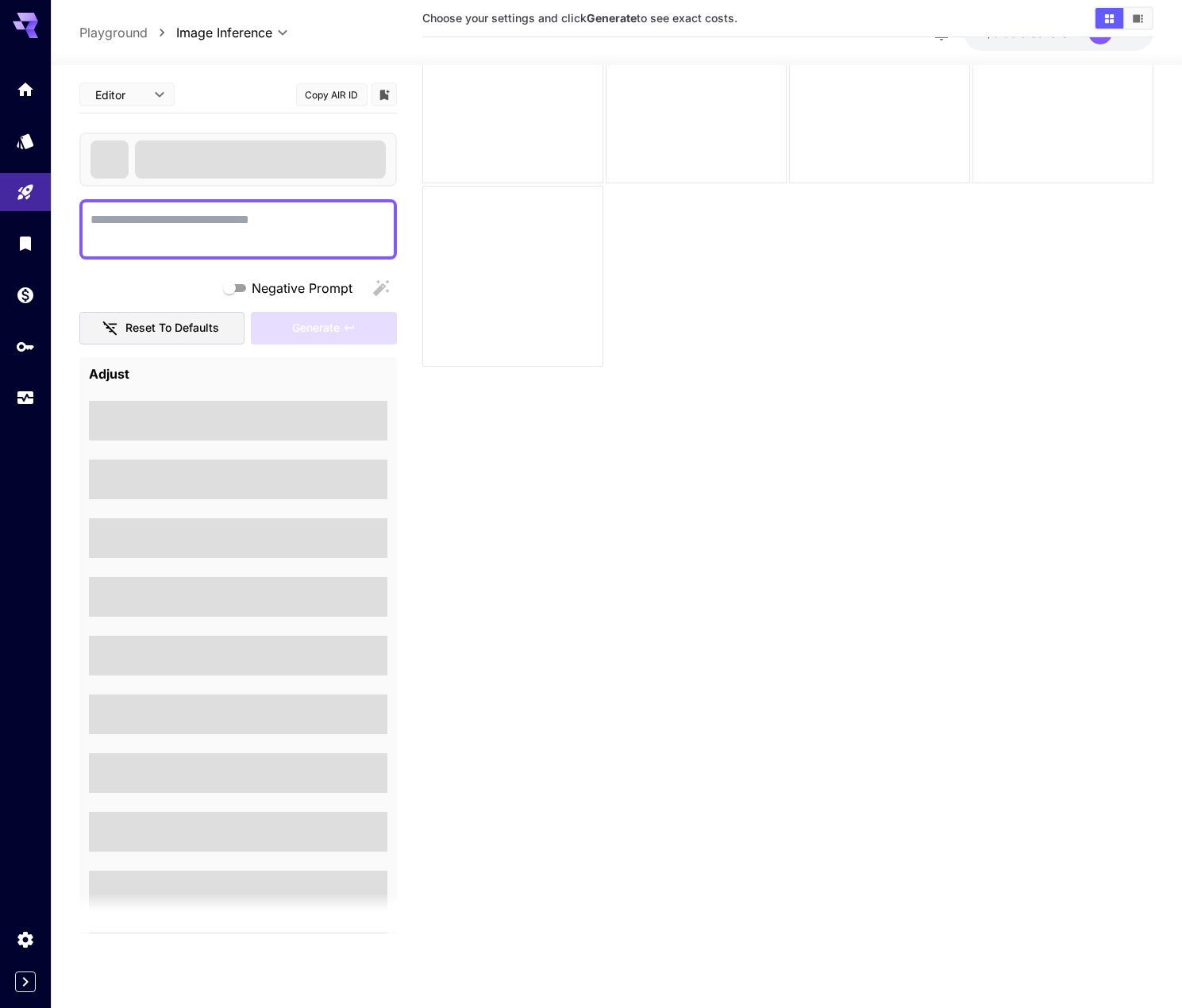 scroll, scrollTop: 125, scrollLeft: 0, axis: vertical 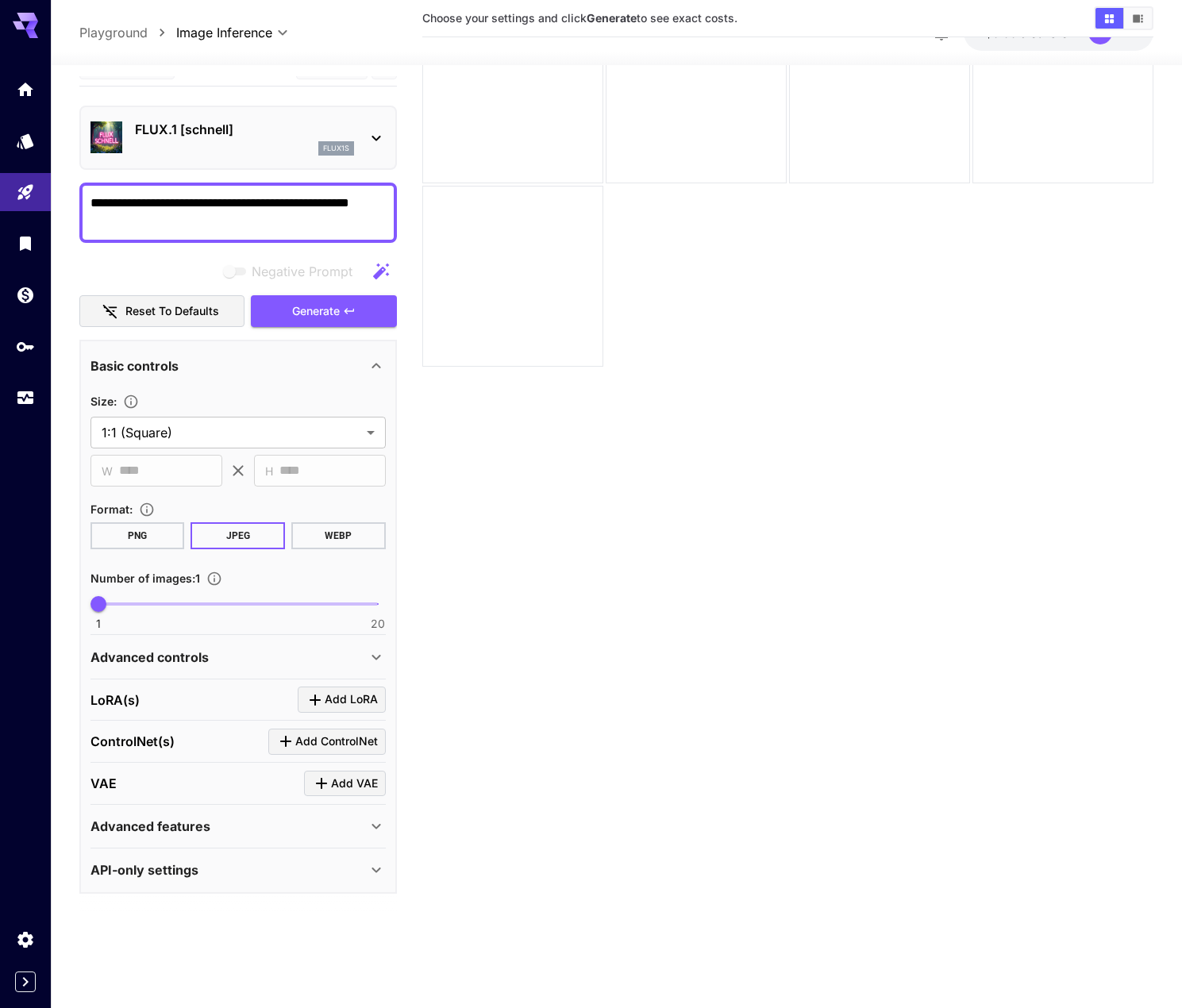 click on "API-only settings" at bounding box center (144, 870) 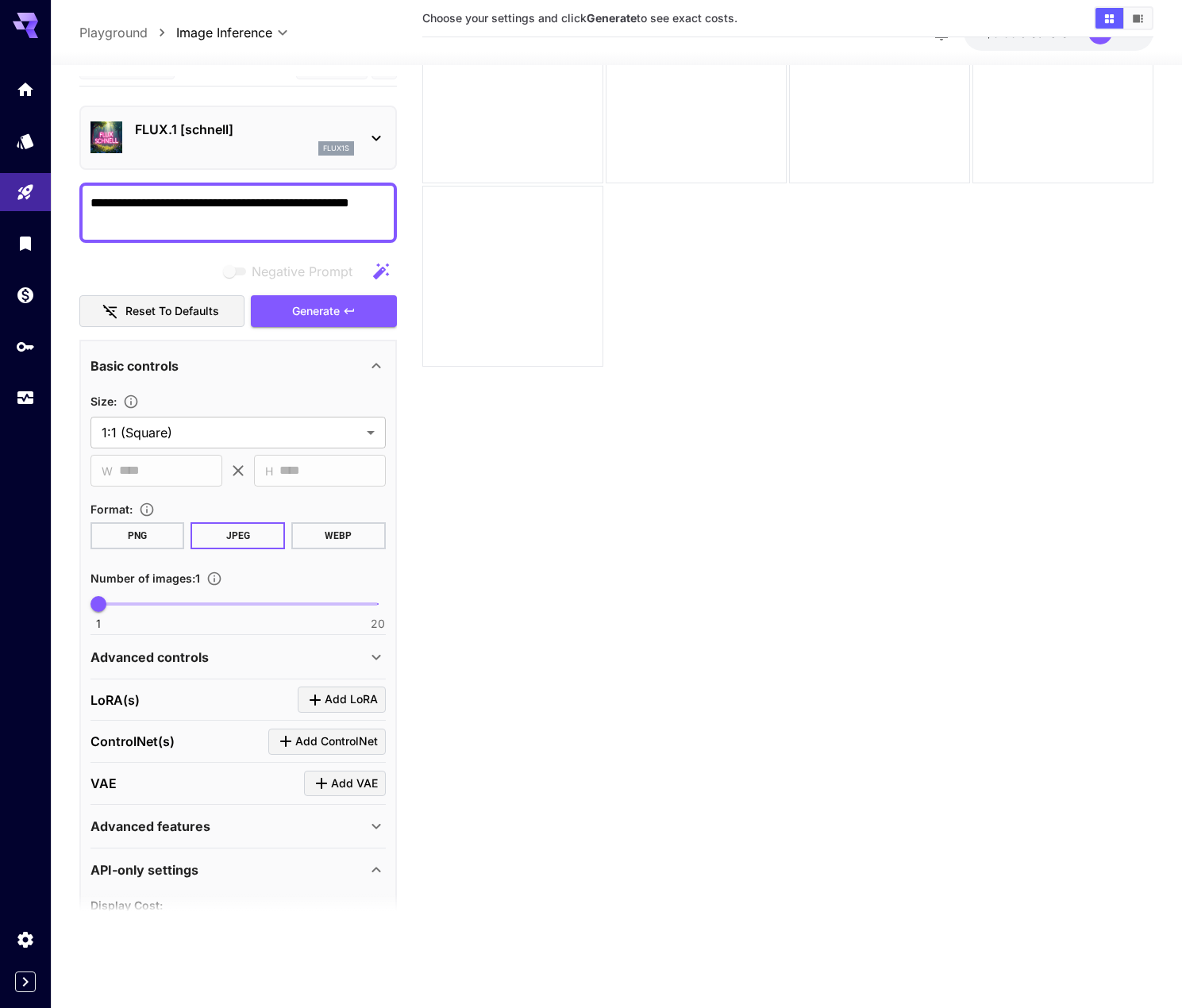 click on "Advanced features" at bounding box center [229, 826] 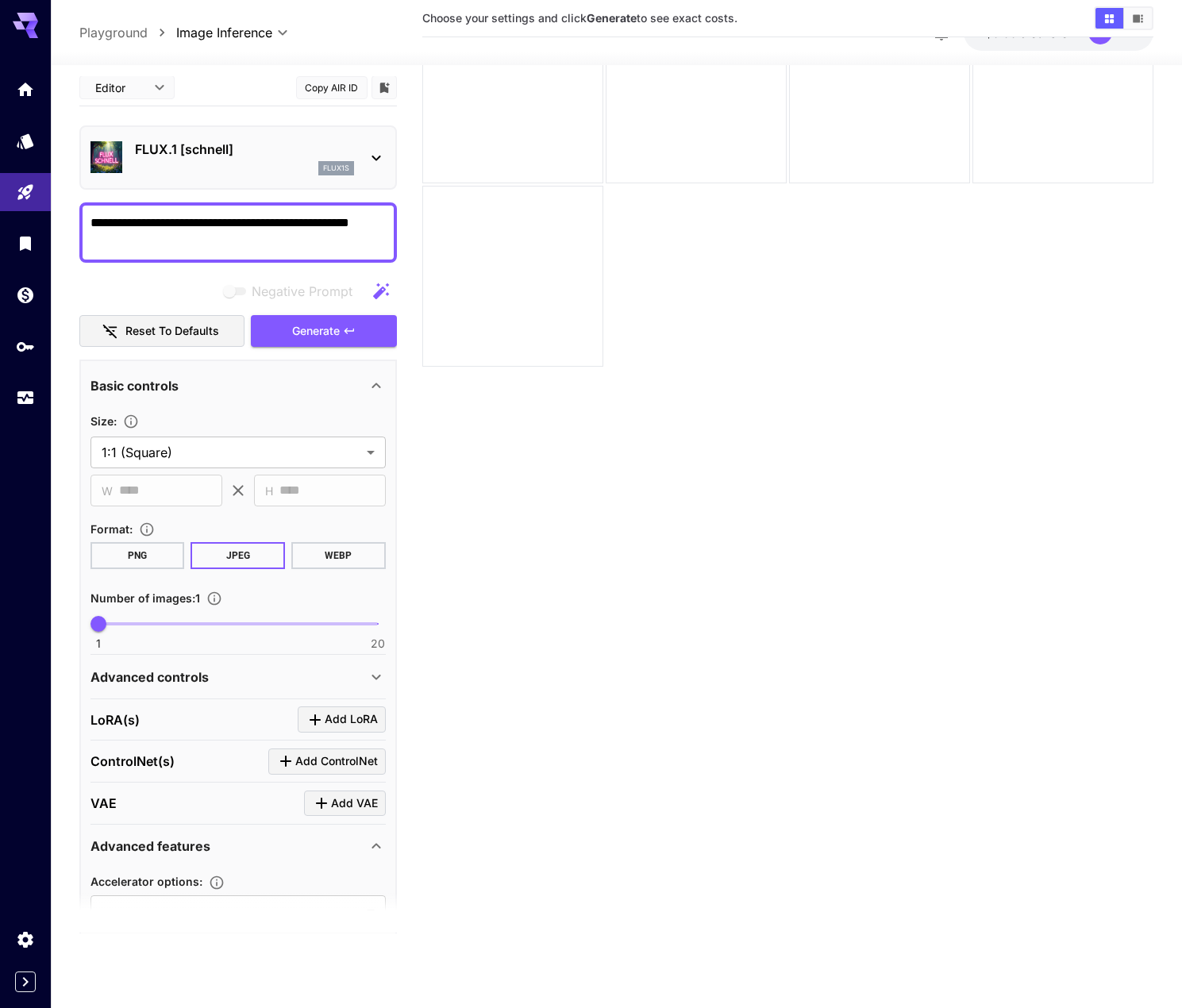 scroll, scrollTop: 0, scrollLeft: 0, axis: both 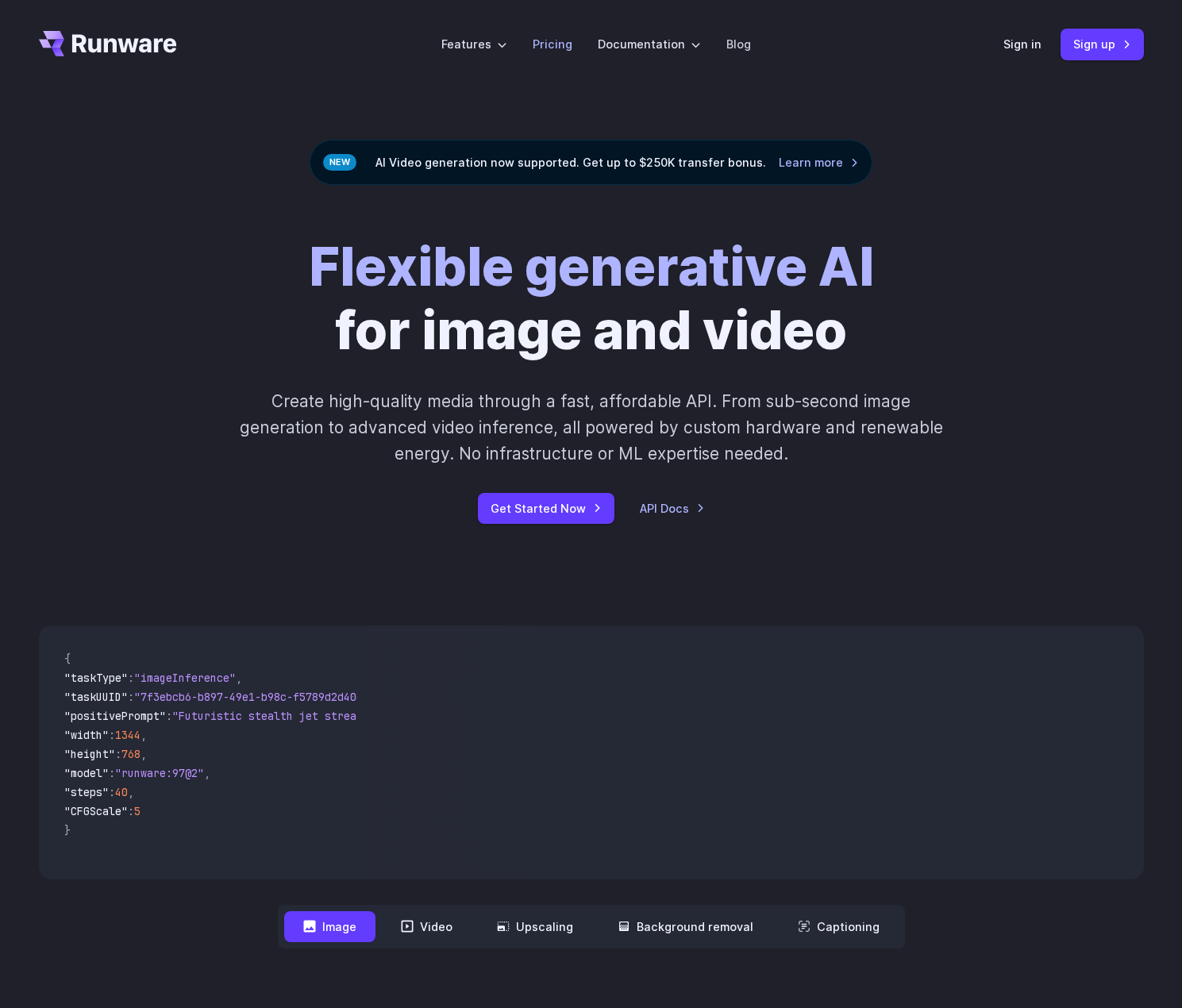 click on "Pricing" at bounding box center (552, 44) 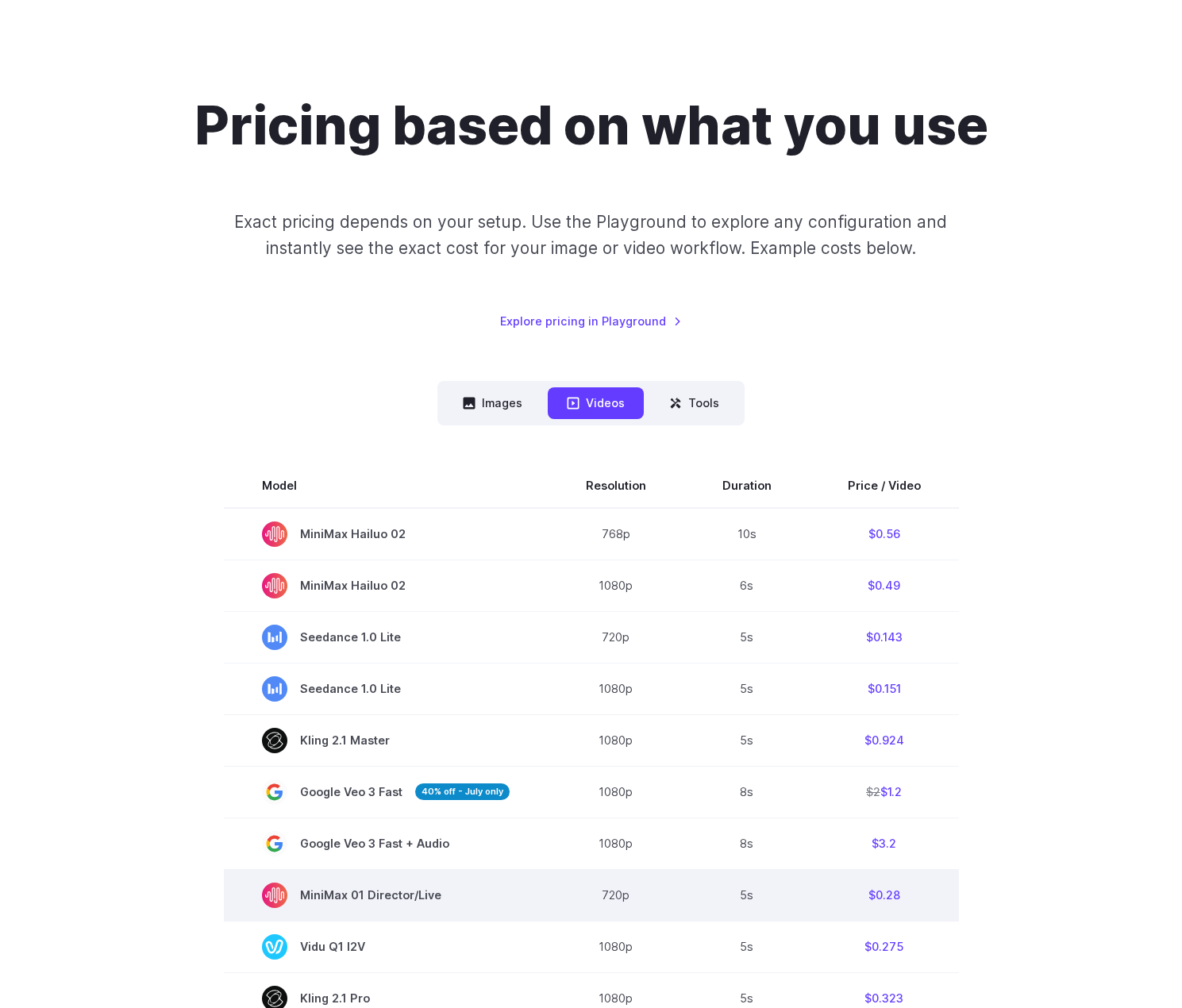 scroll, scrollTop: 397, scrollLeft: 0, axis: vertical 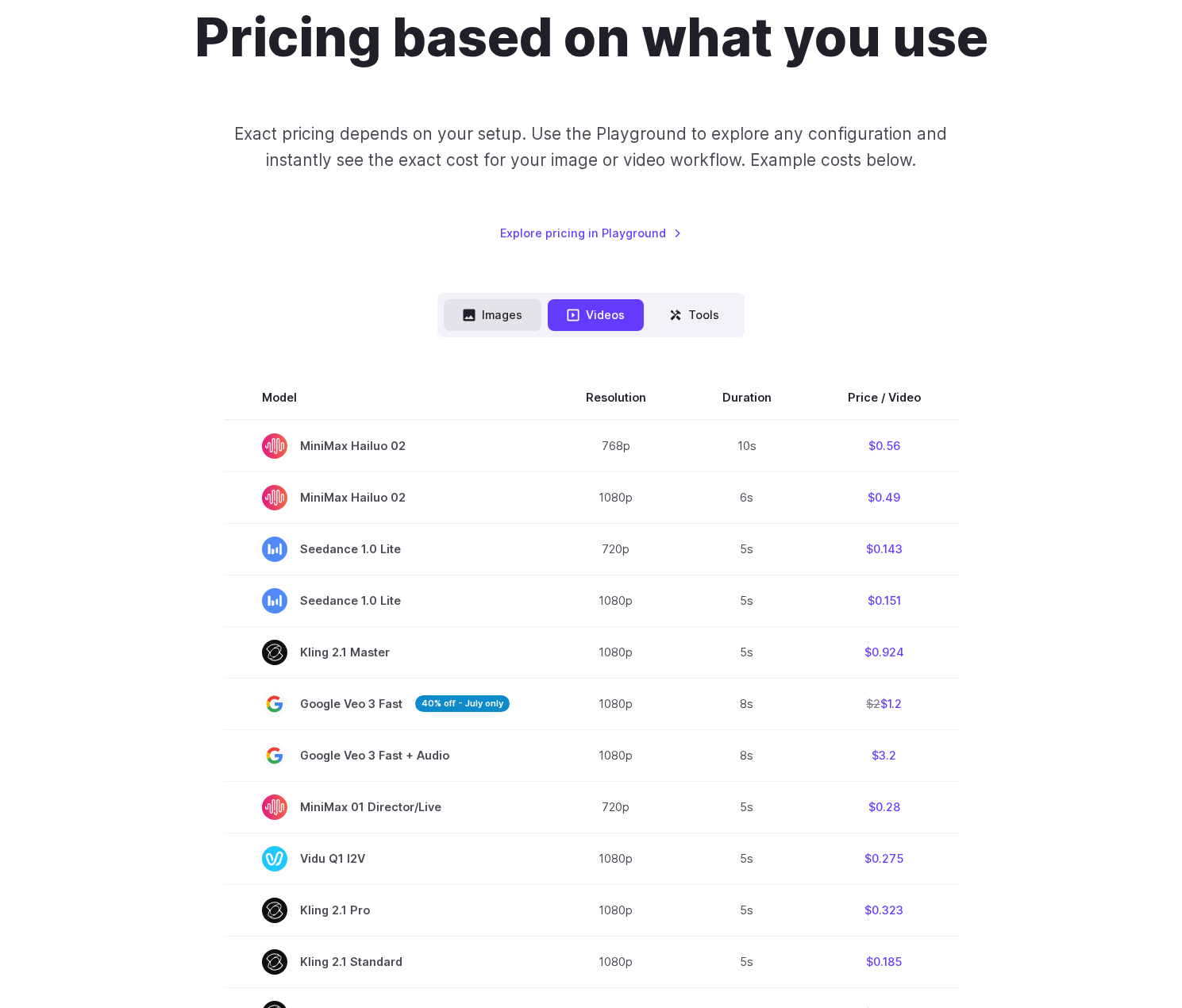 click on "Images" at bounding box center [492, 314] 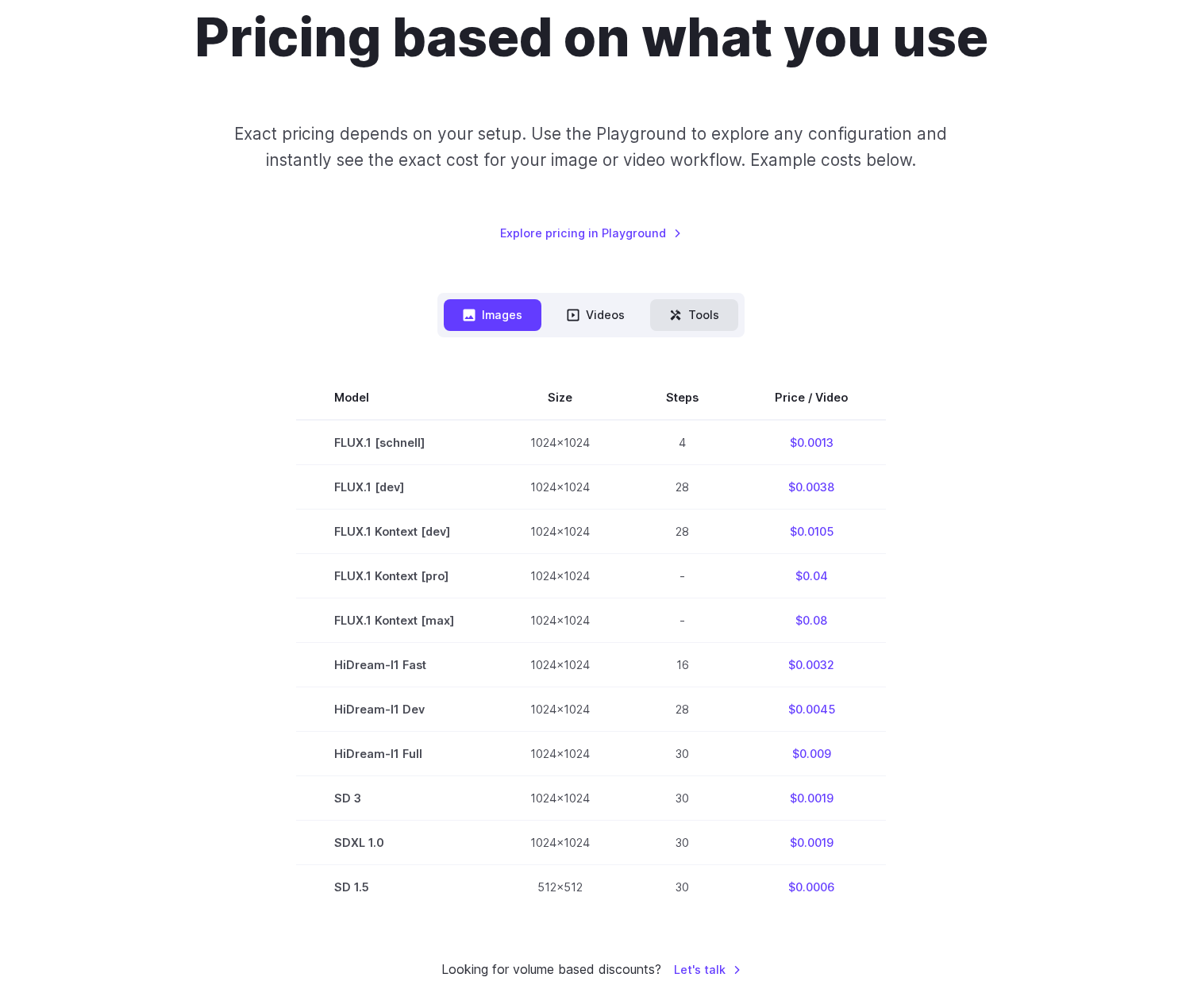 click on "Tools" at bounding box center (694, 314) 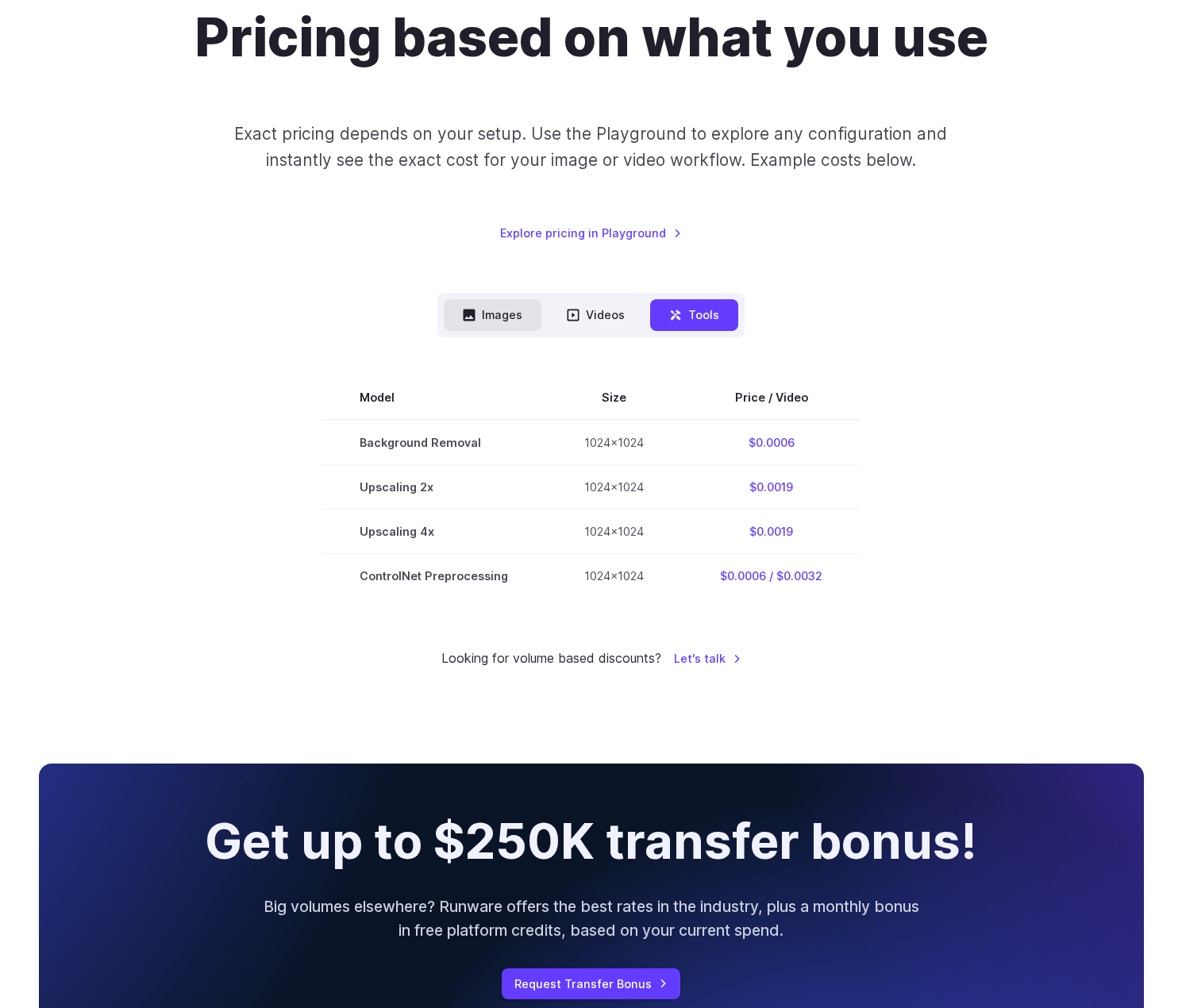 click on "Images" at bounding box center [492, 314] 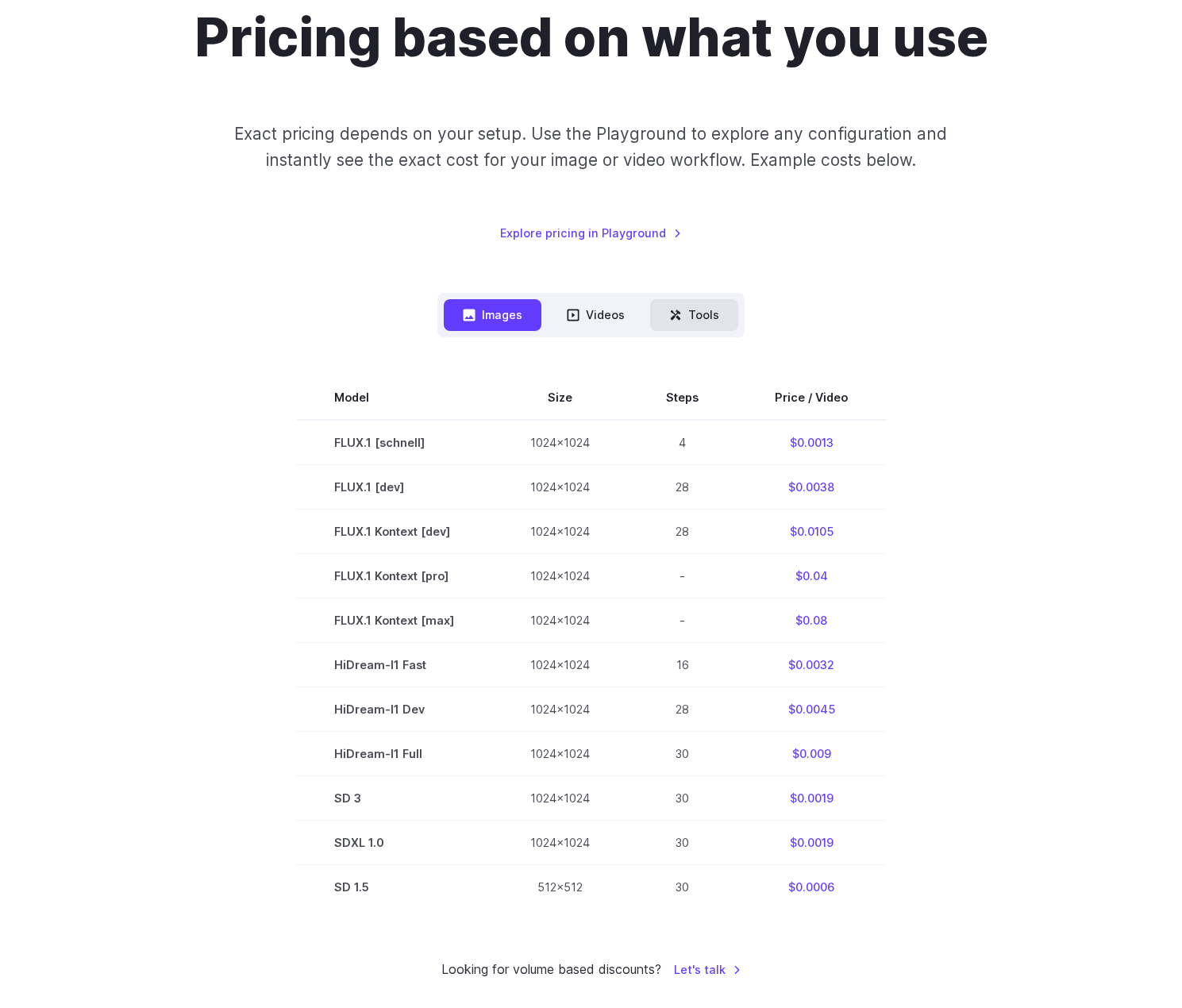 click on "Tools" at bounding box center [694, 314] 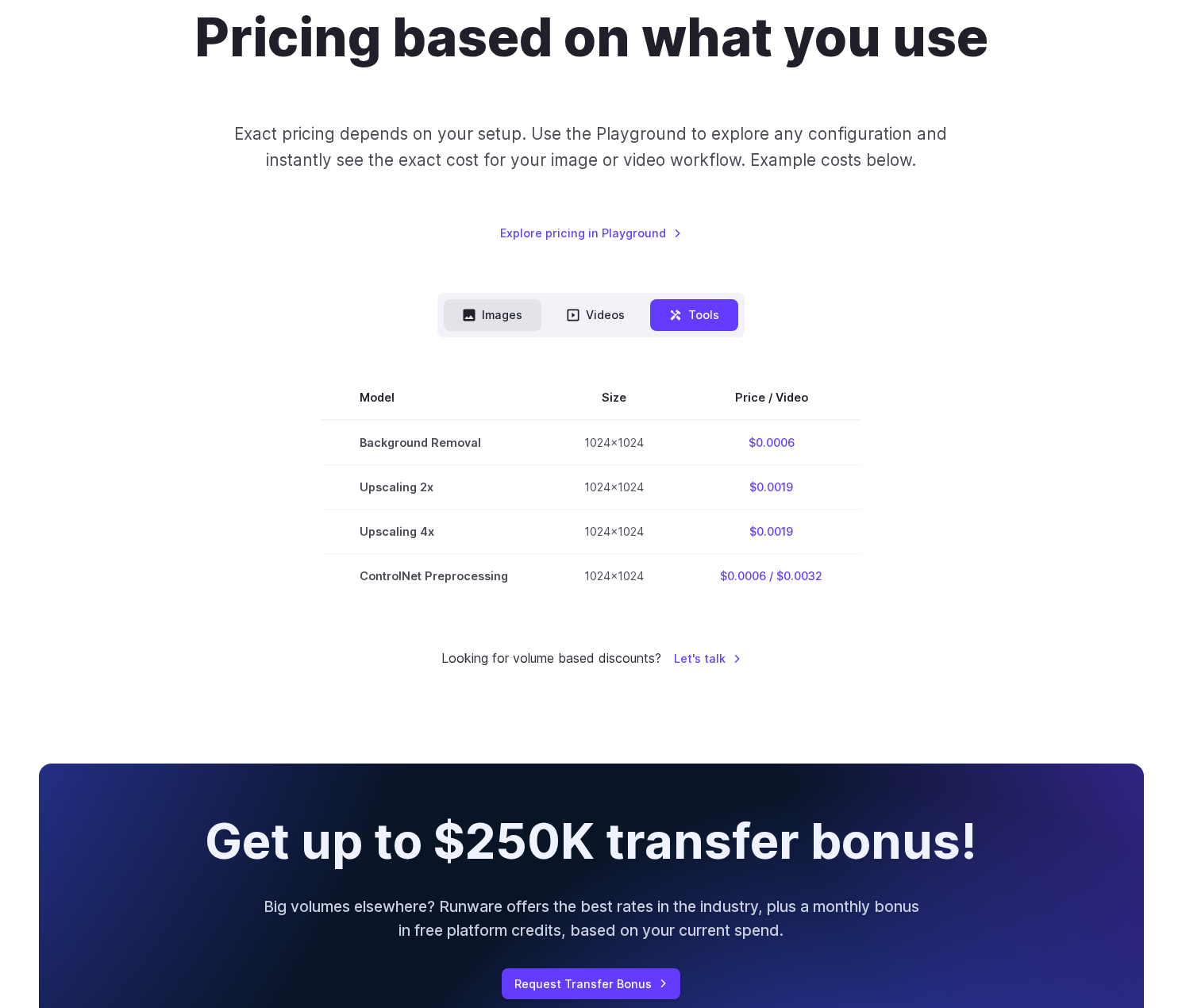 click on "Images" at bounding box center (492, 314) 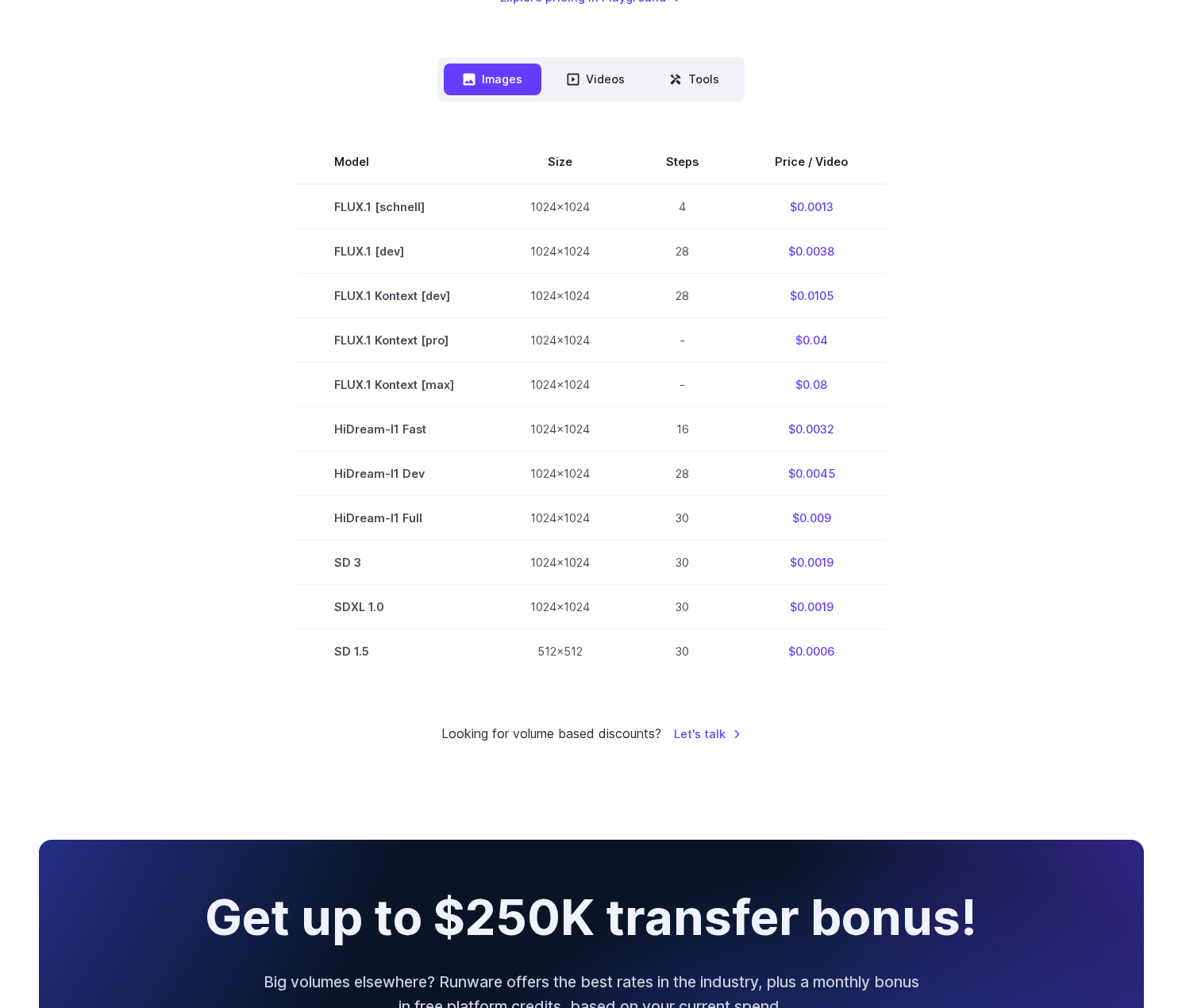 scroll, scrollTop: 397, scrollLeft: 0, axis: vertical 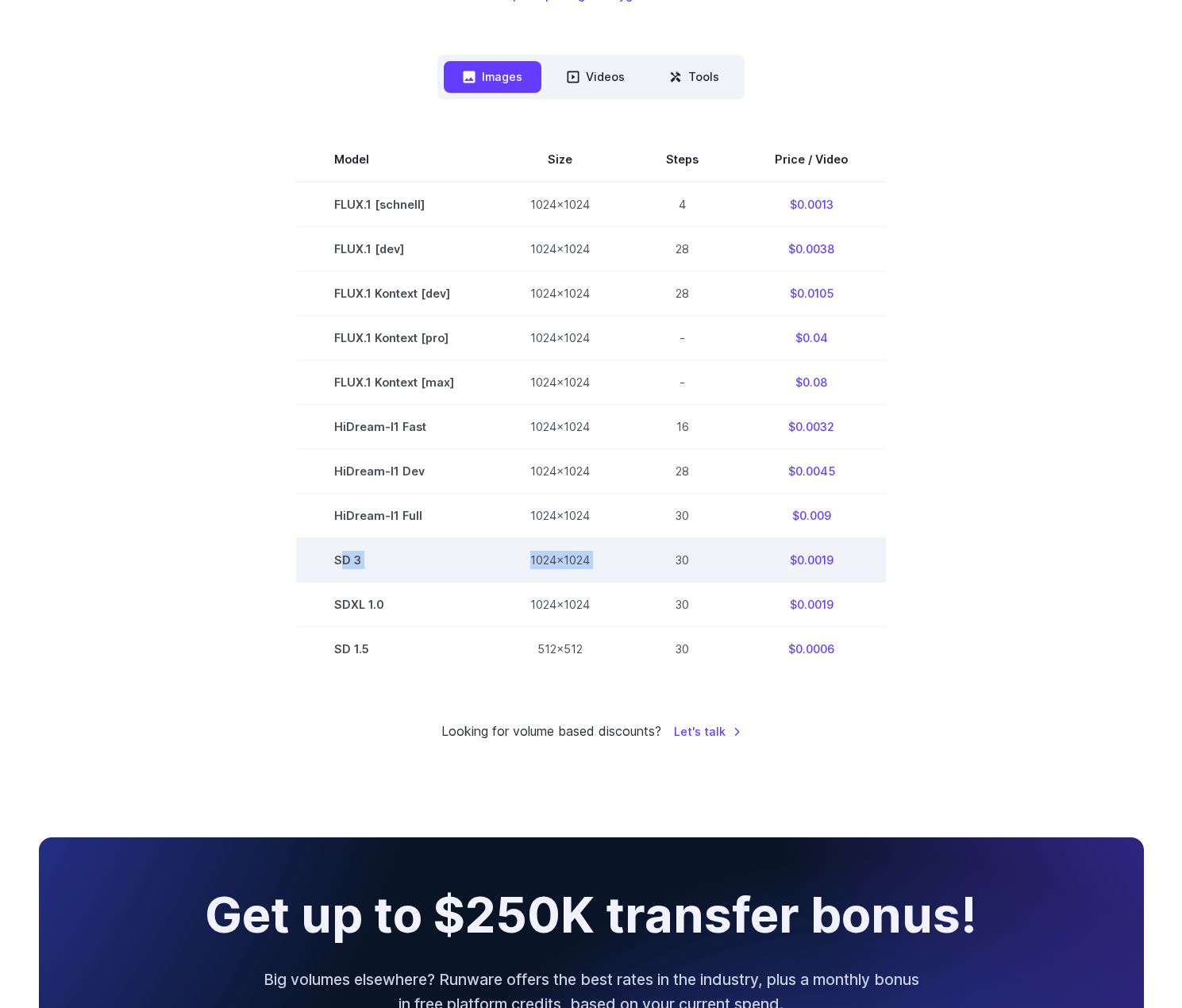 drag, startPoint x: 345, startPoint y: 571, endPoint x: 636, endPoint y: 564, distance: 291.0842 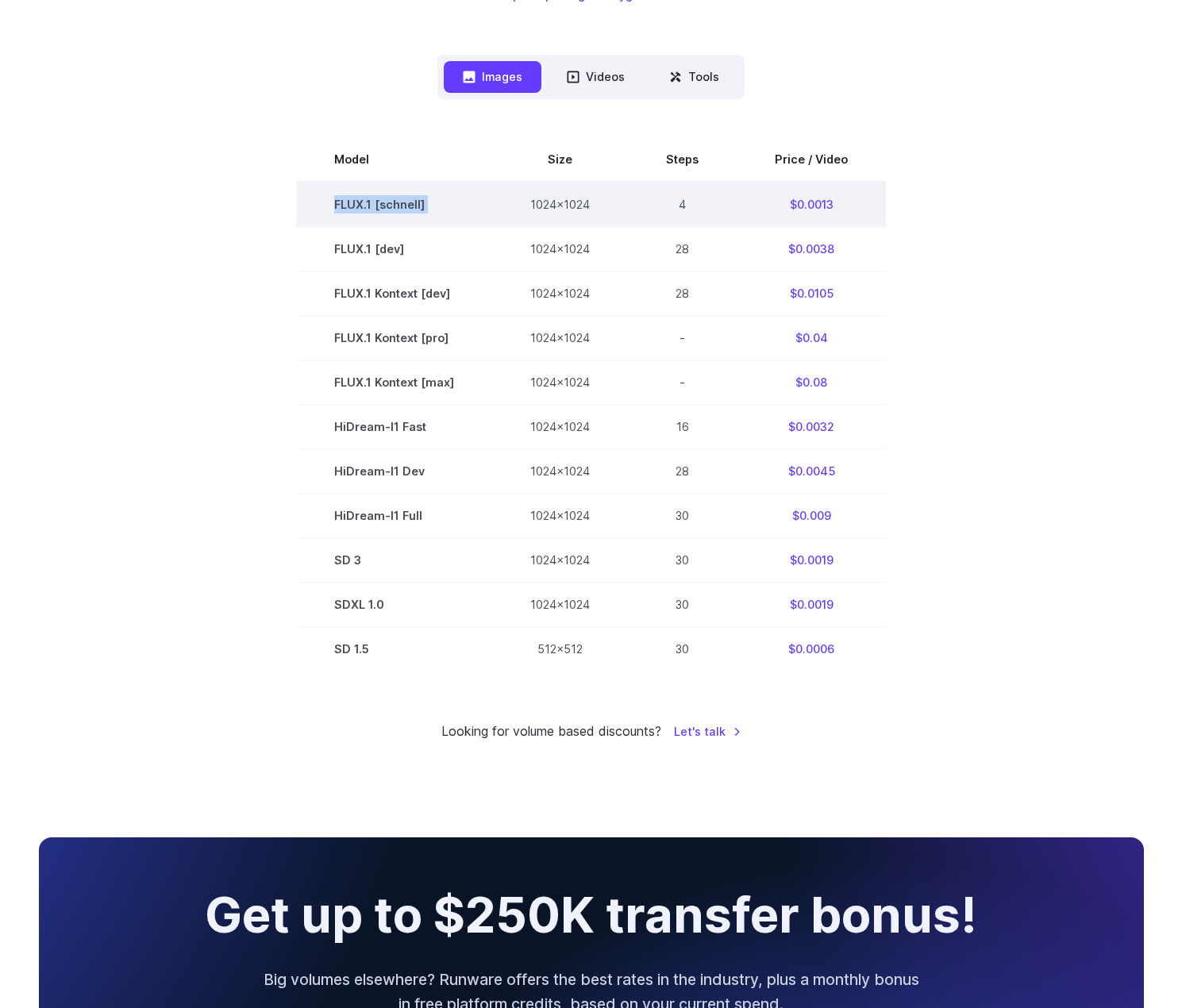 drag, startPoint x: 333, startPoint y: 201, endPoint x: 506, endPoint y: 200, distance: 173.00289 